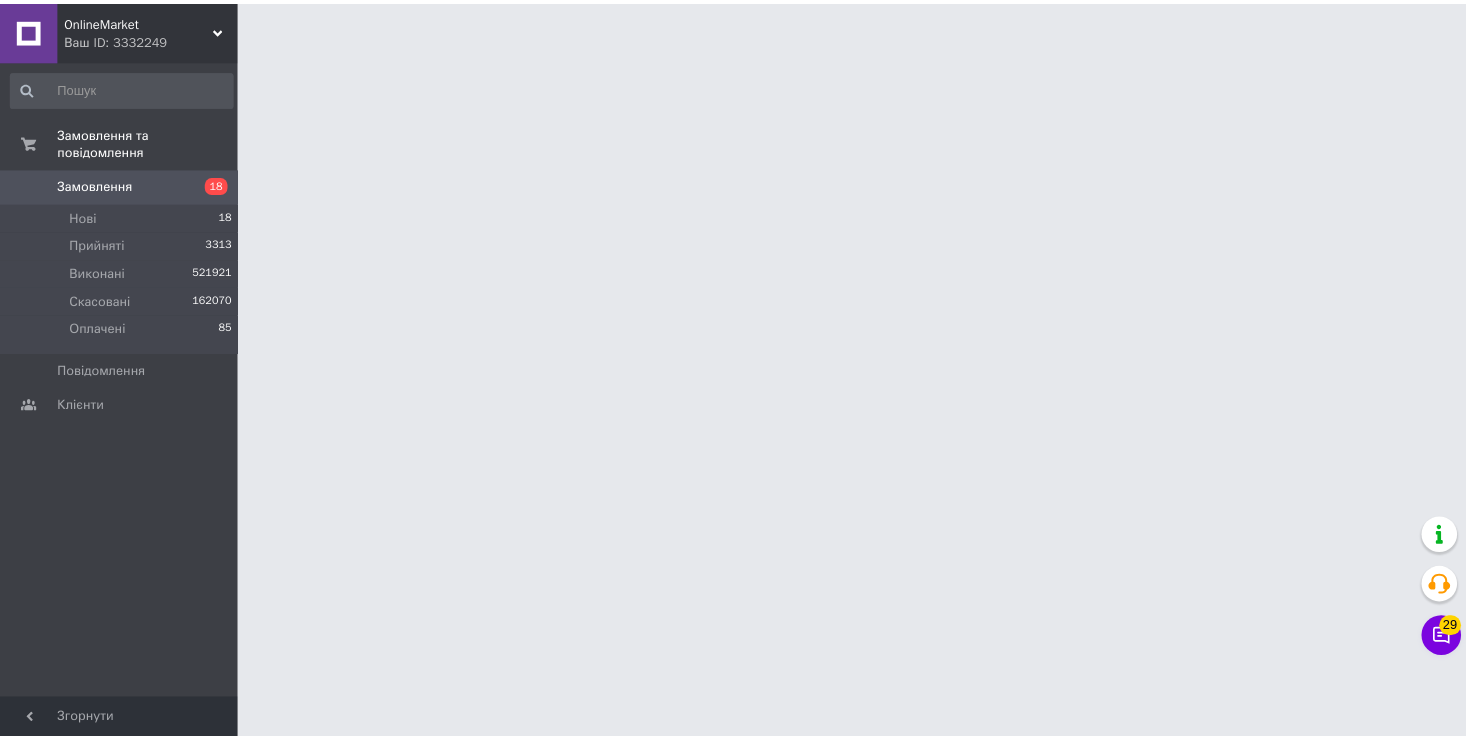 scroll, scrollTop: 0, scrollLeft: 0, axis: both 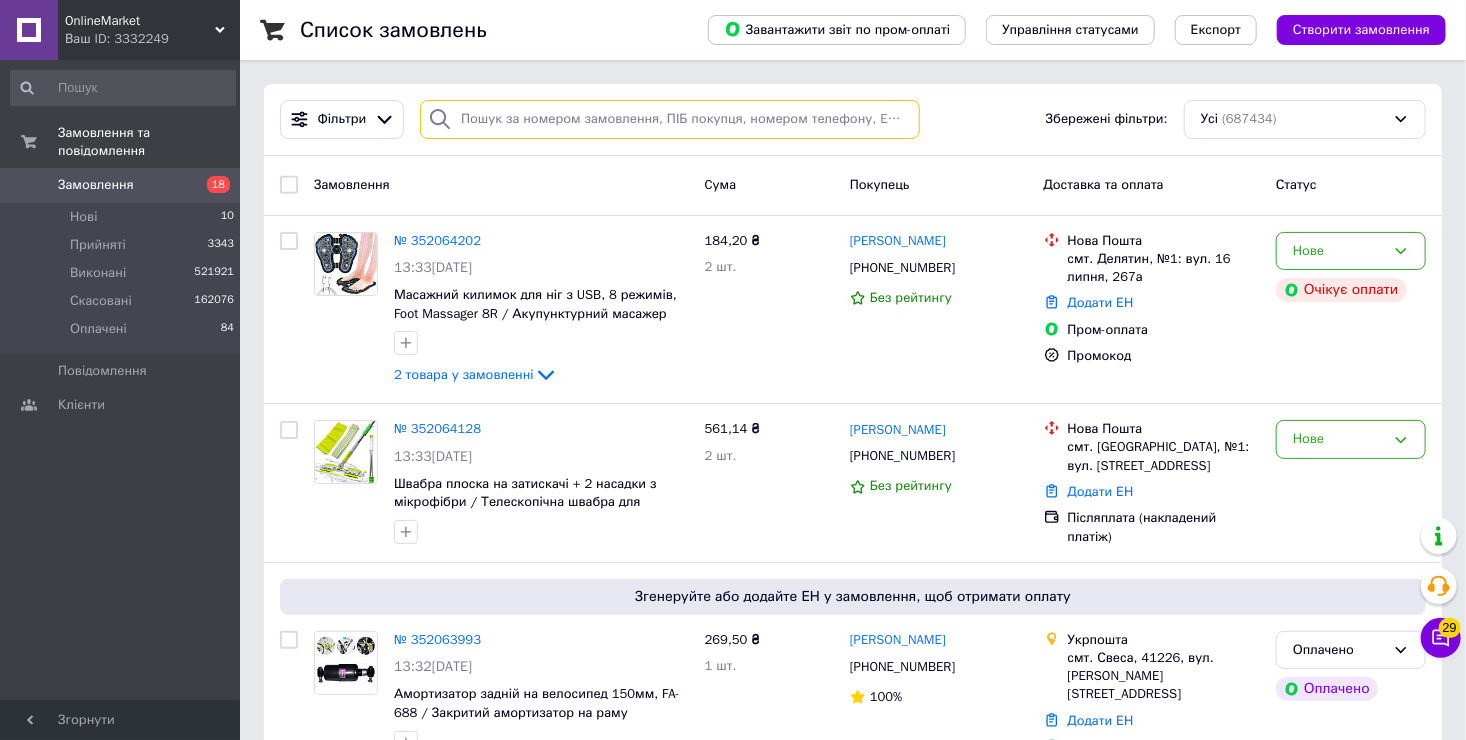 click at bounding box center (670, 119) 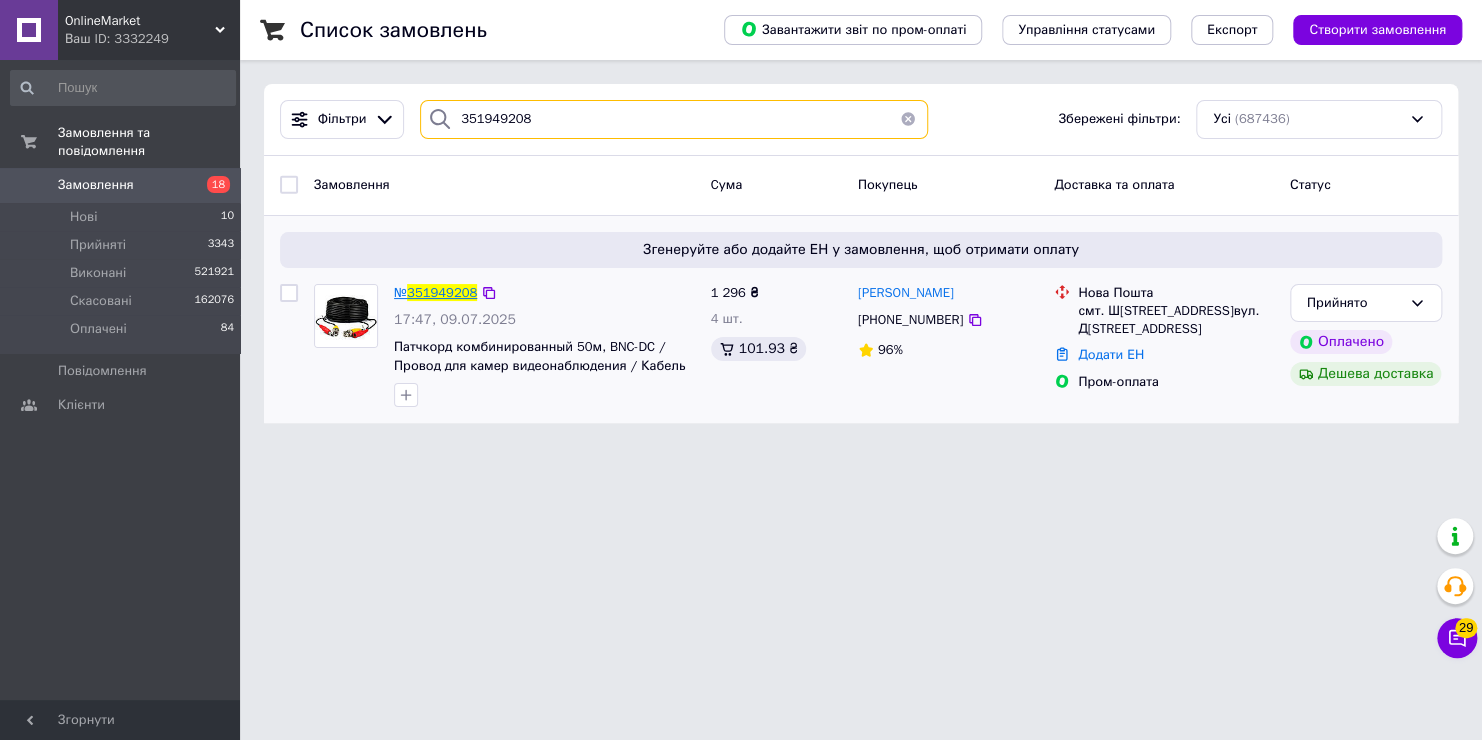 type on "351949208" 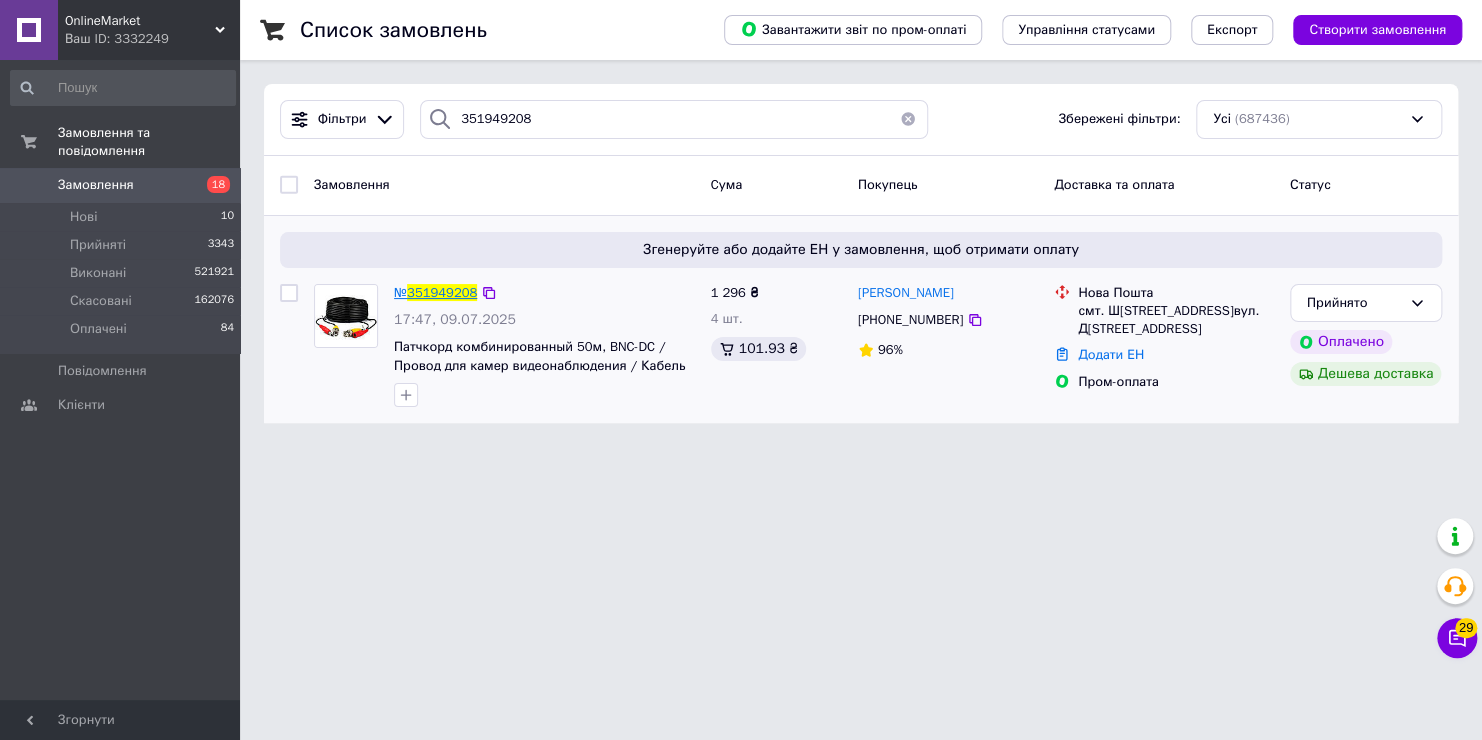 click on "351949208" at bounding box center (442, 292) 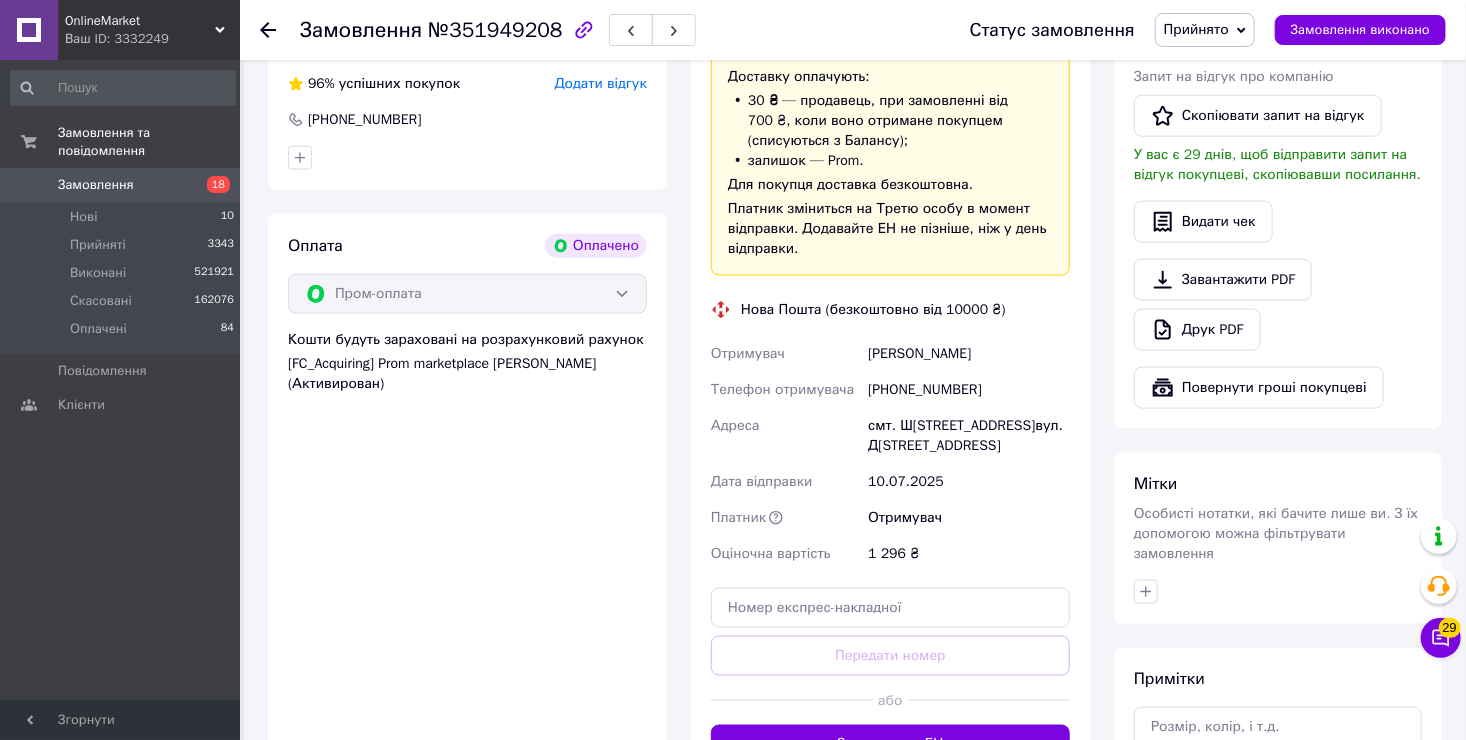 scroll, scrollTop: 1227, scrollLeft: 0, axis: vertical 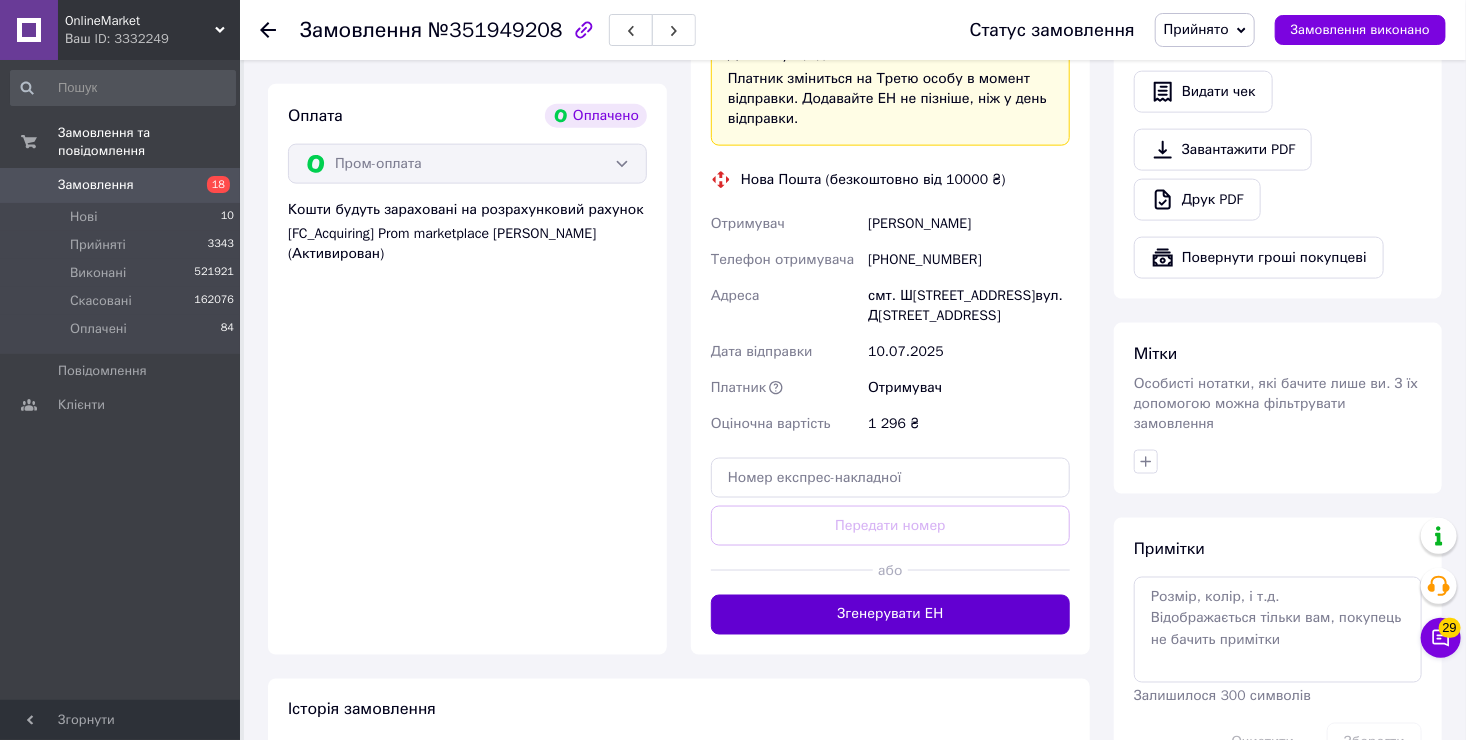 click on "Згенерувати ЕН" at bounding box center [890, 615] 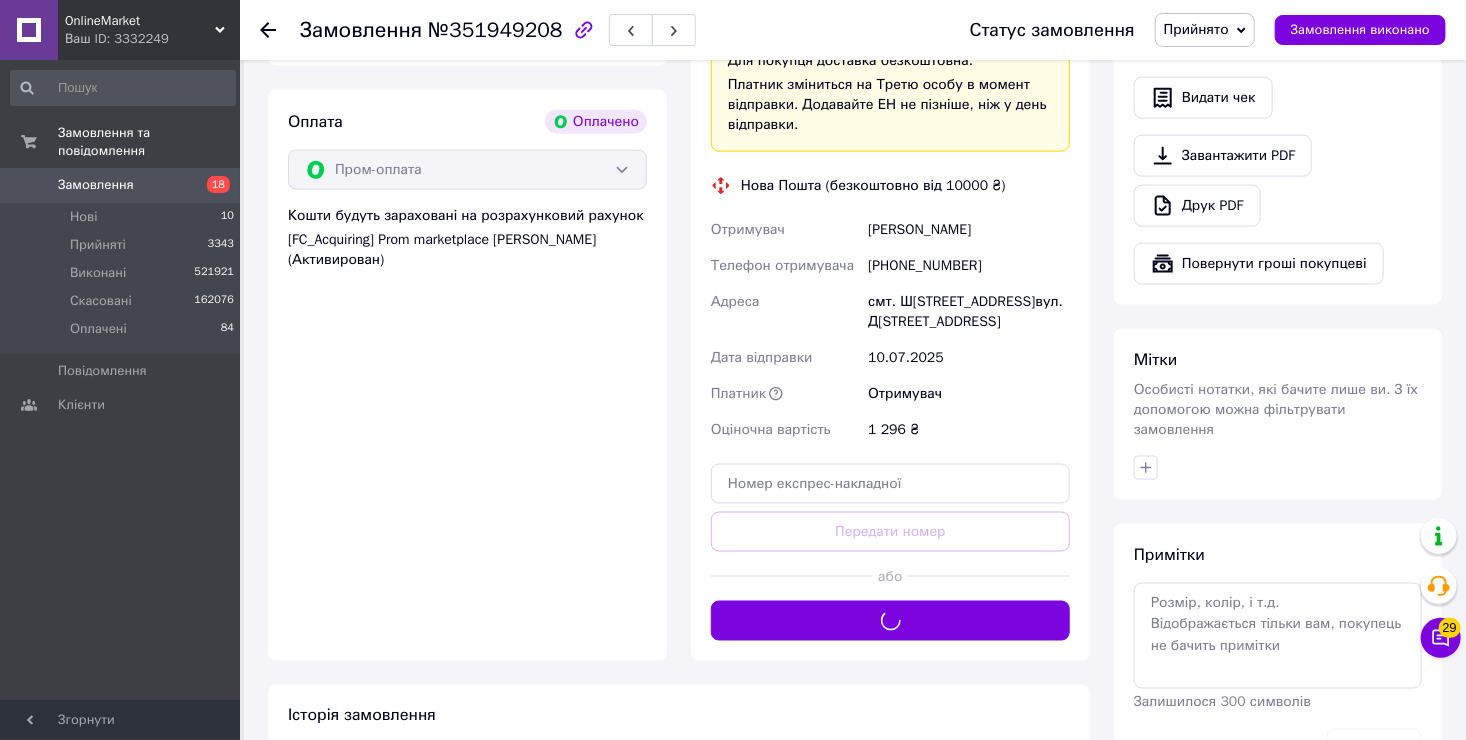 scroll, scrollTop: 1127, scrollLeft: 0, axis: vertical 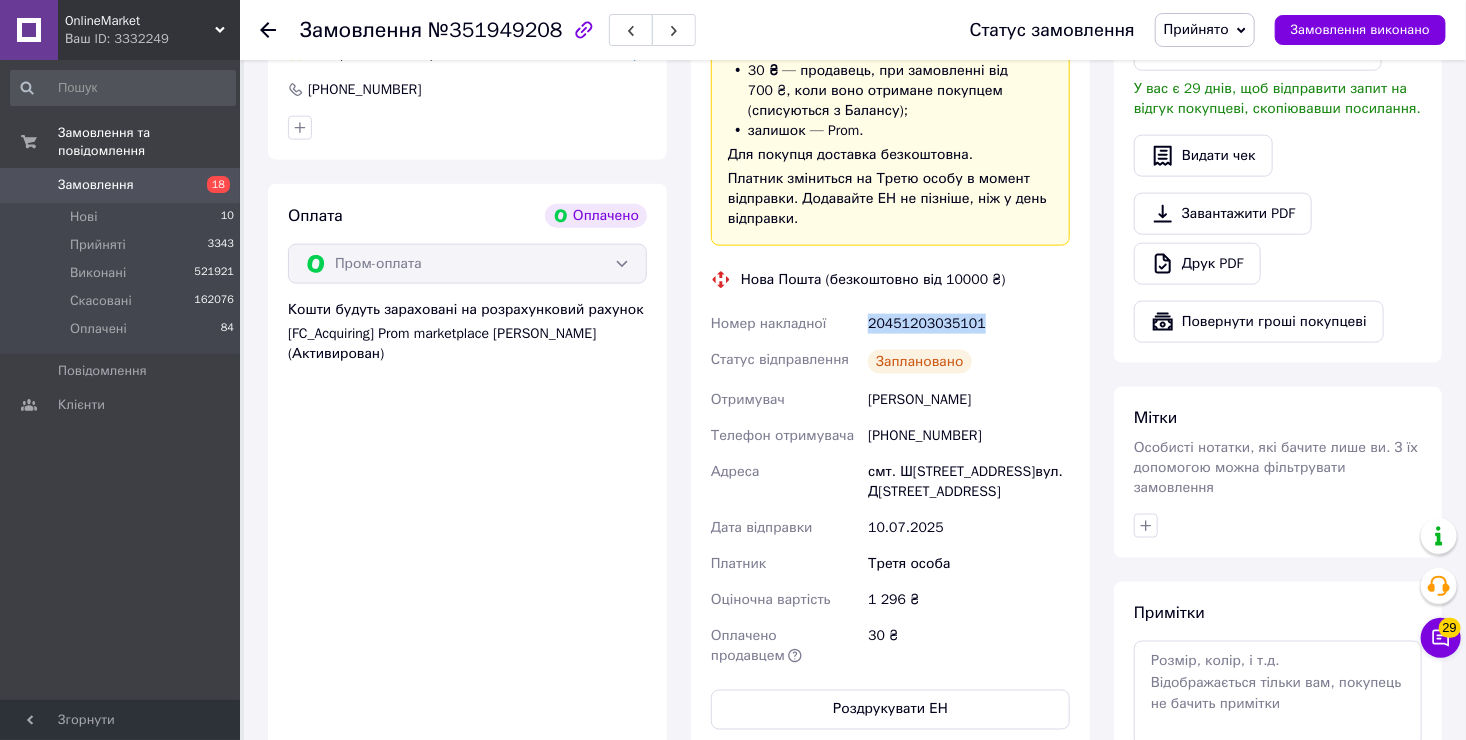 drag, startPoint x: 977, startPoint y: 323, endPoint x: 863, endPoint y: 328, distance: 114.1096 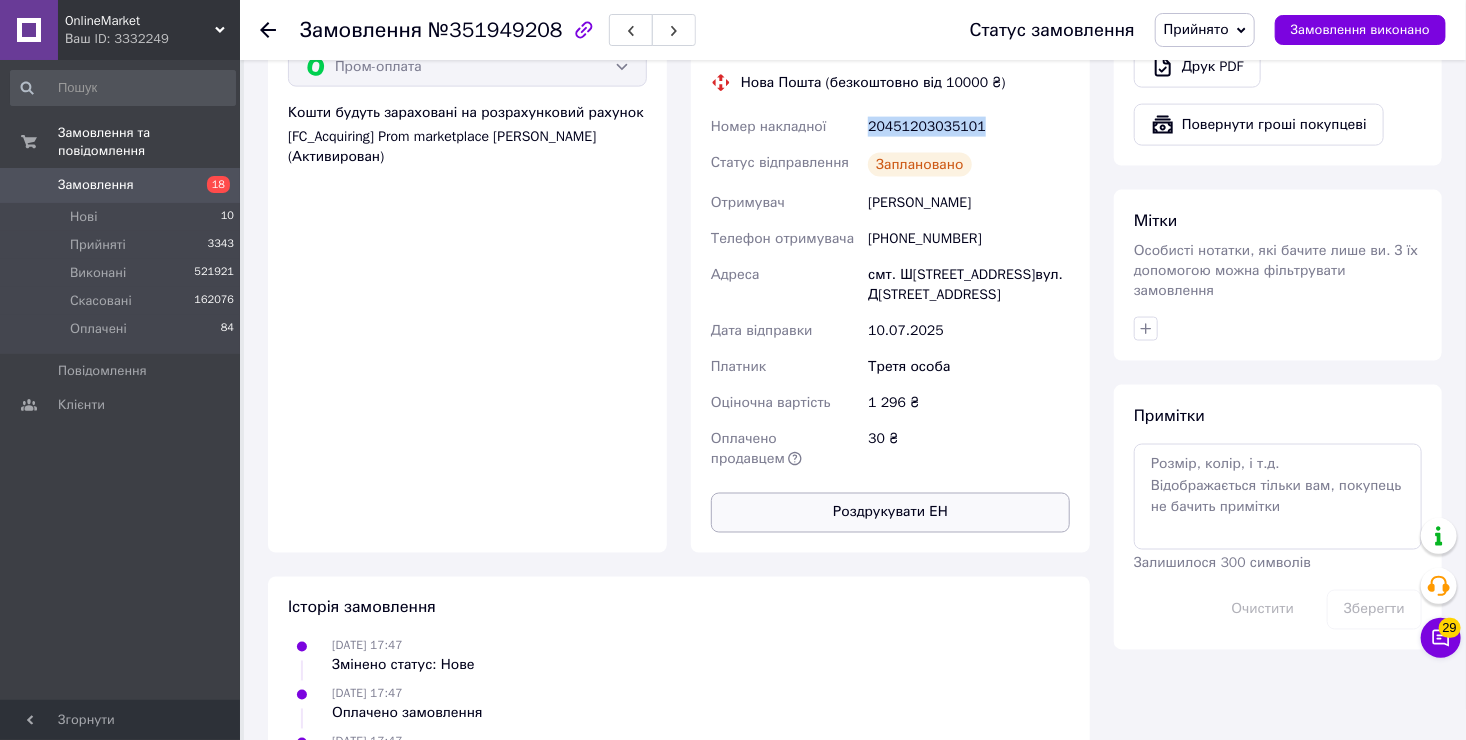 scroll, scrollTop: 1327, scrollLeft: 0, axis: vertical 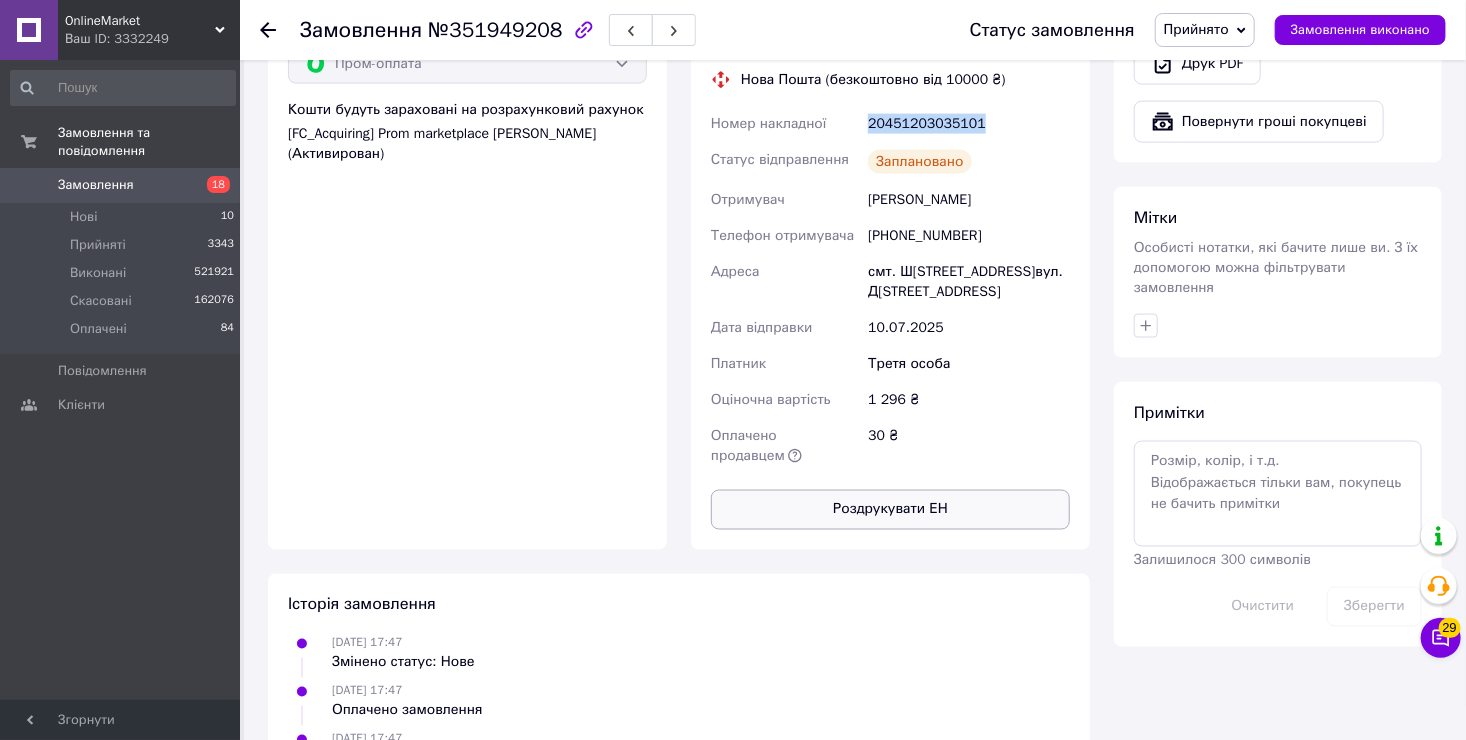 click on "Роздрукувати ЕН" at bounding box center [890, 510] 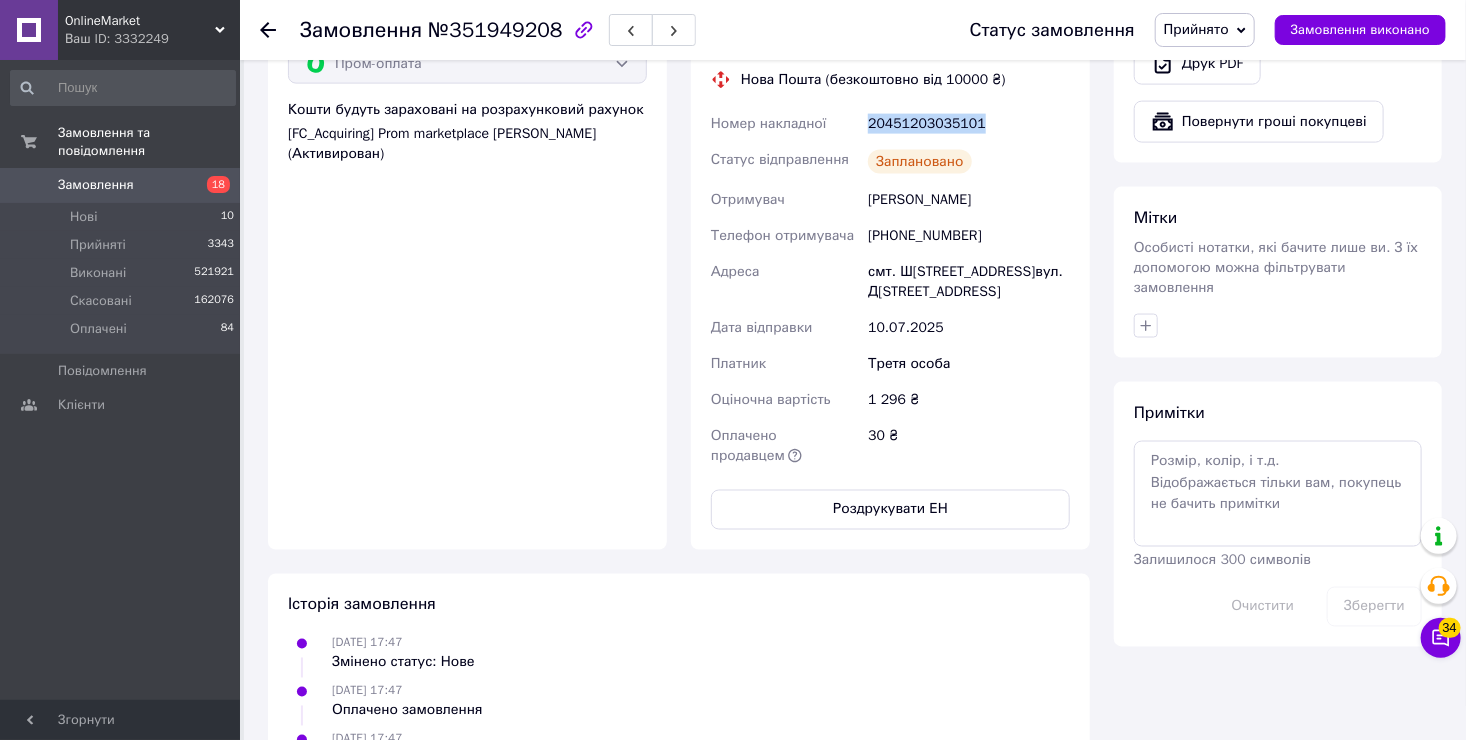 click on "Замовлення" at bounding box center (121, 185) 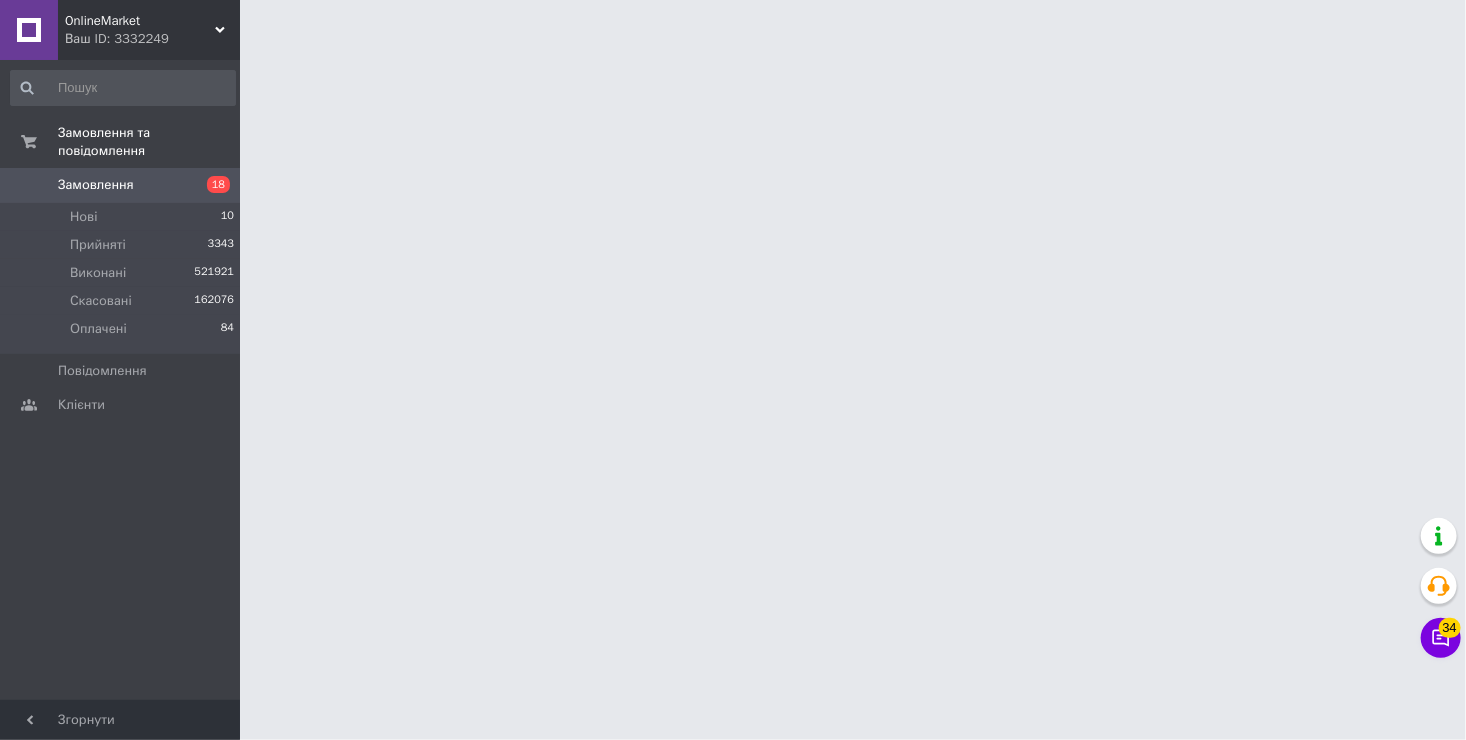 scroll, scrollTop: 0, scrollLeft: 0, axis: both 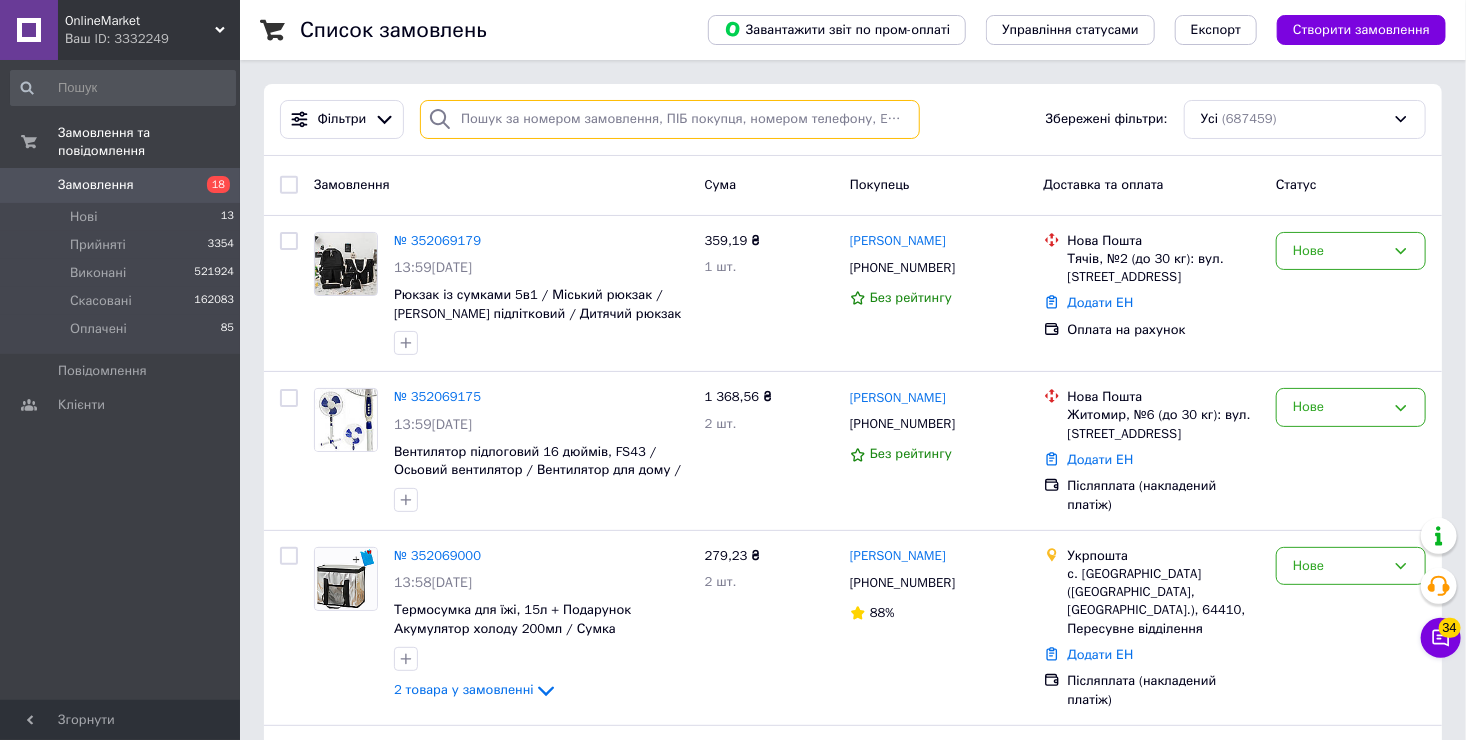 click at bounding box center (670, 119) 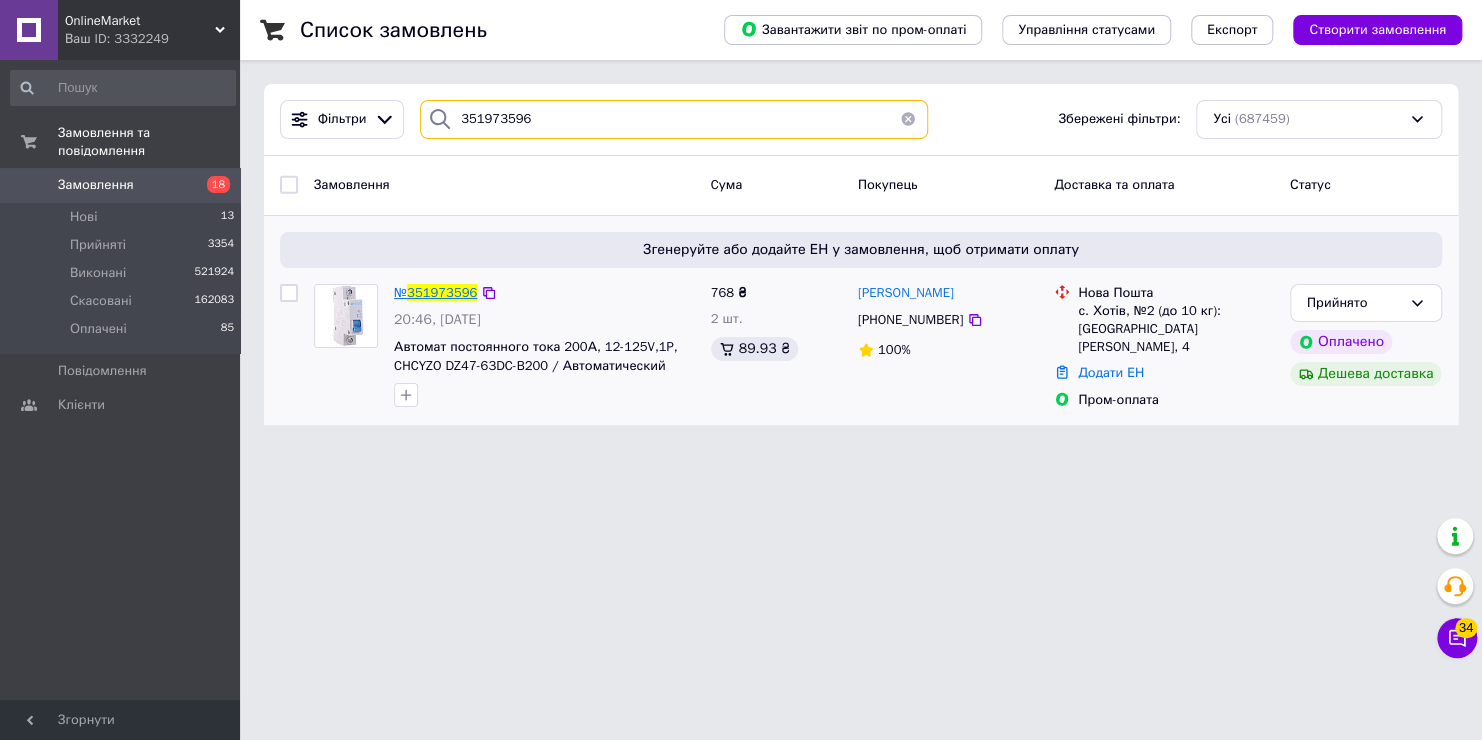 type on "351973596" 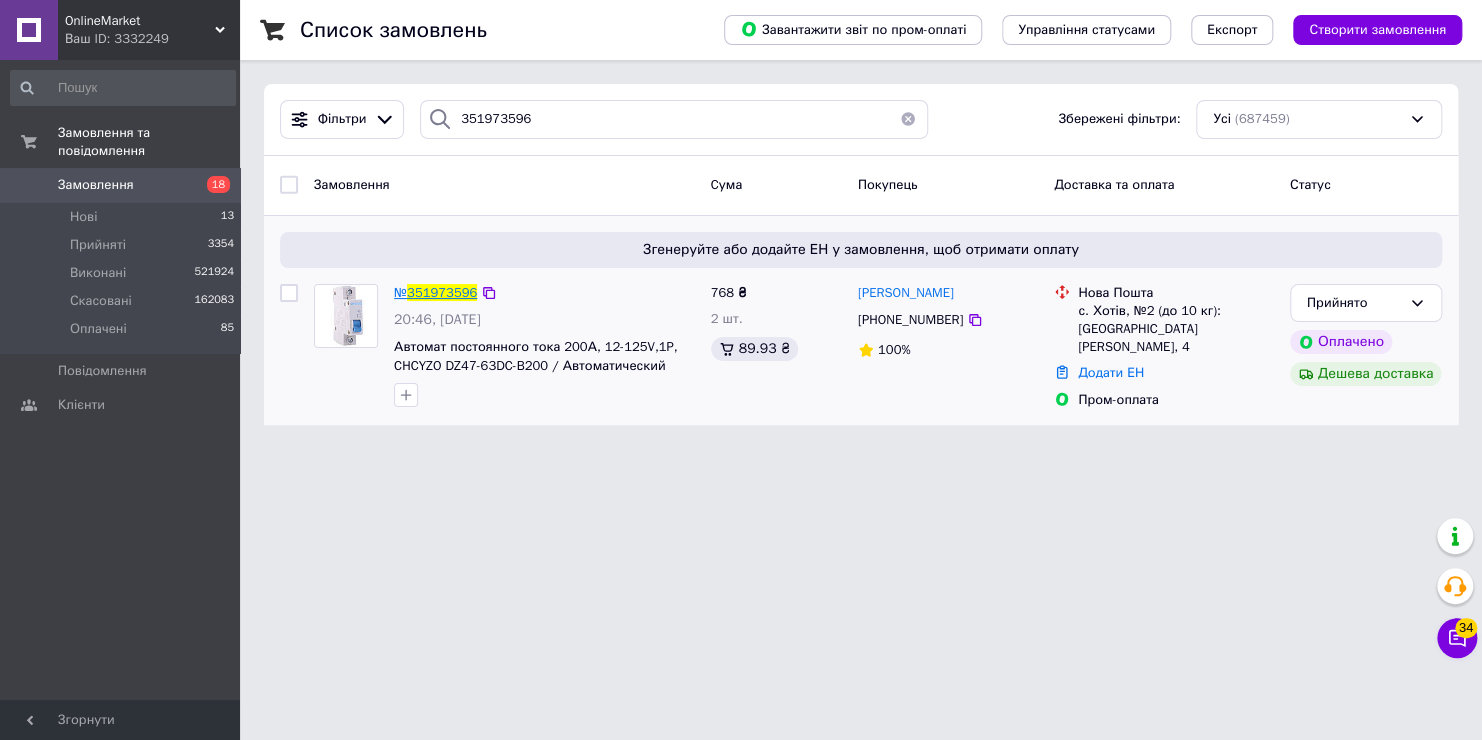 click on "351973596" at bounding box center (442, 292) 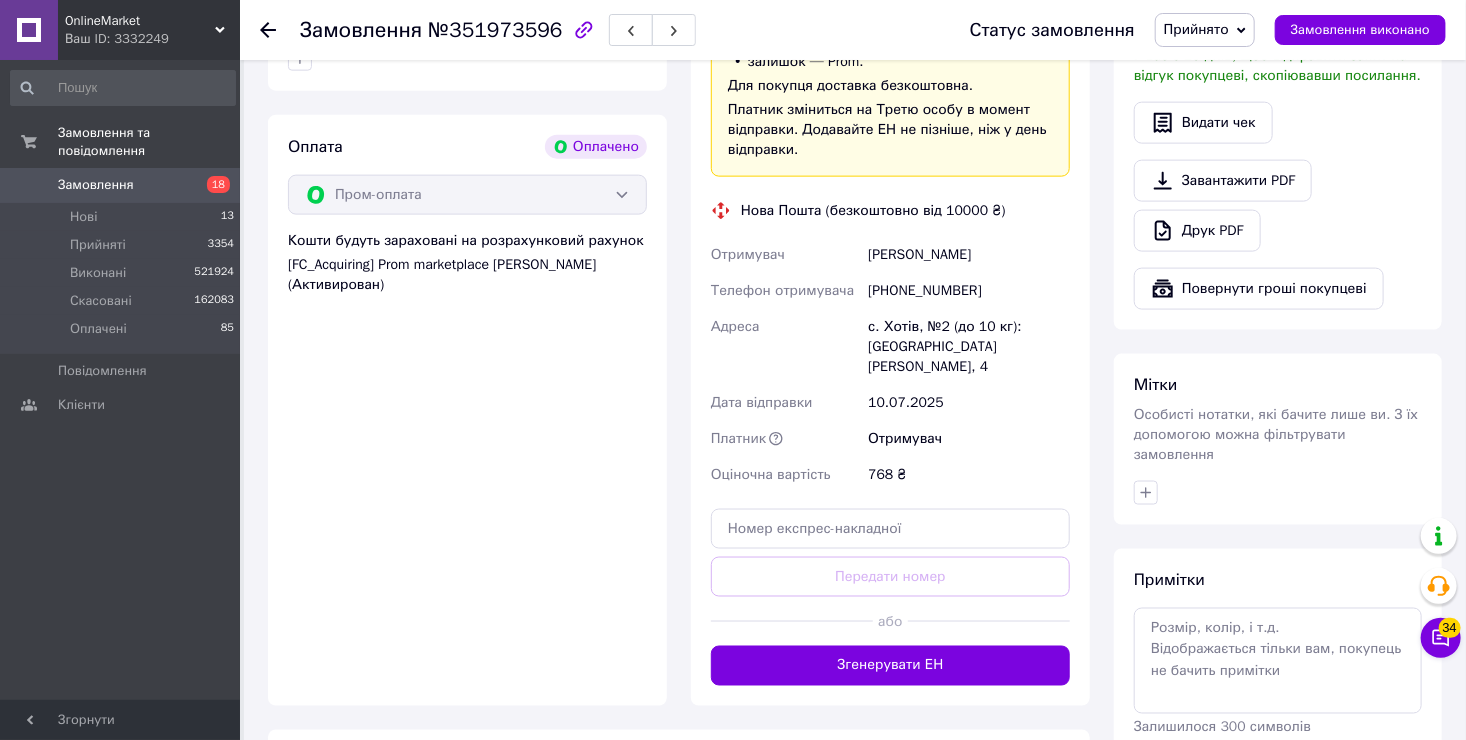 scroll, scrollTop: 1300, scrollLeft: 0, axis: vertical 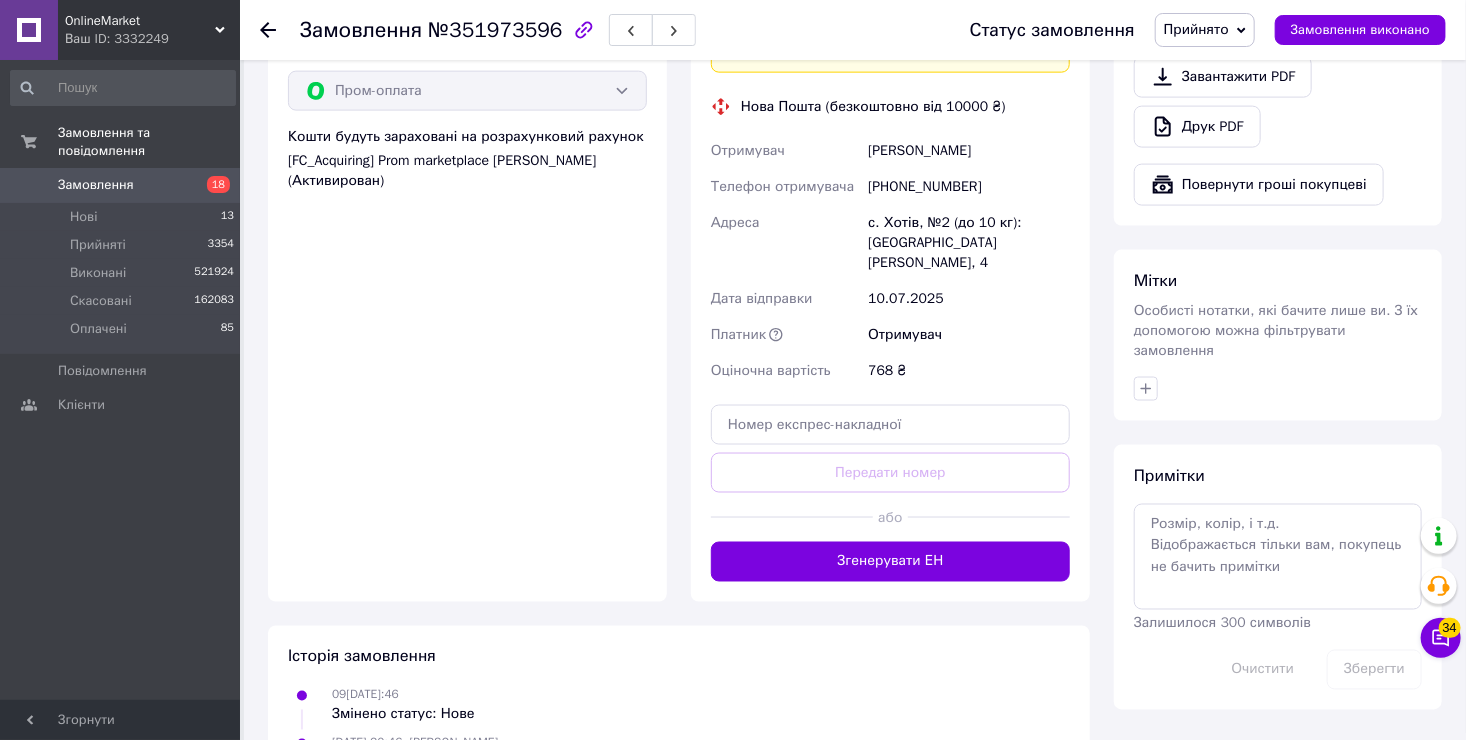 click on "Згенерувати ЕН" at bounding box center (890, 562) 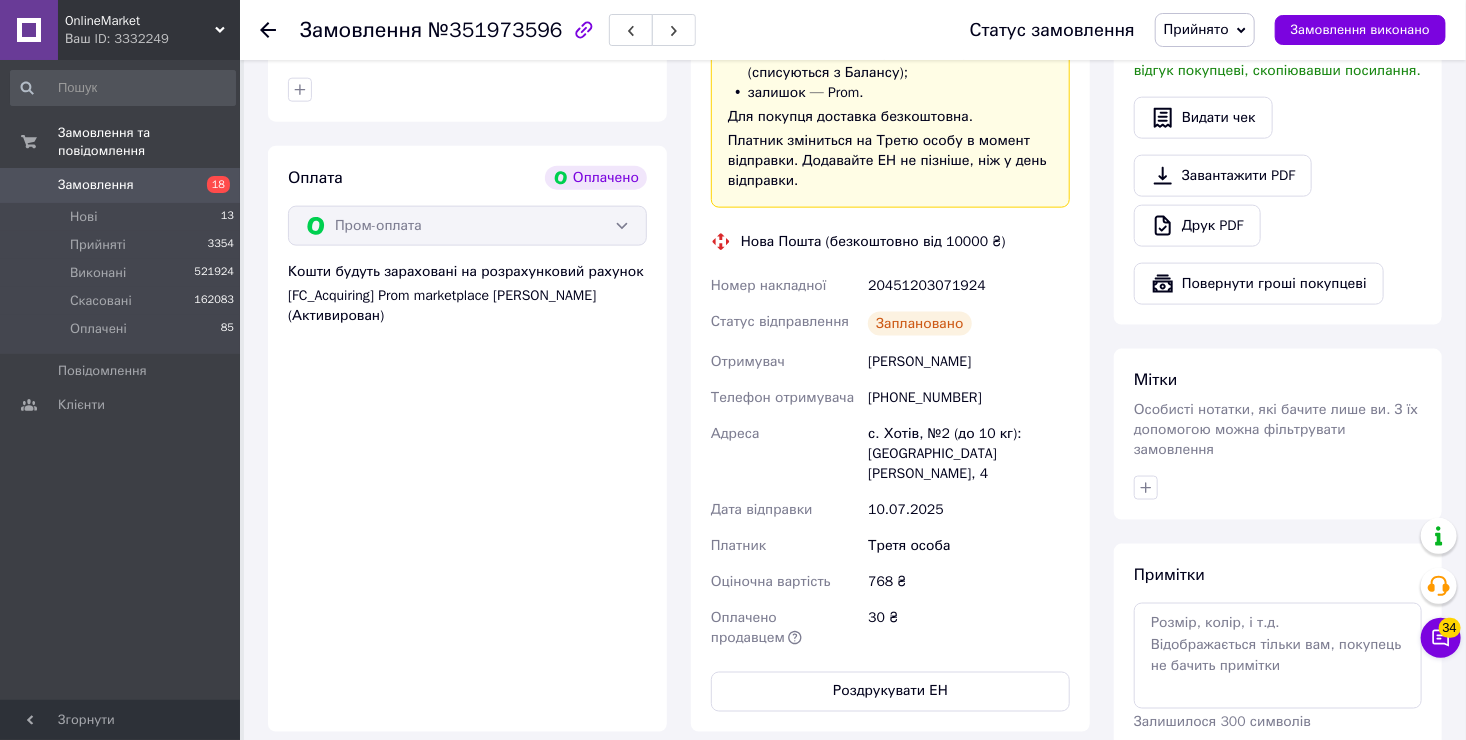 scroll, scrollTop: 1200, scrollLeft: 0, axis: vertical 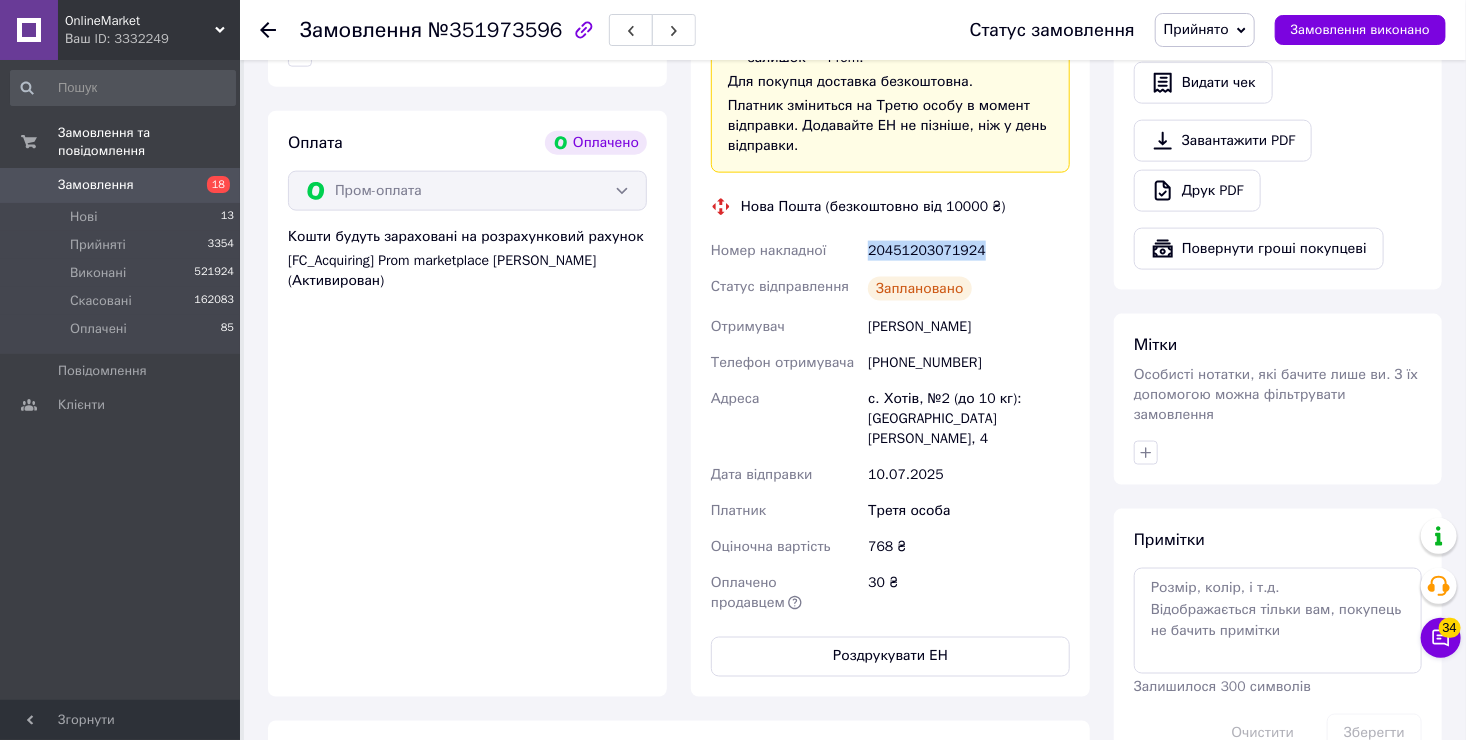 drag, startPoint x: 980, startPoint y: 234, endPoint x: 861, endPoint y: 249, distance: 119.94165 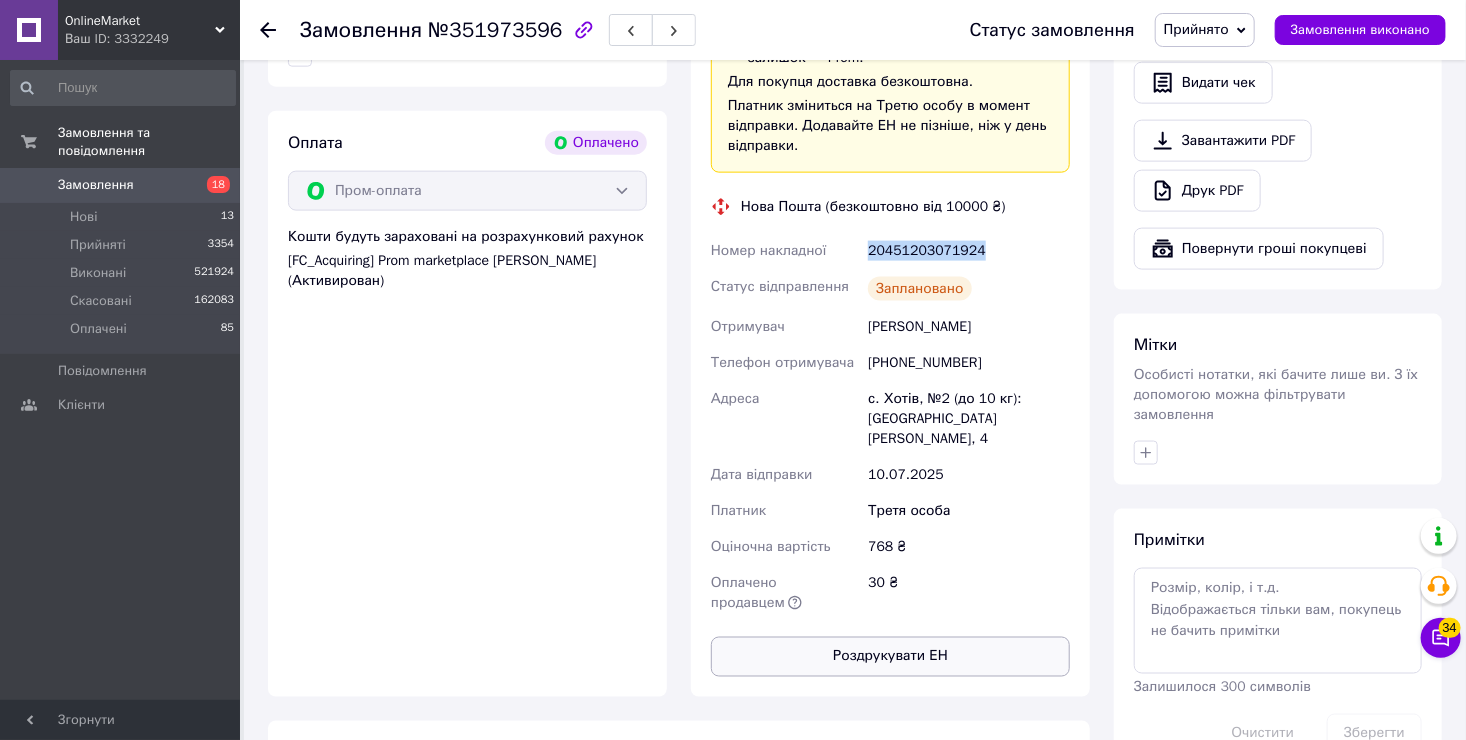 click on "Роздрукувати ЕН" at bounding box center [890, 657] 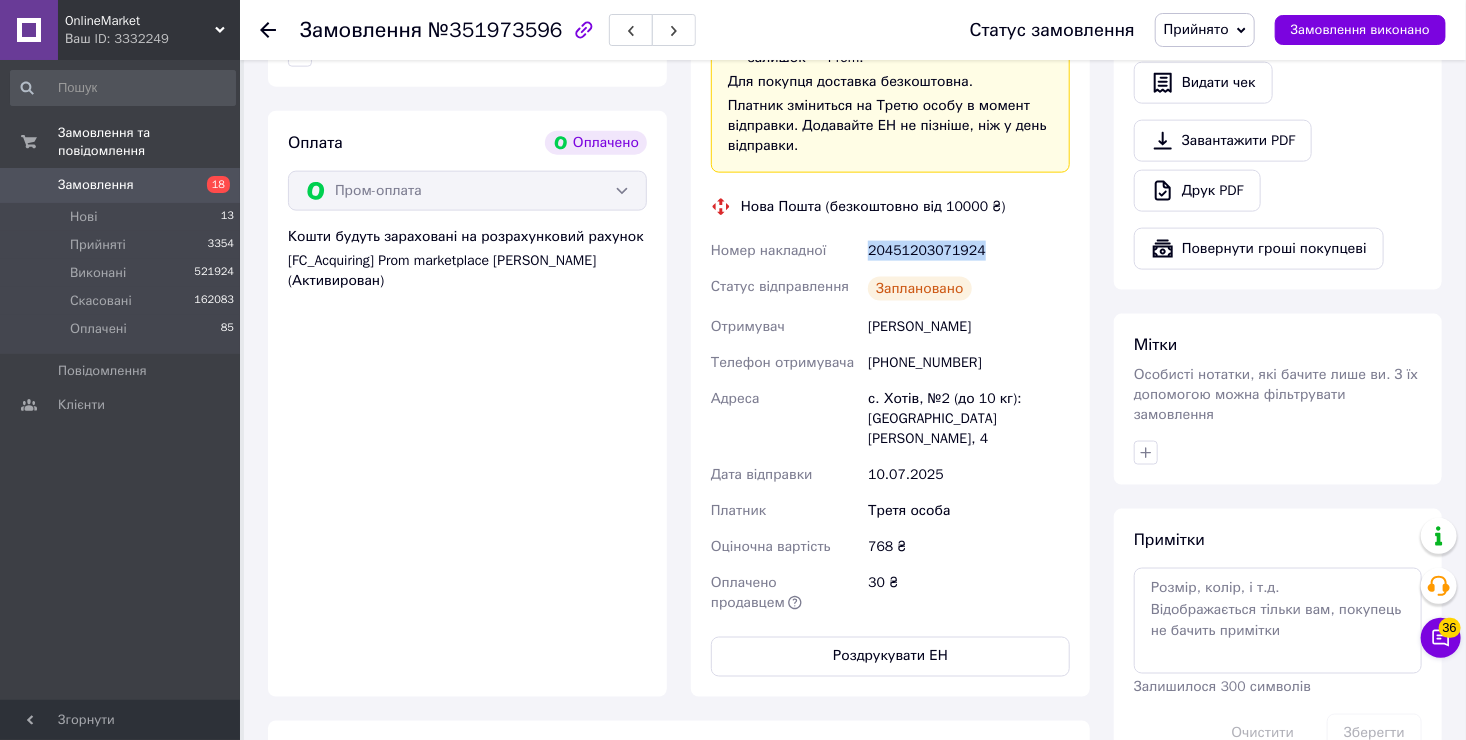 click on "Замовлення" at bounding box center (96, 185) 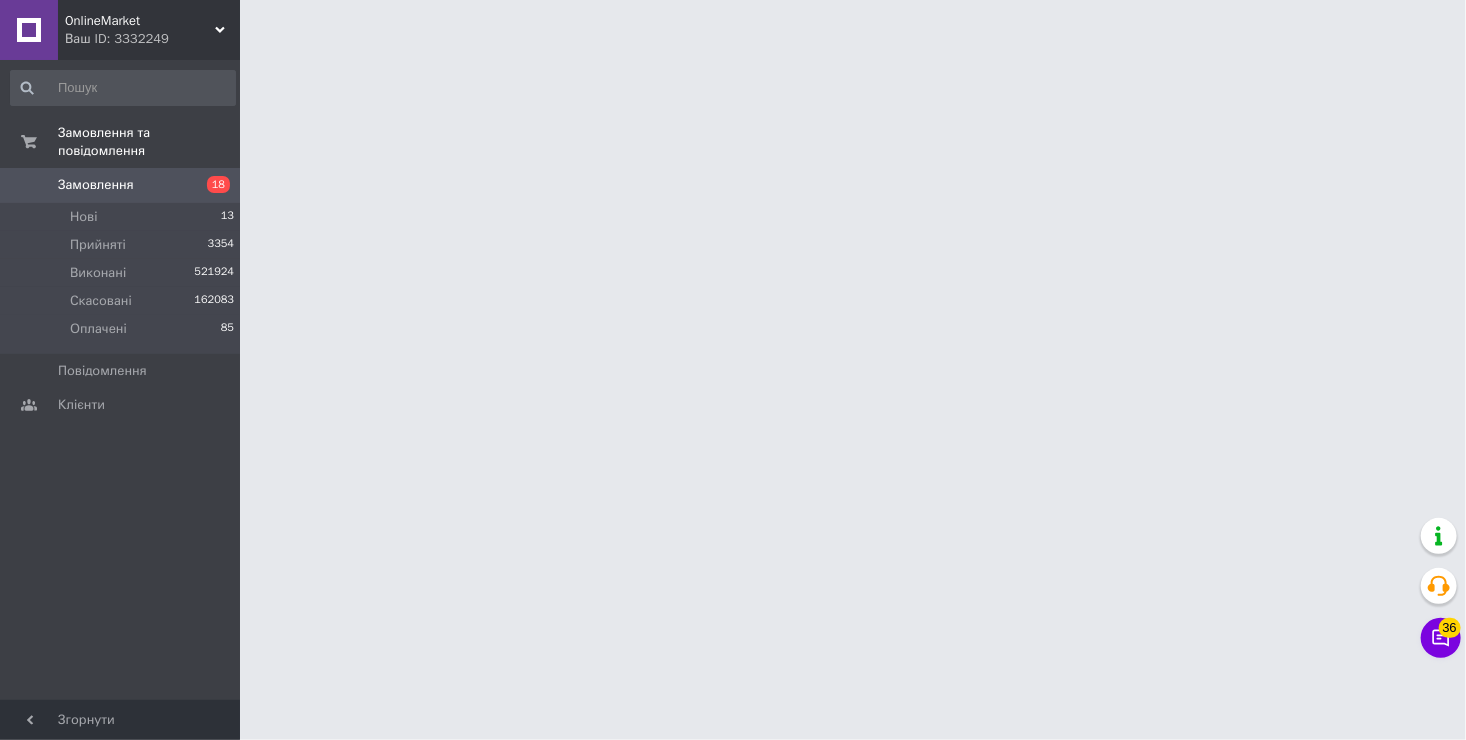 scroll, scrollTop: 0, scrollLeft: 0, axis: both 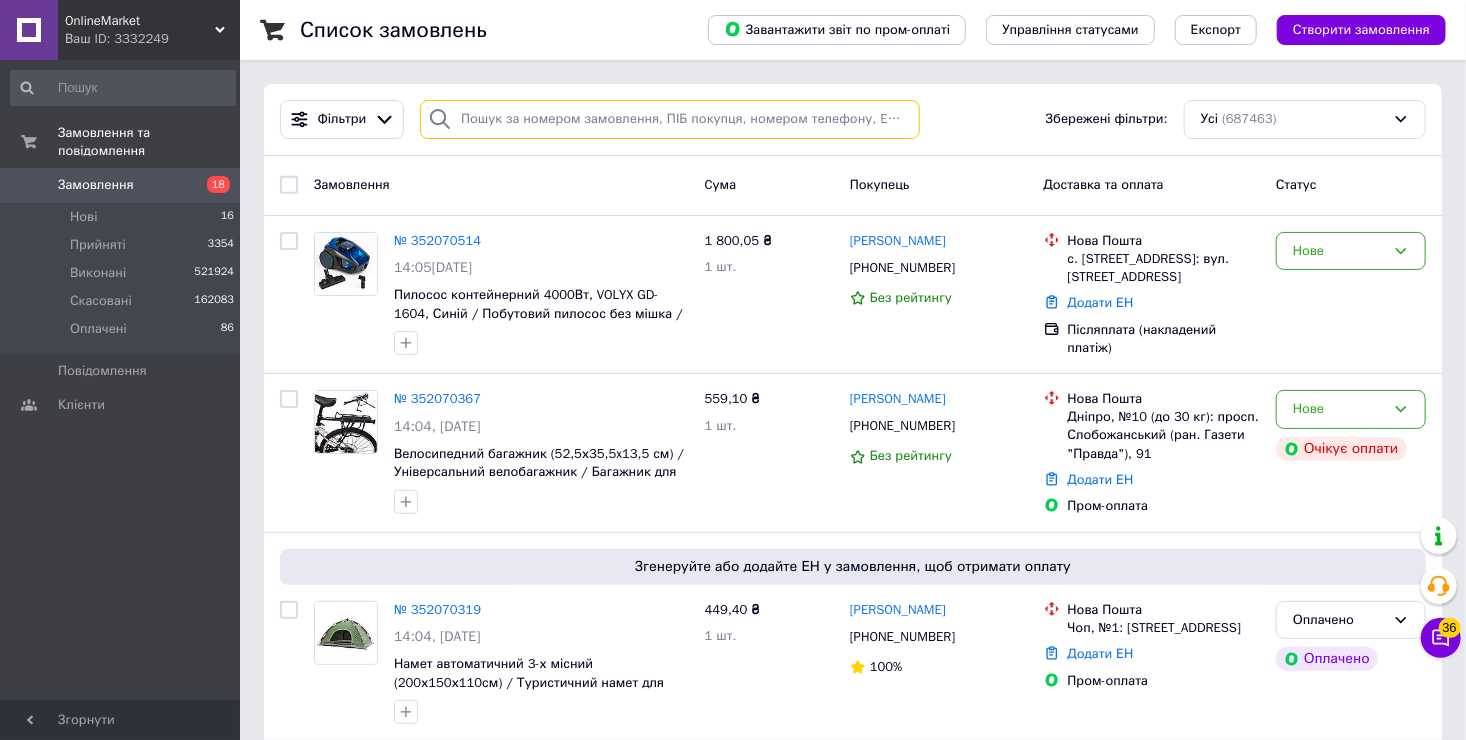 click at bounding box center [670, 119] 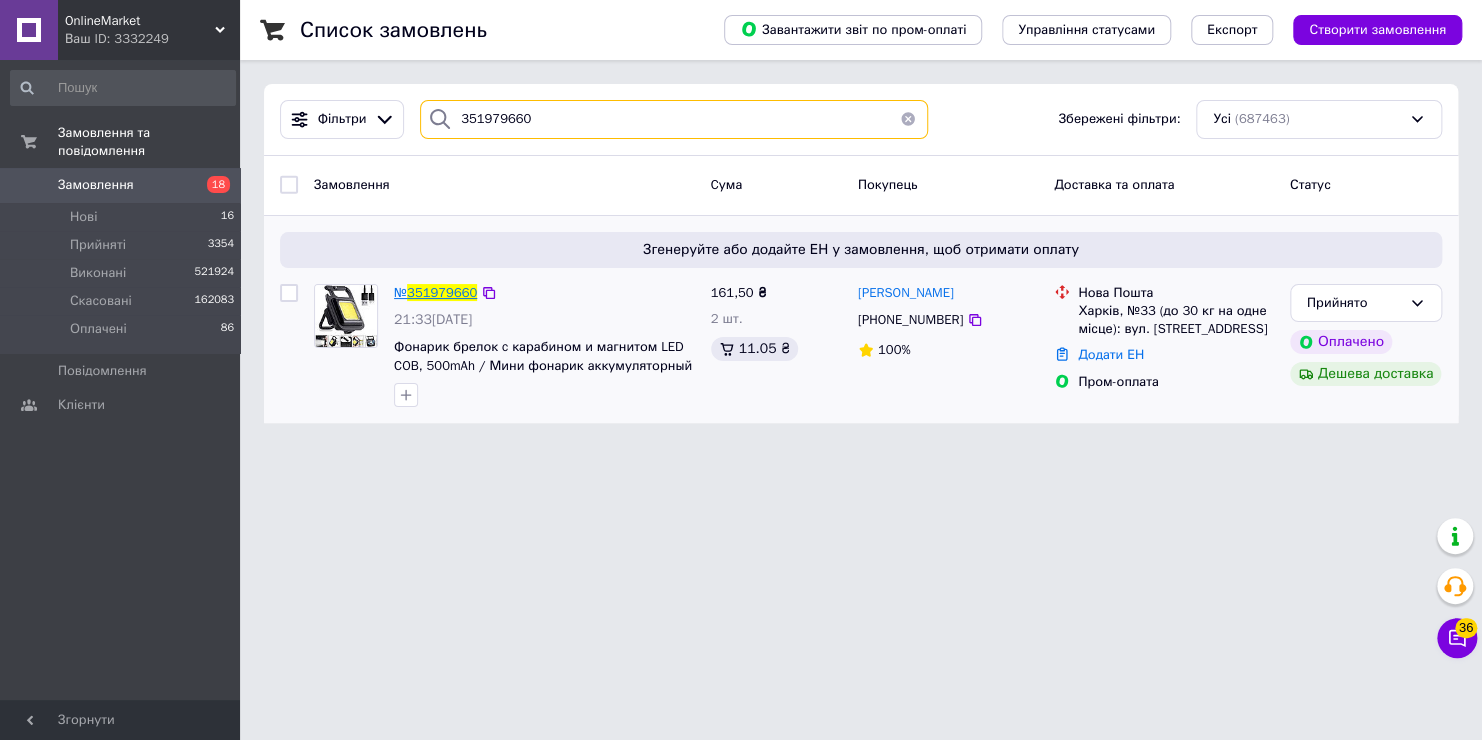 type on "351979660" 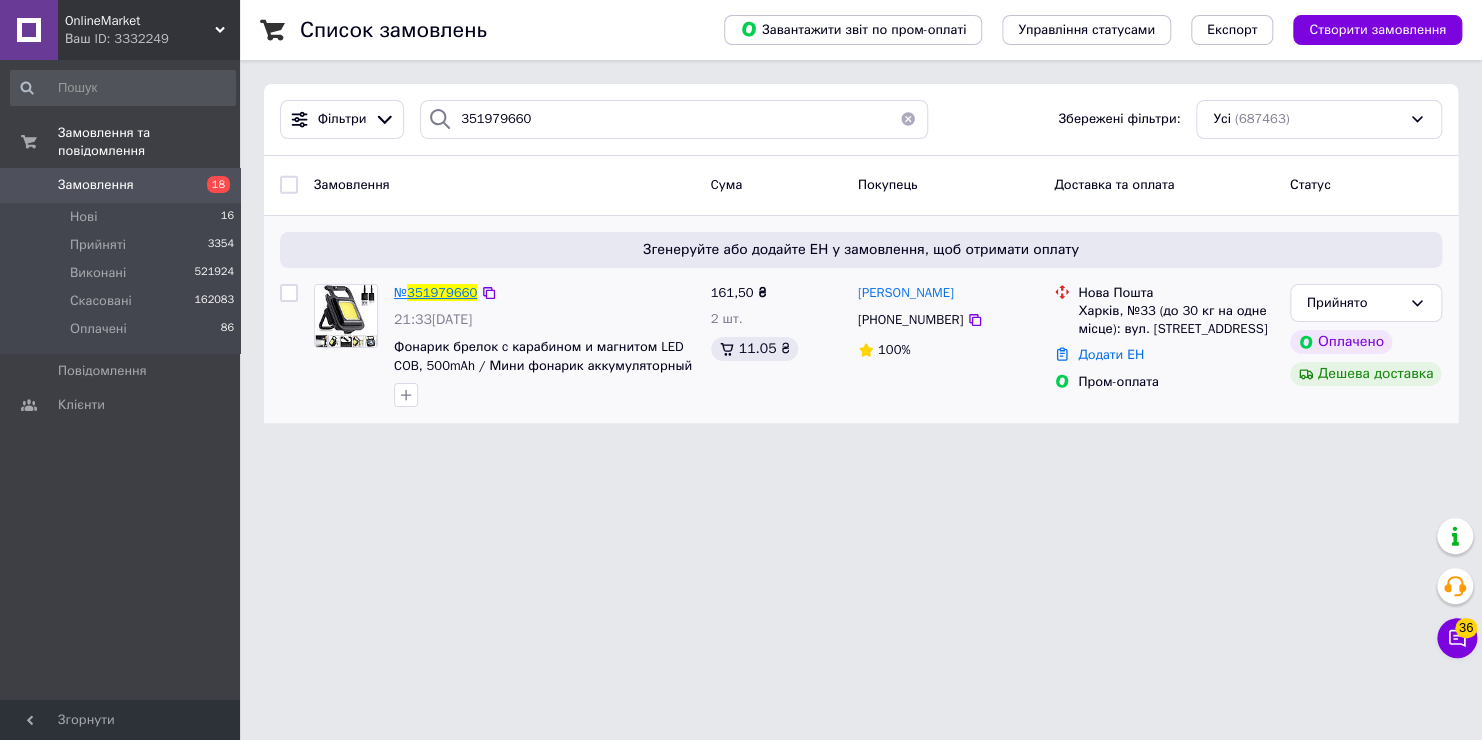 click on "№  351979660 21:33, 09.07.2025 Фонарик брелок c карабином и магнитом LED COB, 500mAh / Мини фонарик аккумуляторный / Карманный фонарик" at bounding box center [544, 346] 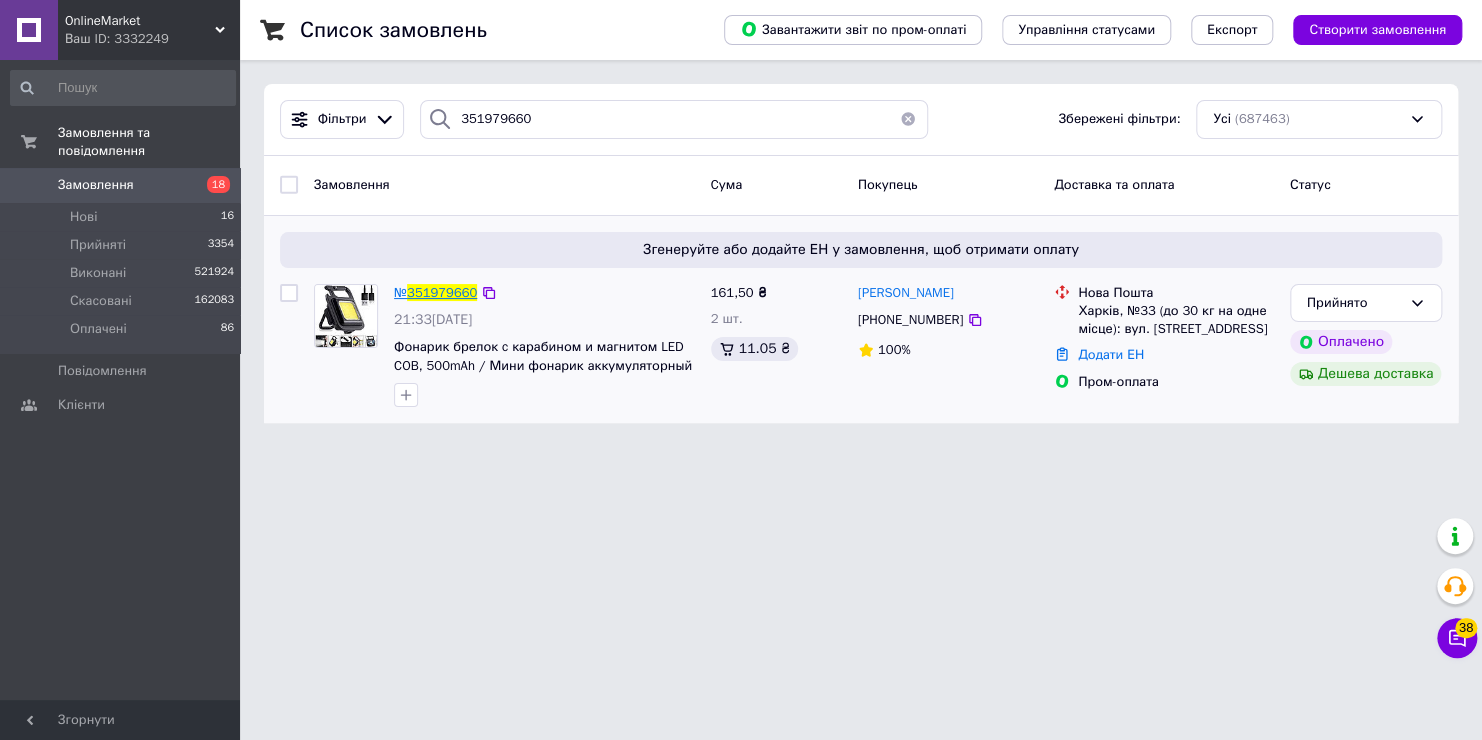 click on "351979660" at bounding box center (442, 292) 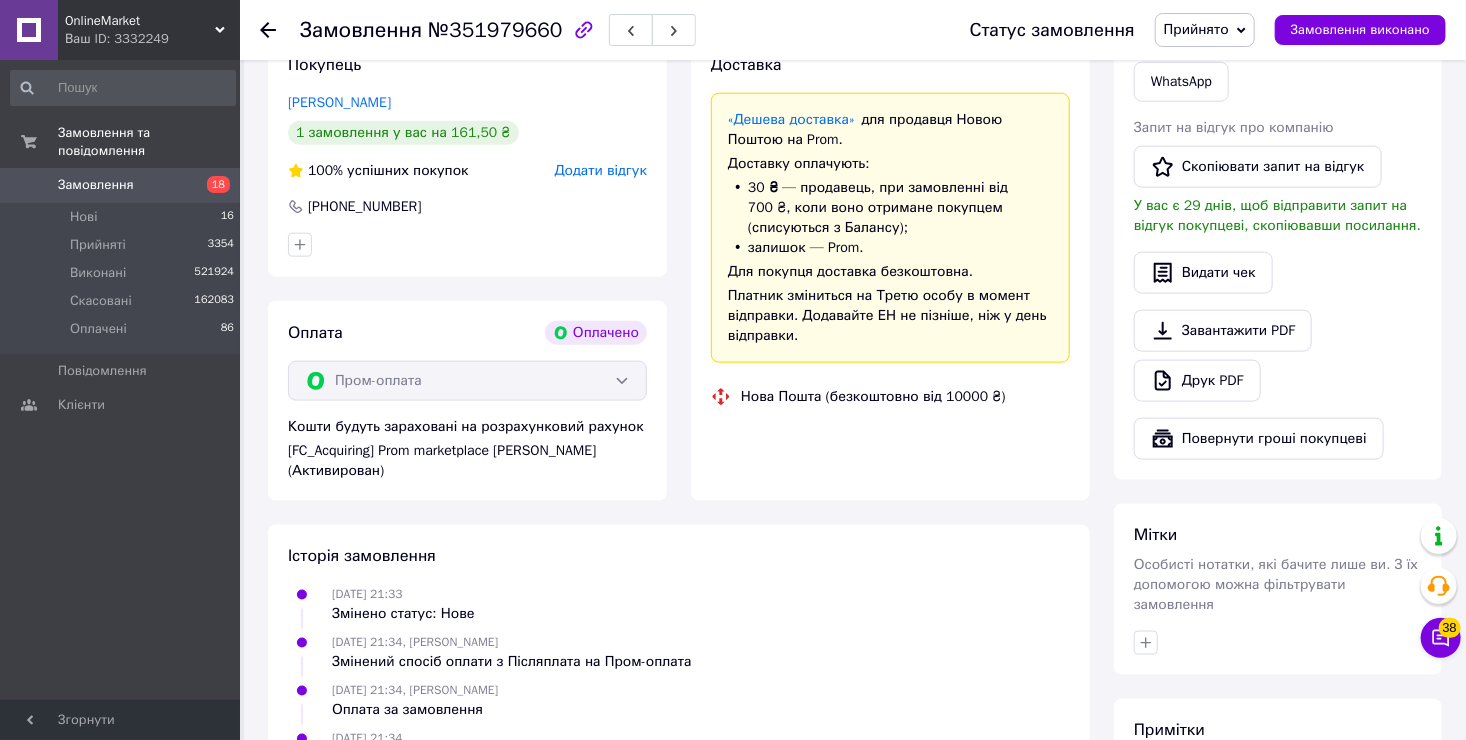 scroll, scrollTop: 1153, scrollLeft: 0, axis: vertical 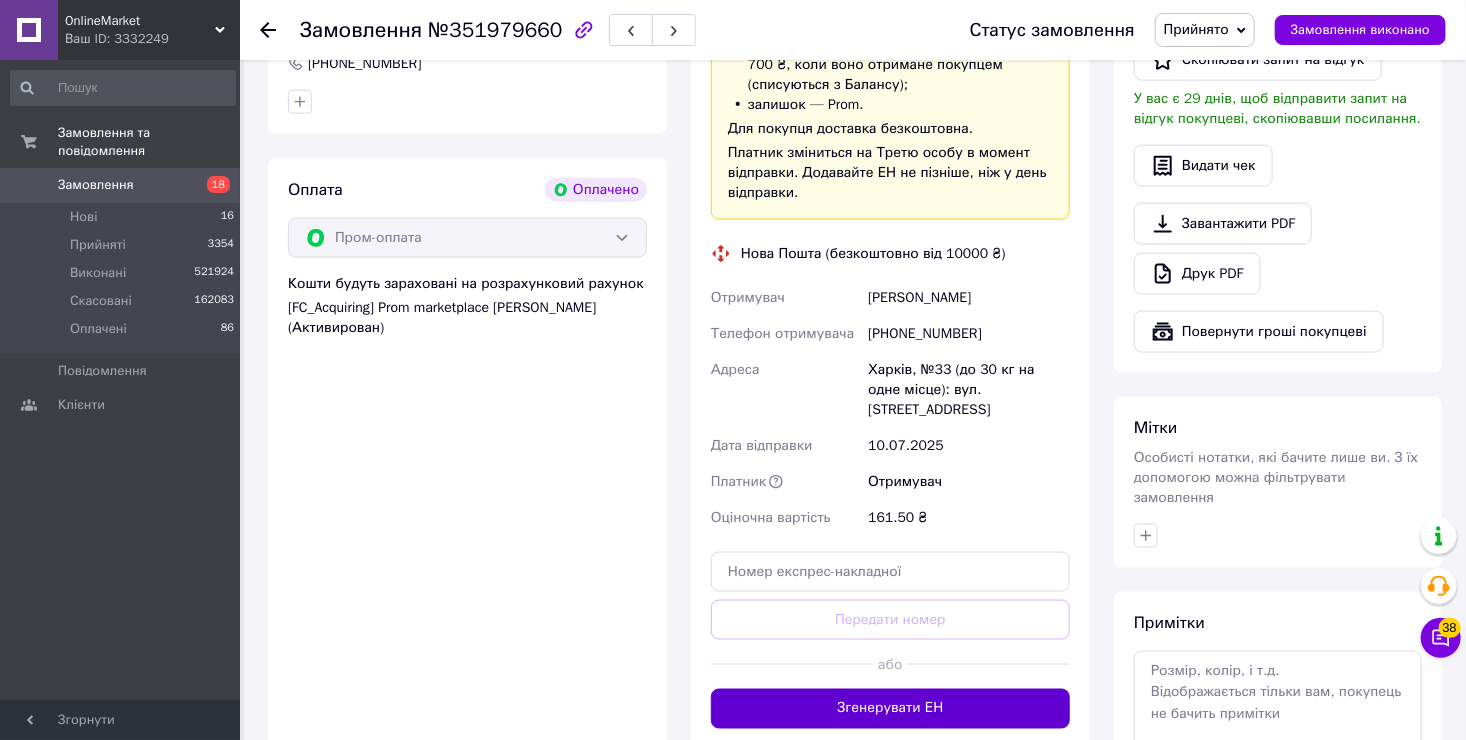 click on "Згенерувати ЕН" at bounding box center [890, 709] 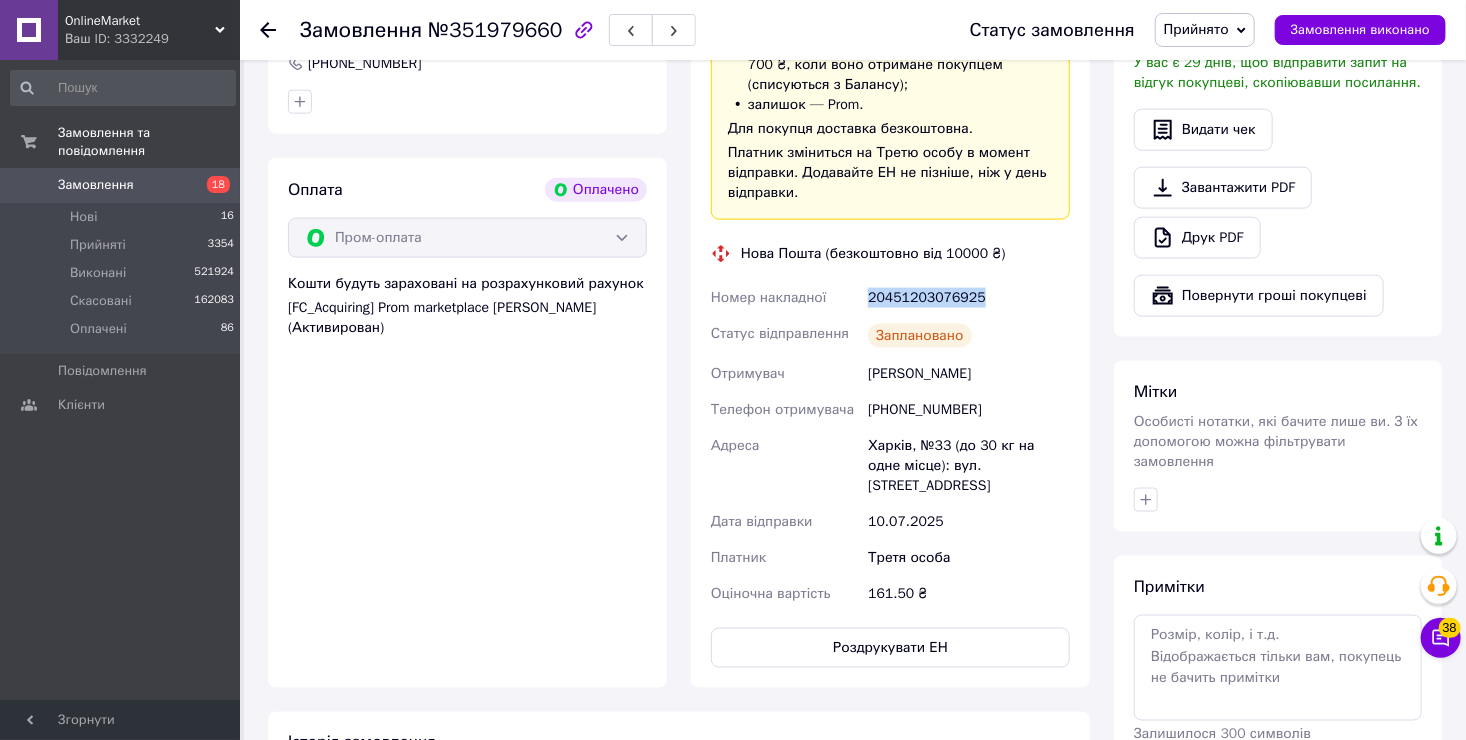 drag, startPoint x: 981, startPoint y: 296, endPoint x: 840, endPoint y: 296, distance: 141 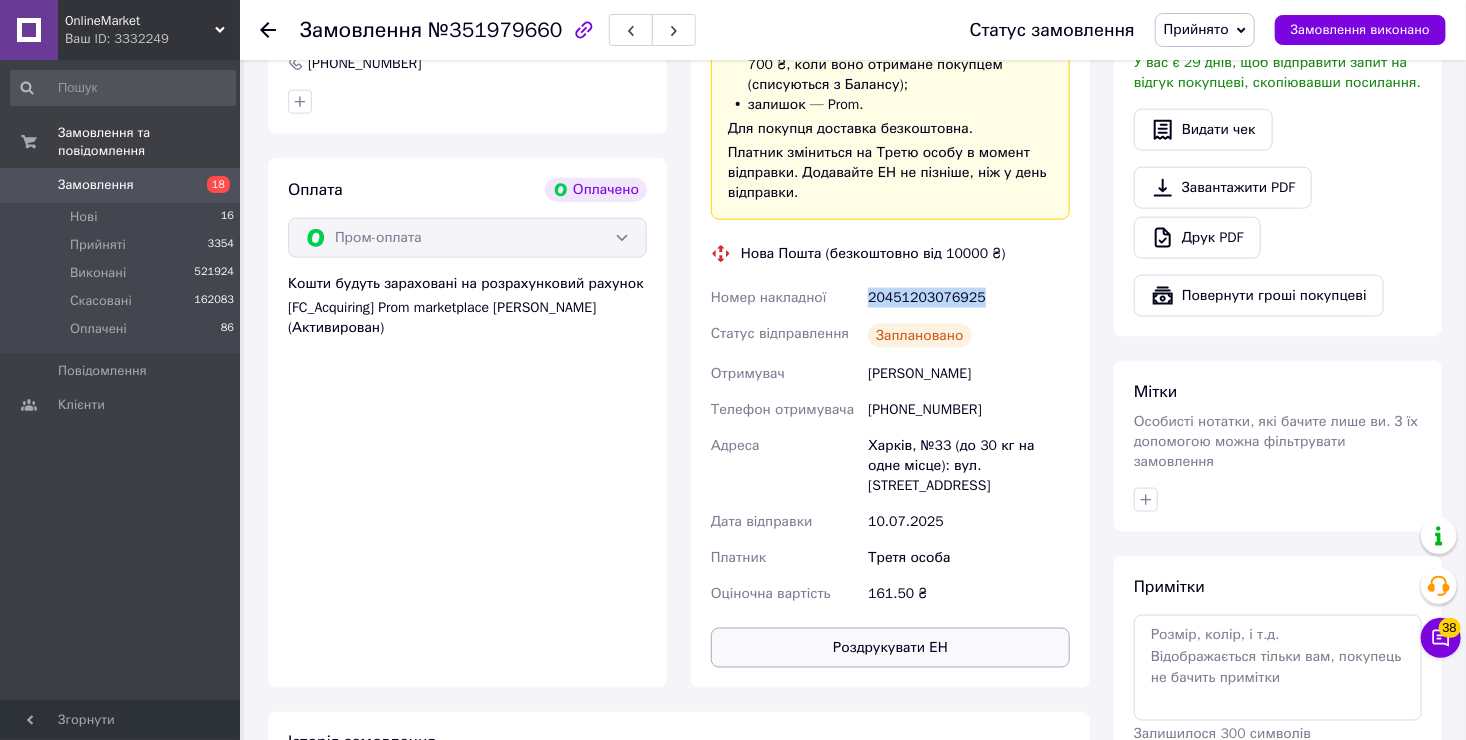 click on "Роздрукувати ЕН" at bounding box center [890, 648] 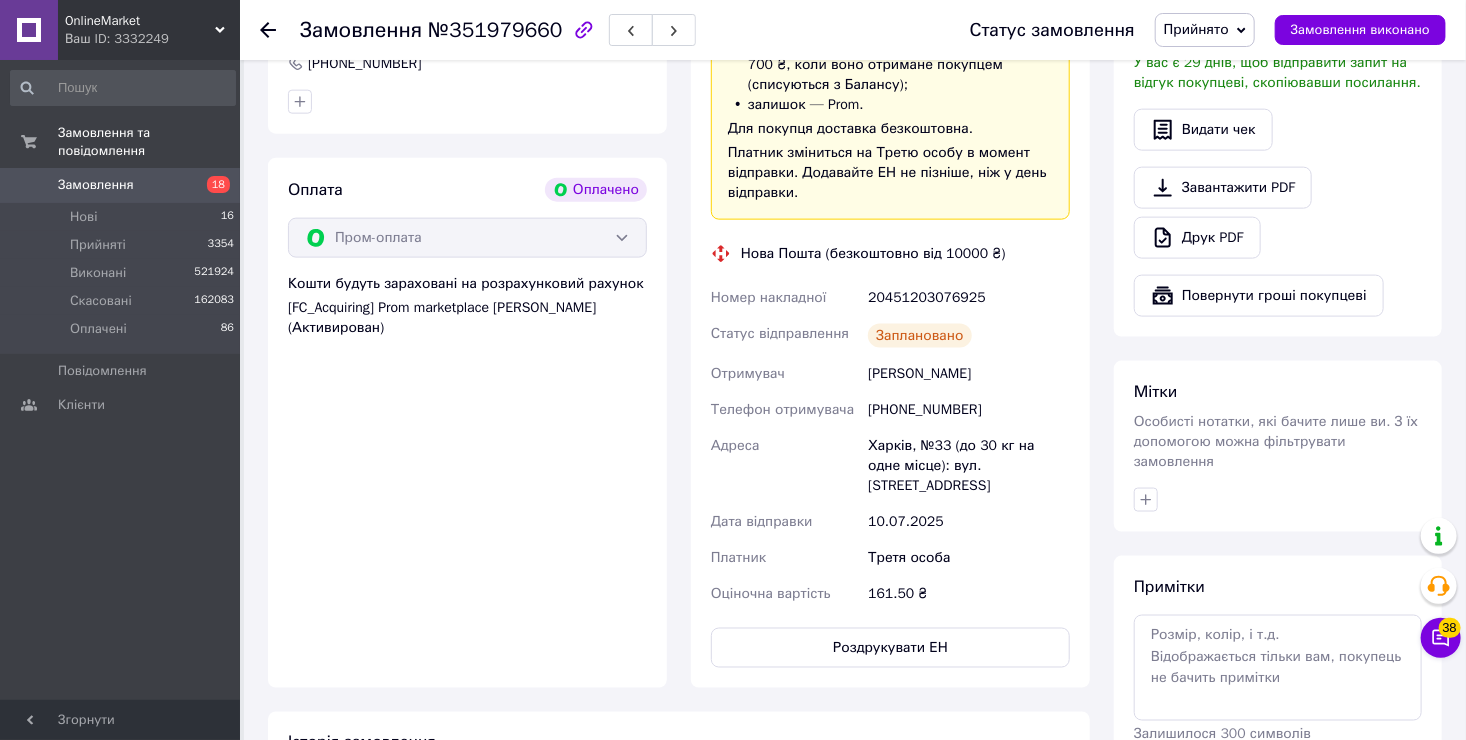 drag, startPoint x: 112, startPoint y: 36, endPoint x: 104, endPoint y: 63, distance: 28.160255 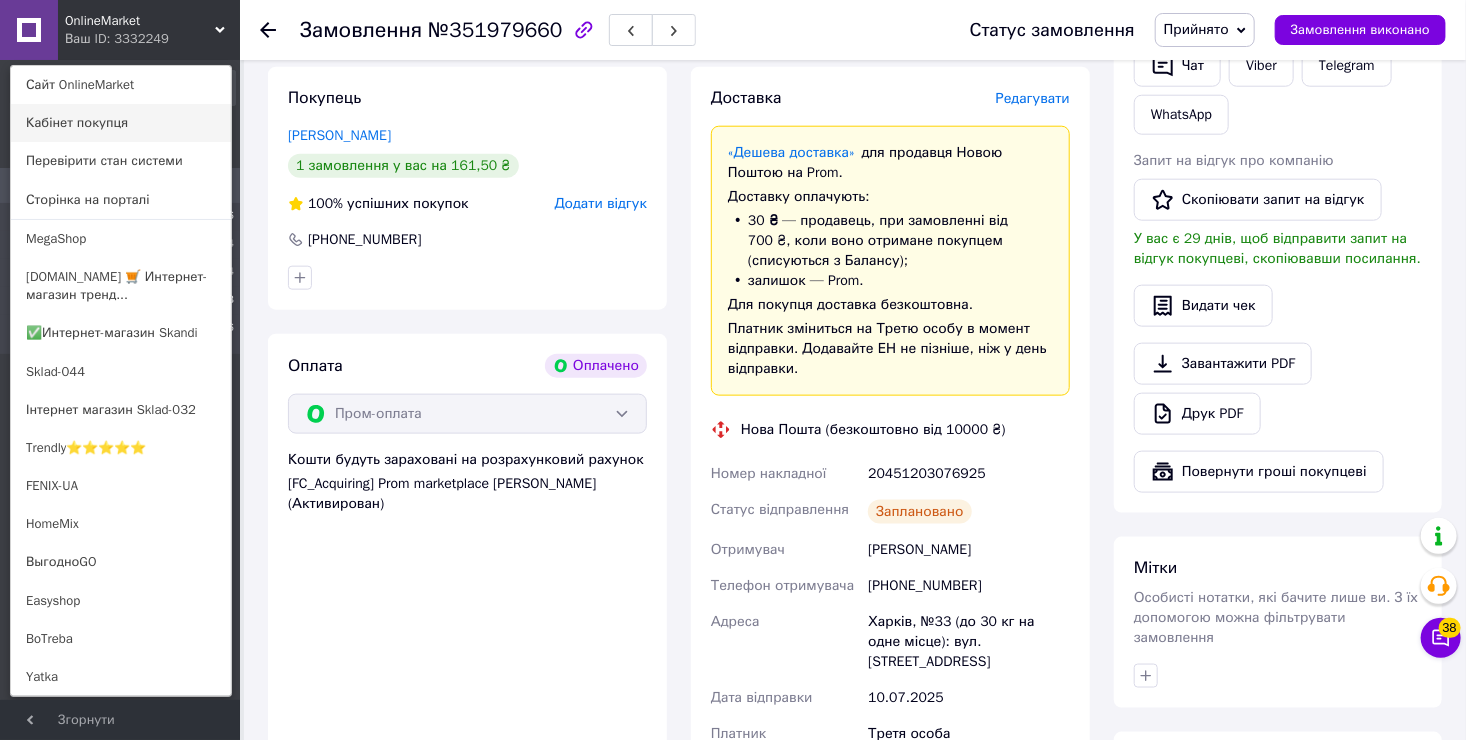 scroll, scrollTop: 953, scrollLeft: 0, axis: vertical 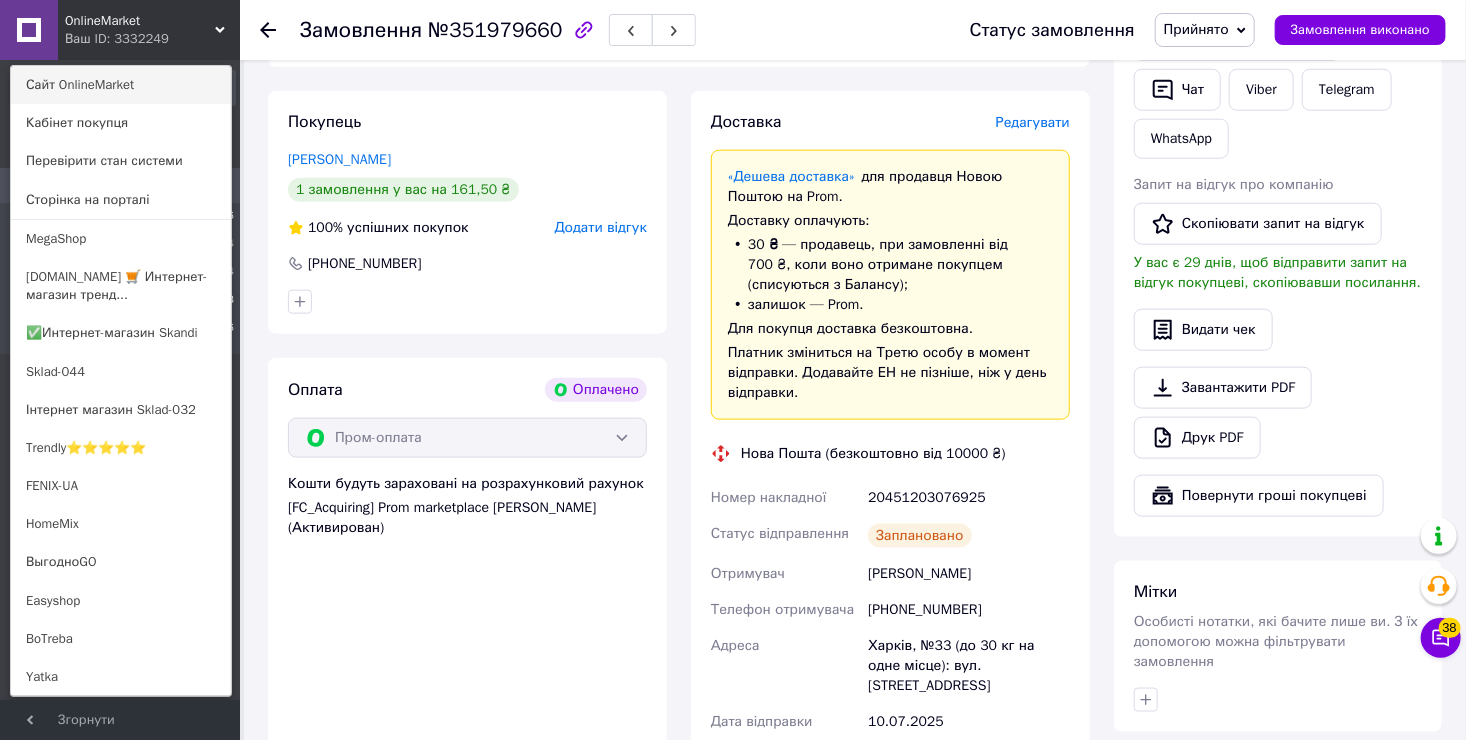 click on "Сайт OnlineMarket" at bounding box center (121, 85) 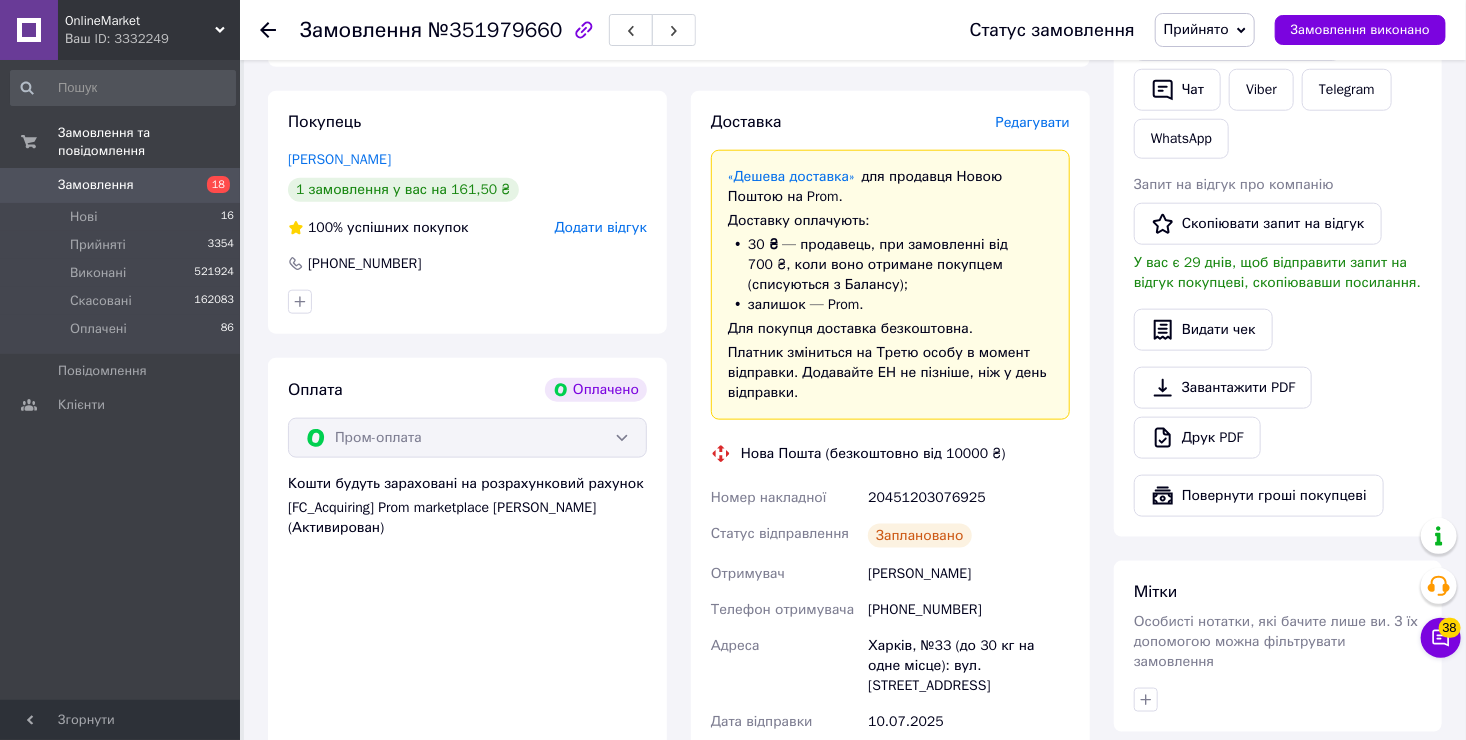 click on "Замовлення" at bounding box center [96, 185] 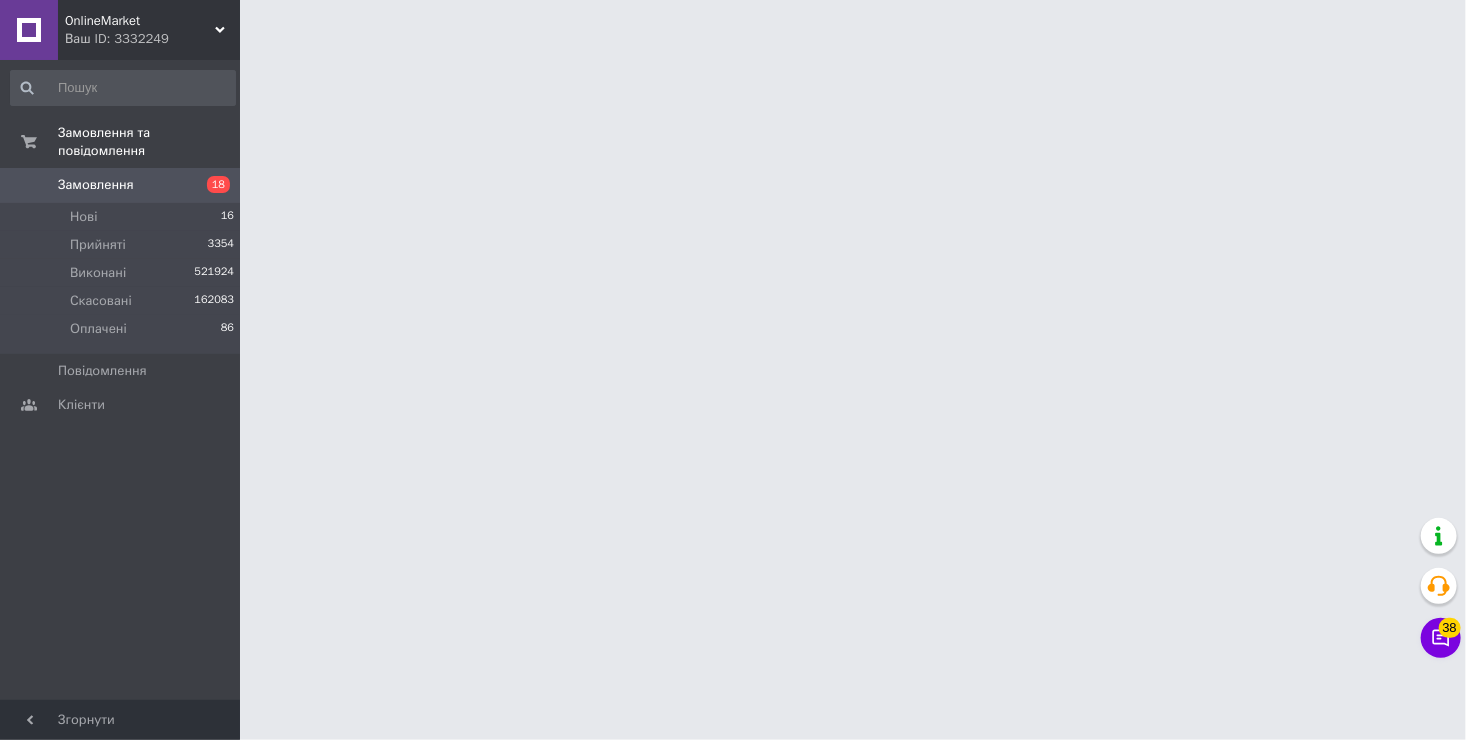 scroll, scrollTop: 0, scrollLeft: 0, axis: both 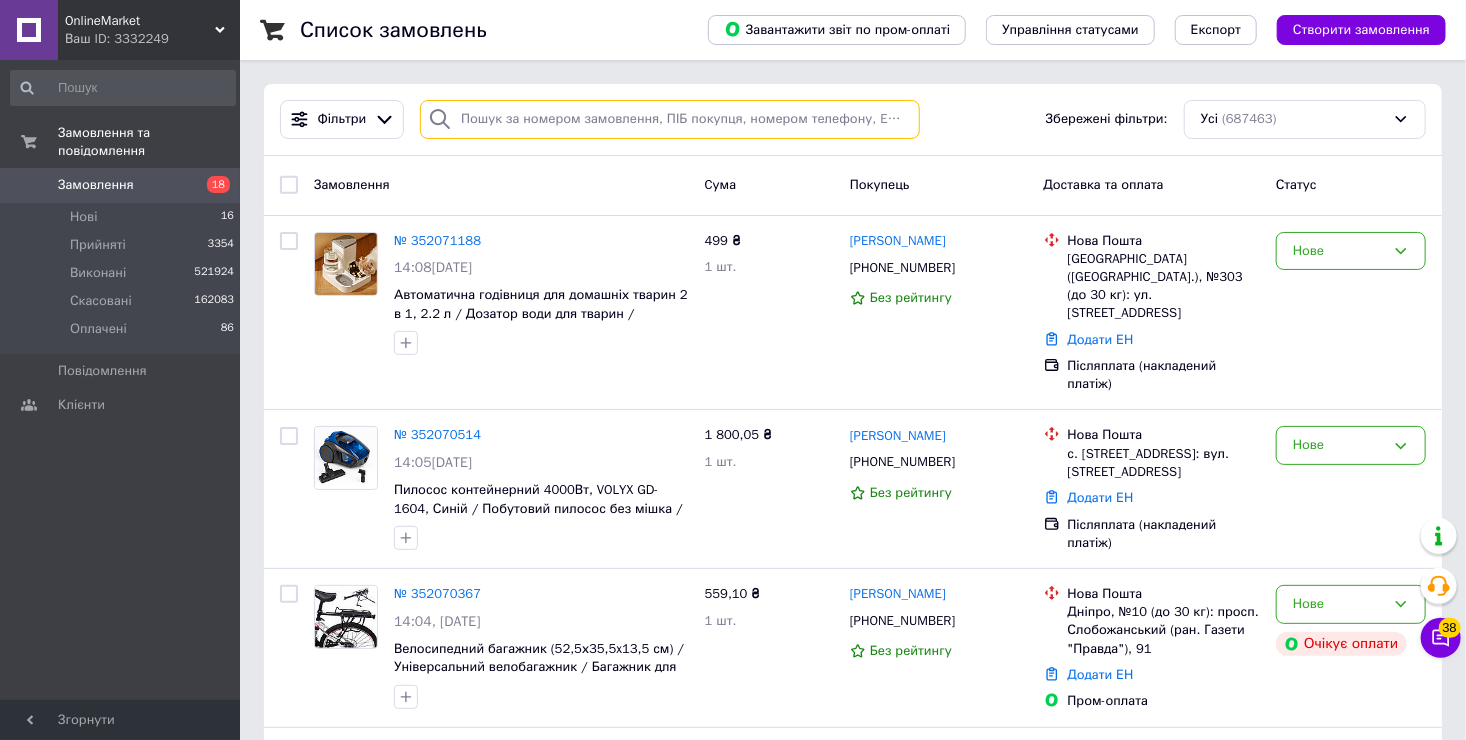 click at bounding box center [670, 119] 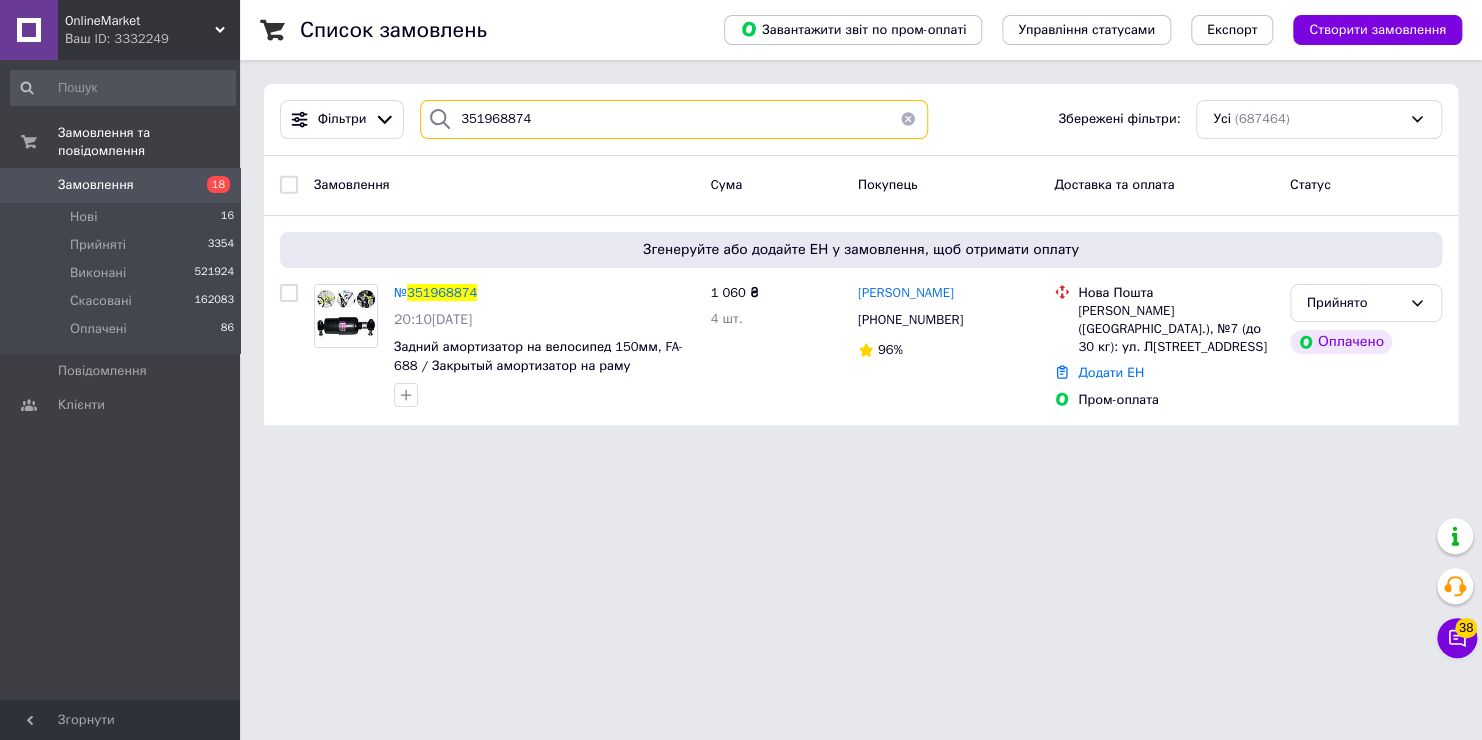type on "351968874" 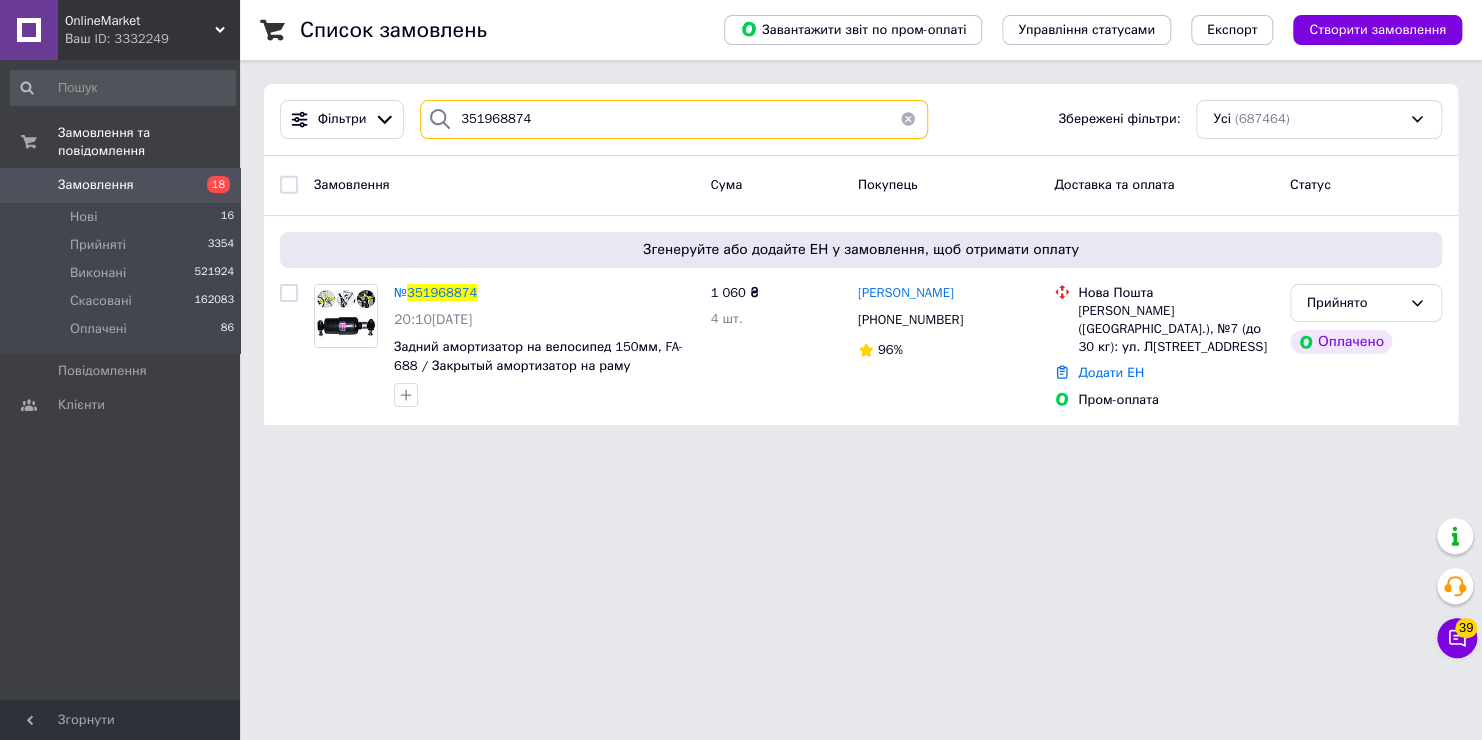 drag, startPoint x: 485, startPoint y: 108, endPoint x: 301, endPoint y: 64, distance: 189.18774 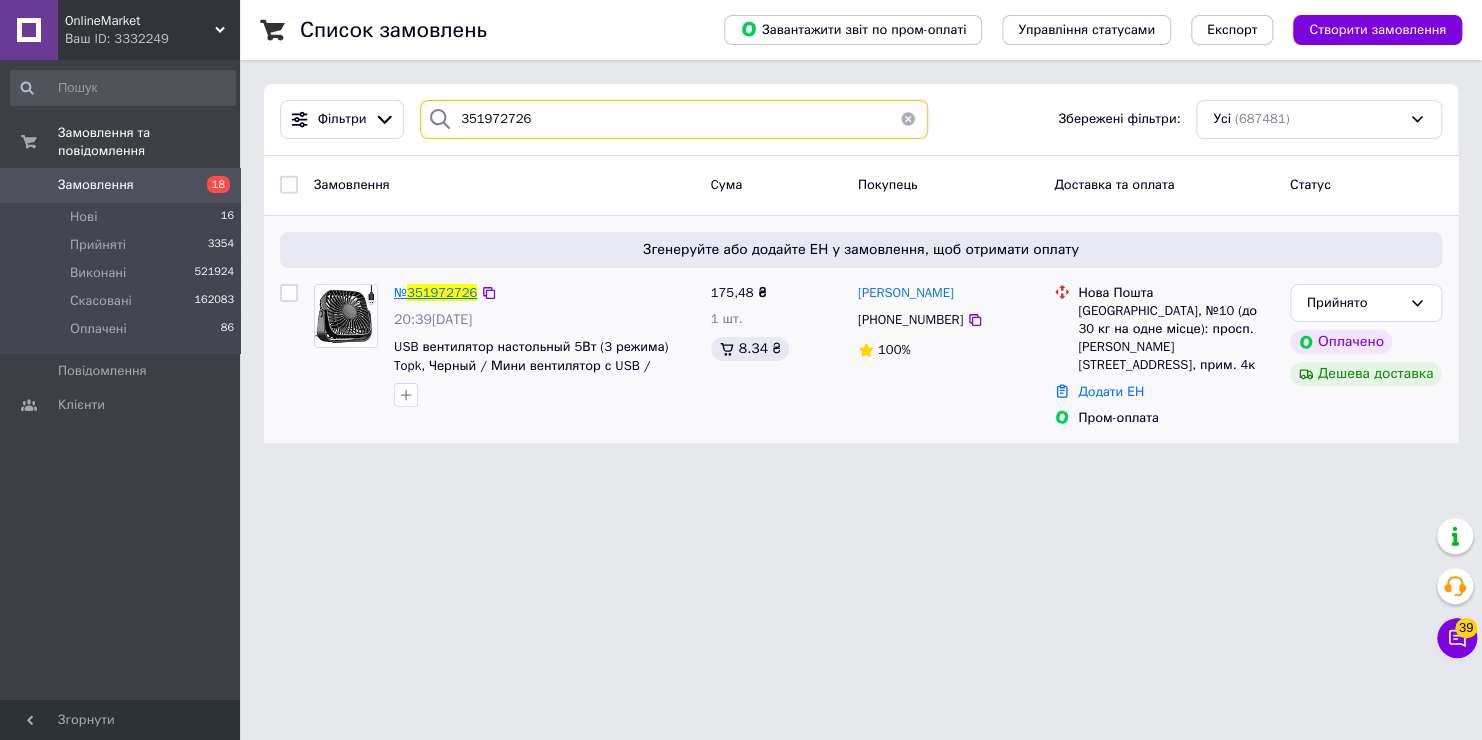 type on "351972726" 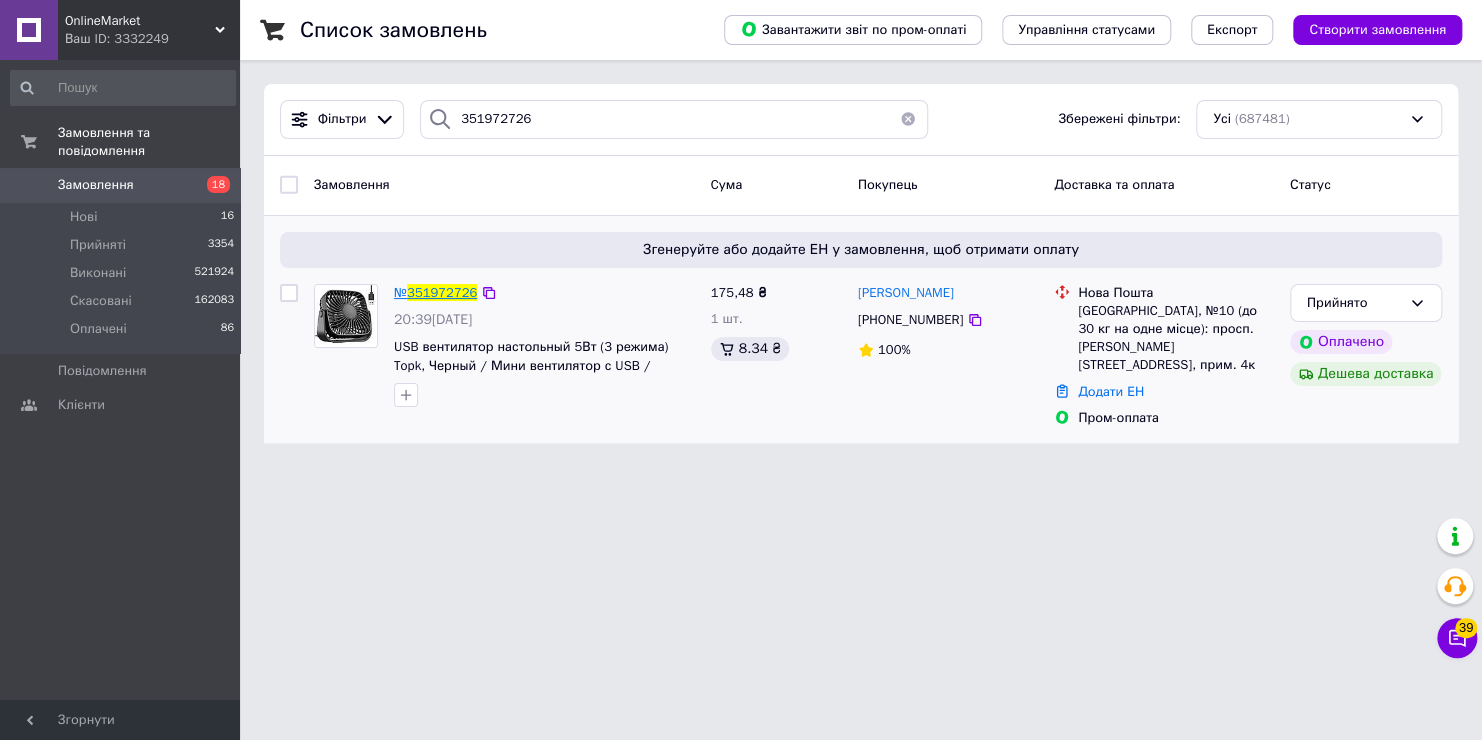click on "351972726" at bounding box center (442, 292) 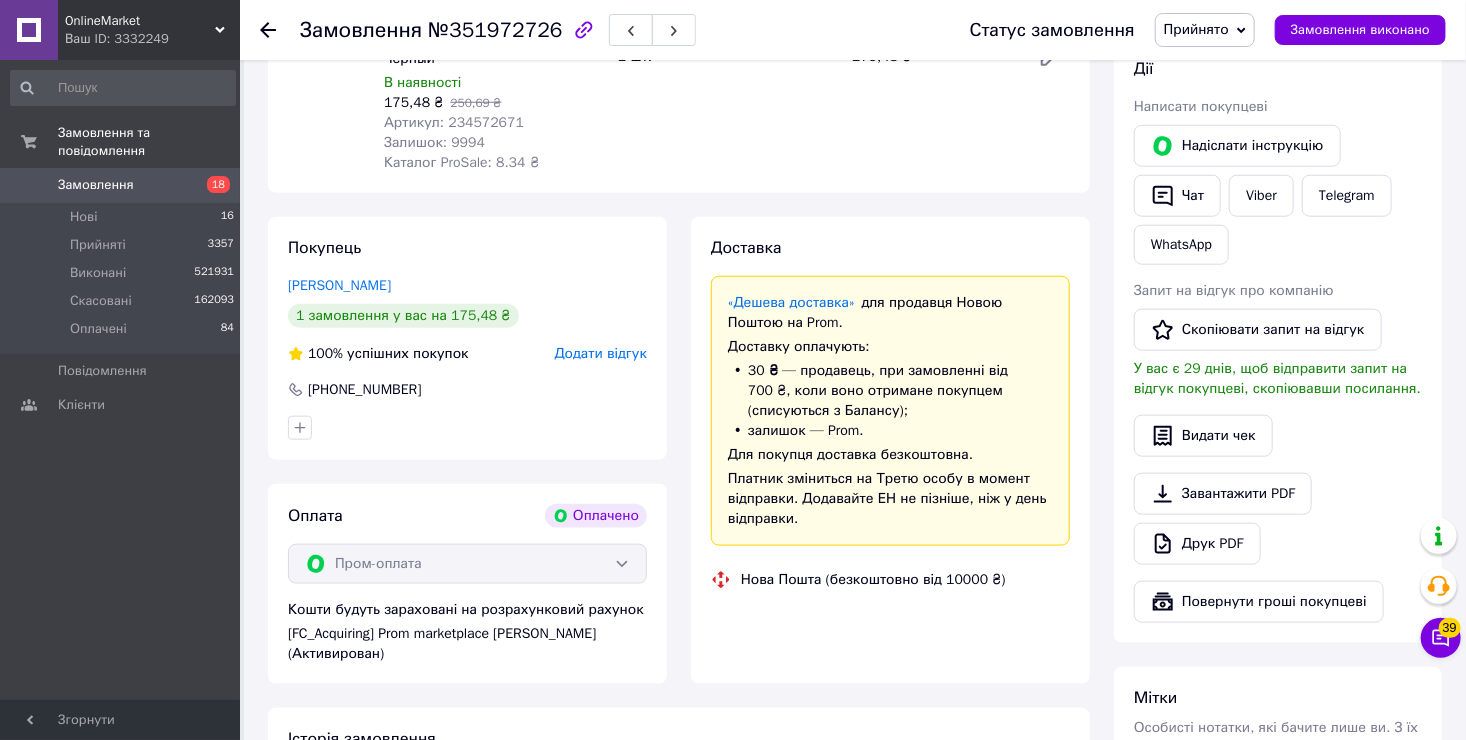 scroll, scrollTop: 1147, scrollLeft: 0, axis: vertical 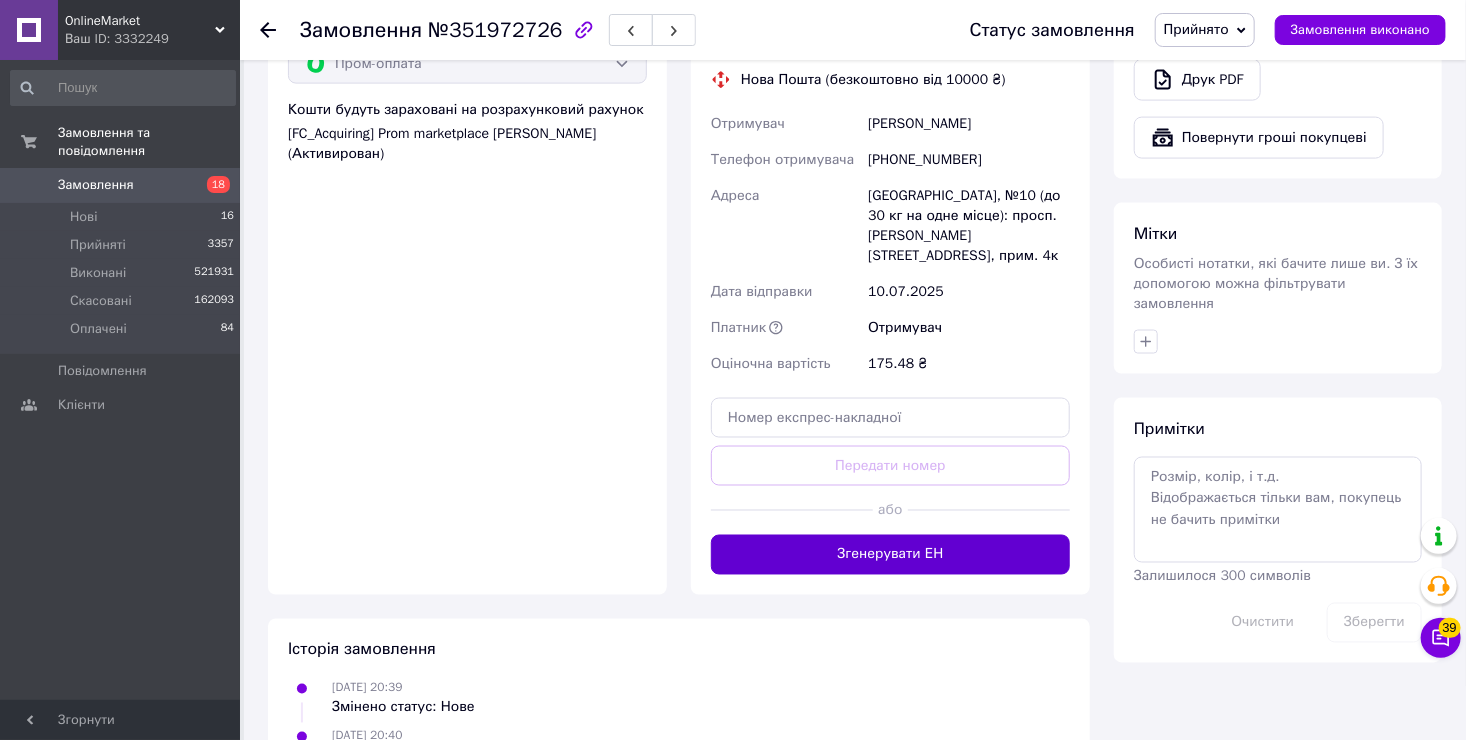 click on "Згенерувати ЕН" at bounding box center (890, 555) 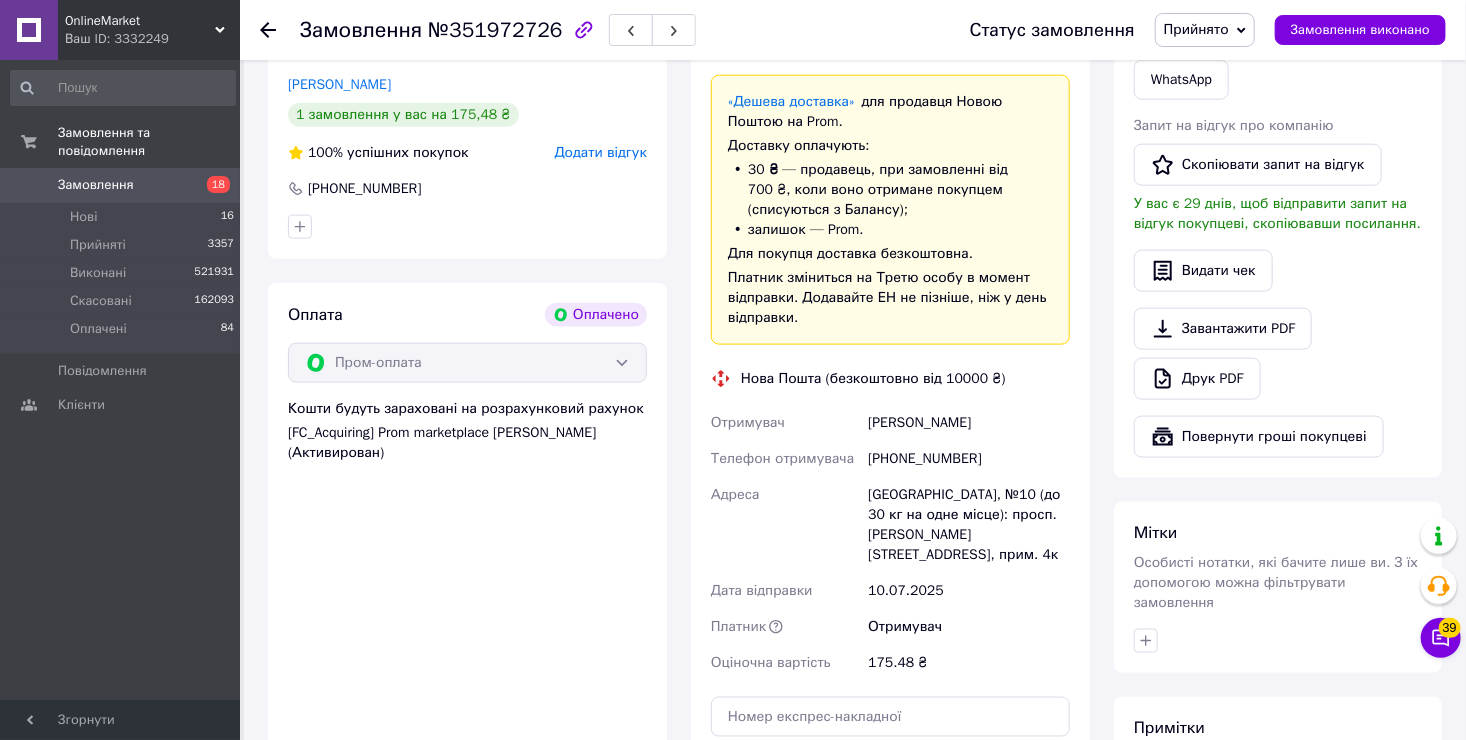 scroll, scrollTop: 1047, scrollLeft: 0, axis: vertical 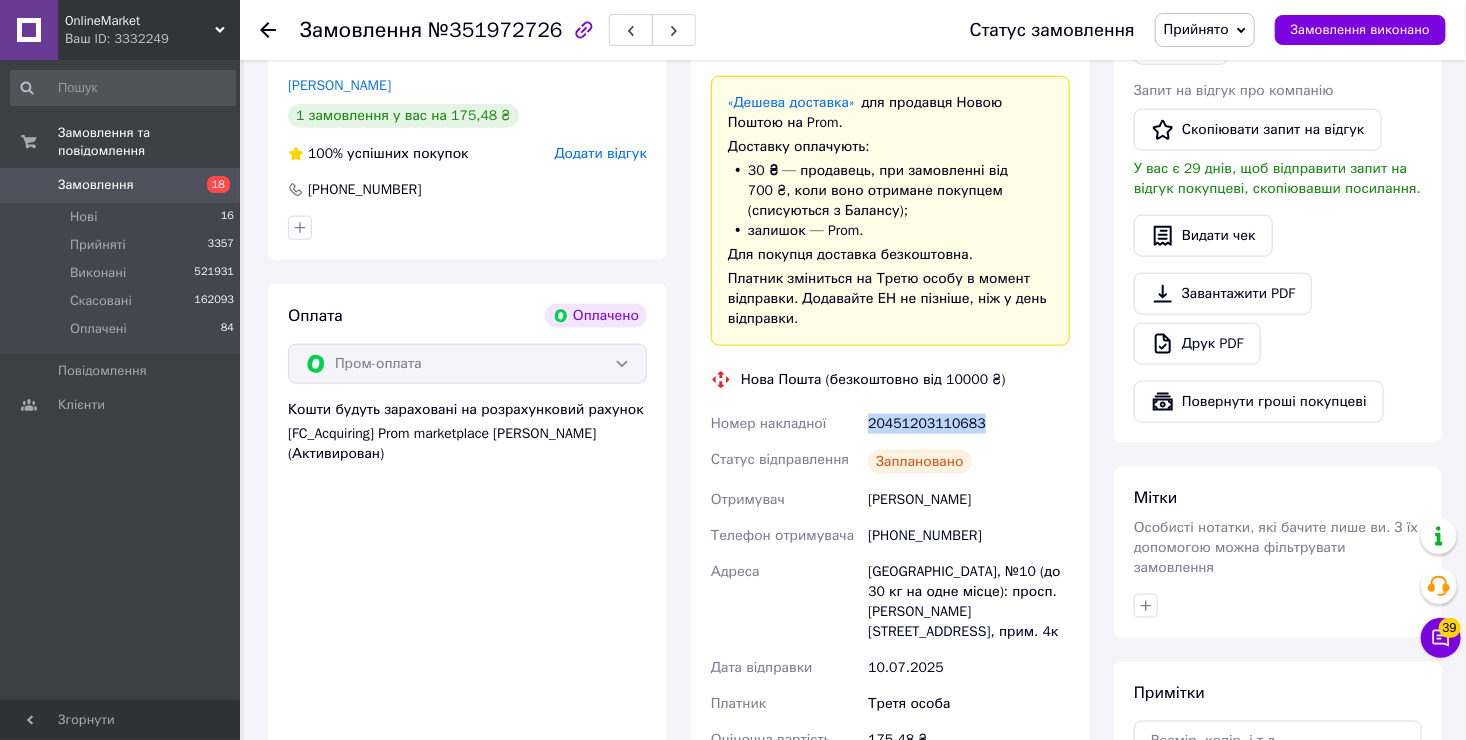 drag, startPoint x: 981, startPoint y: 425, endPoint x: 865, endPoint y: 425, distance: 116 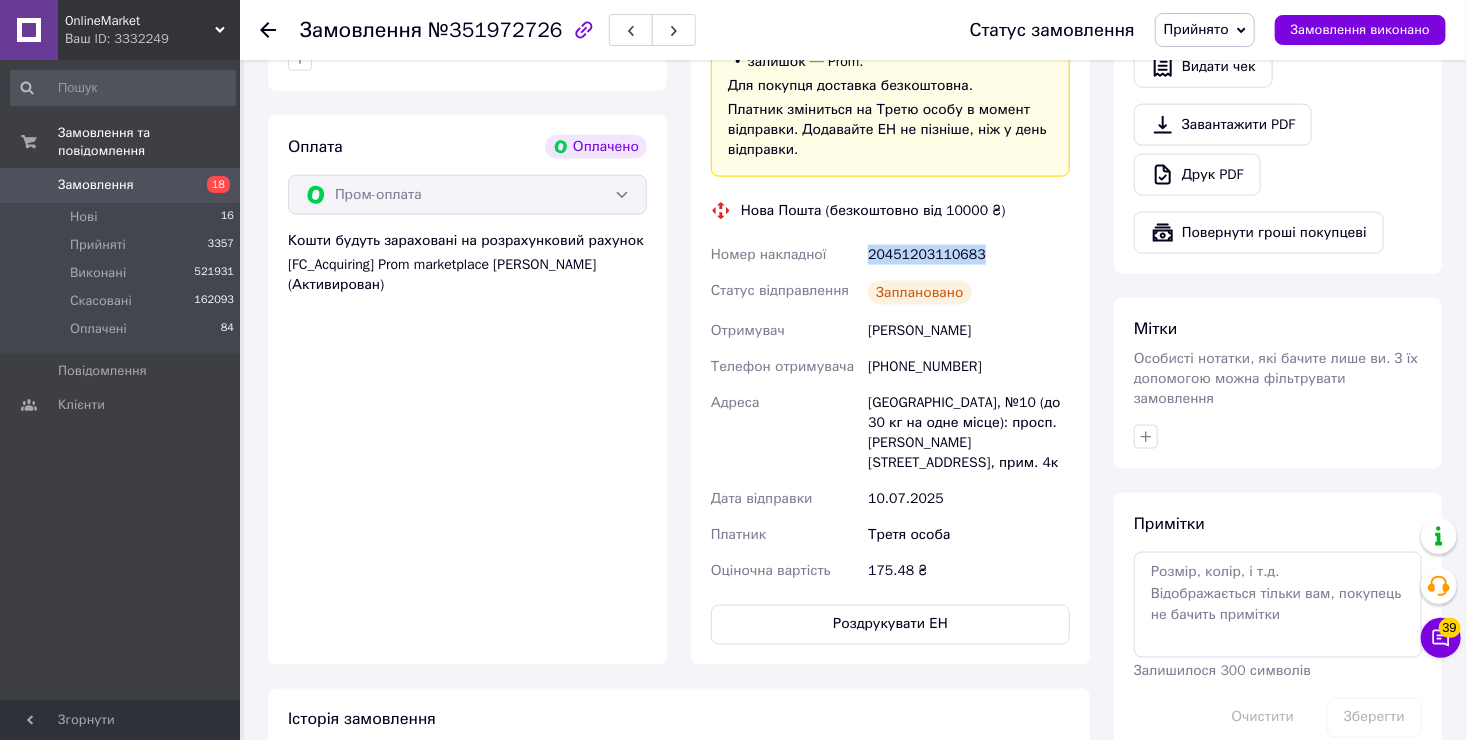 scroll, scrollTop: 1347, scrollLeft: 0, axis: vertical 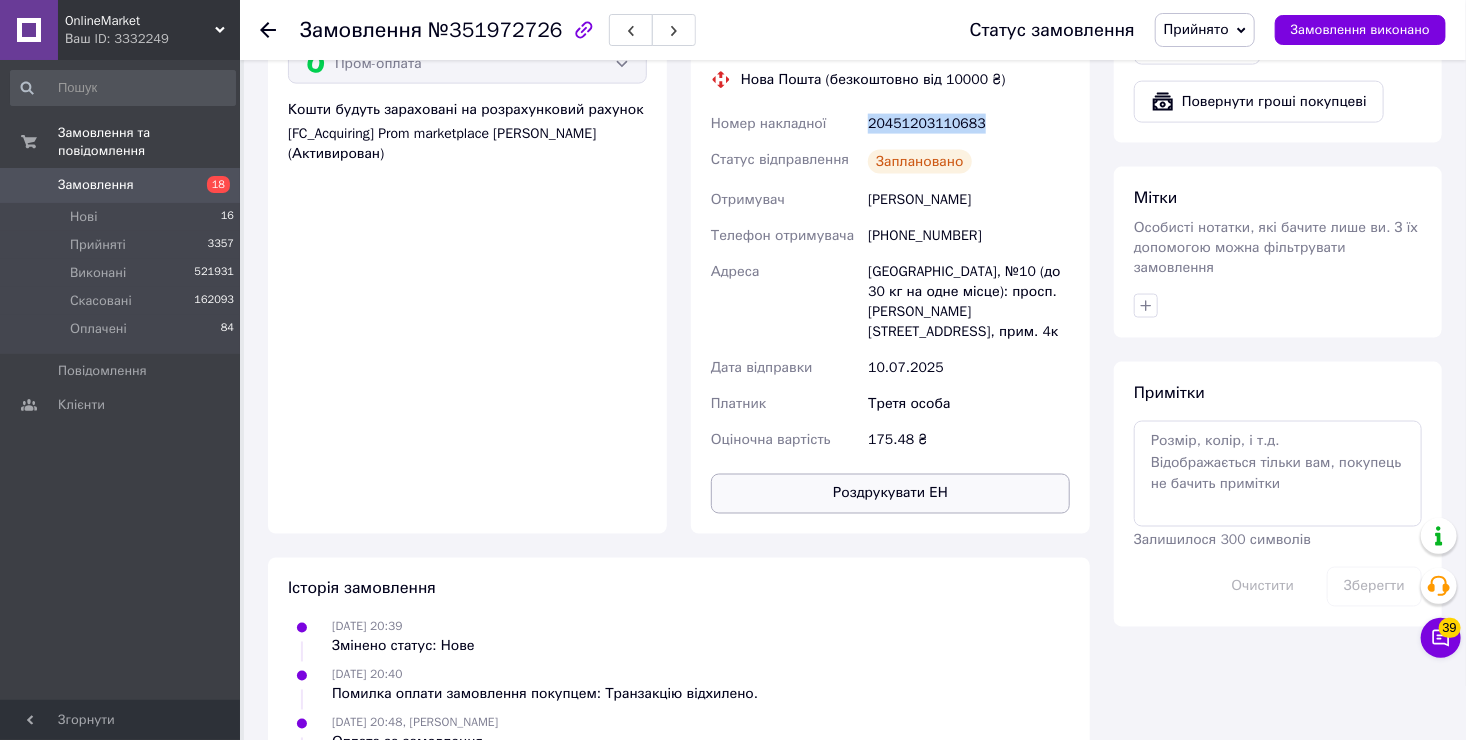 click on "Роздрукувати ЕН" at bounding box center [890, 494] 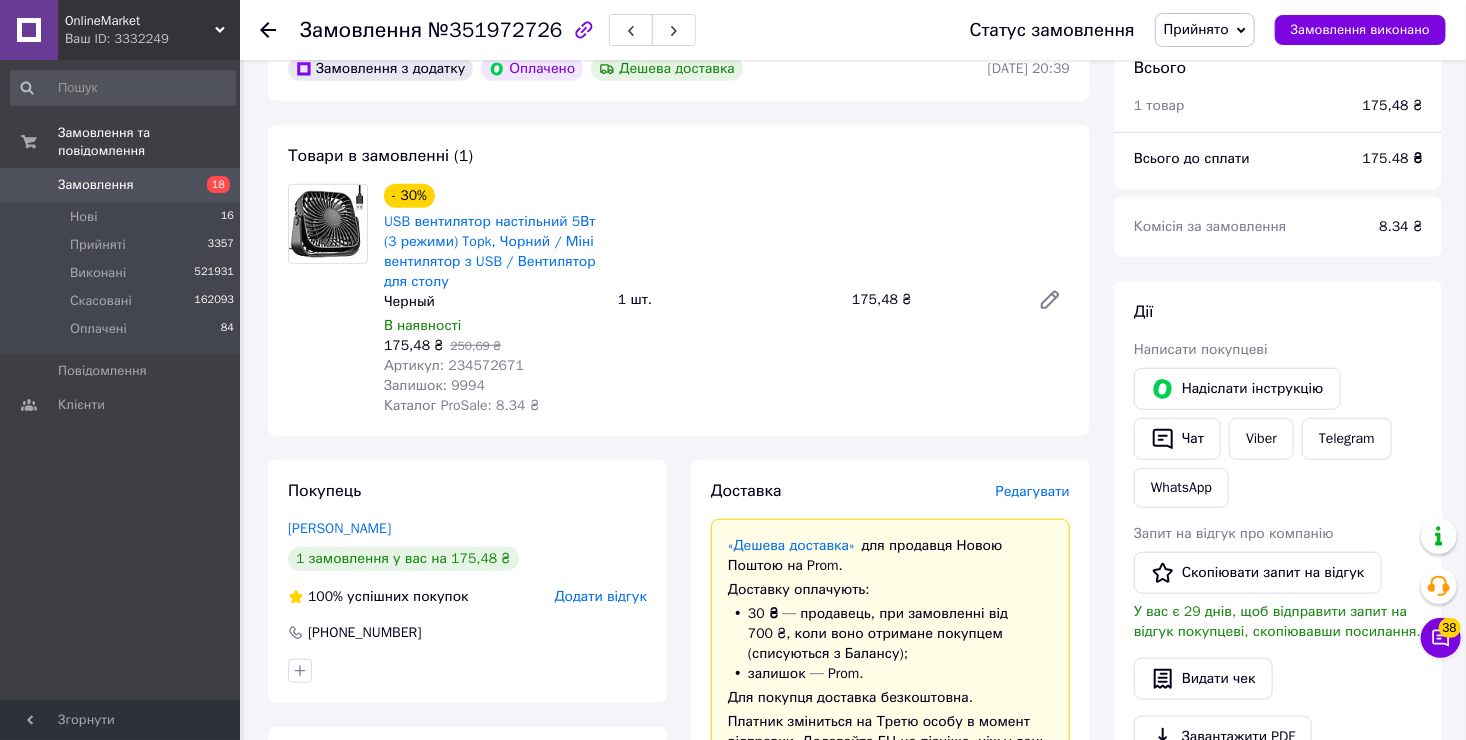 scroll, scrollTop: 247, scrollLeft: 0, axis: vertical 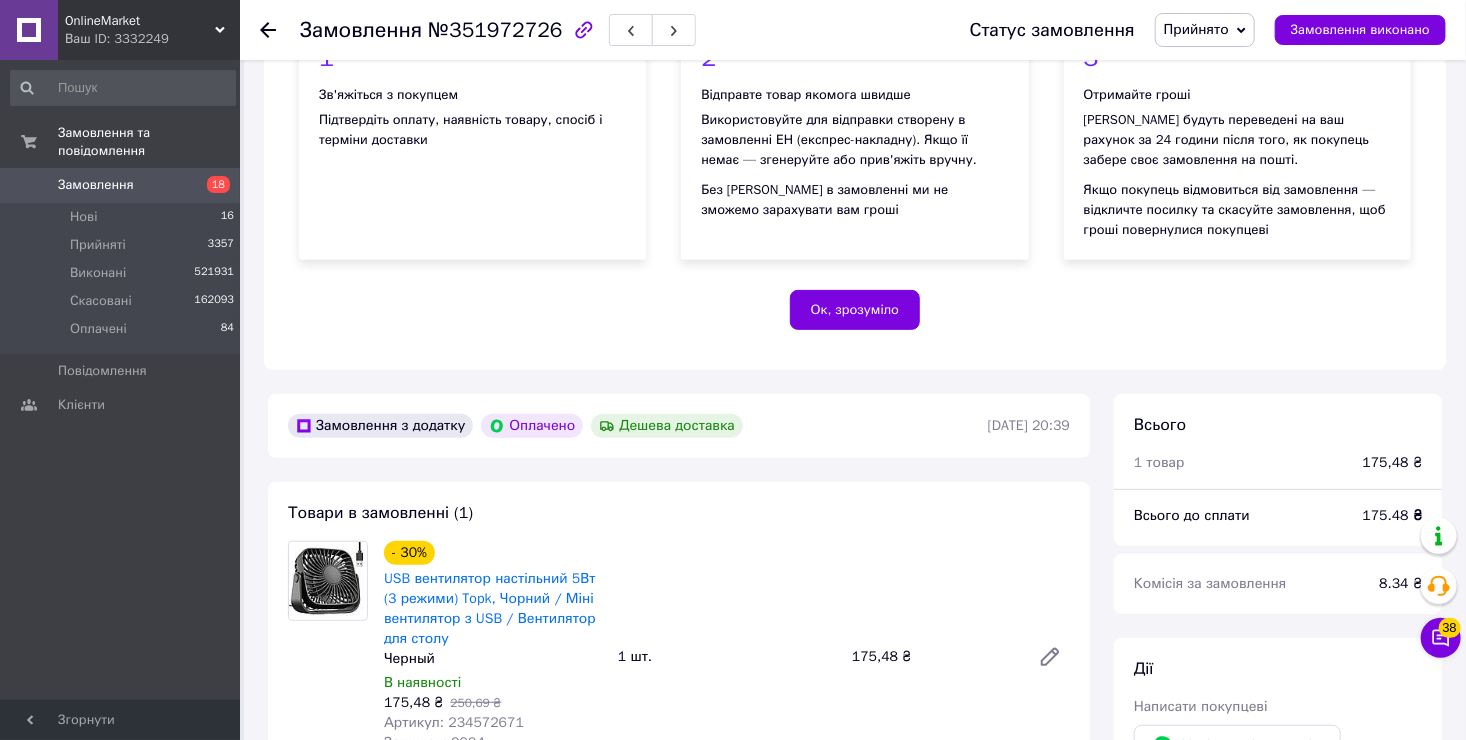 click on "Замовлення" at bounding box center [96, 185] 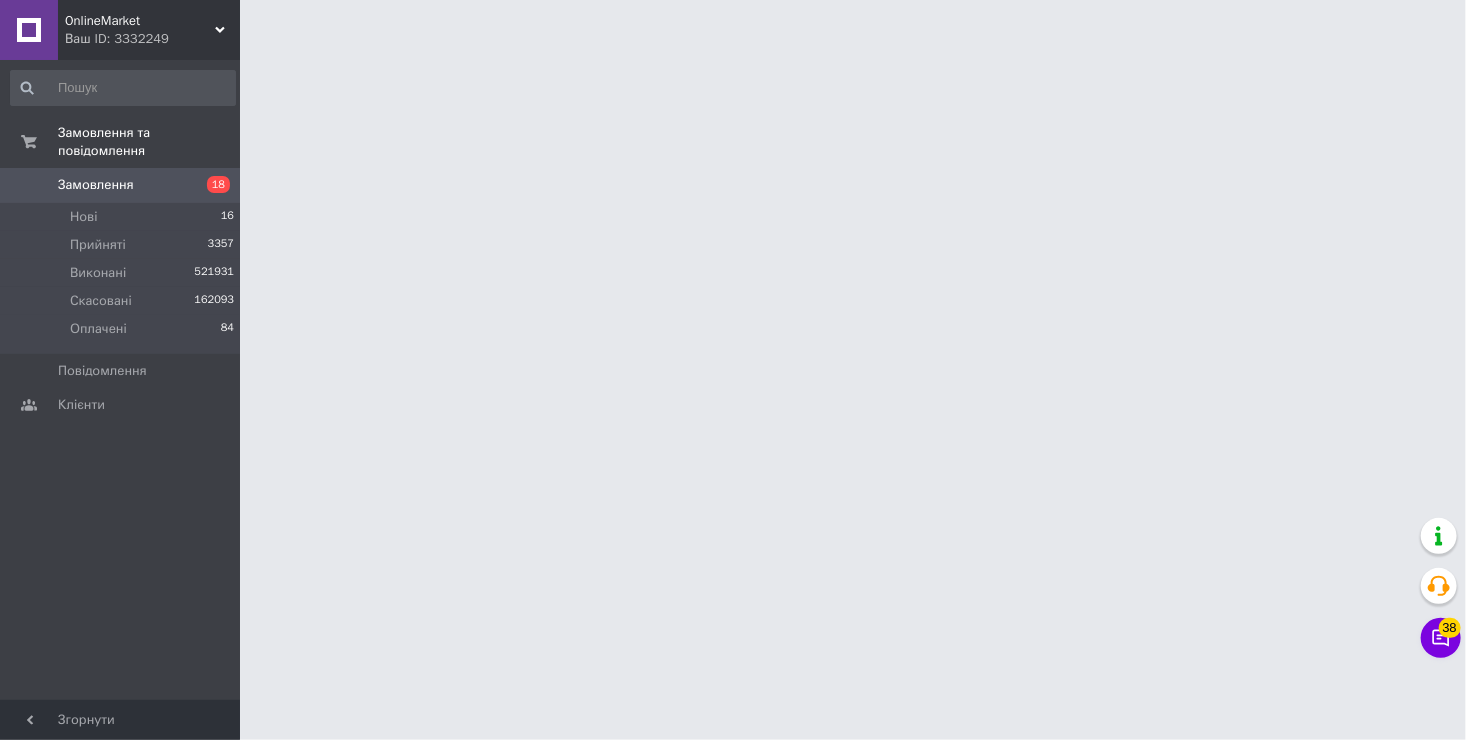 scroll, scrollTop: 0, scrollLeft: 0, axis: both 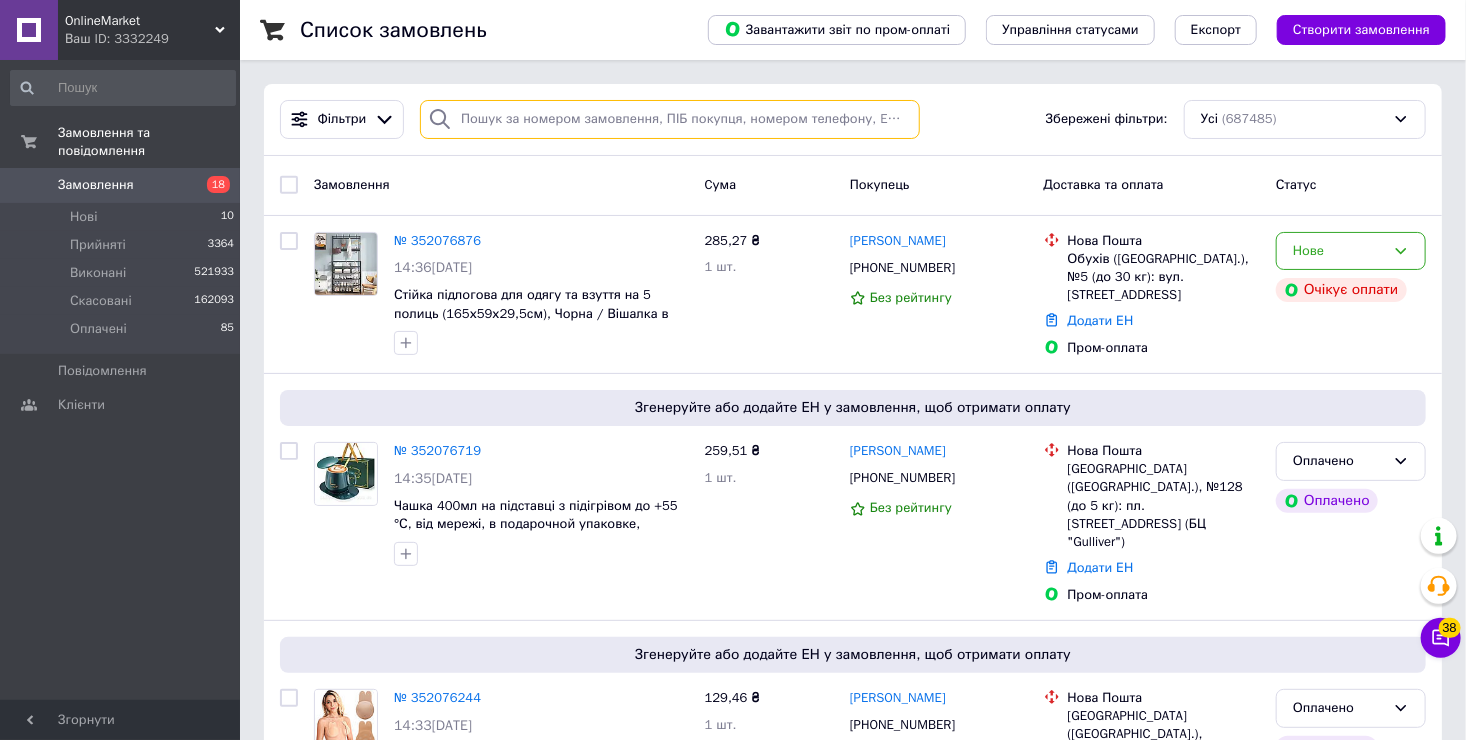 click at bounding box center [670, 119] 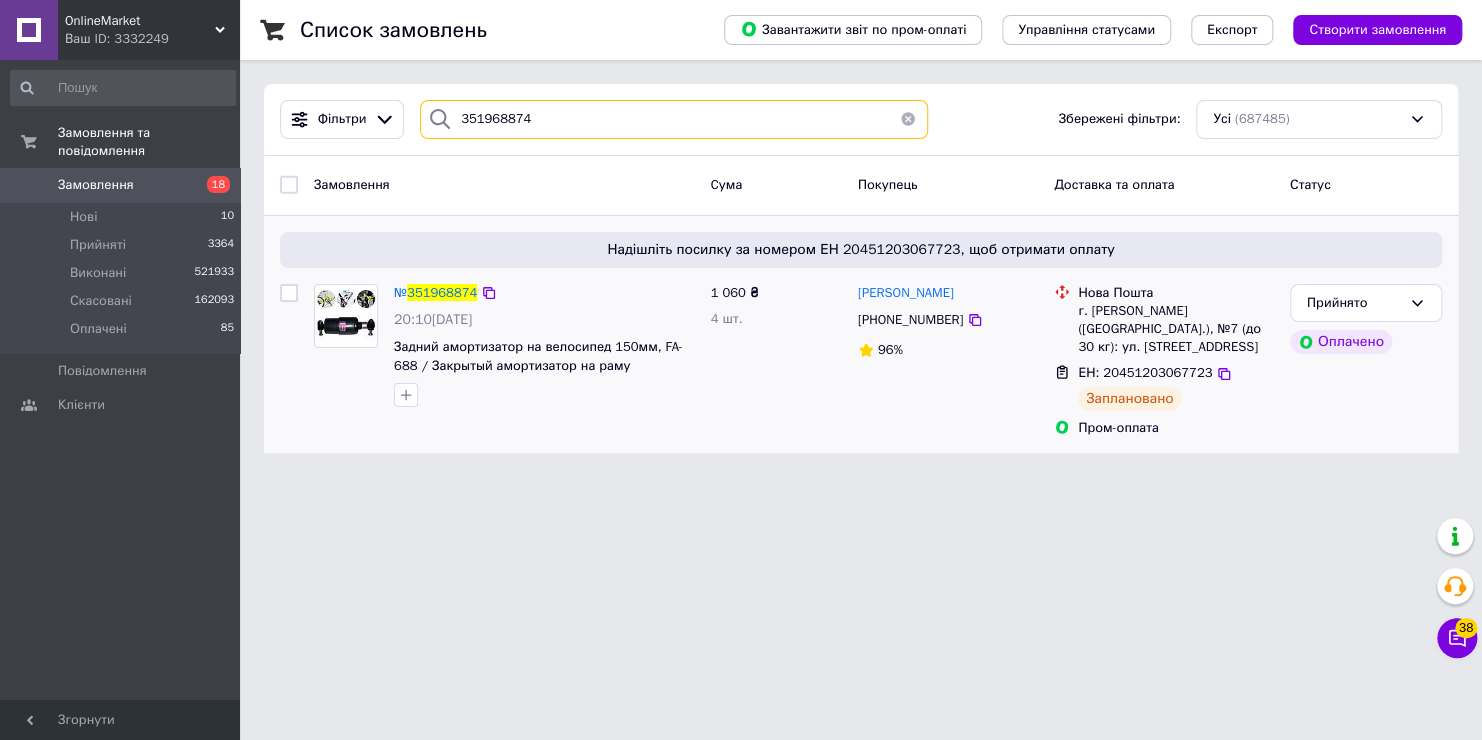 type on "351968874" 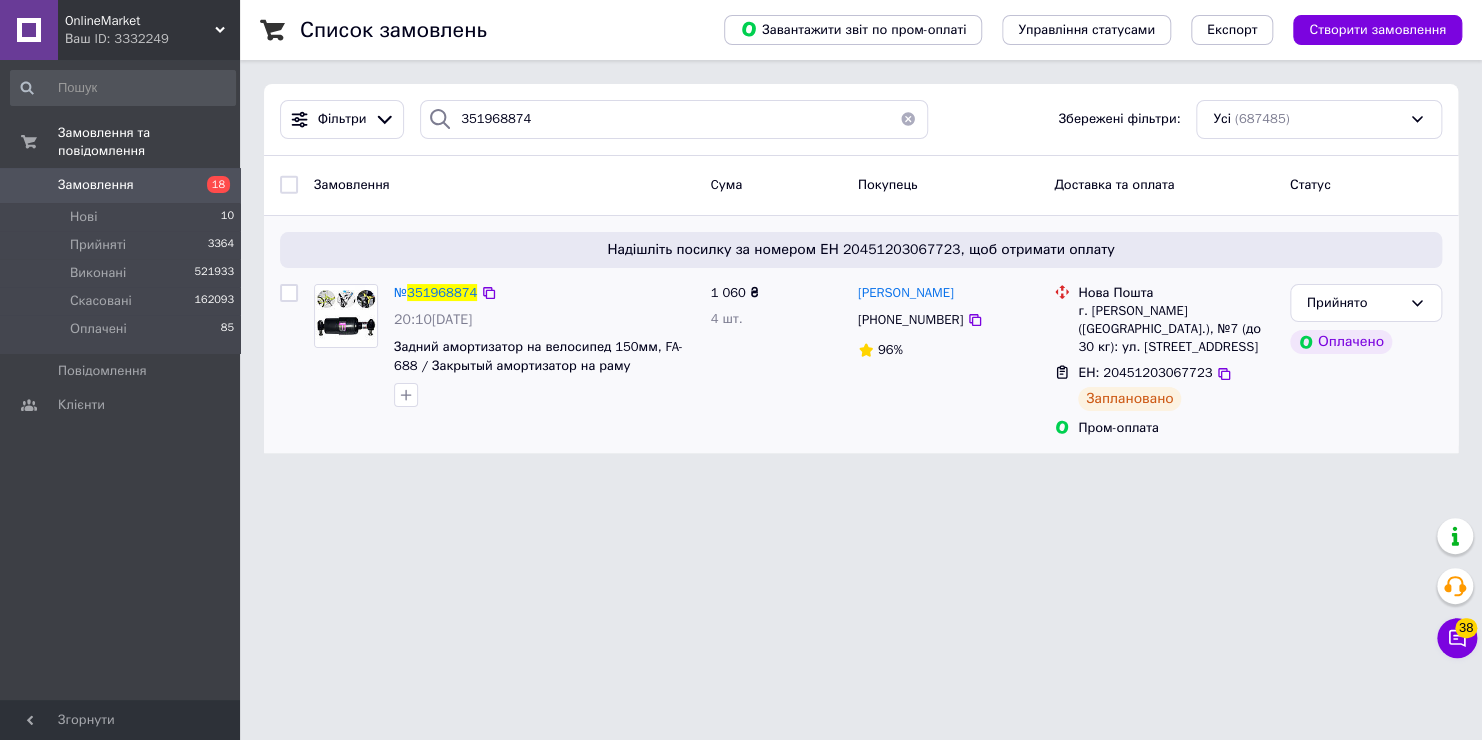 click on "№  351968874" at bounding box center [435, 293] 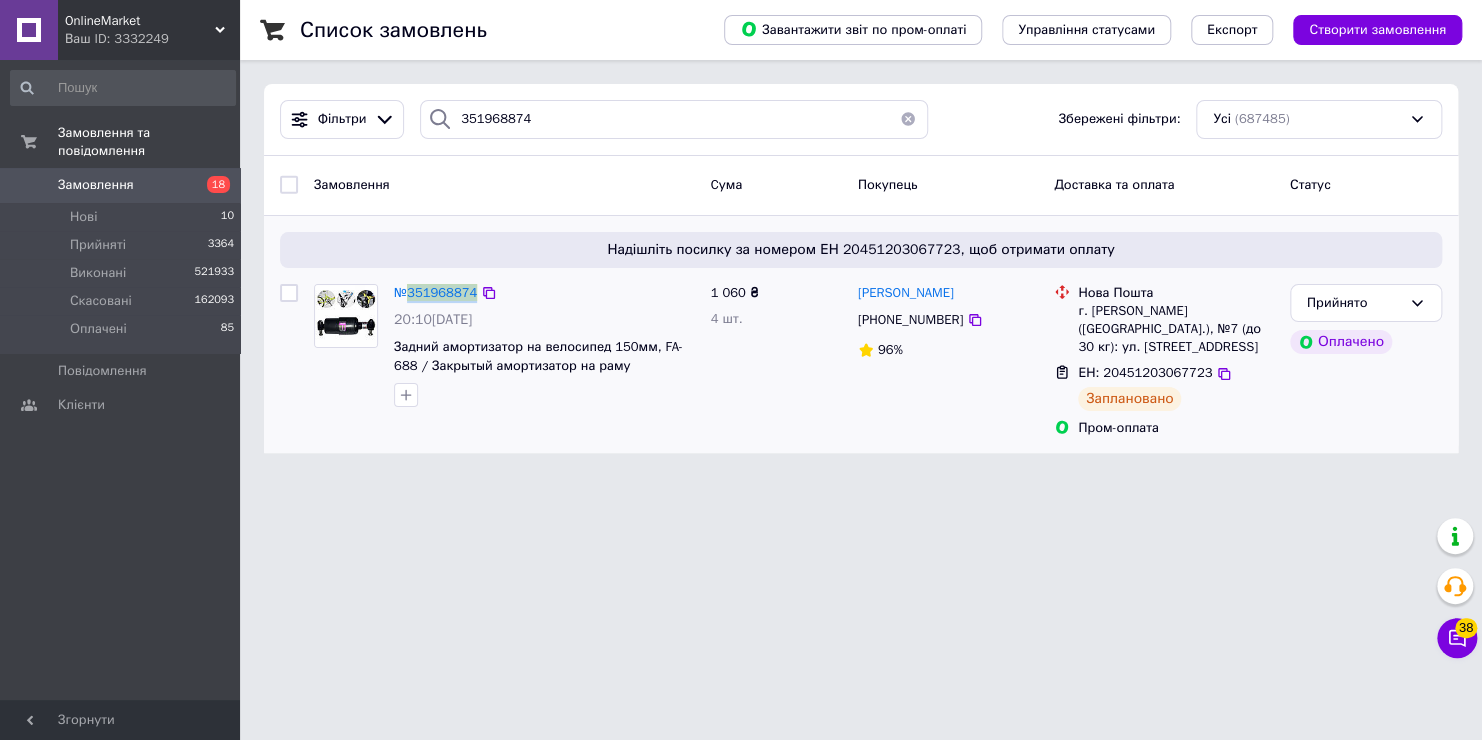click on "№  351968874" at bounding box center [435, 293] 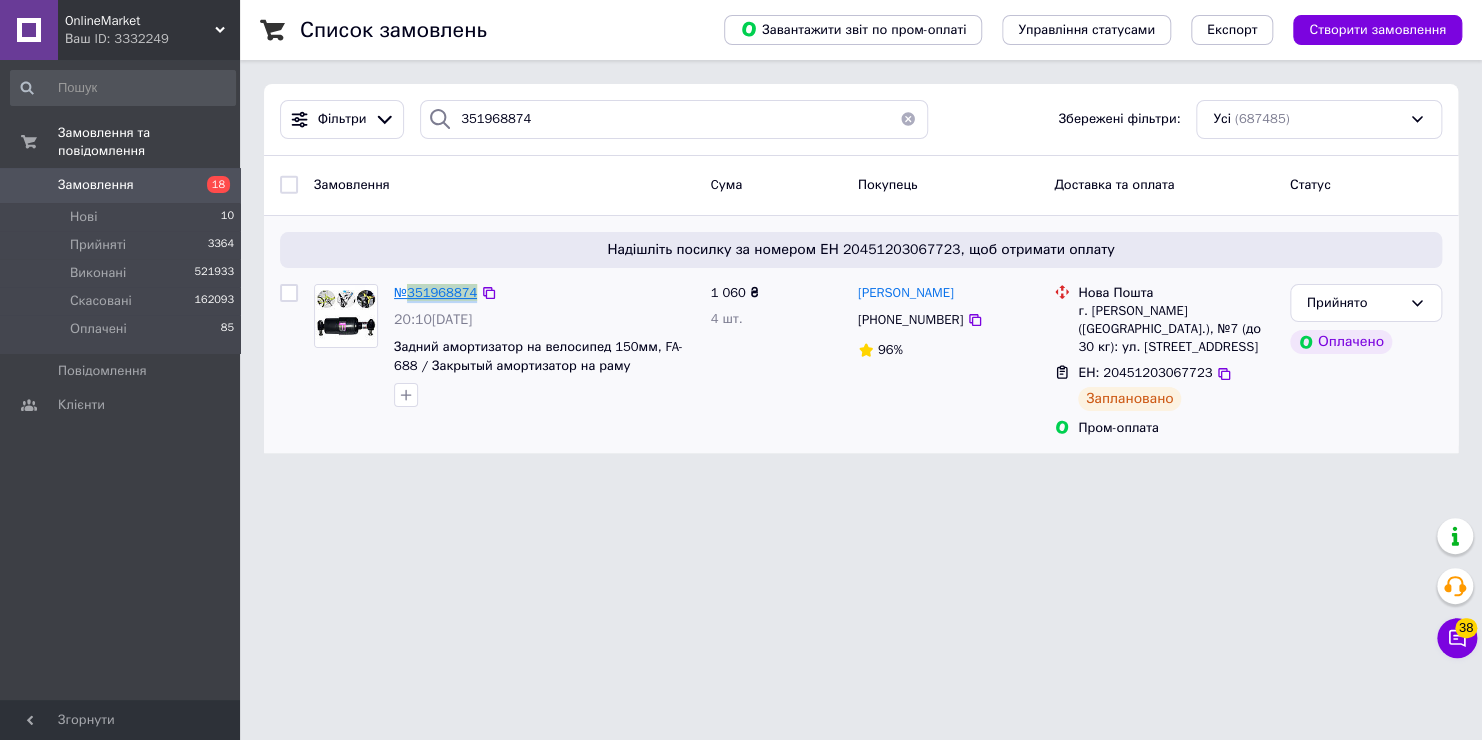 click on "351968874" at bounding box center (442, 292) 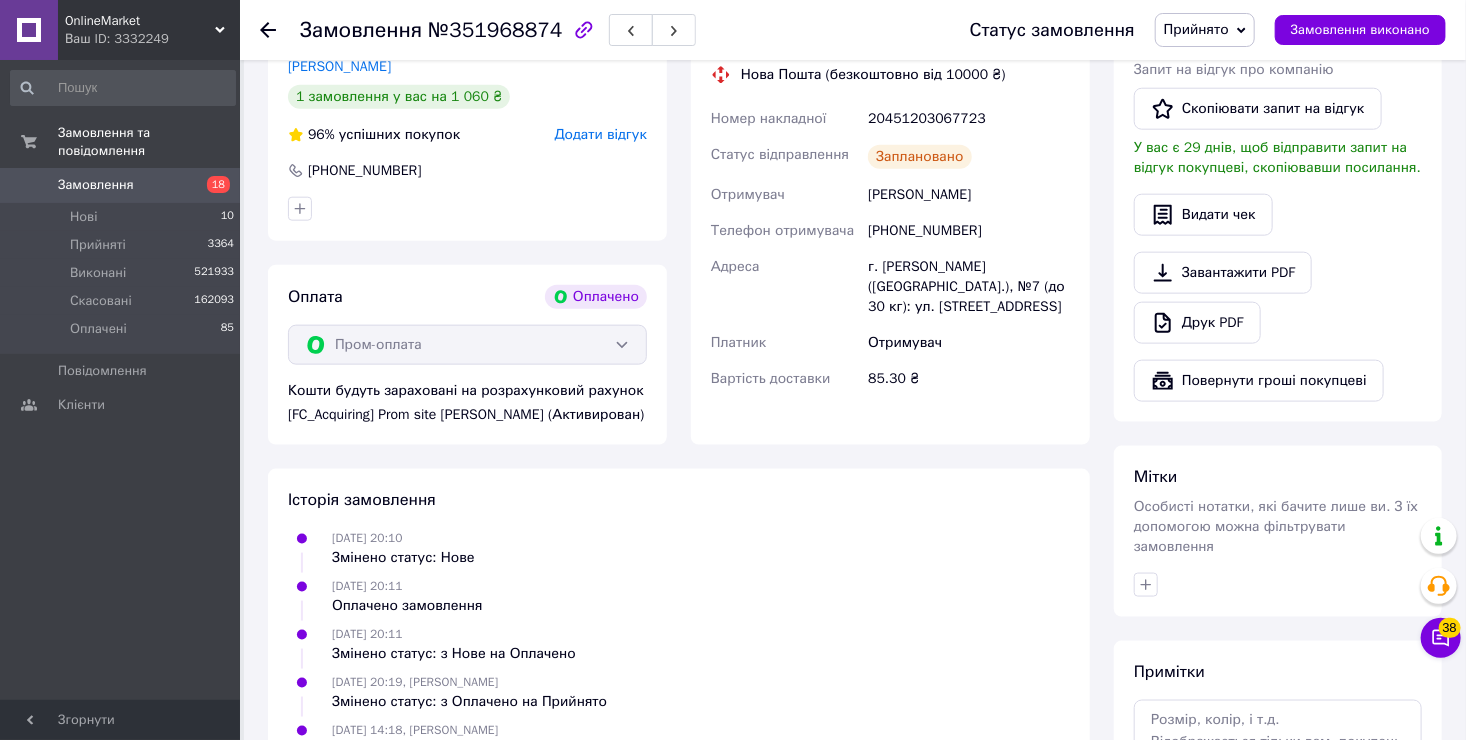 scroll, scrollTop: 854, scrollLeft: 0, axis: vertical 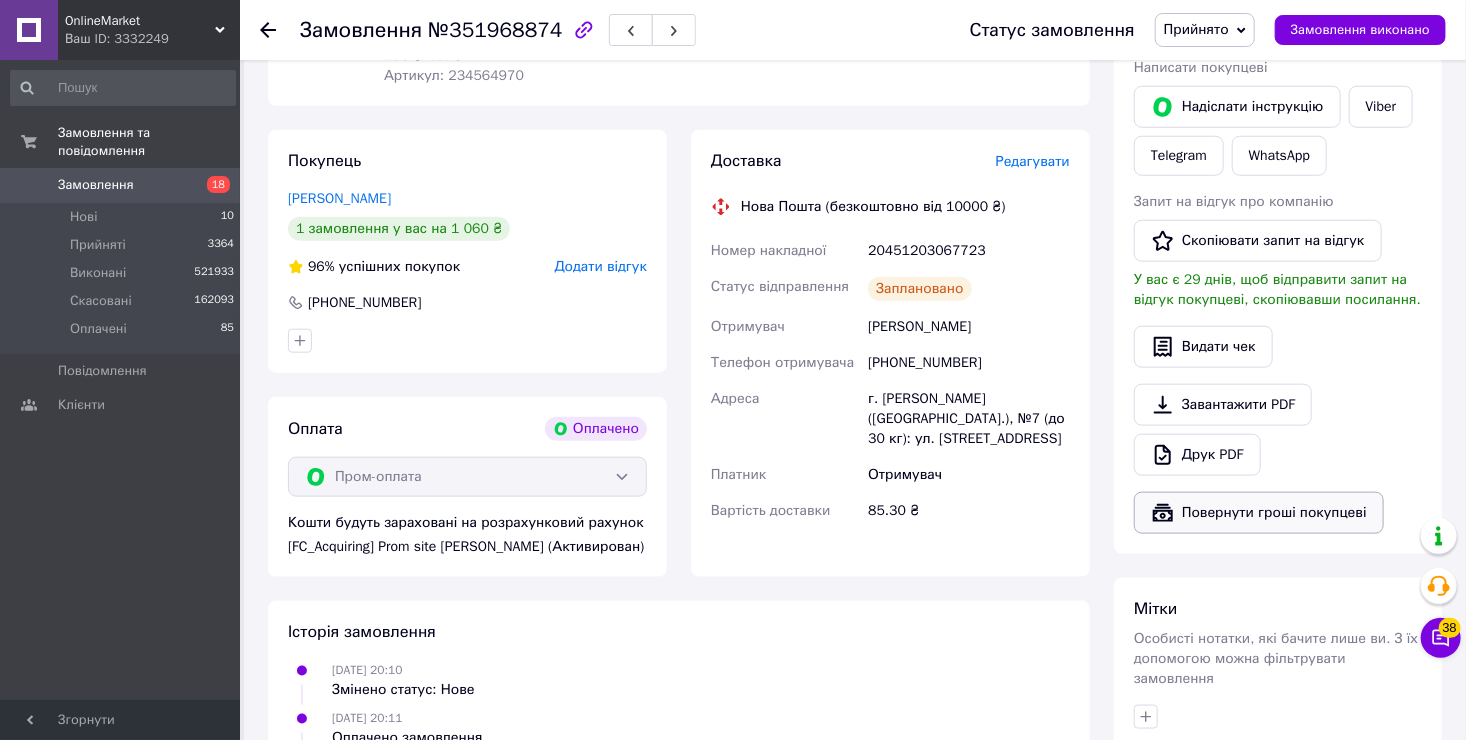 click on "Повернути гроші покупцеві" at bounding box center (1259, 513) 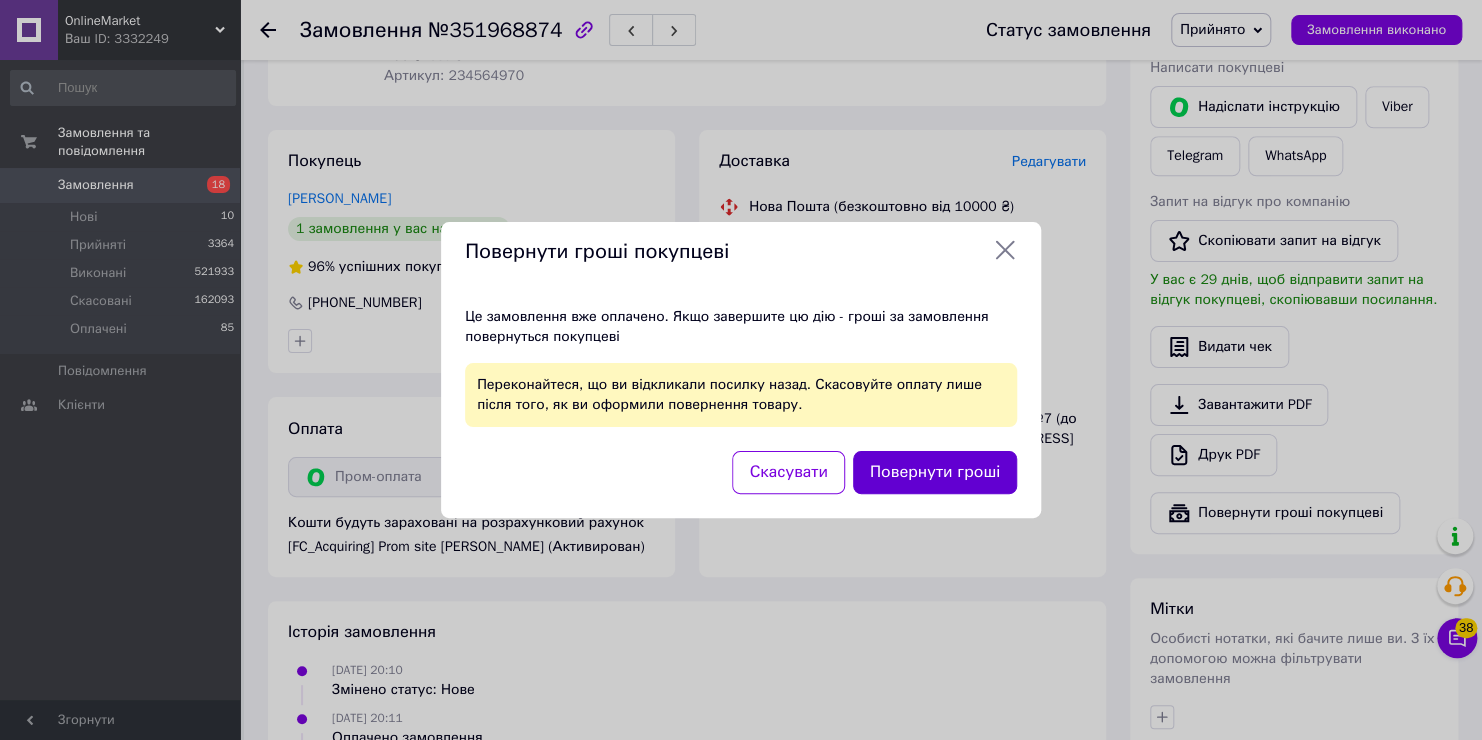 click on "Повернути гроші" at bounding box center (935, 472) 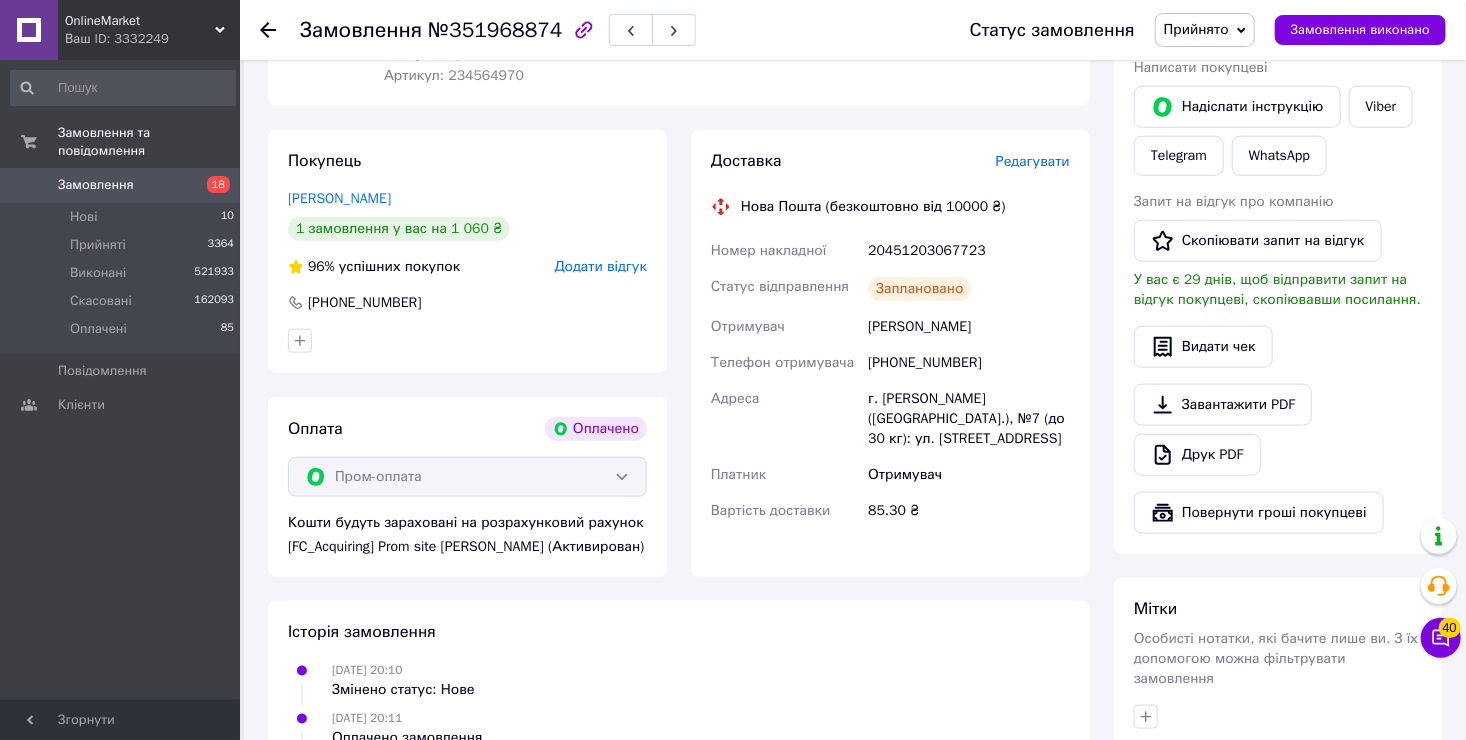 click on "Замовлення" at bounding box center [96, 185] 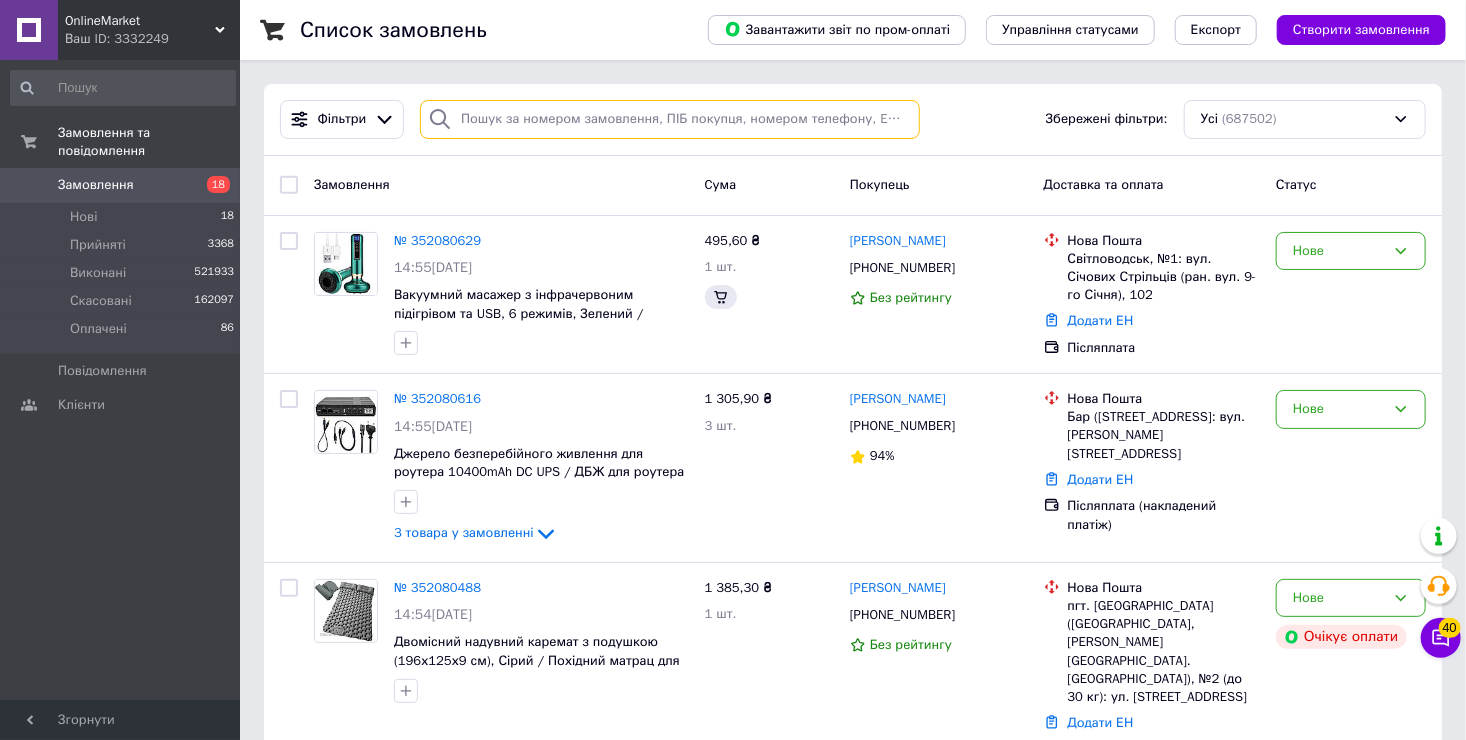 click at bounding box center [670, 119] 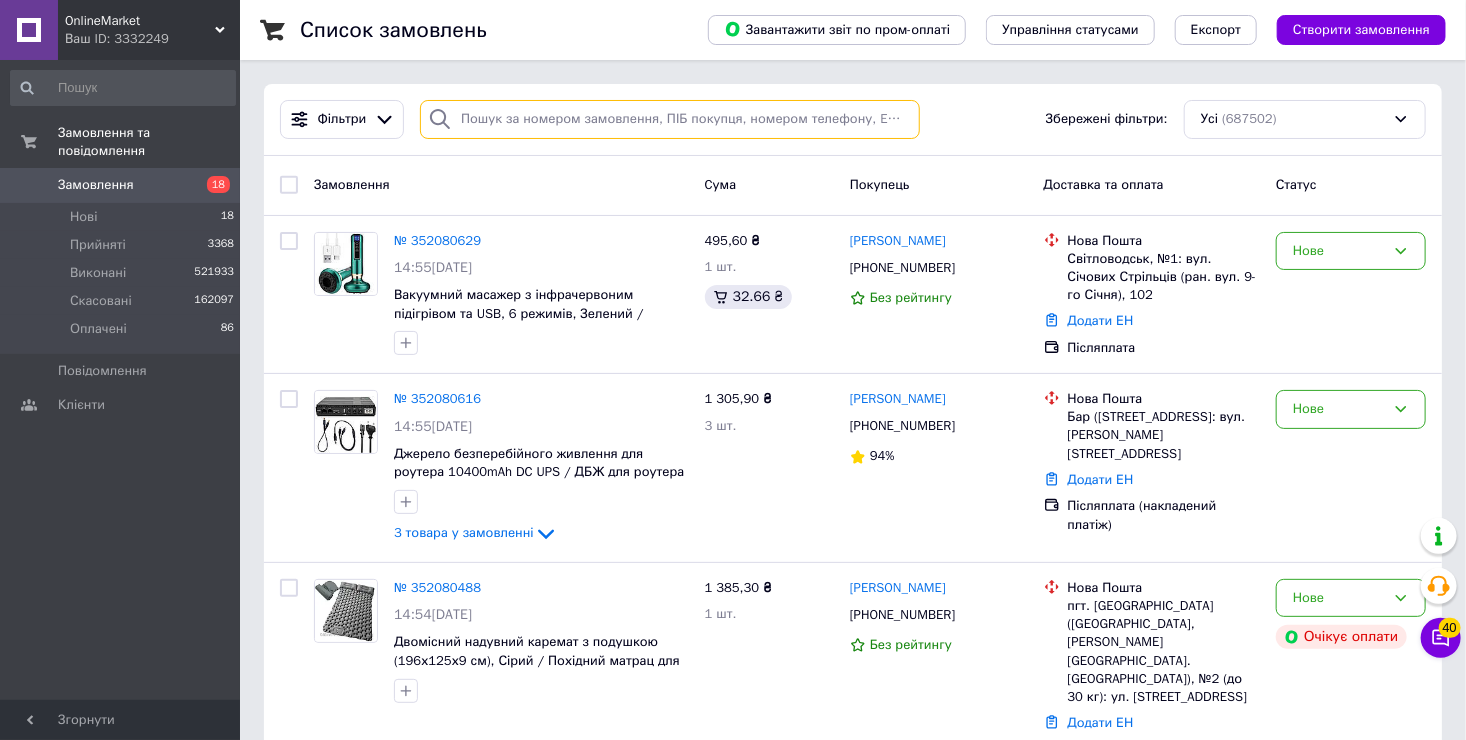 paste on "351982522" 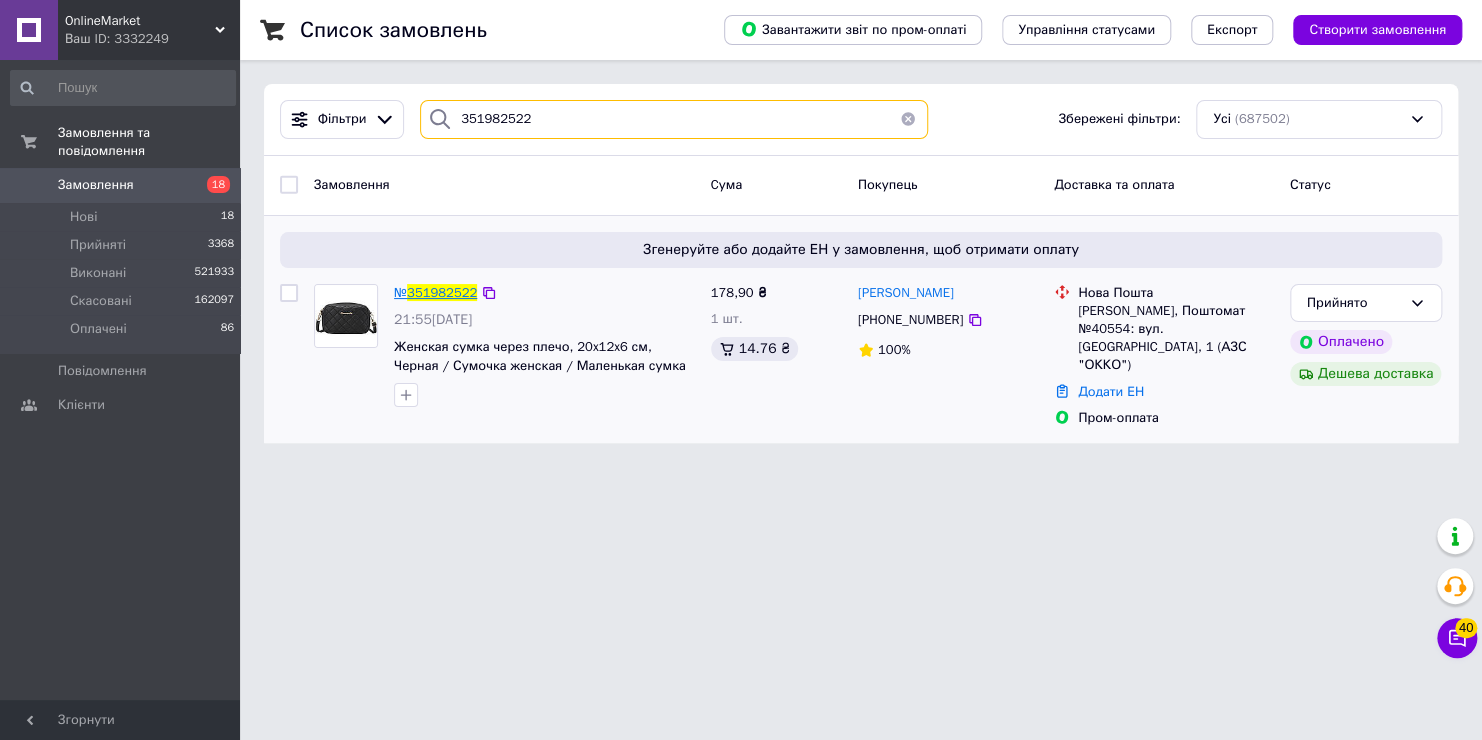 type on "351982522" 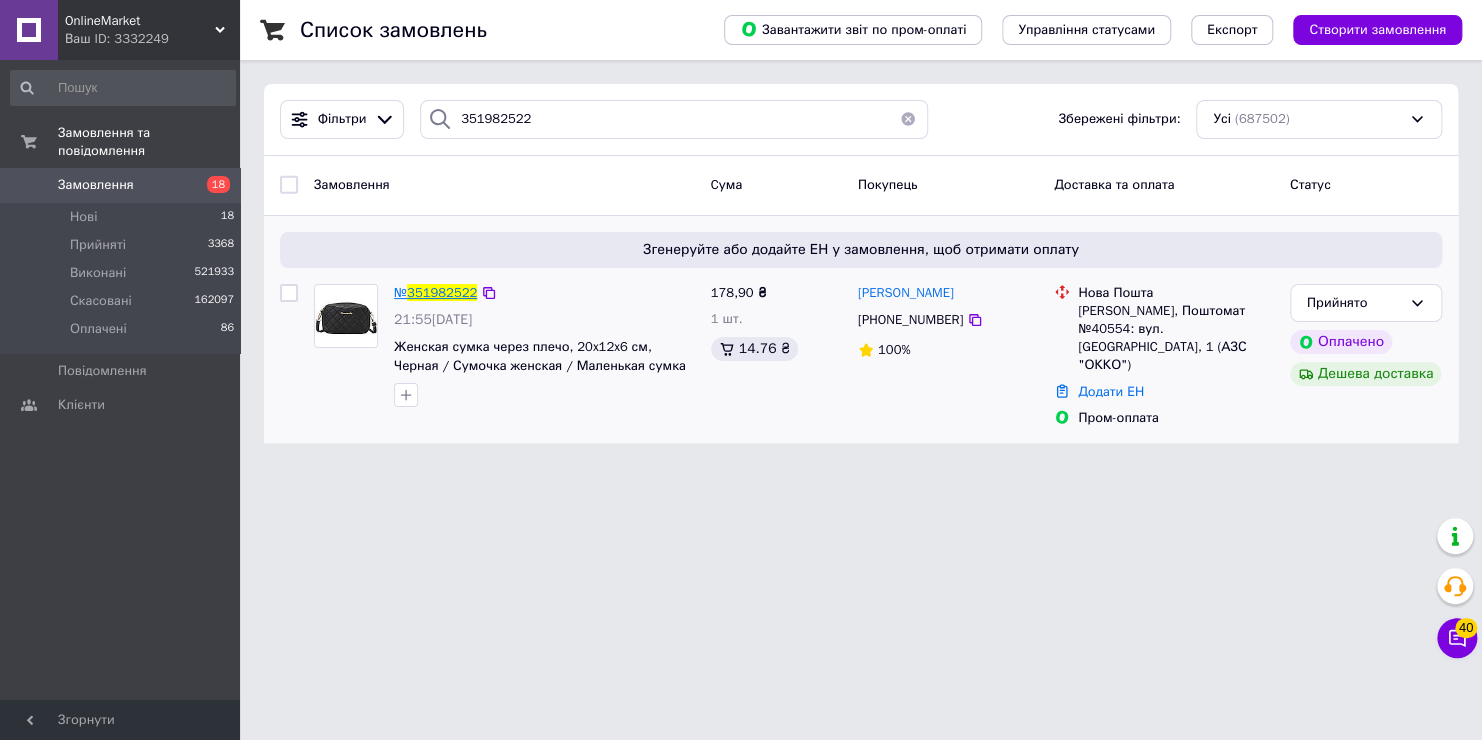 click on "351982522" at bounding box center [442, 292] 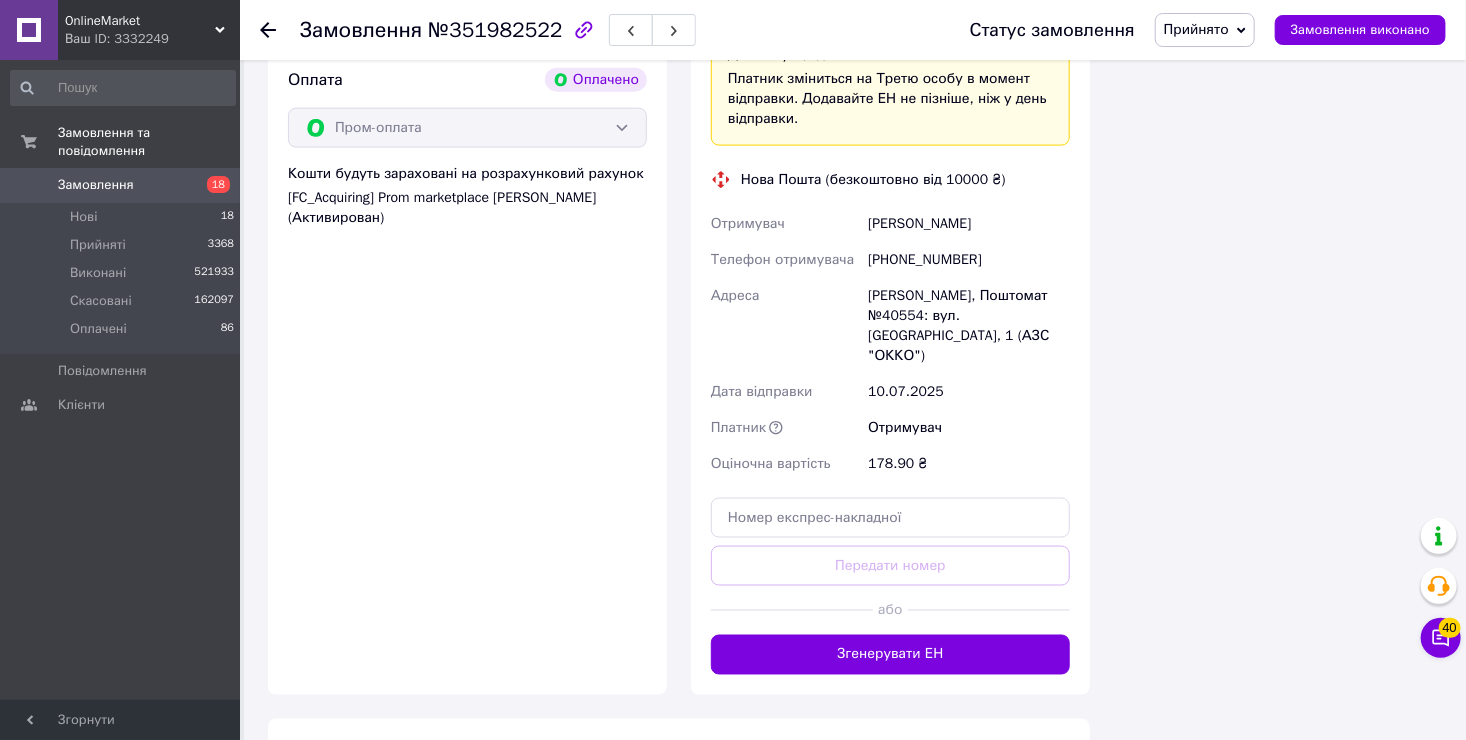 scroll, scrollTop: 1271, scrollLeft: 0, axis: vertical 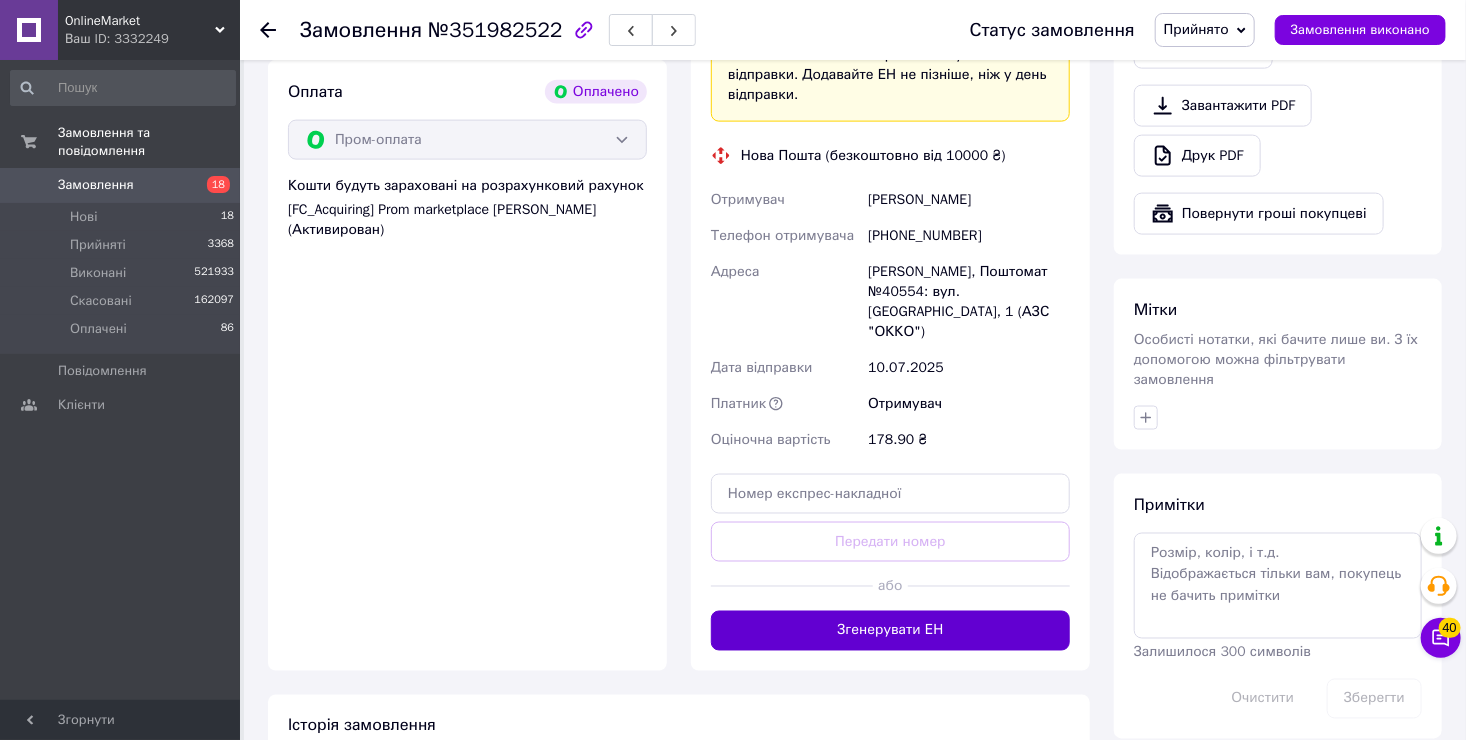 click on "Згенерувати ЕН" at bounding box center [890, 631] 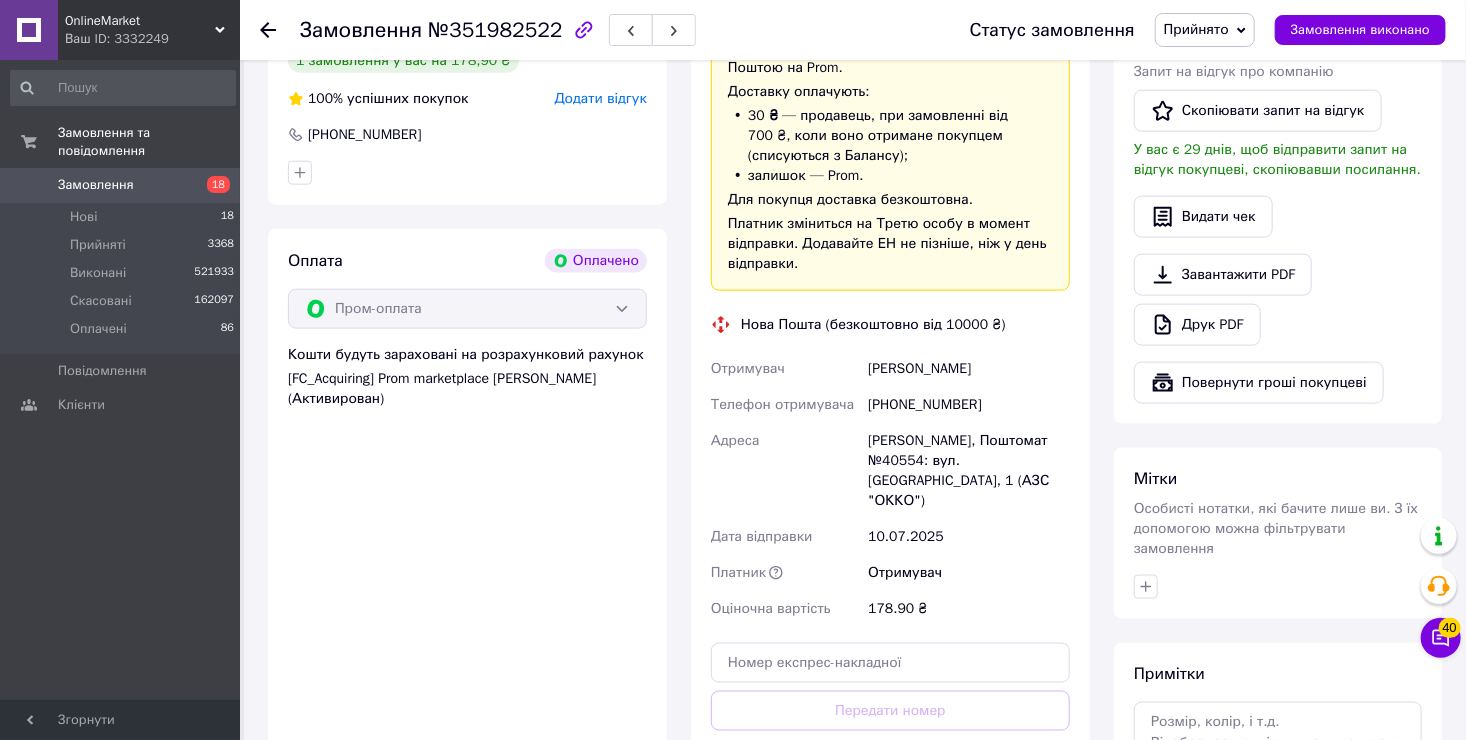 scroll, scrollTop: 1171, scrollLeft: 0, axis: vertical 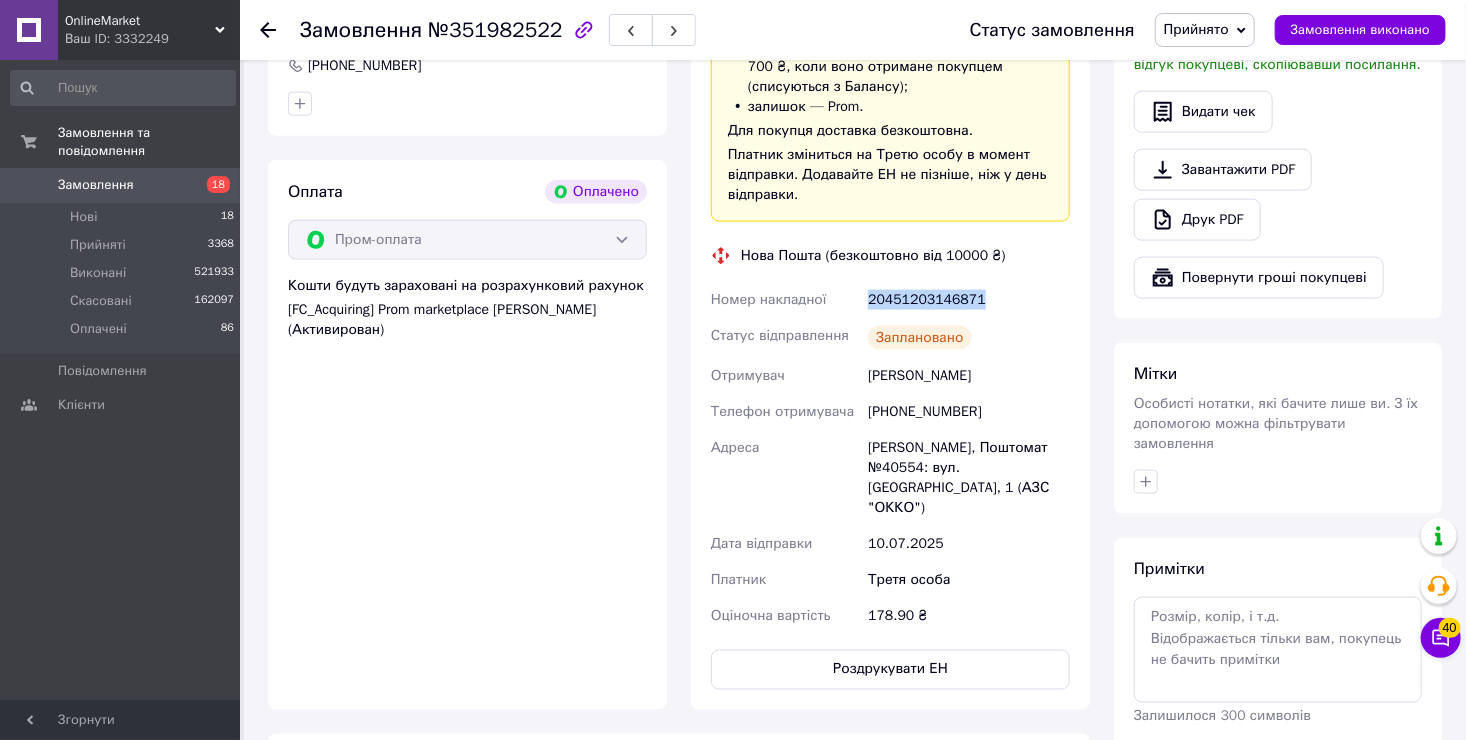 drag, startPoint x: 979, startPoint y: 302, endPoint x: 867, endPoint y: 298, distance: 112.0714 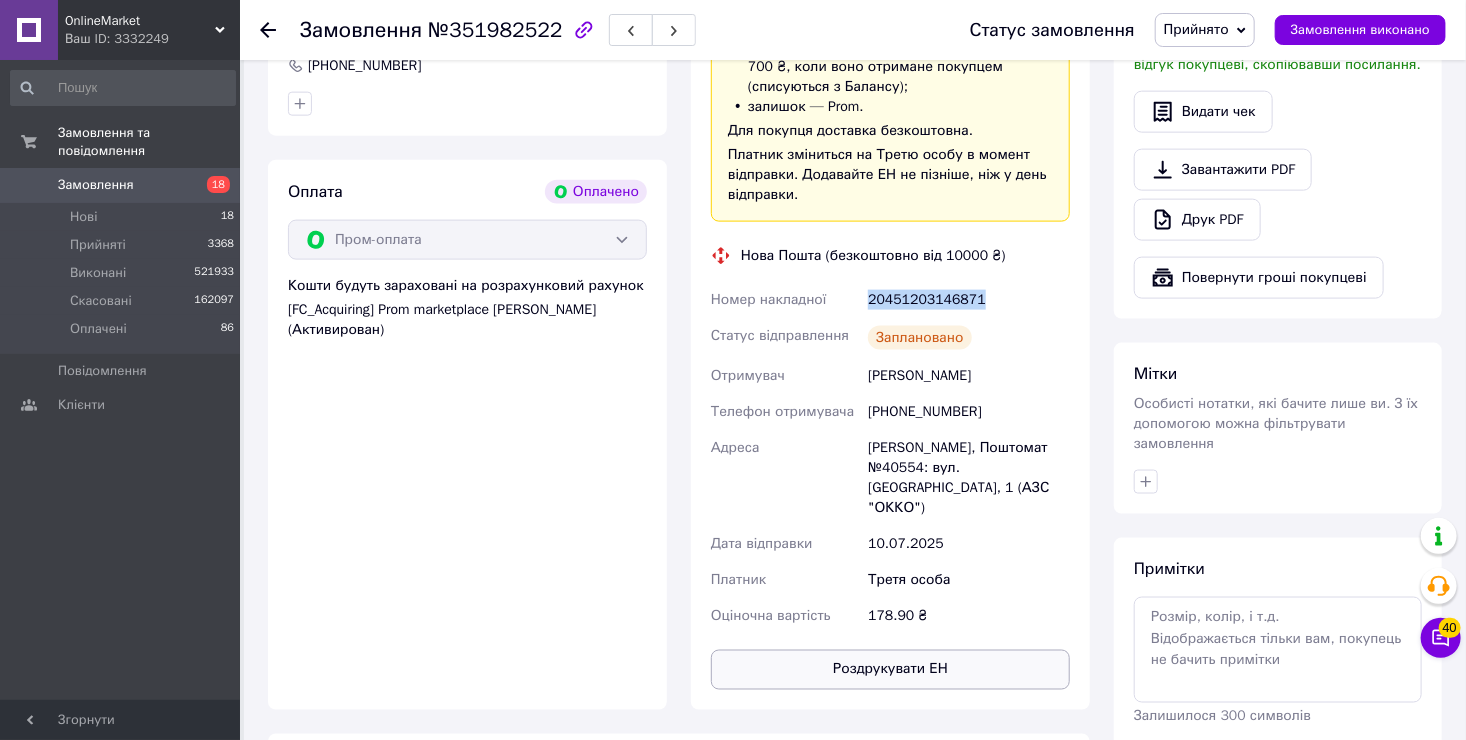 click on "Роздрукувати ЕН" at bounding box center (890, 670) 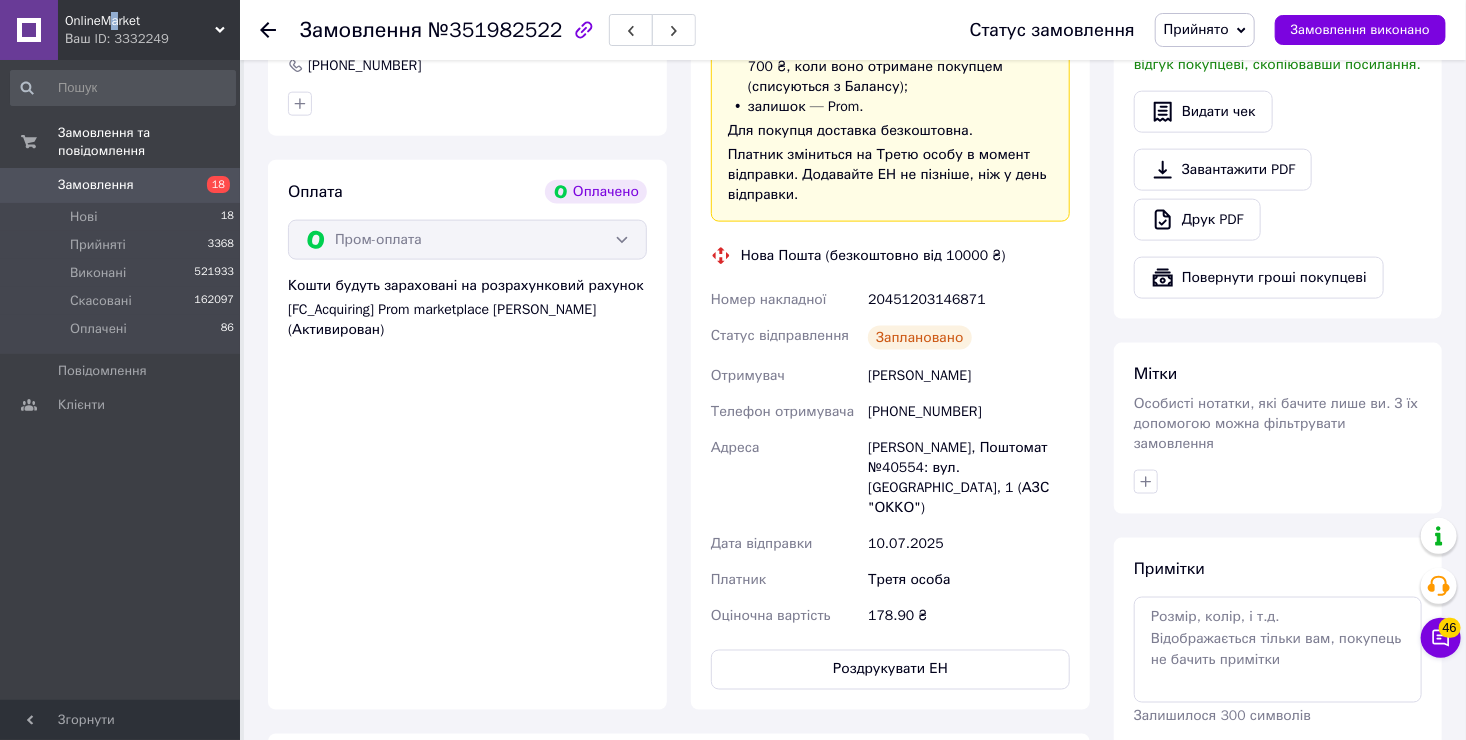 click on "OnlineMarket" at bounding box center [140, 21] 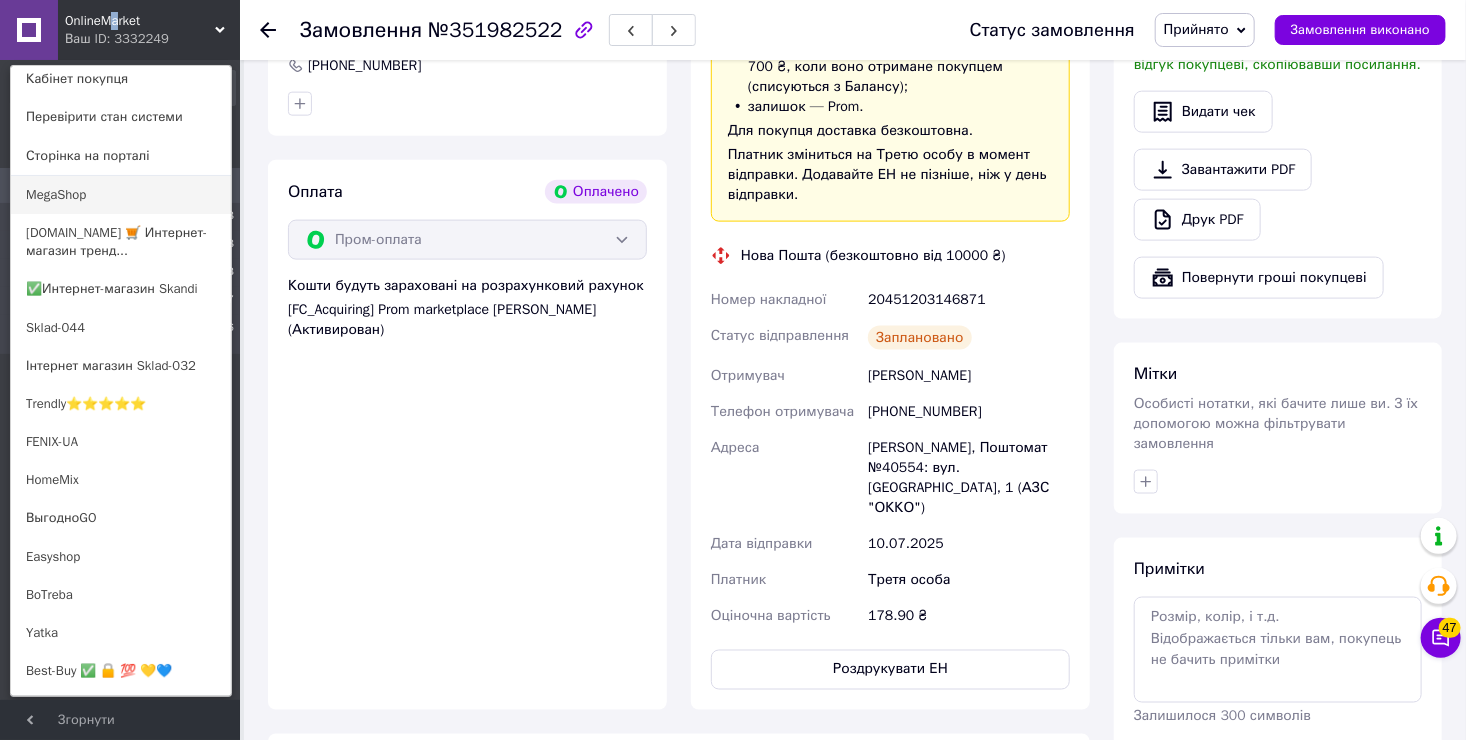 scroll, scrollTop: 0, scrollLeft: 0, axis: both 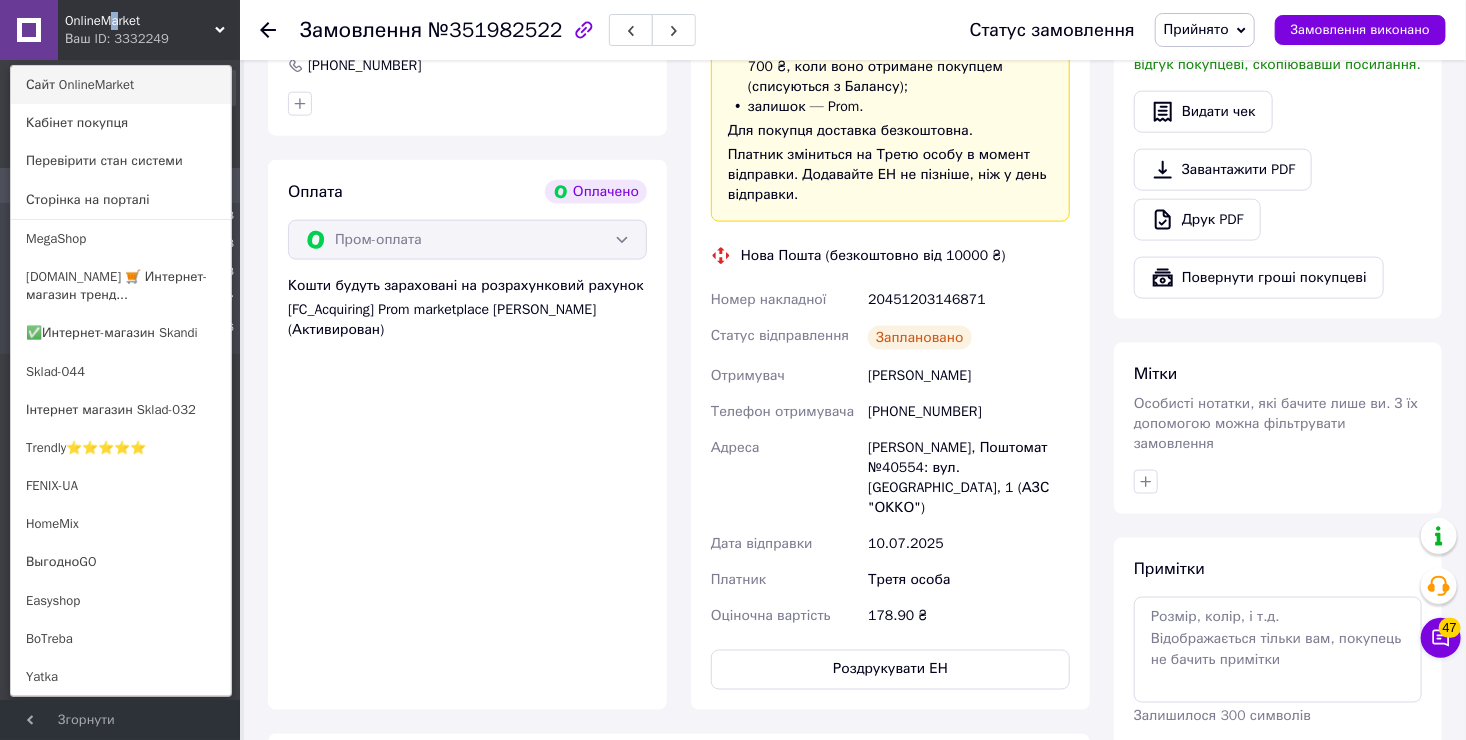 click on "Сайт OnlineMarket" at bounding box center [121, 85] 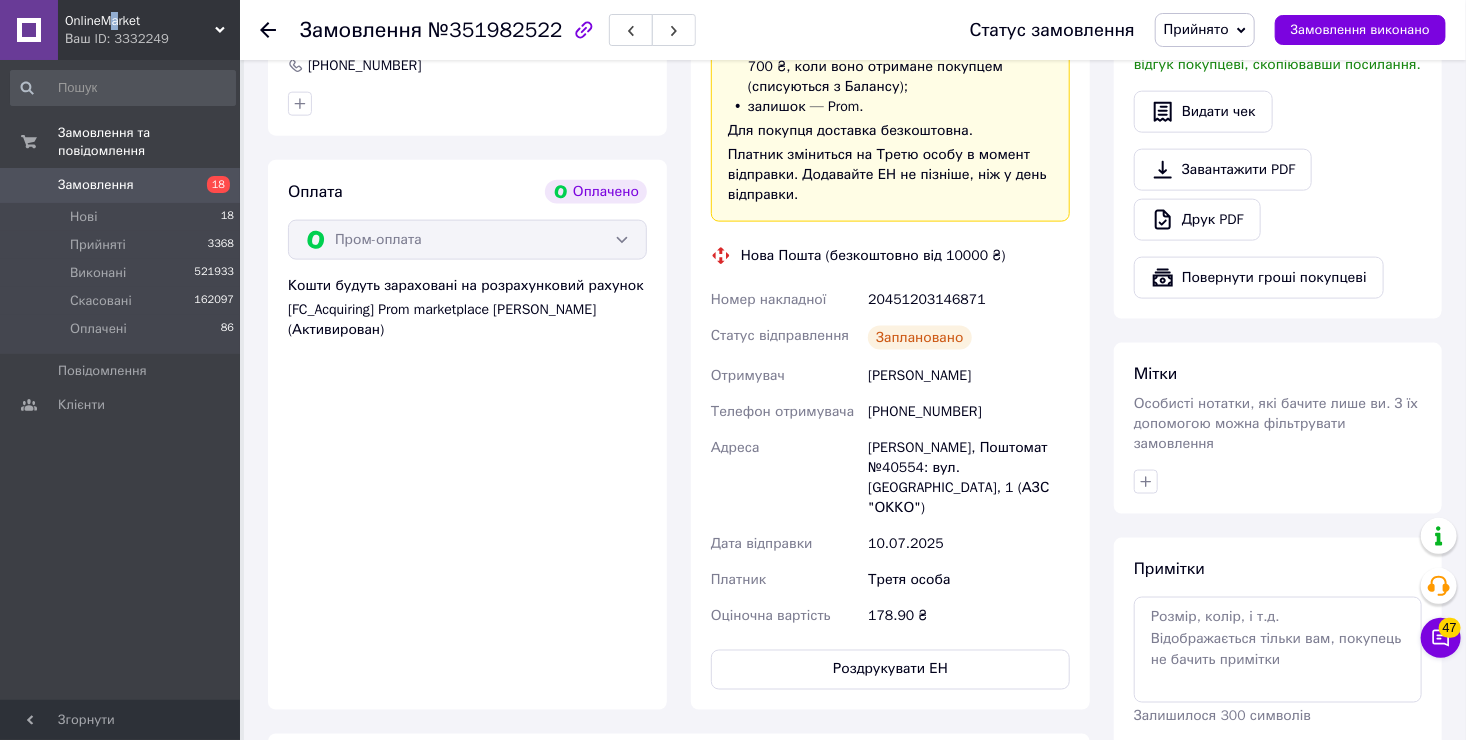 click on "OnlineMarket" at bounding box center [140, 21] 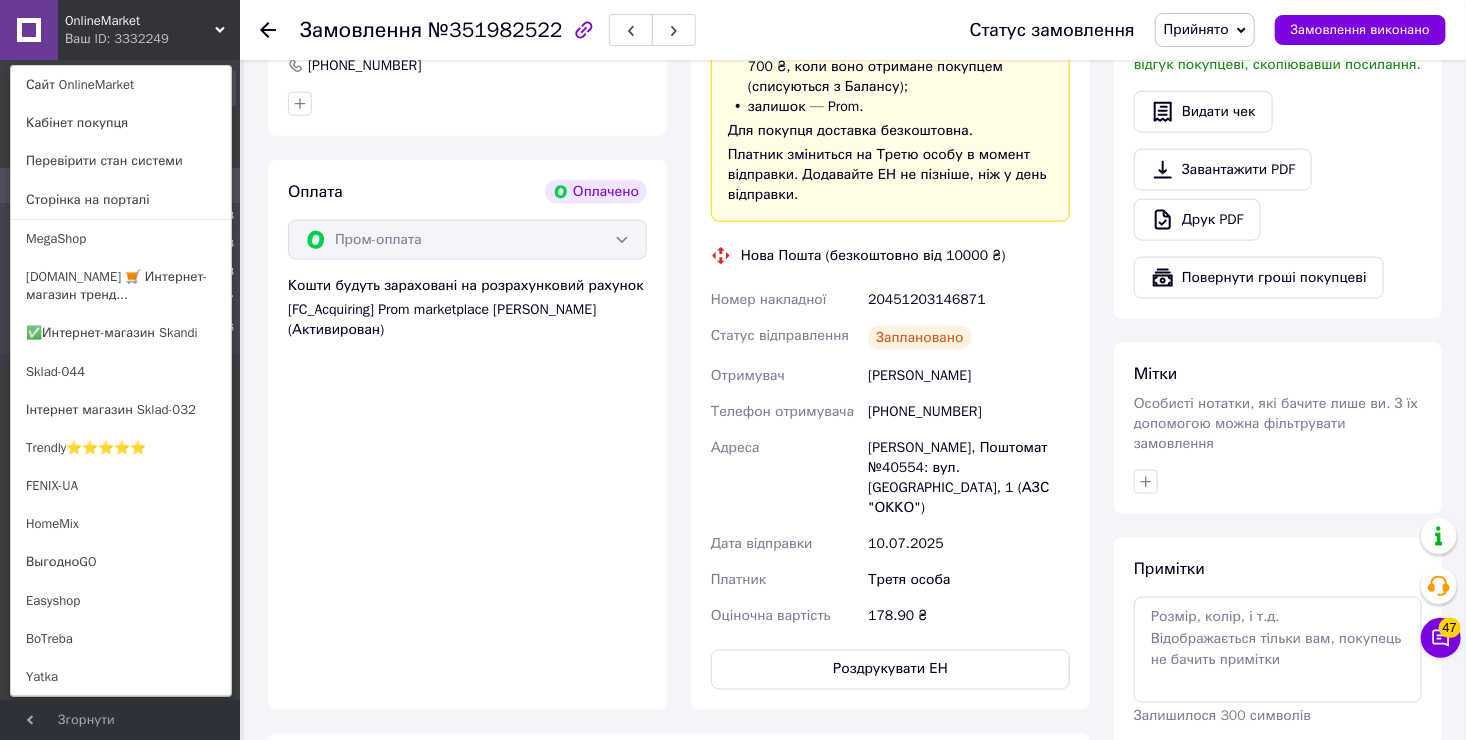 click on "OnlineMarket" at bounding box center (140, 21) 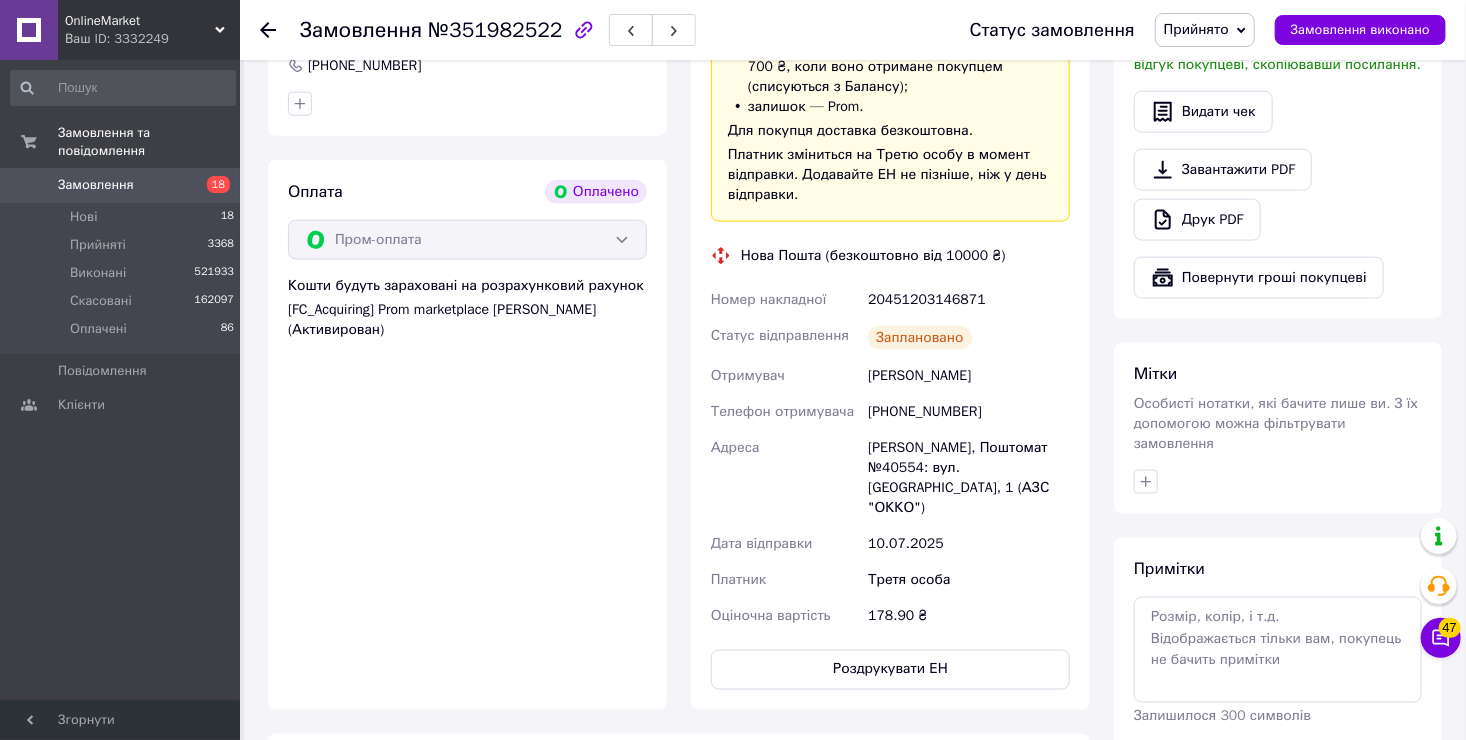 click on "Замовлення" at bounding box center (96, 185) 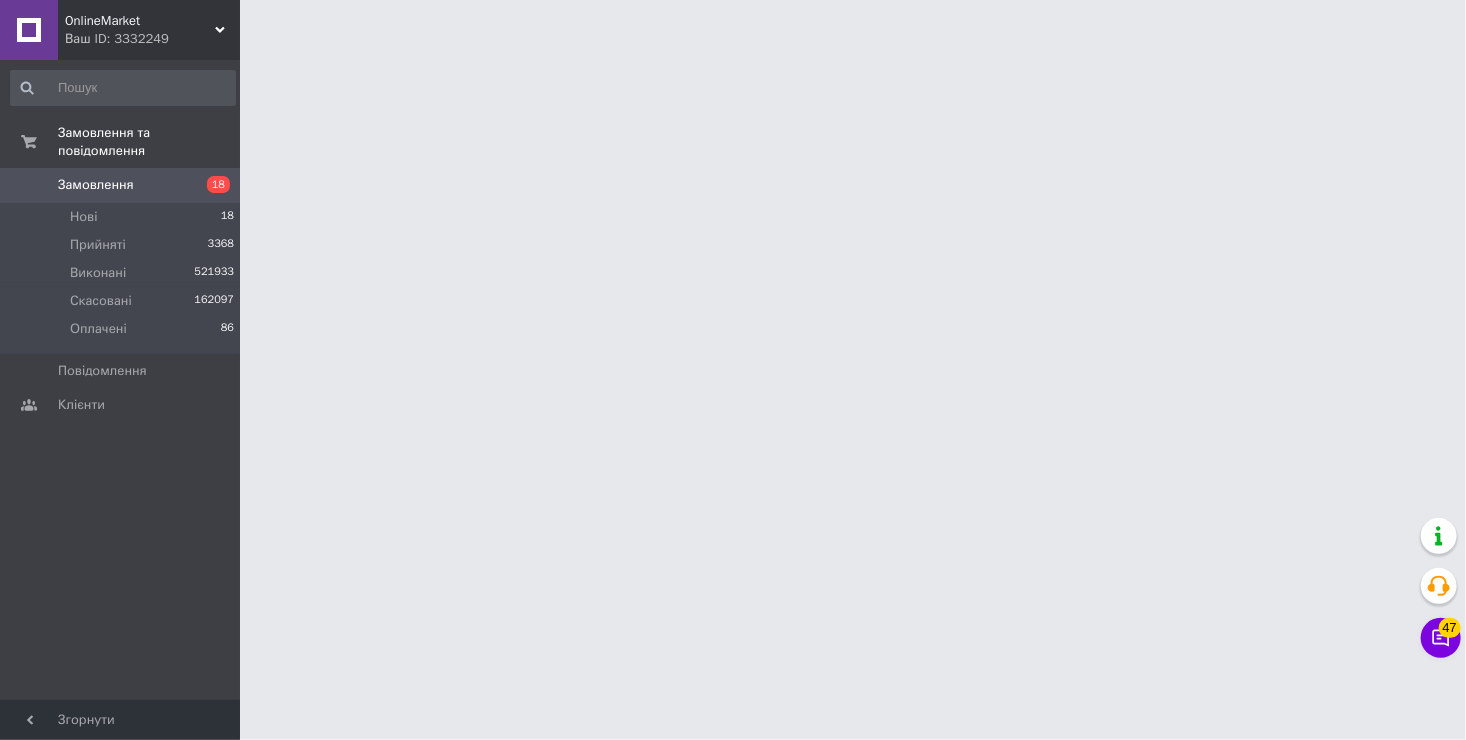 scroll, scrollTop: 0, scrollLeft: 0, axis: both 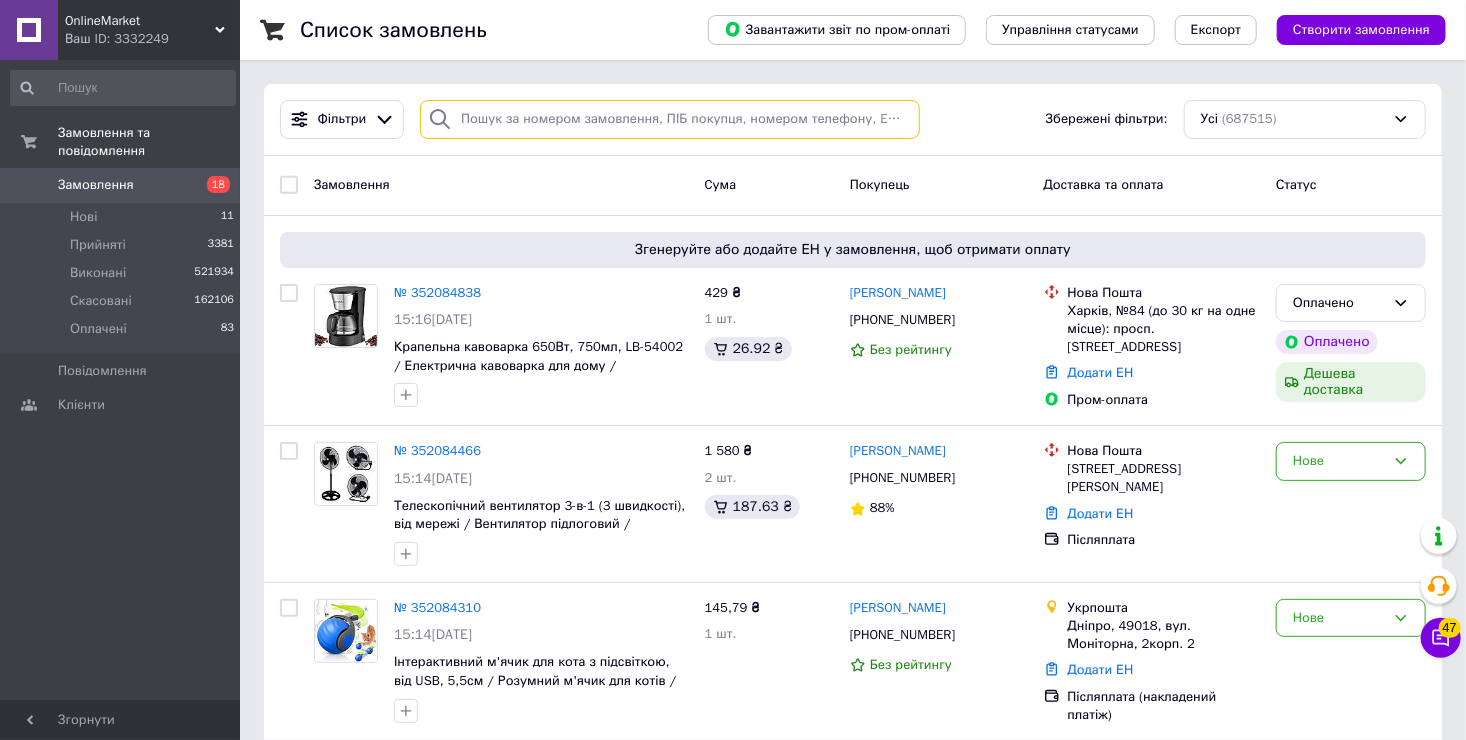 paste on "351994276" 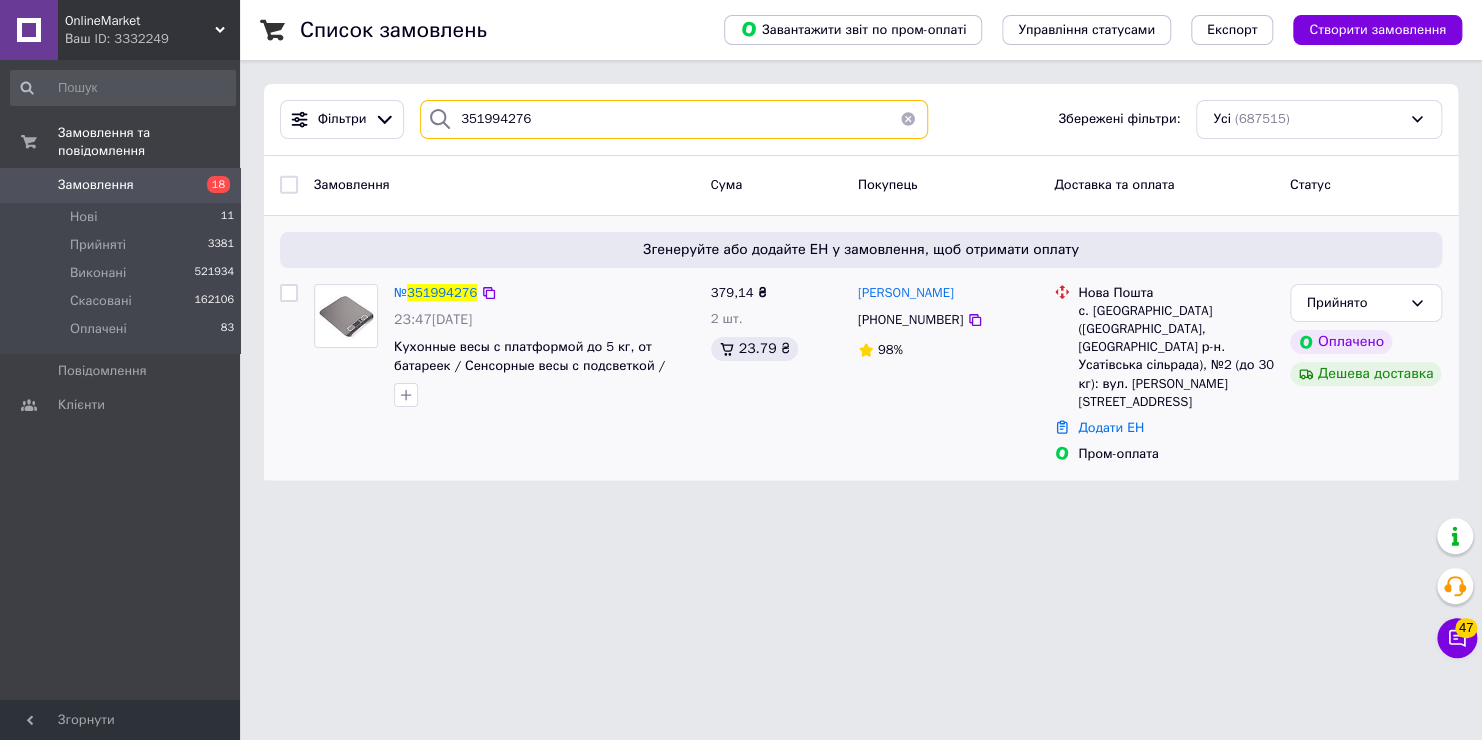 type on "351994276" 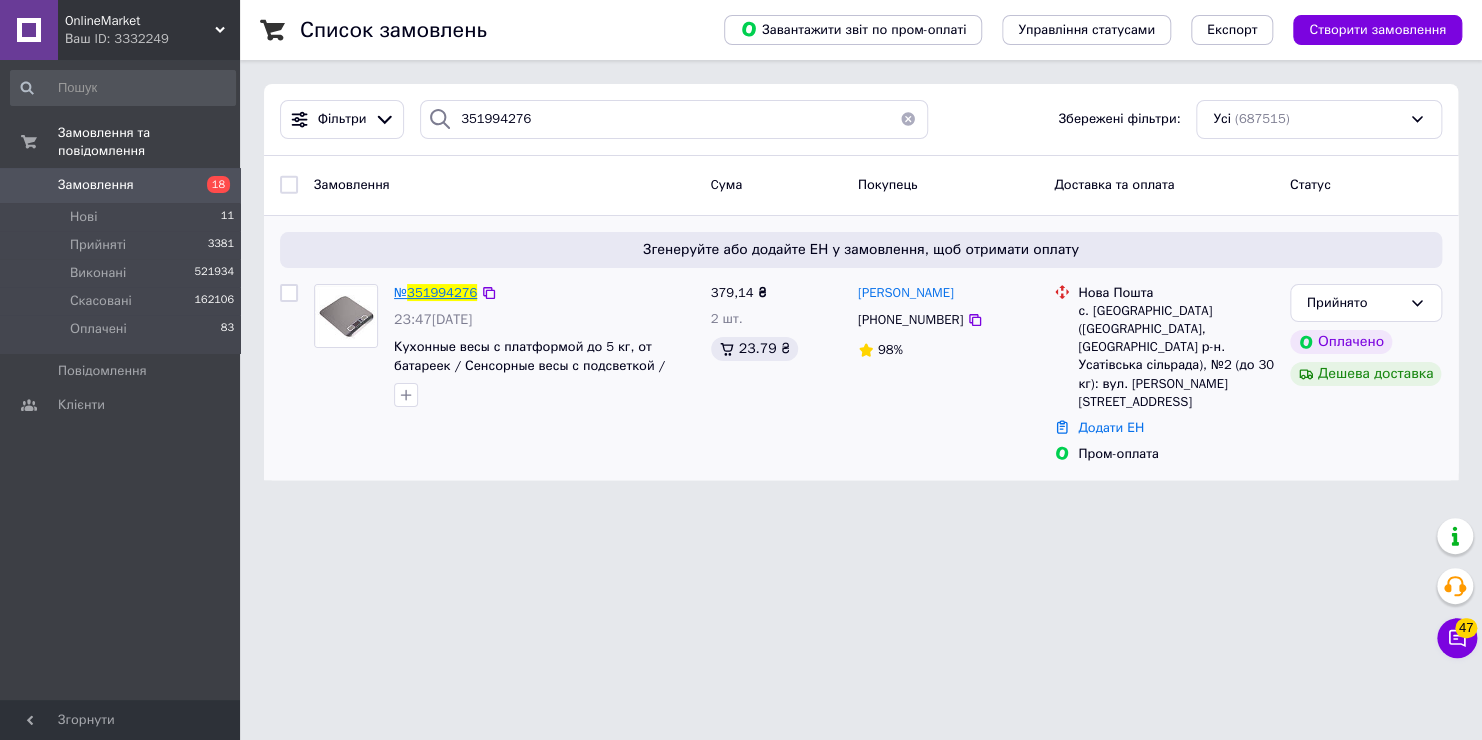 click on "№  351994276" at bounding box center (435, 293) 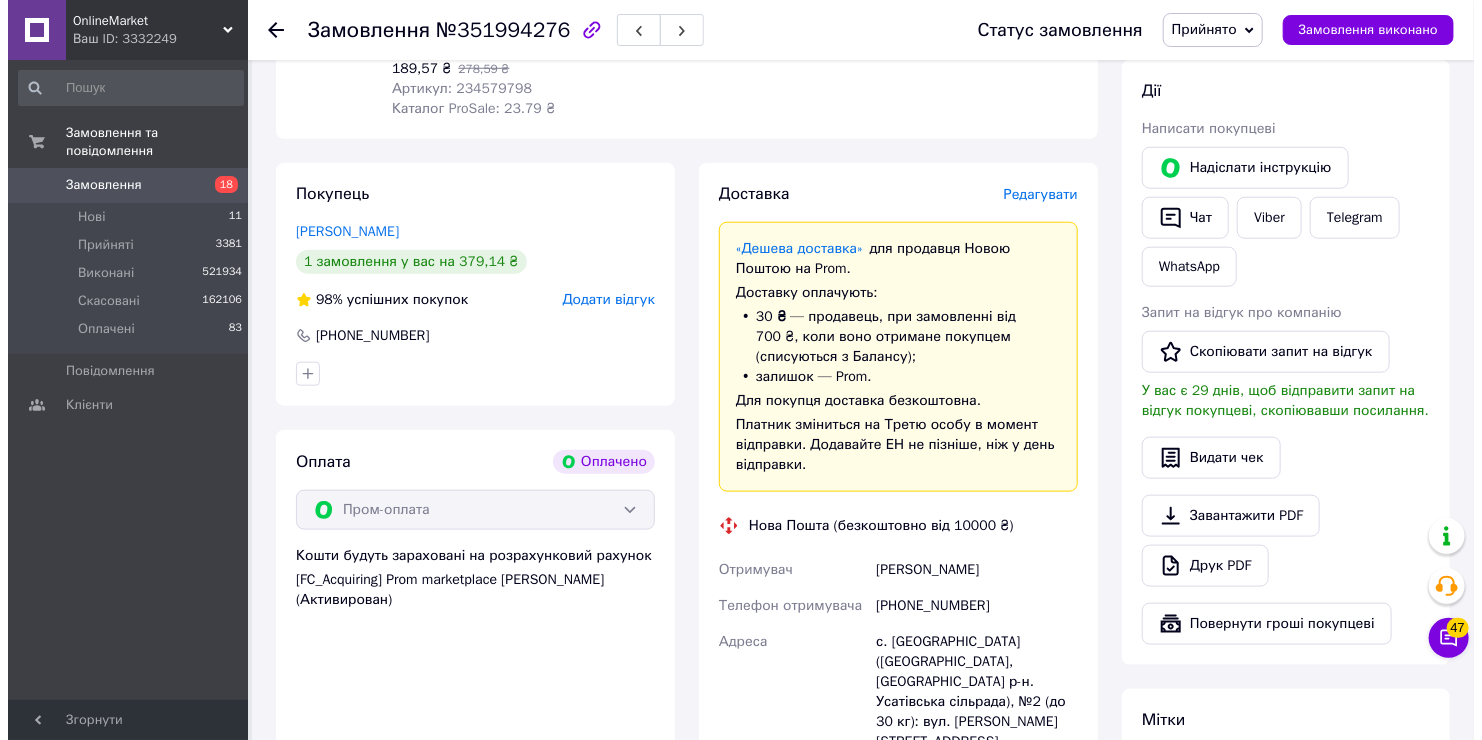 scroll, scrollTop: 753, scrollLeft: 0, axis: vertical 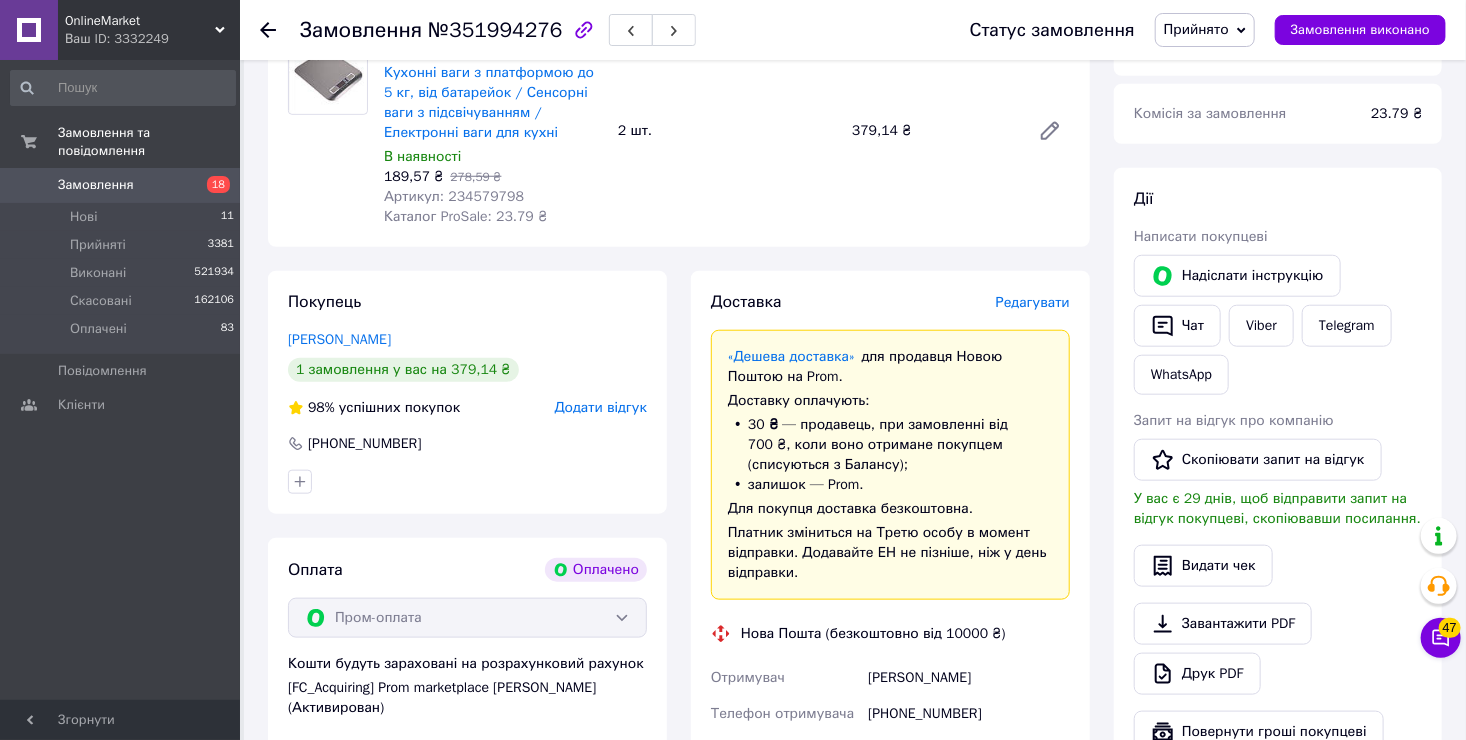 click on "Редагувати" at bounding box center [1033, 302] 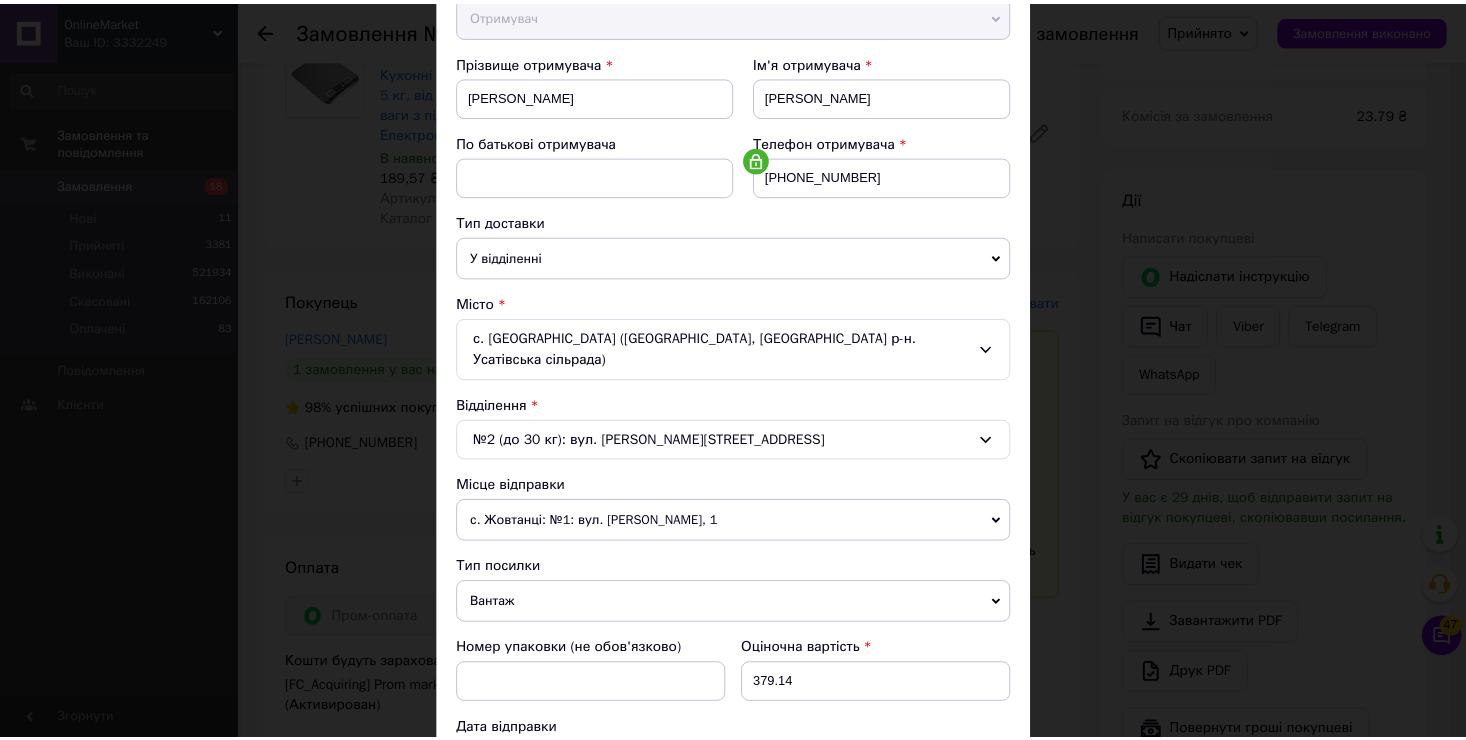 scroll, scrollTop: 400, scrollLeft: 0, axis: vertical 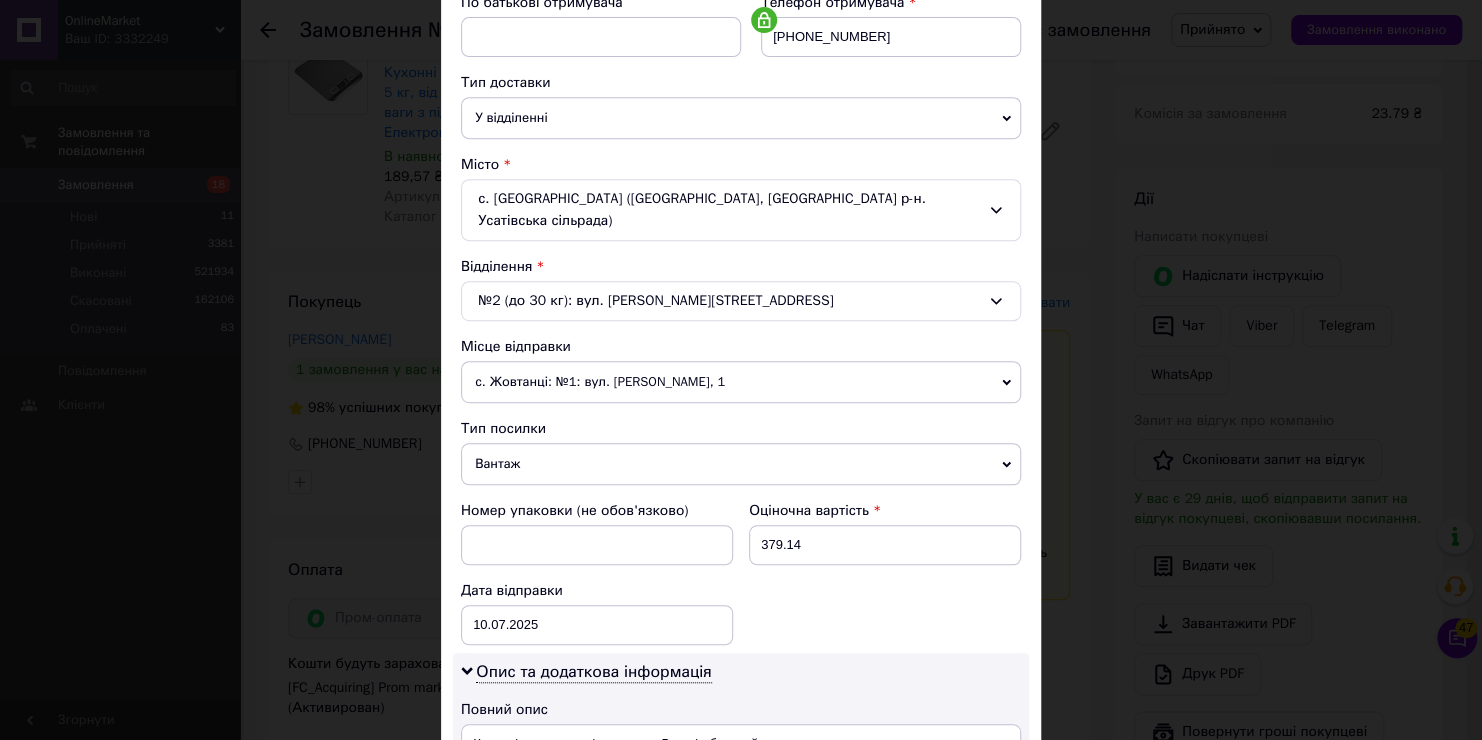 click on "× Редагування доставки Спосіб доставки Нова Пошта (безкоштовно від 10000 ₴) Платник Отримувач Відправник Прізвище отримувача Гуревіч Ім'я отримувача Володимир По батькові отримувача Телефон отримувача +380985856838 Тип доставки У відділенні Кур'єром В поштоматі Місто с. Усатове (Одеська обл., Одеський р-н. Усатівська сільрада) Відділення №2 (до 30 кг): вул. Грушевського,205 Місце відправки с. Жовтанці: №1: вул. Івана Сірка, 1 Немає збігів. Спробуйте змінити умови пошуку Додати ще місце відправки Тип посилки Вантаж Документи Номер упаковки (не обов'язково) 379.14 10.07.2025 < 2025" at bounding box center [741, 370] 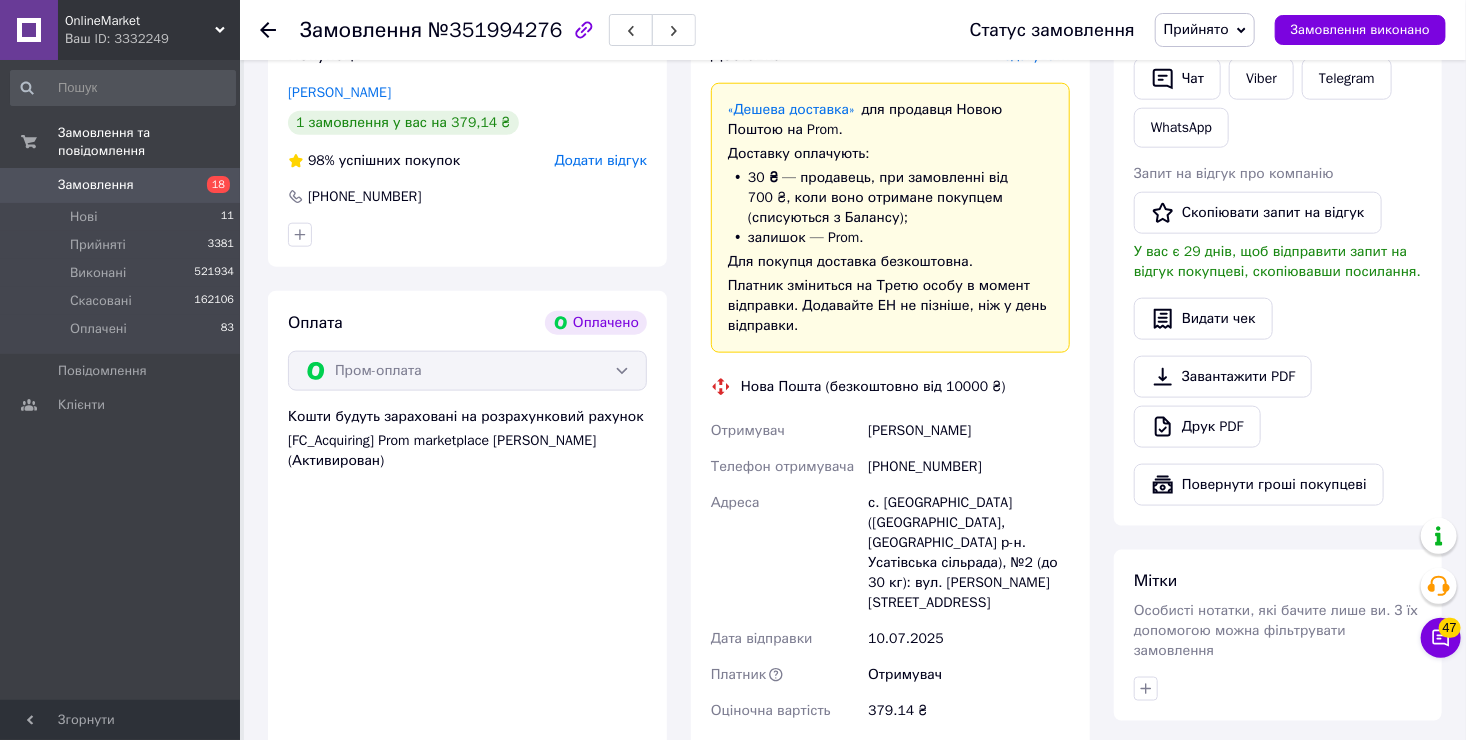 scroll, scrollTop: 1253, scrollLeft: 0, axis: vertical 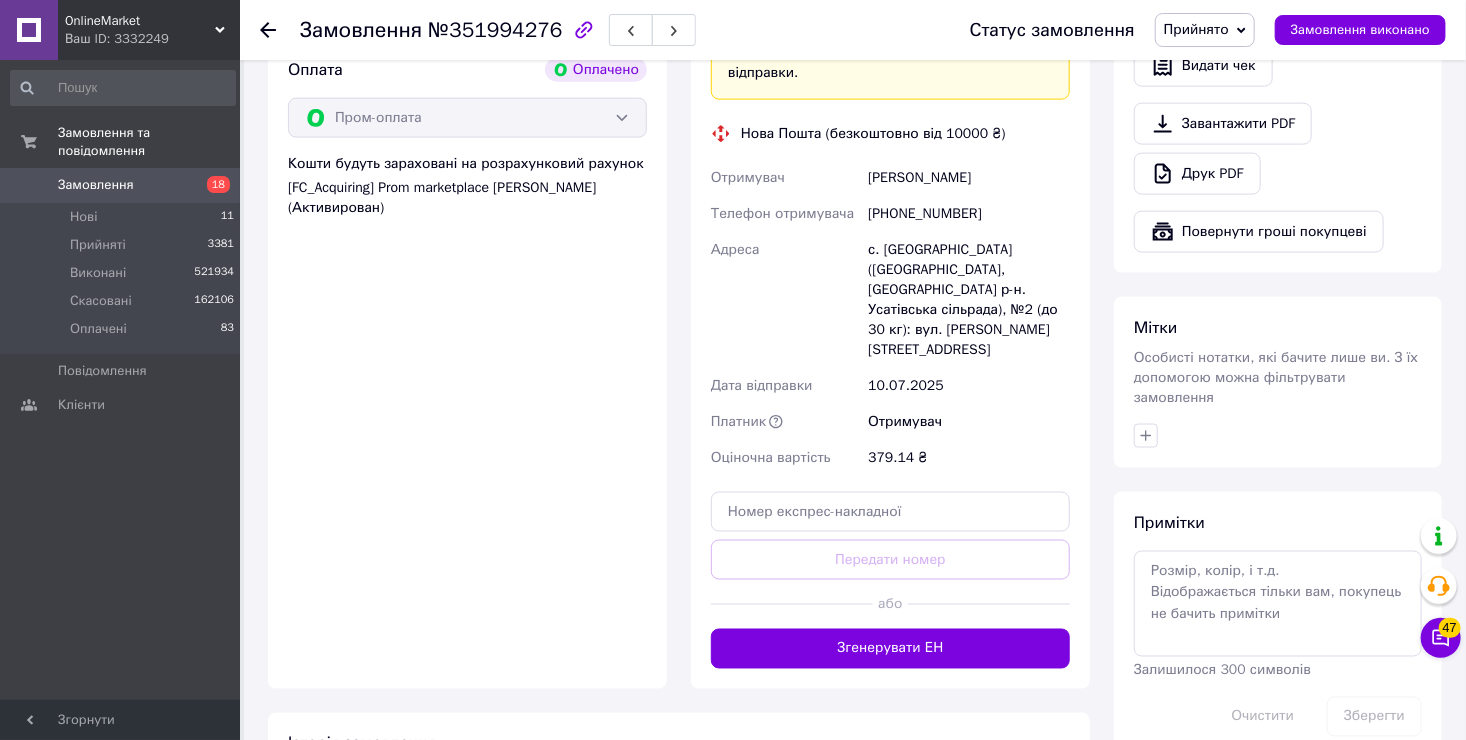 click on "Згенерувати ЕН" at bounding box center (890, 649) 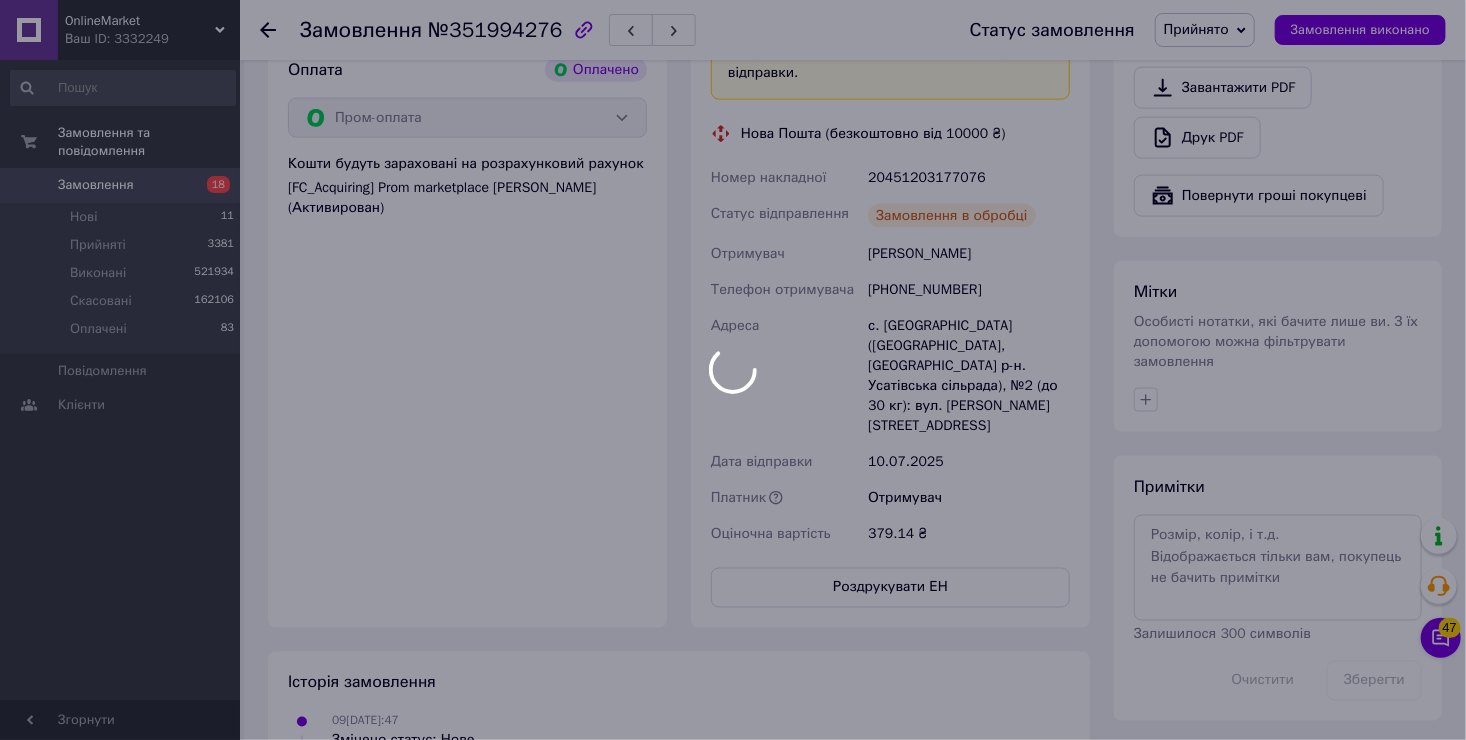 click at bounding box center [733, 370] 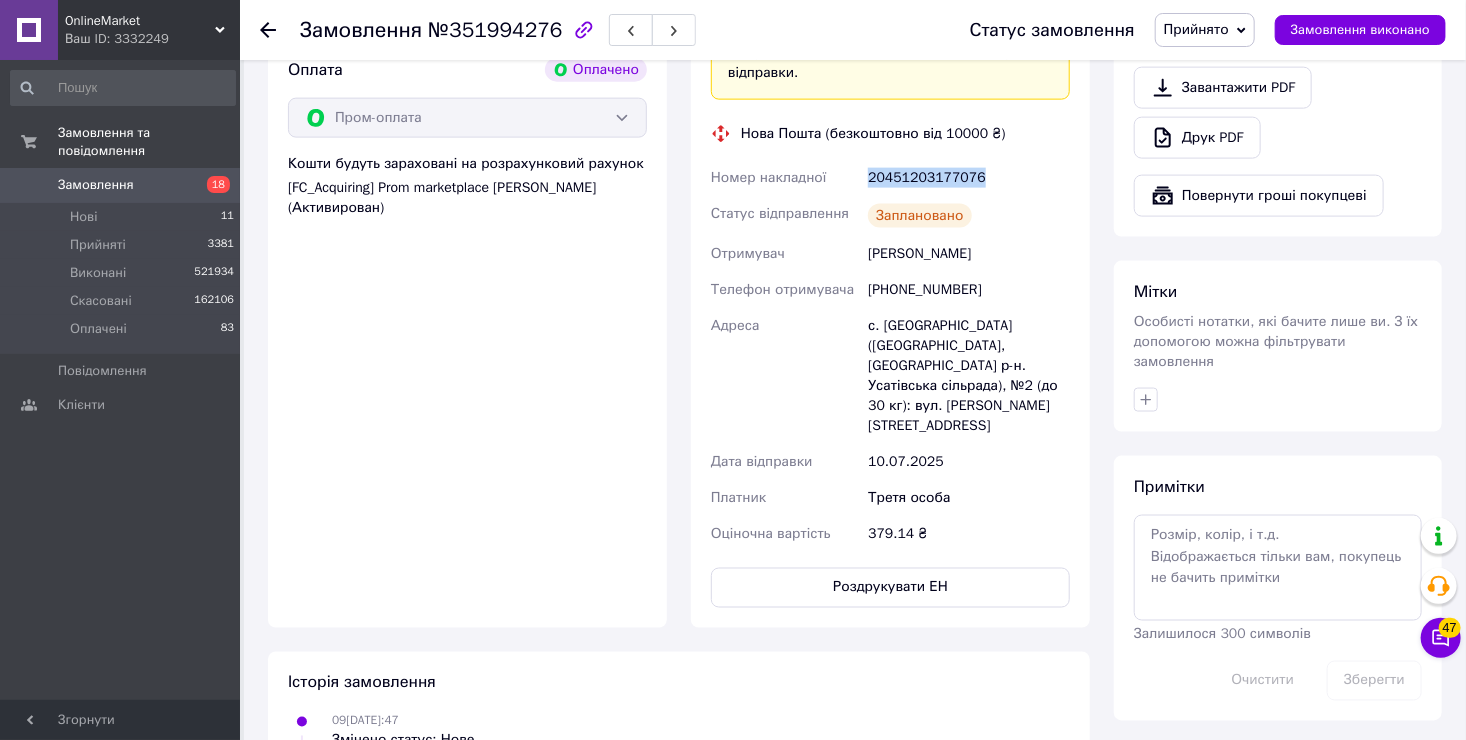 drag, startPoint x: 985, startPoint y: 176, endPoint x: 867, endPoint y: 185, distance: 118.34272 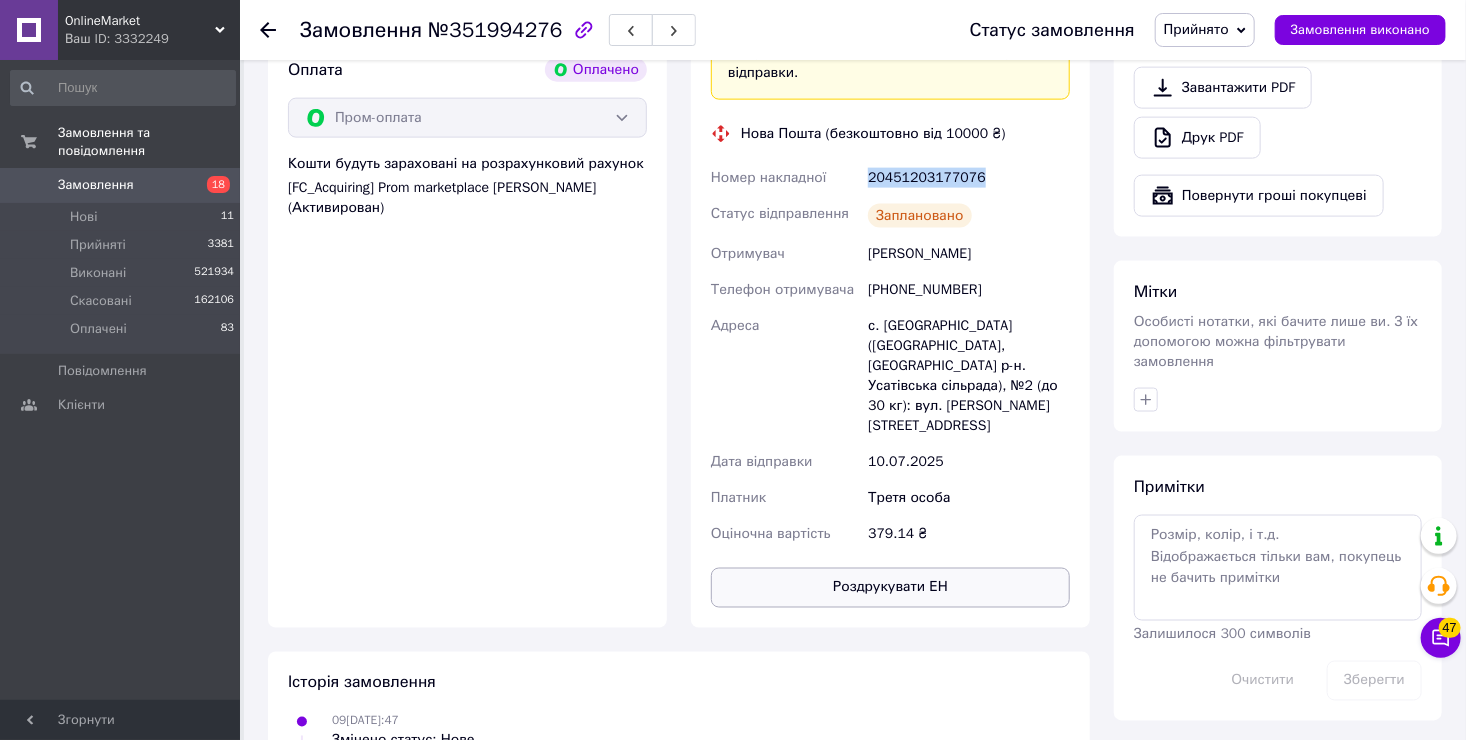 click on "Роздрукувати ЕН" at bounding box center (890, 588) 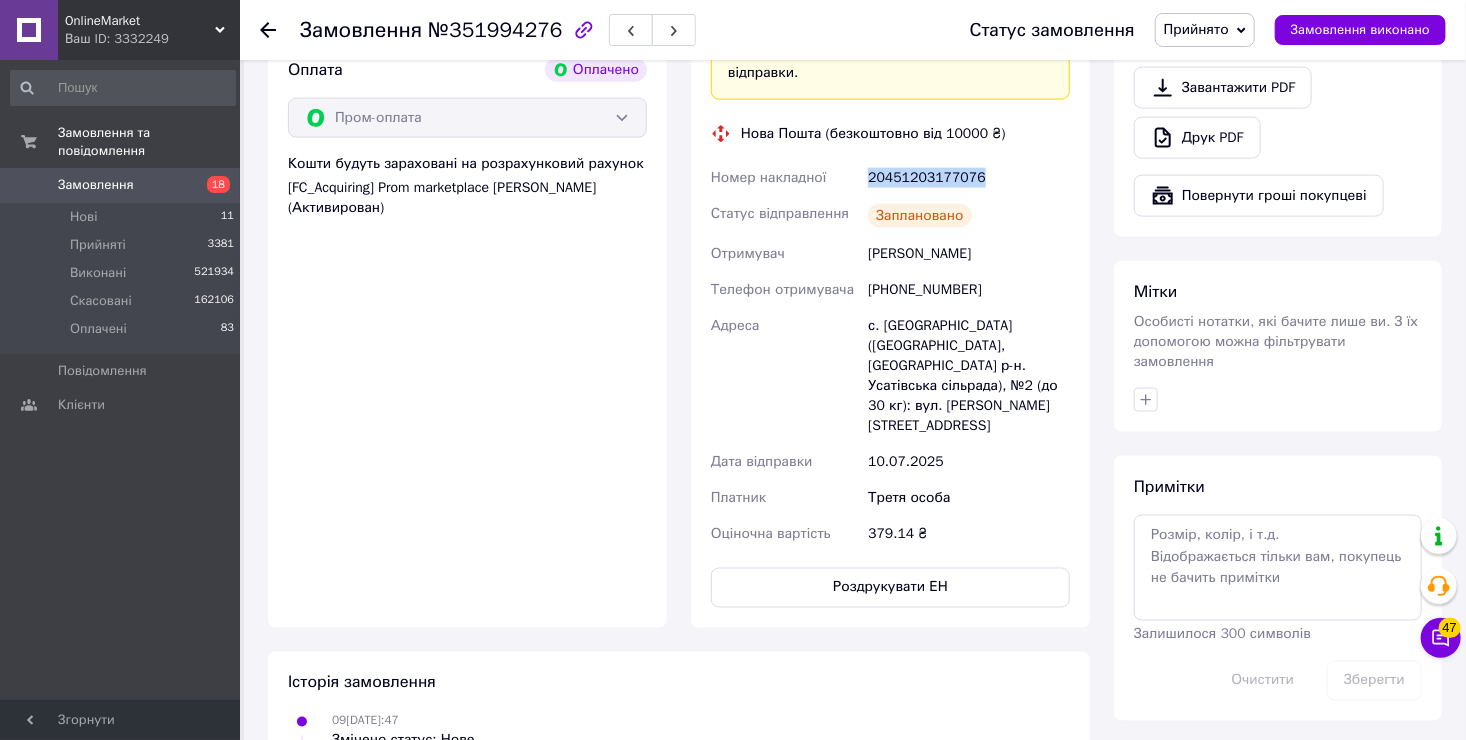 click on "Замовлення" at bounding box center (96, 185) 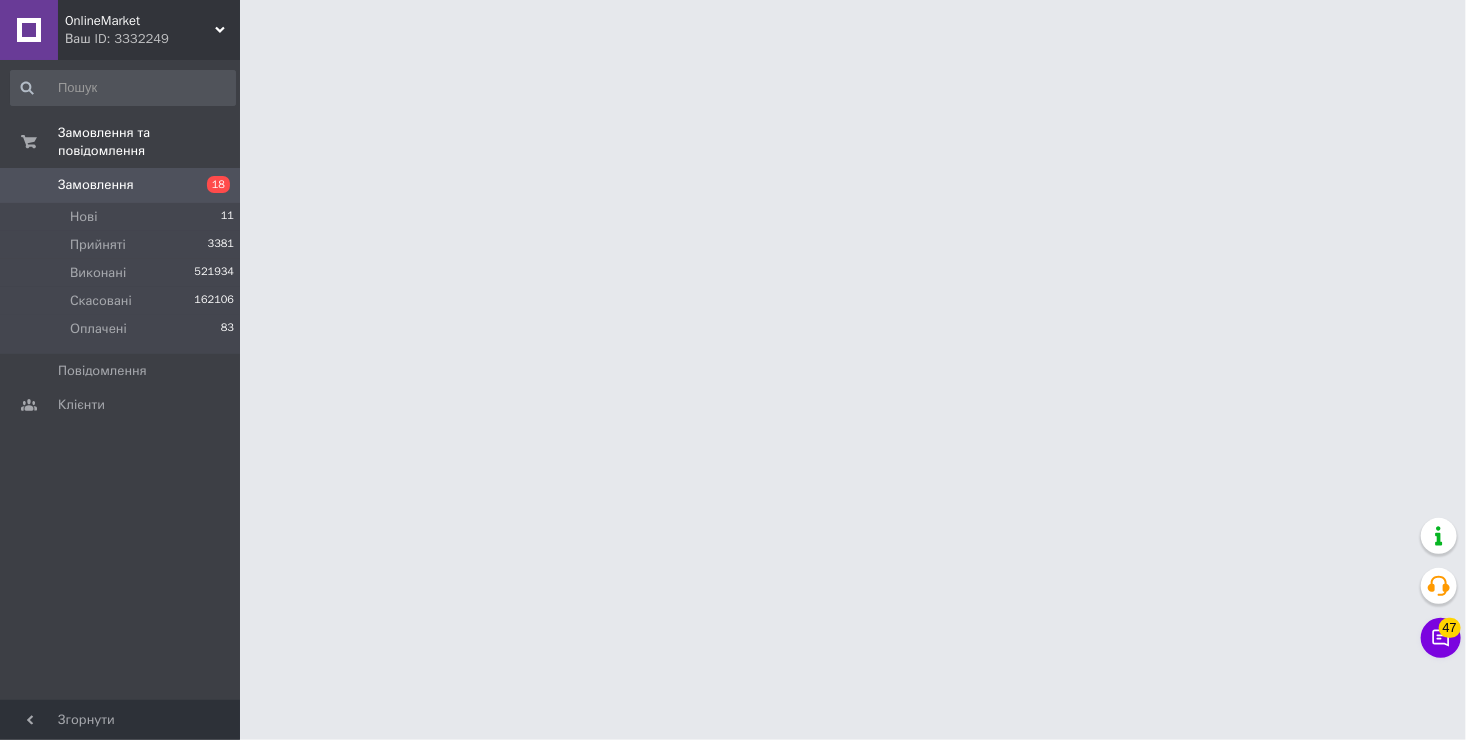 scroll, scrollTop: 0, scrollLeft: 0, axis: both 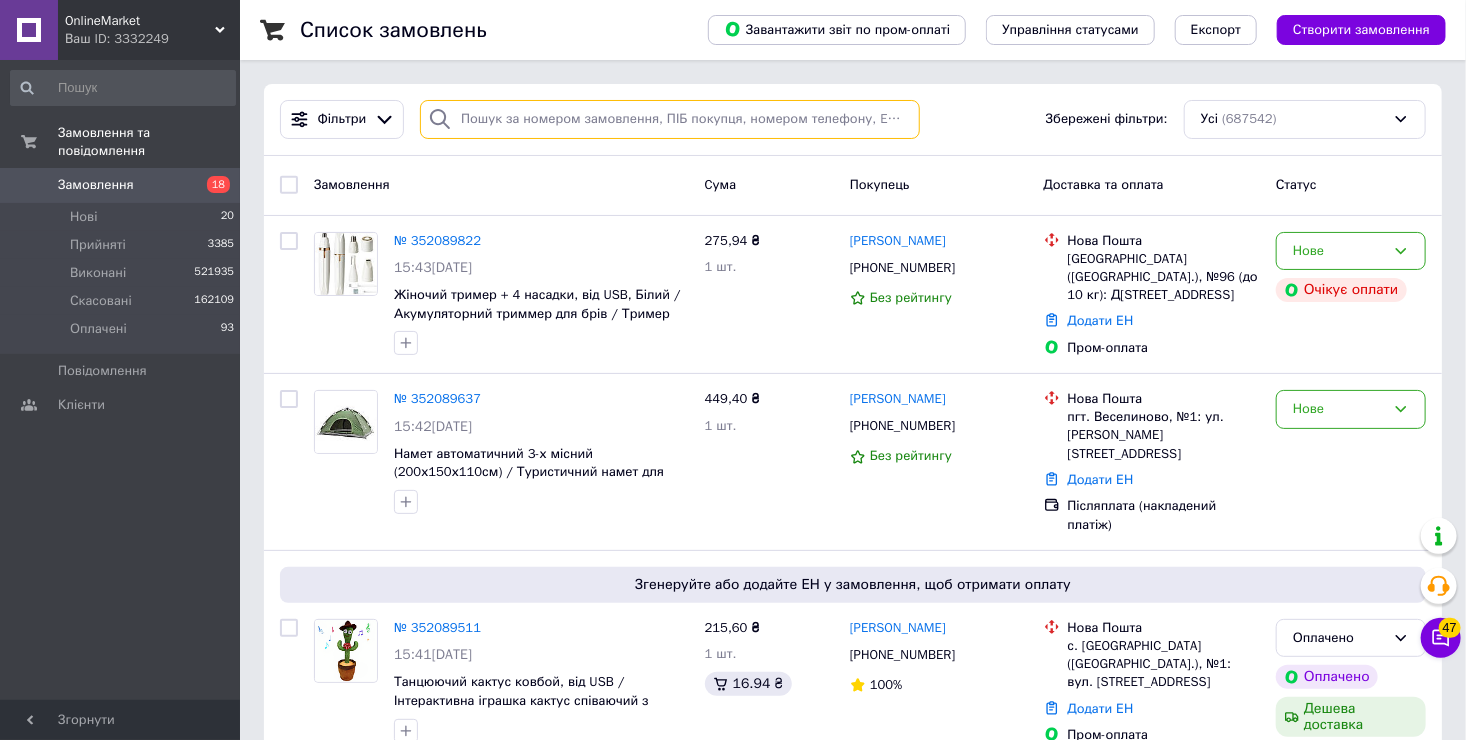 click at bounding box center [670, 119] 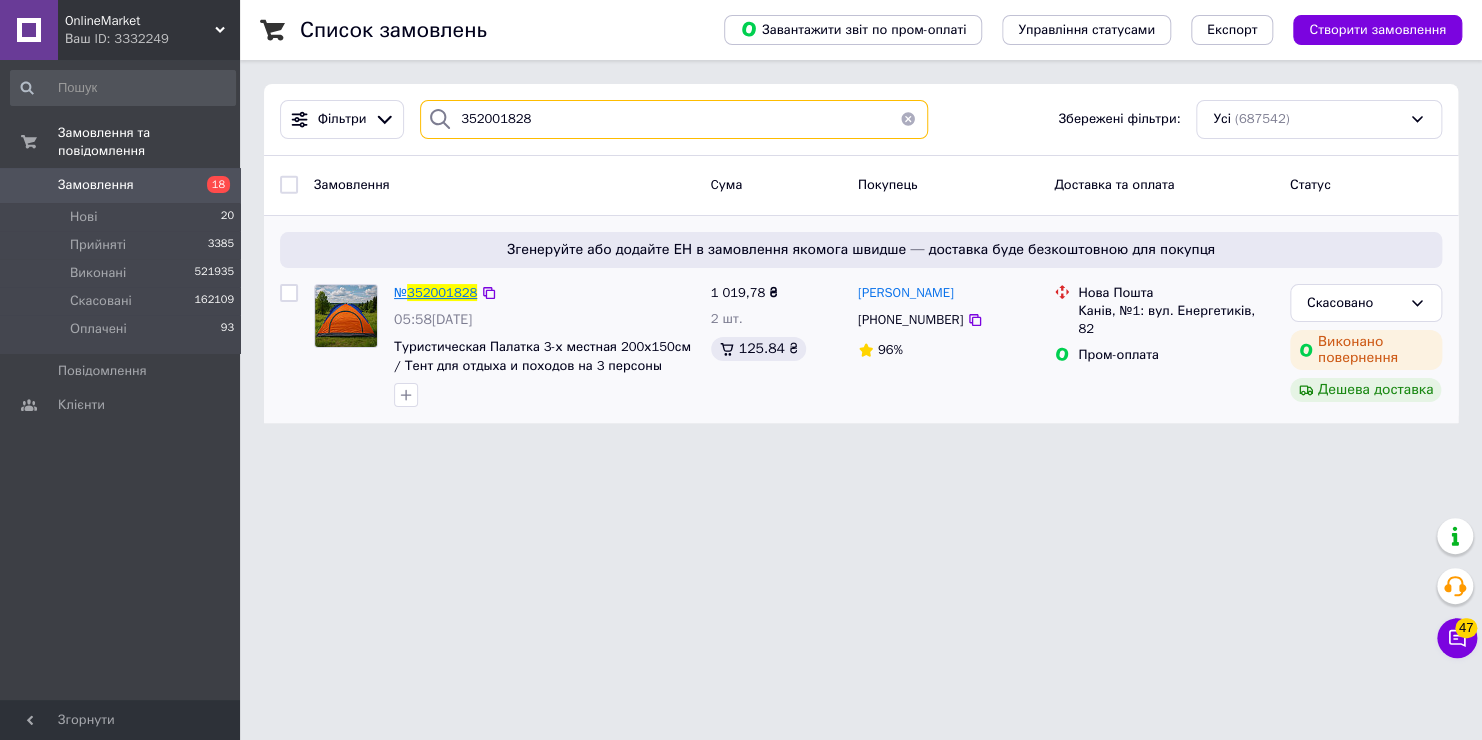 type on "352001828" 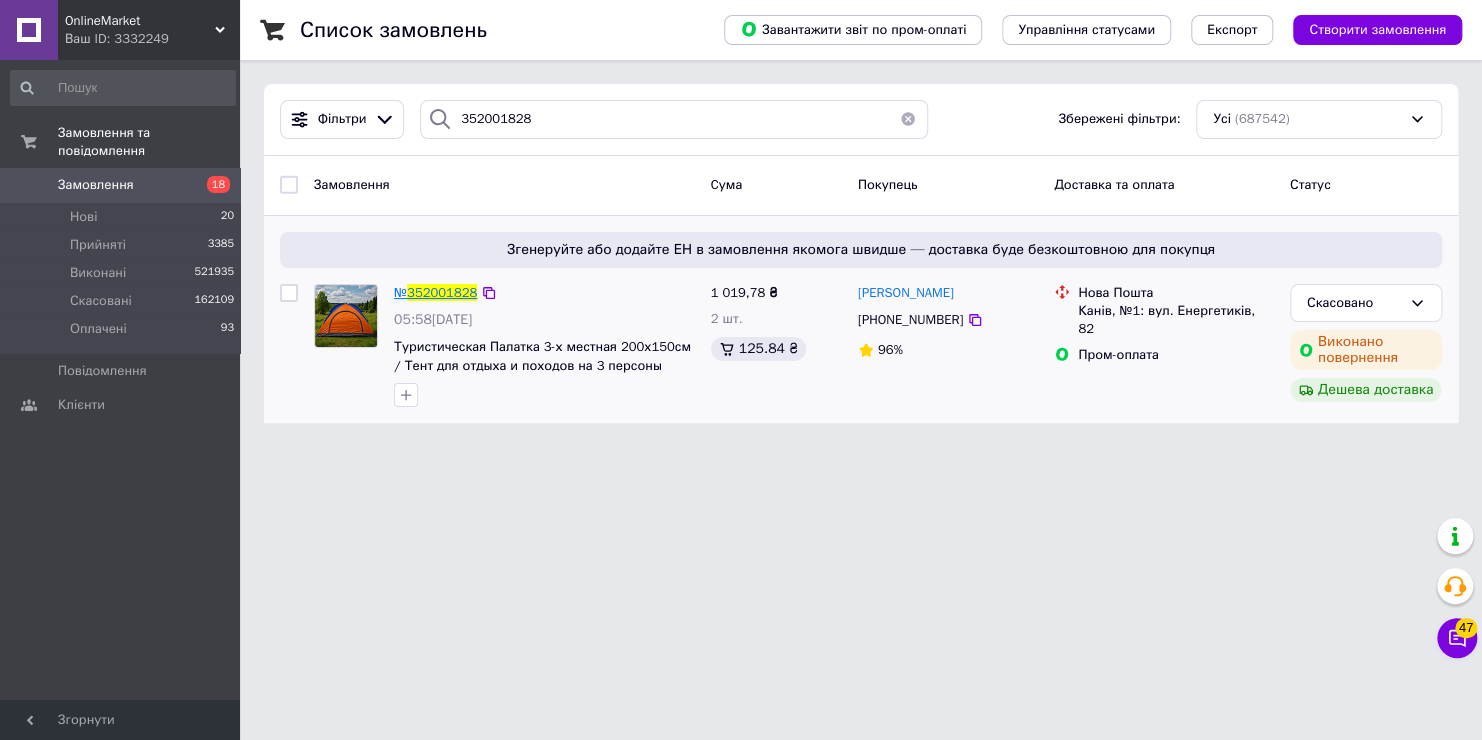 click on "352001828" at bounding box center (442, 292) 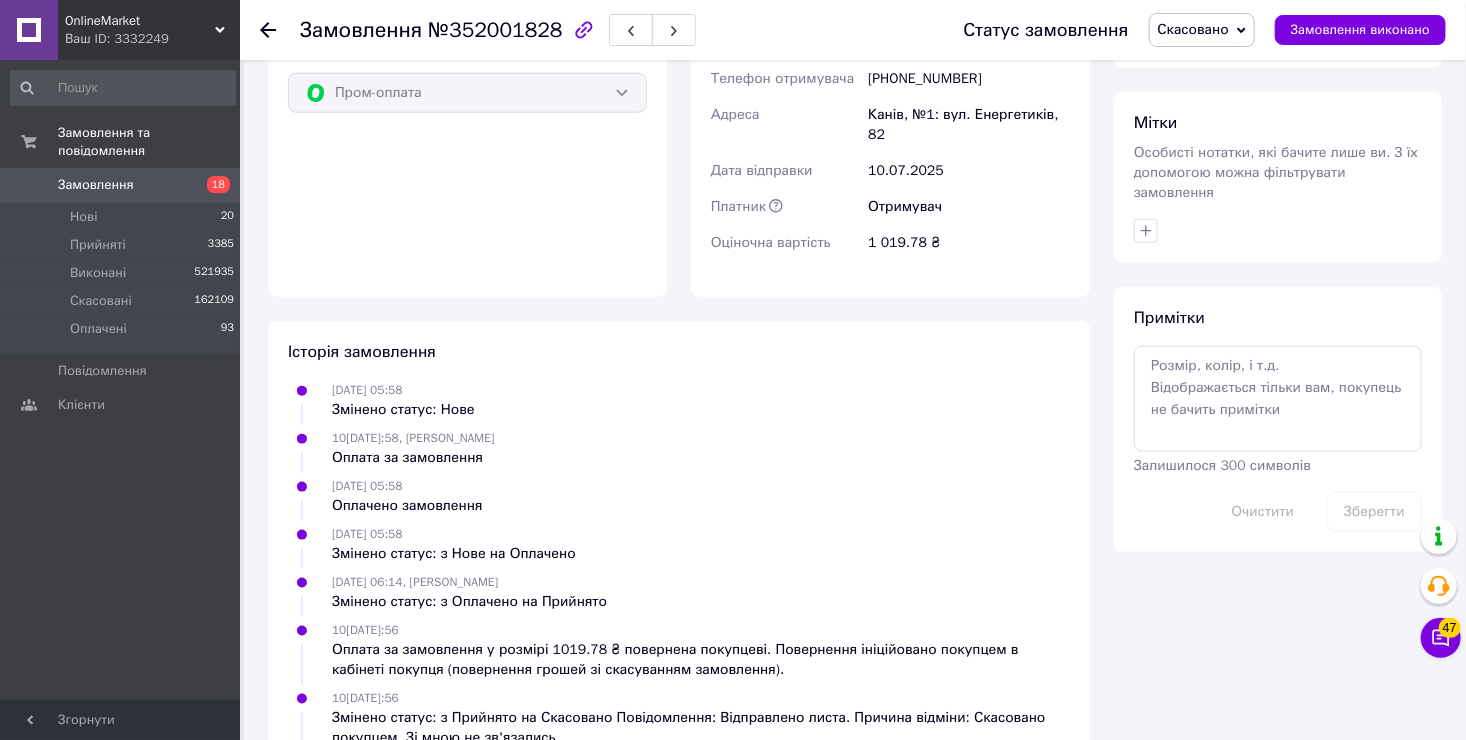 scroll, scrollTop: 1086, scrollLeft: 0, axis: vertical 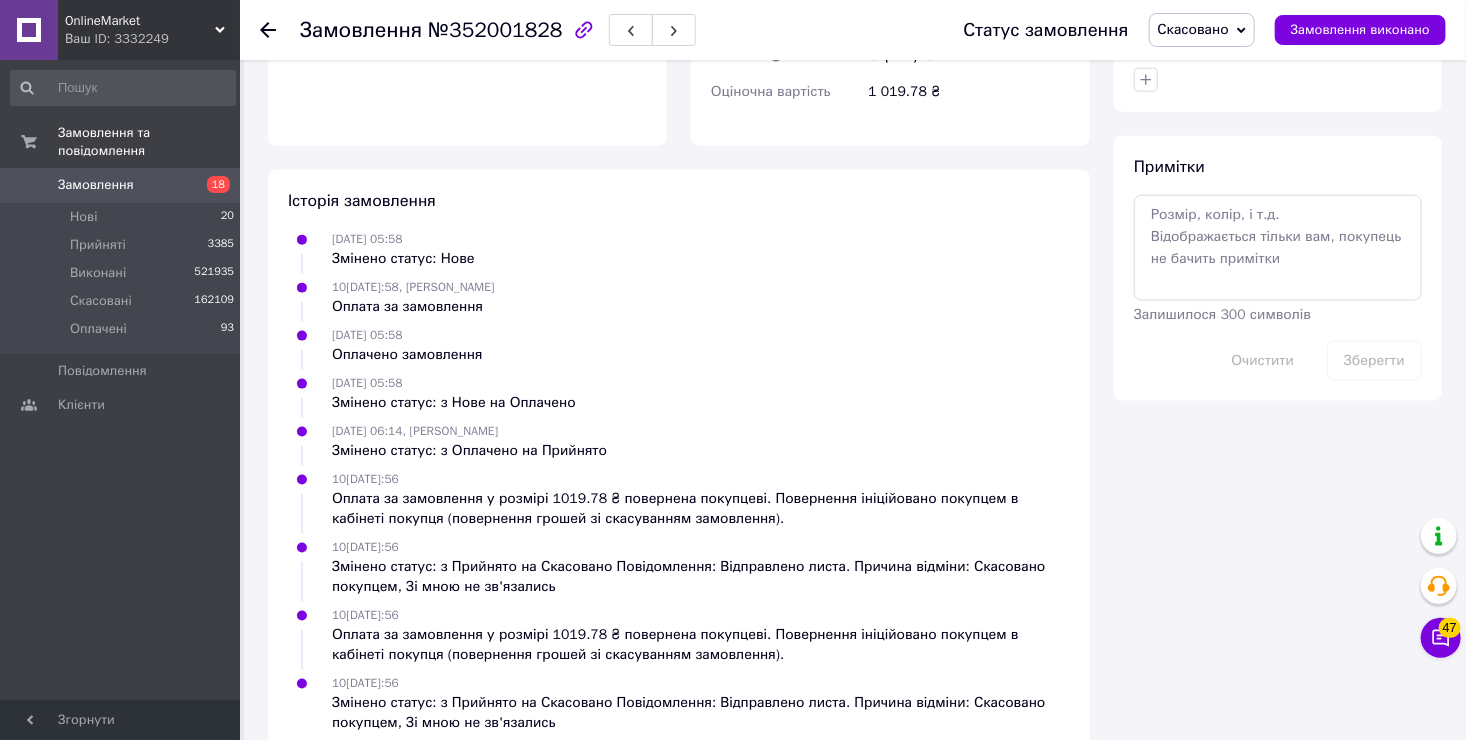 click on "Замовлення" at bounding box center [96, 185] 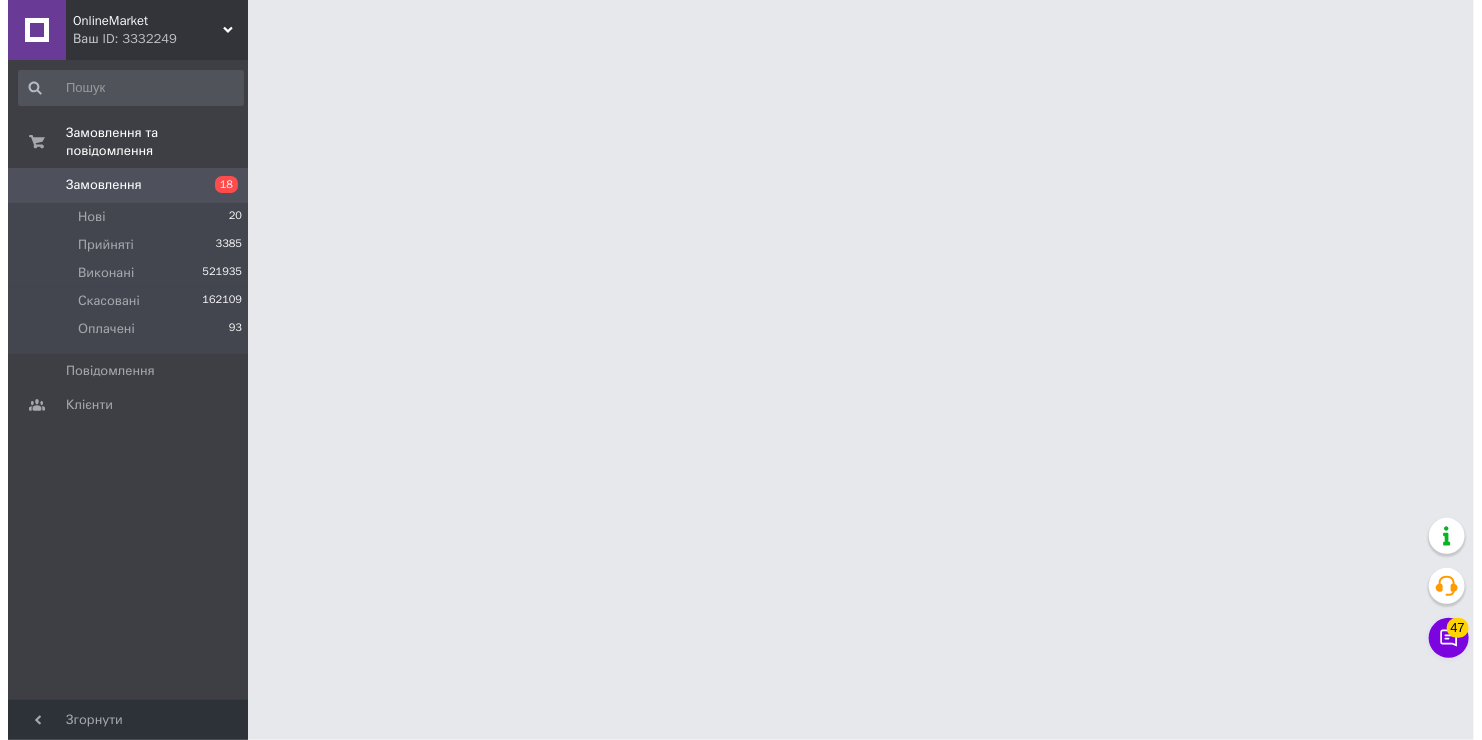 scroll, scrollTop: 0, scrollLeft: 0, axis: both 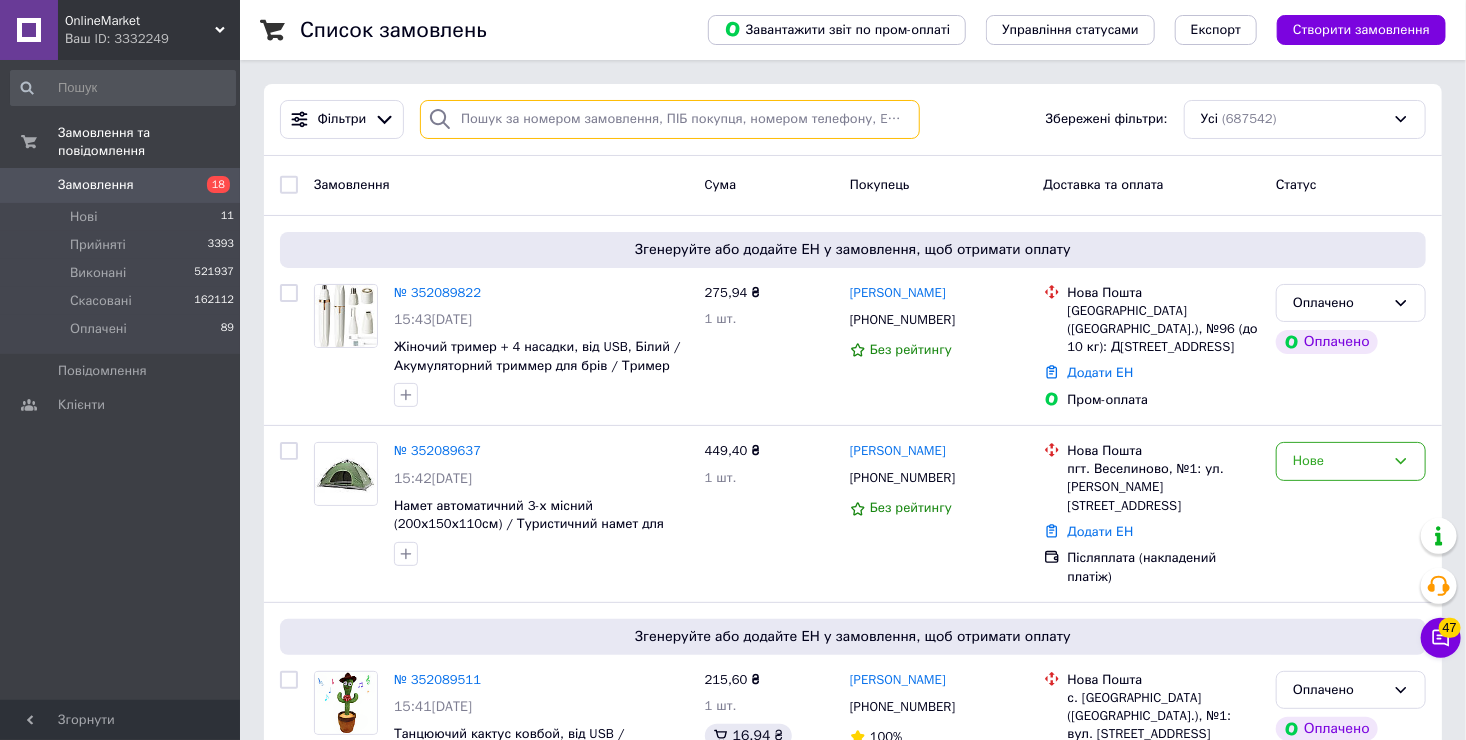click at bounding box center [670, 119] 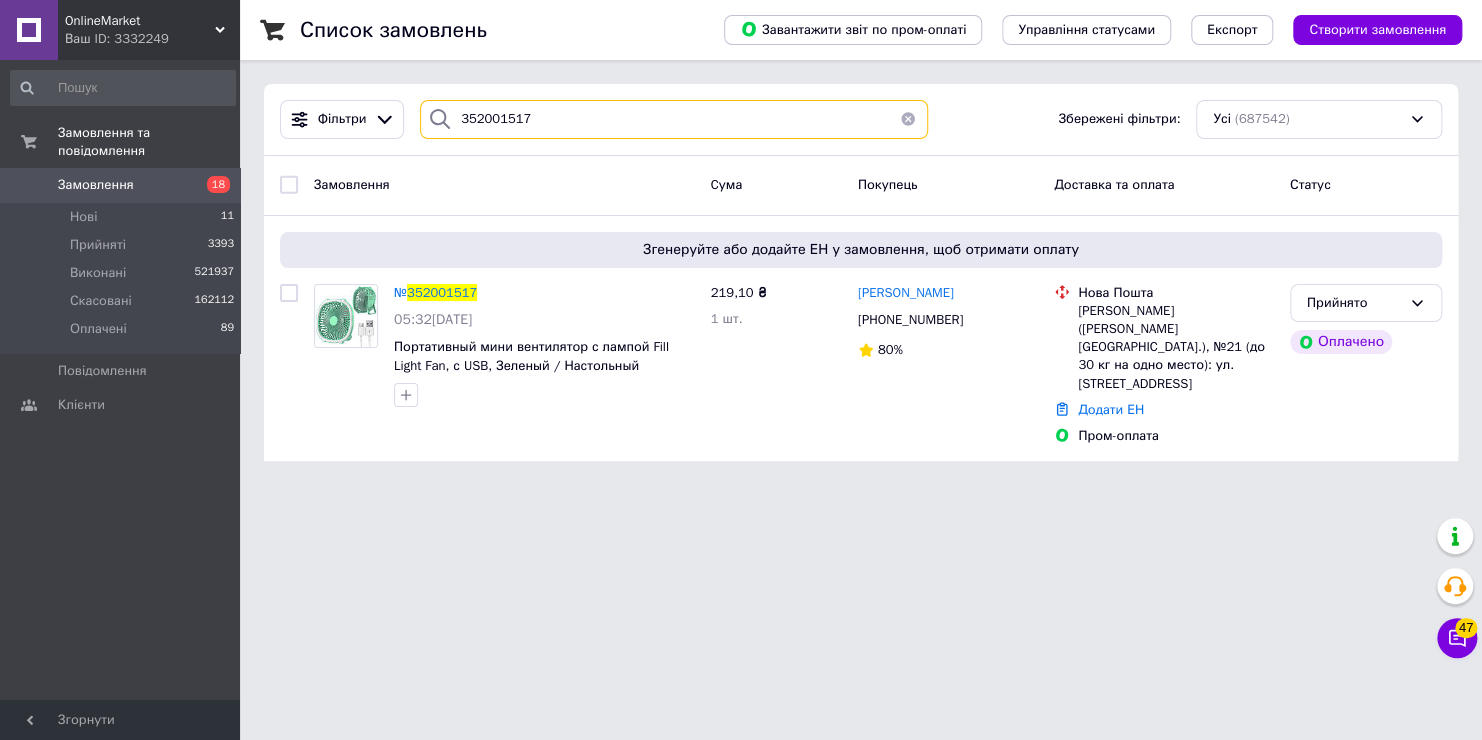 type on "352001517" 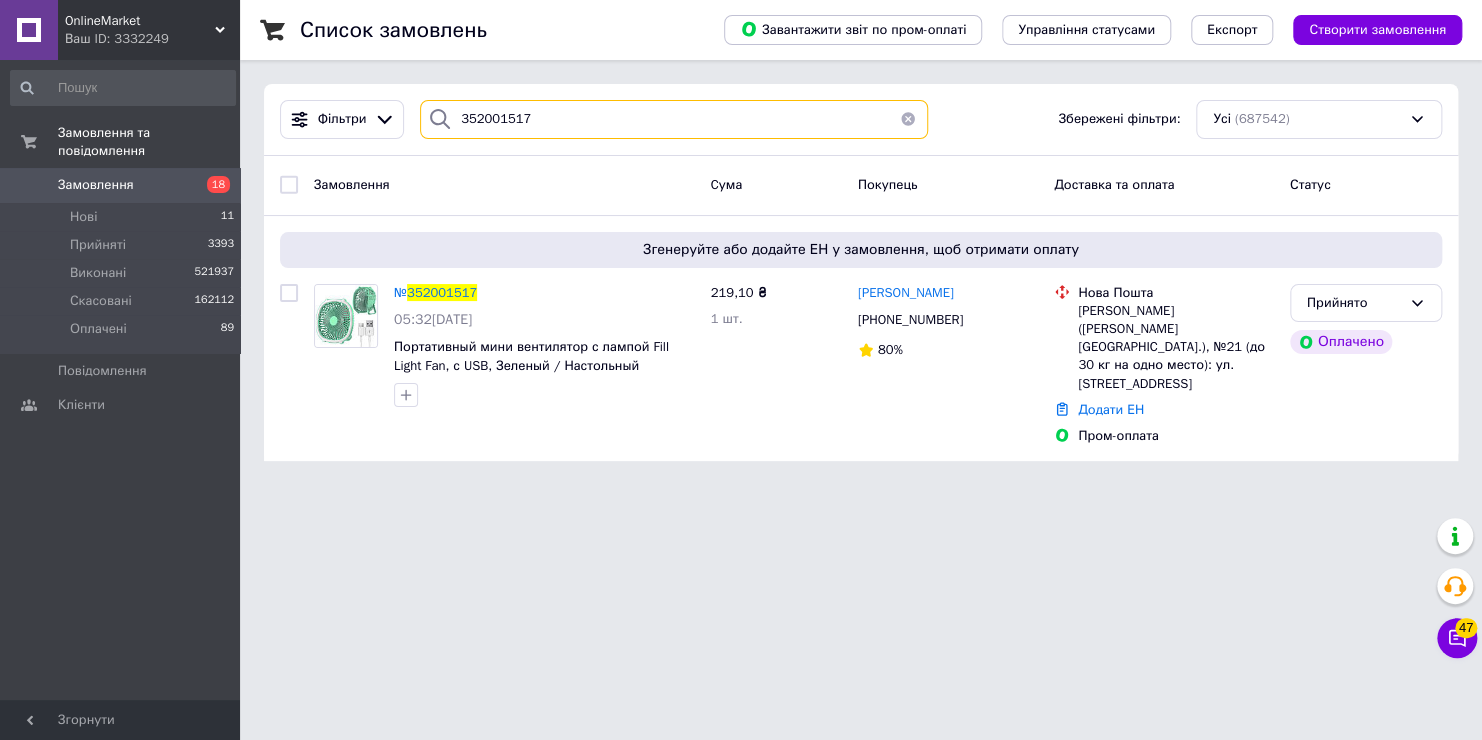 drag, startPoint x: 528, startPoint y: 117, endPoint x: 240, endPoint y: 130, distance: 288.29324 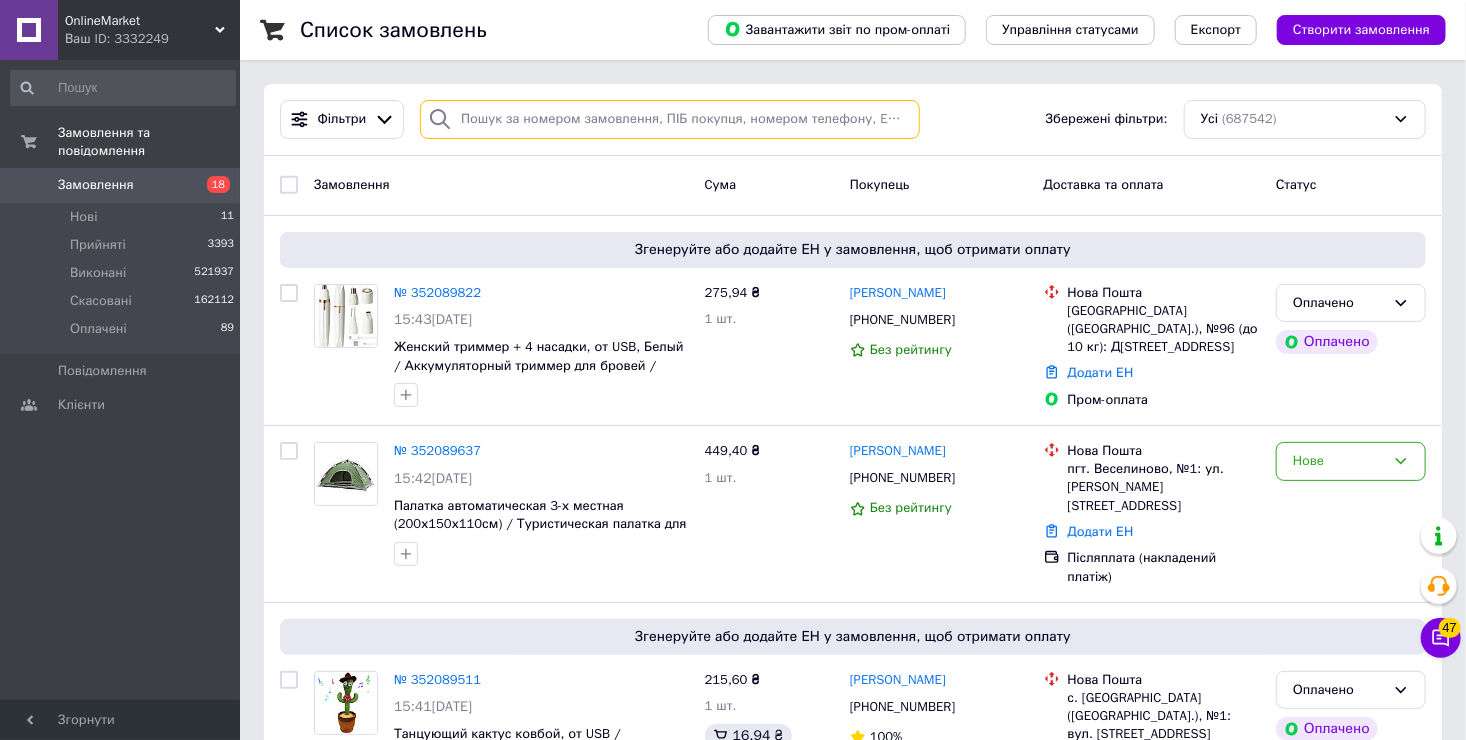 paste on "352003549" 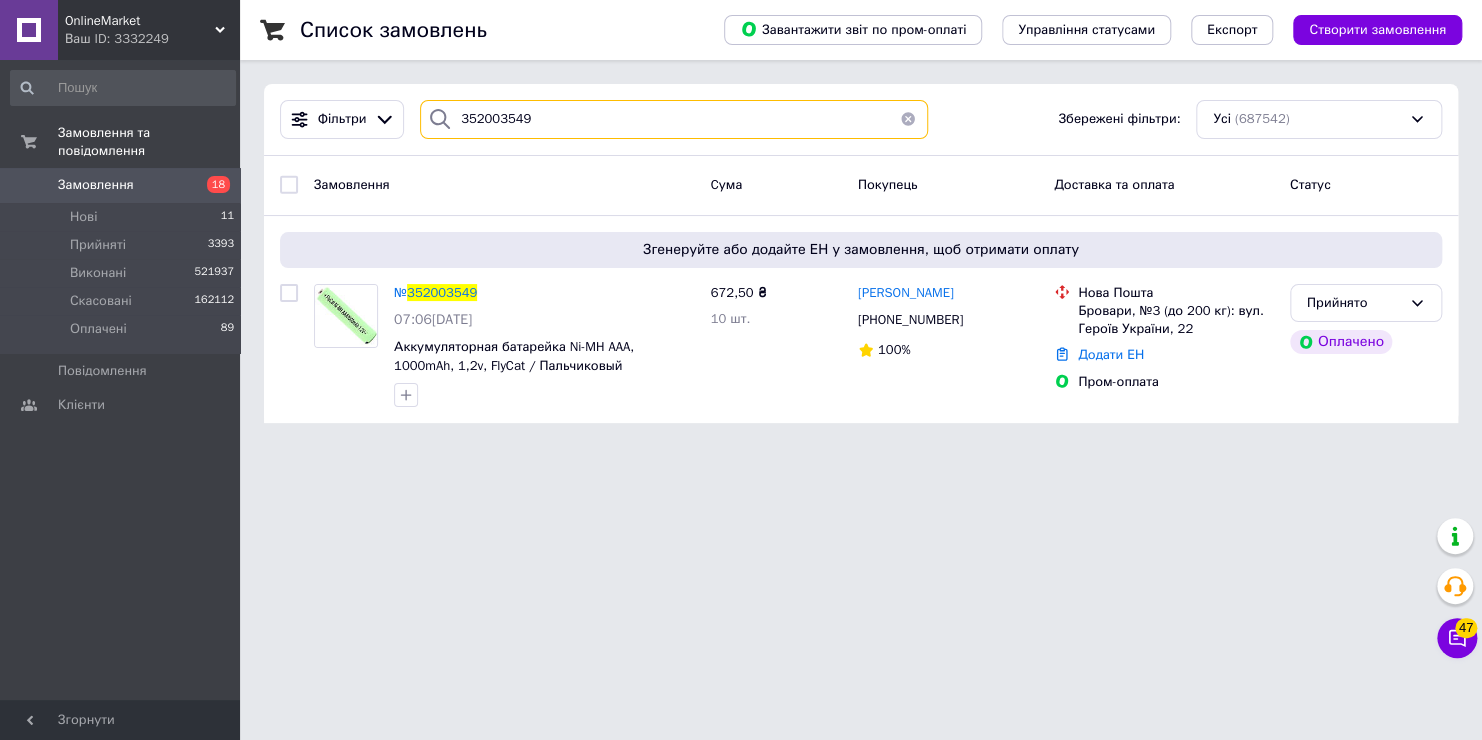 type on "352003549" 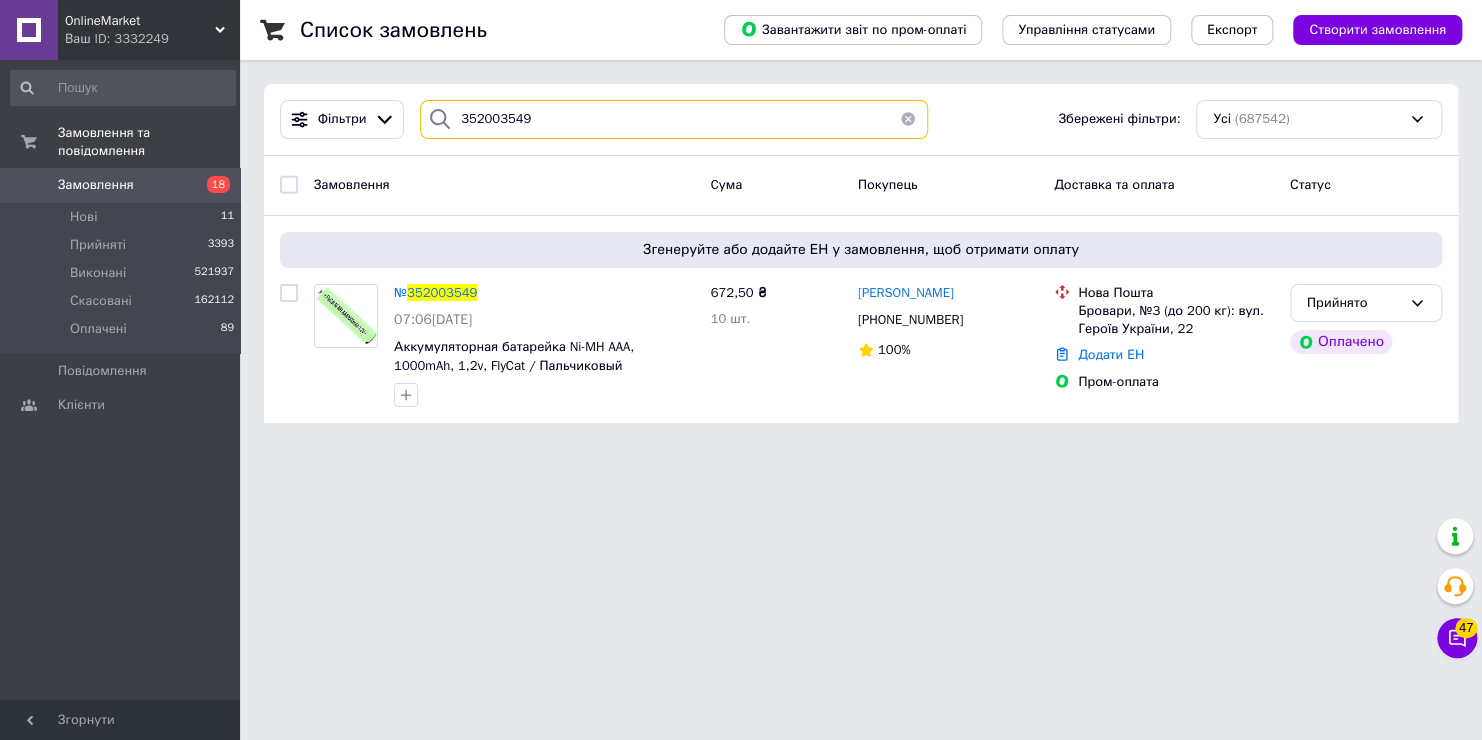 drag, startPoint x: 565, startPoint y: 115, endPoint x: 576, endPoint y: 148, distance: 34.785053 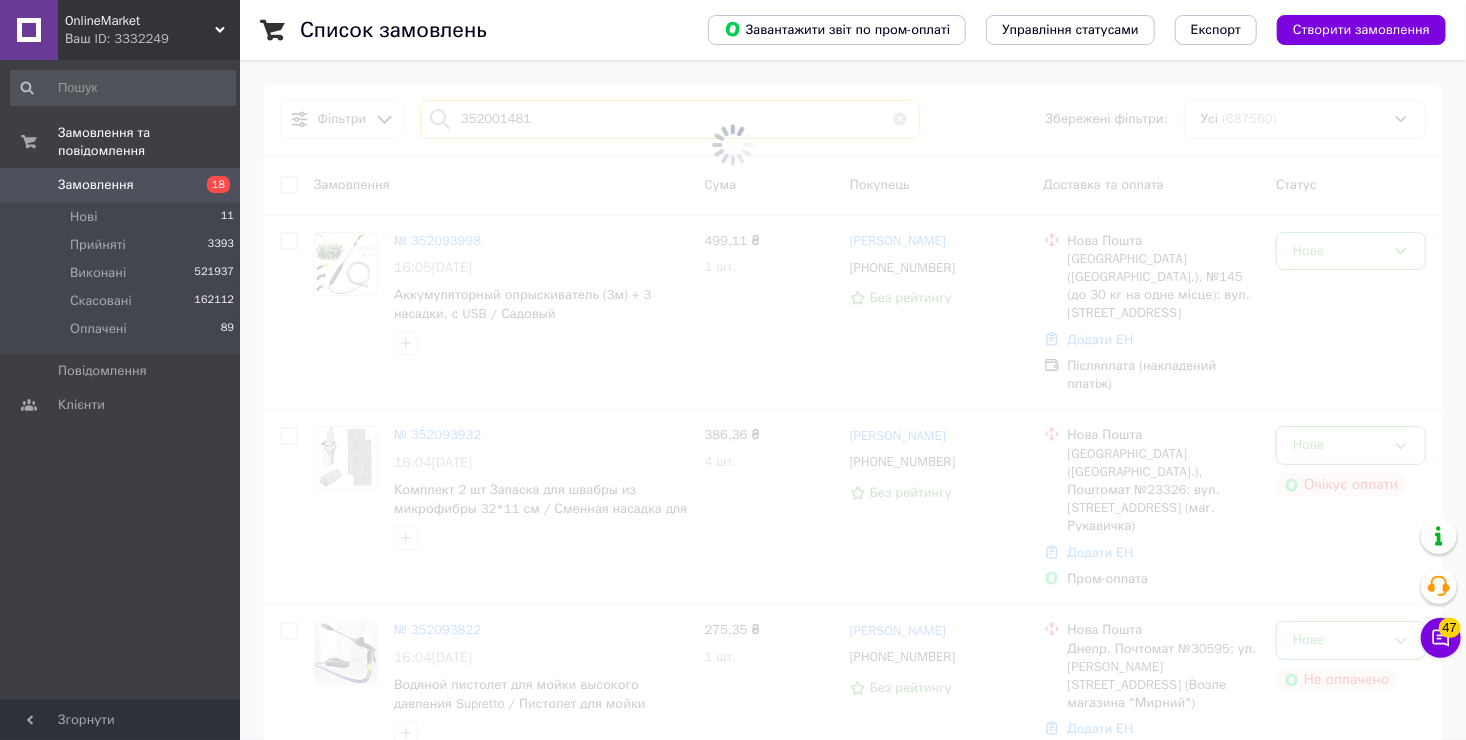 type on "352001481" 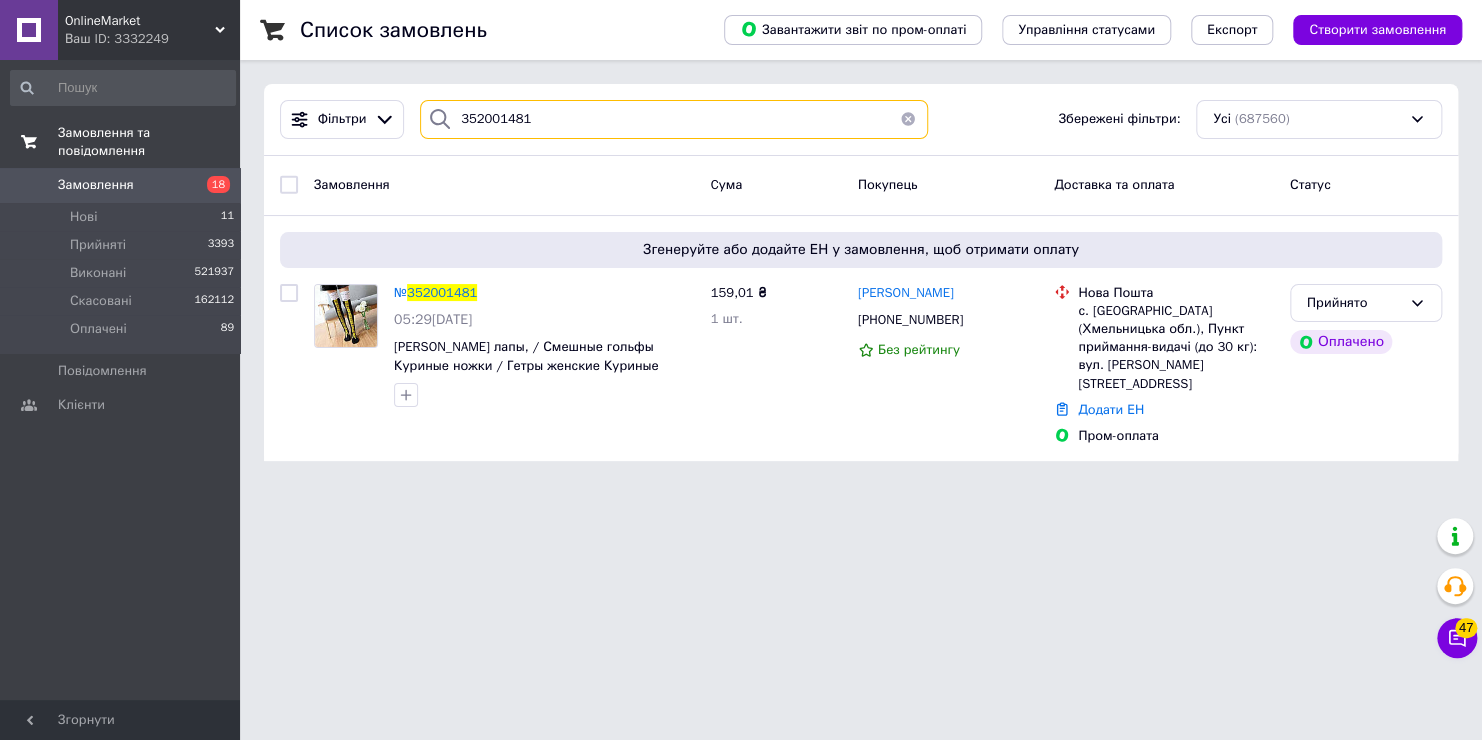 drag, startPoint x: 533, startPoint y: 123, endPoint x: 188, endPoint y: 128, distance: 345.03622 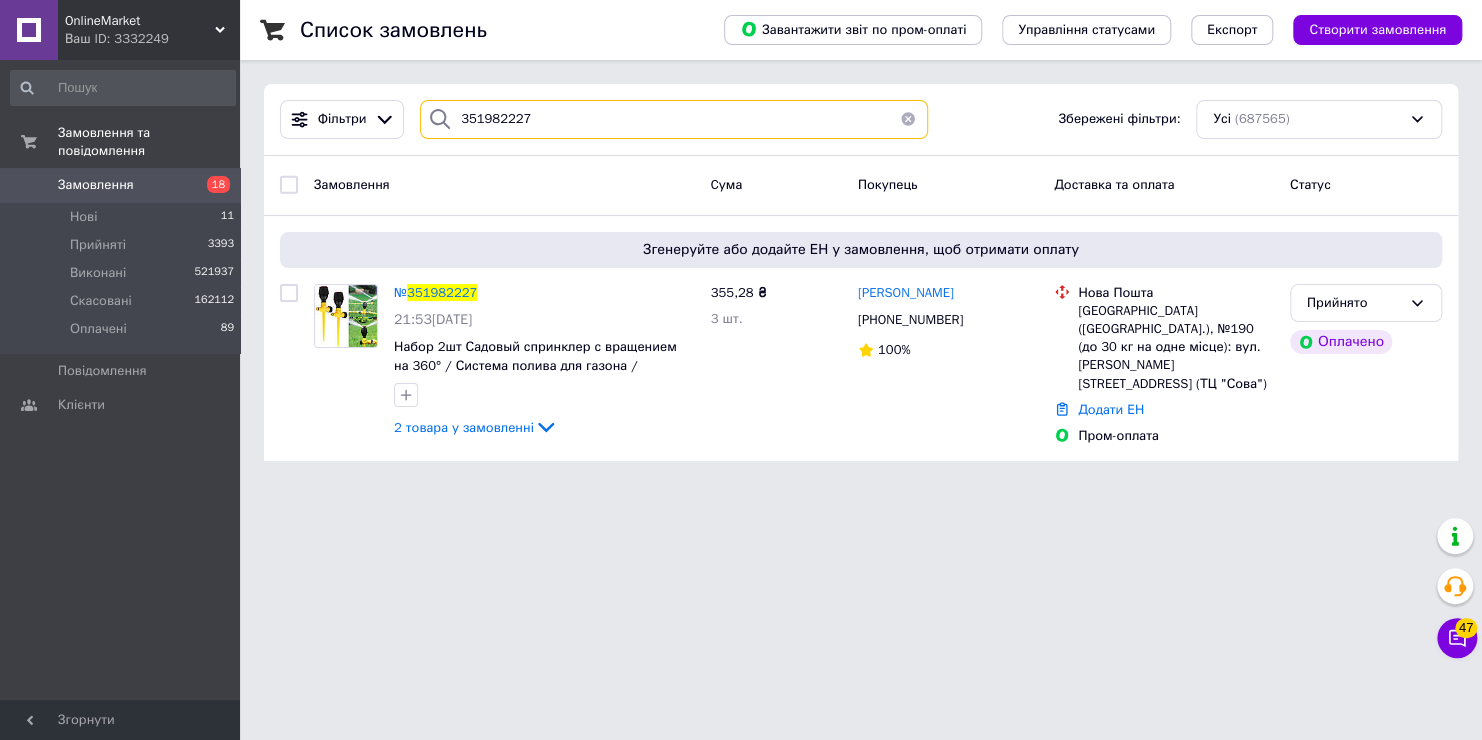 type on "351982227" 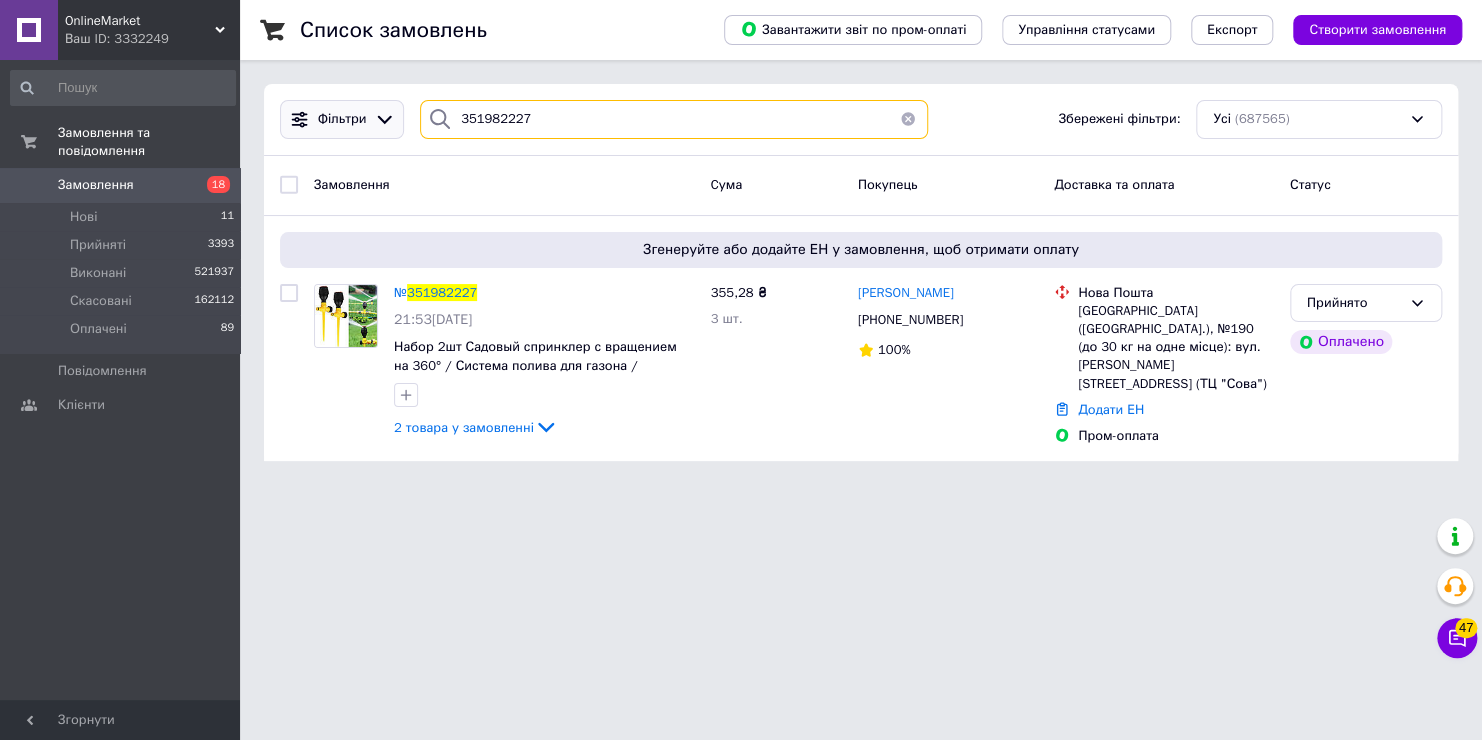 drag, startPoint x: 531, startPoint y: 119, endPoint x: 367, endPoint y: 129, distance: 164.3046 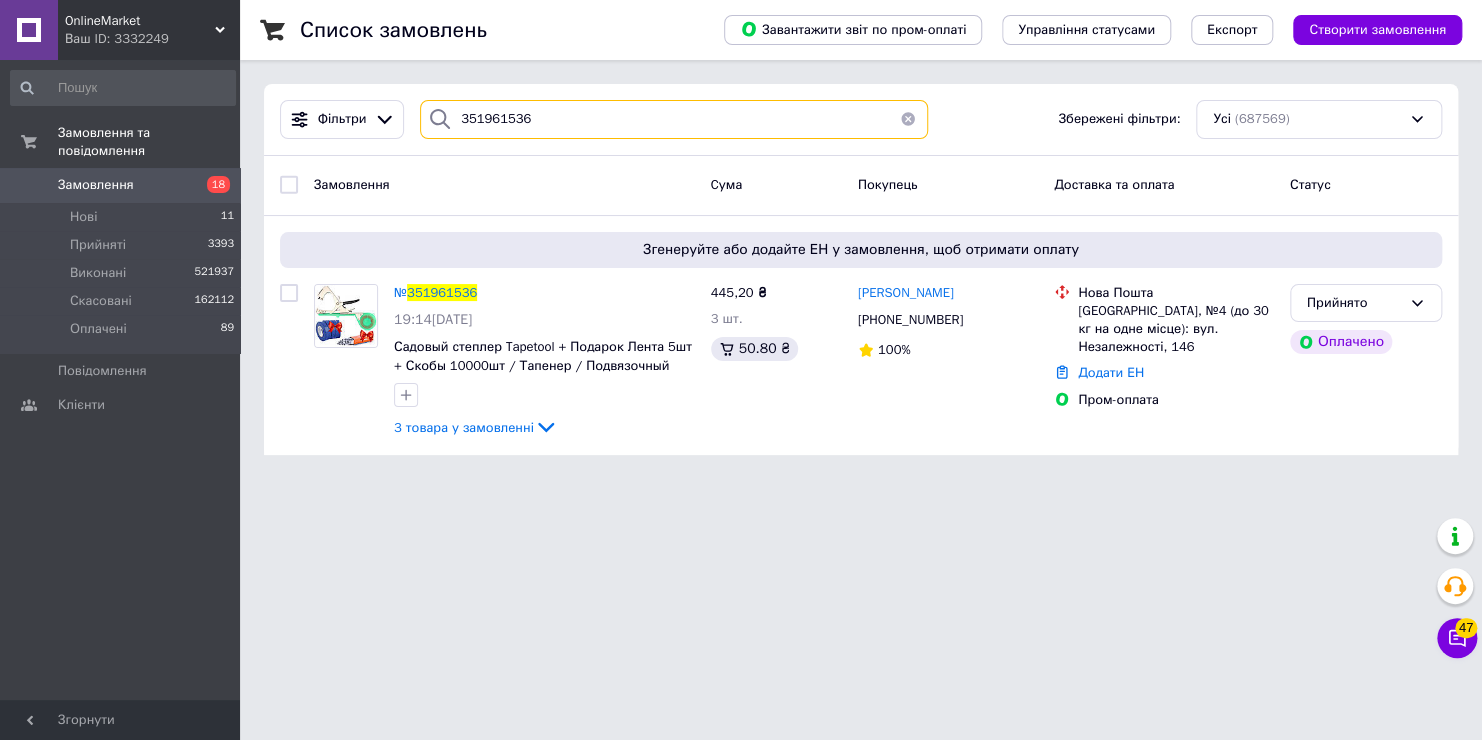 type on "351961536" 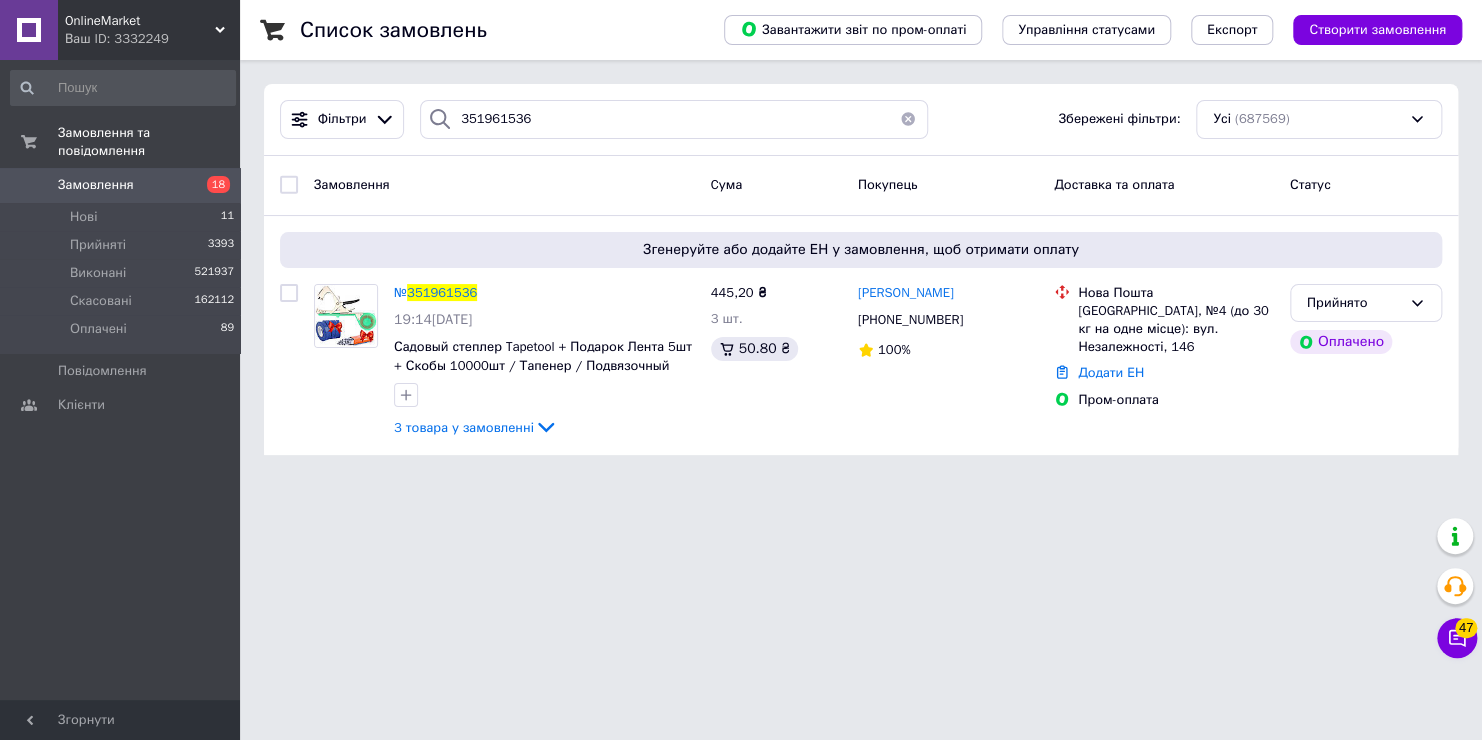 click on "Ваш ID: 3332249" at bounding box center [152, 39] 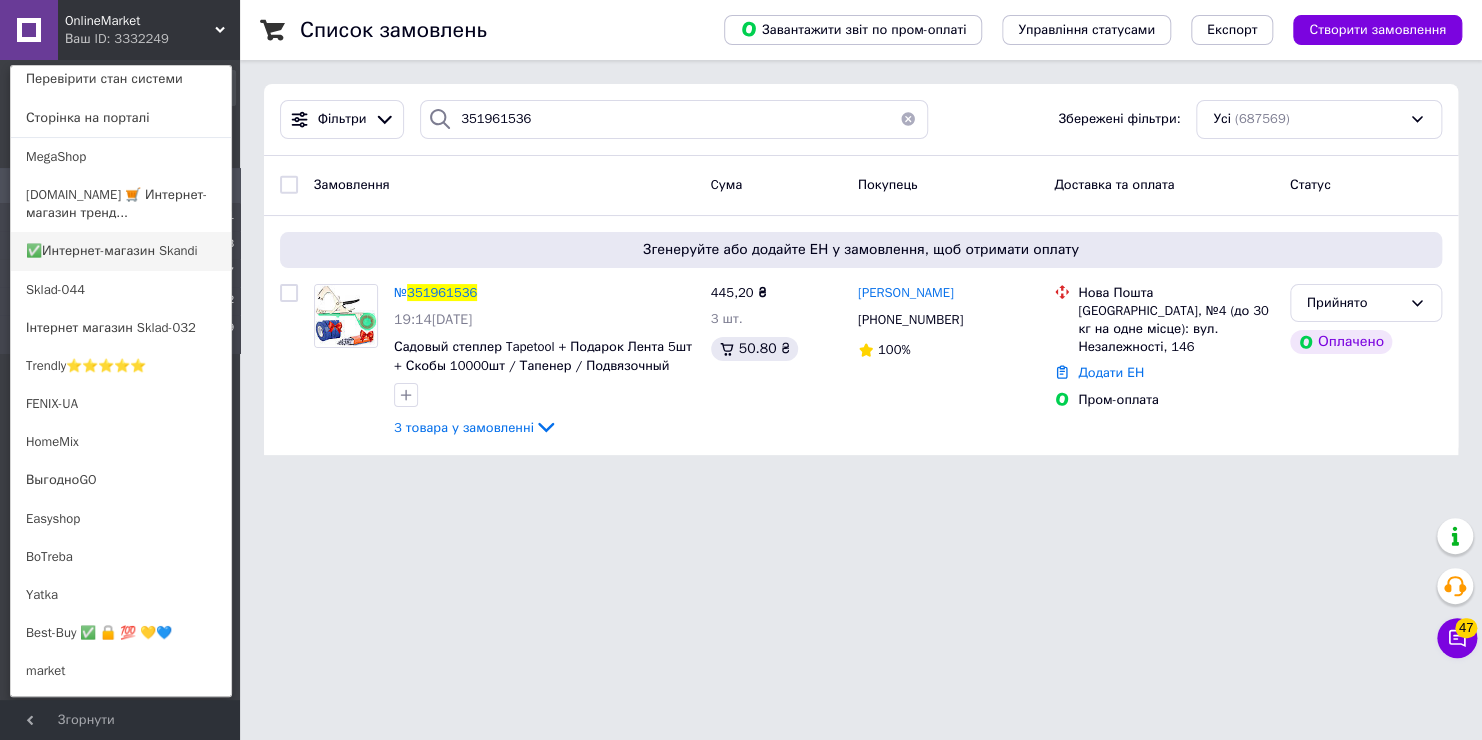 scroll, scrollTop: 200, scrollLeft: 0, axis: vertical 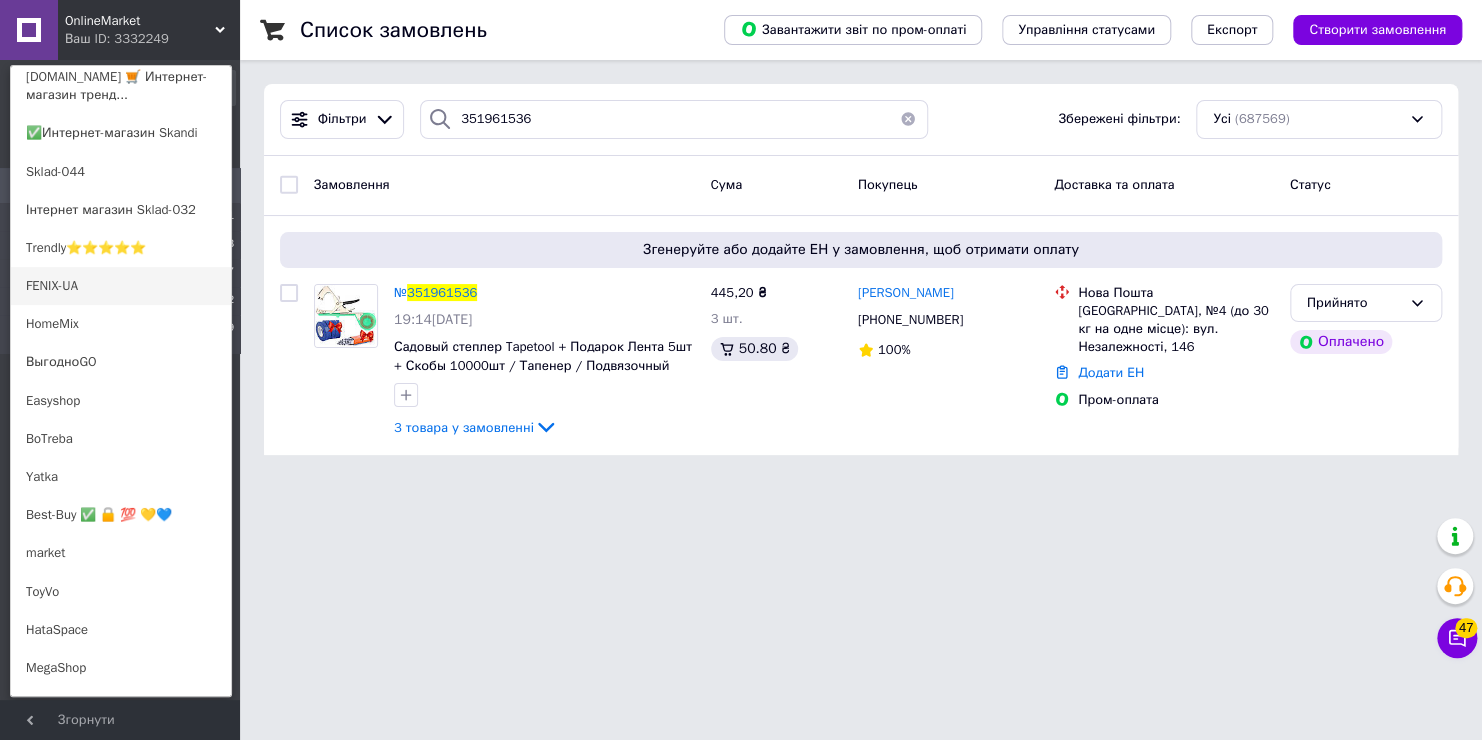 click on "FENIX-UA" at bounding box center [121, 286] 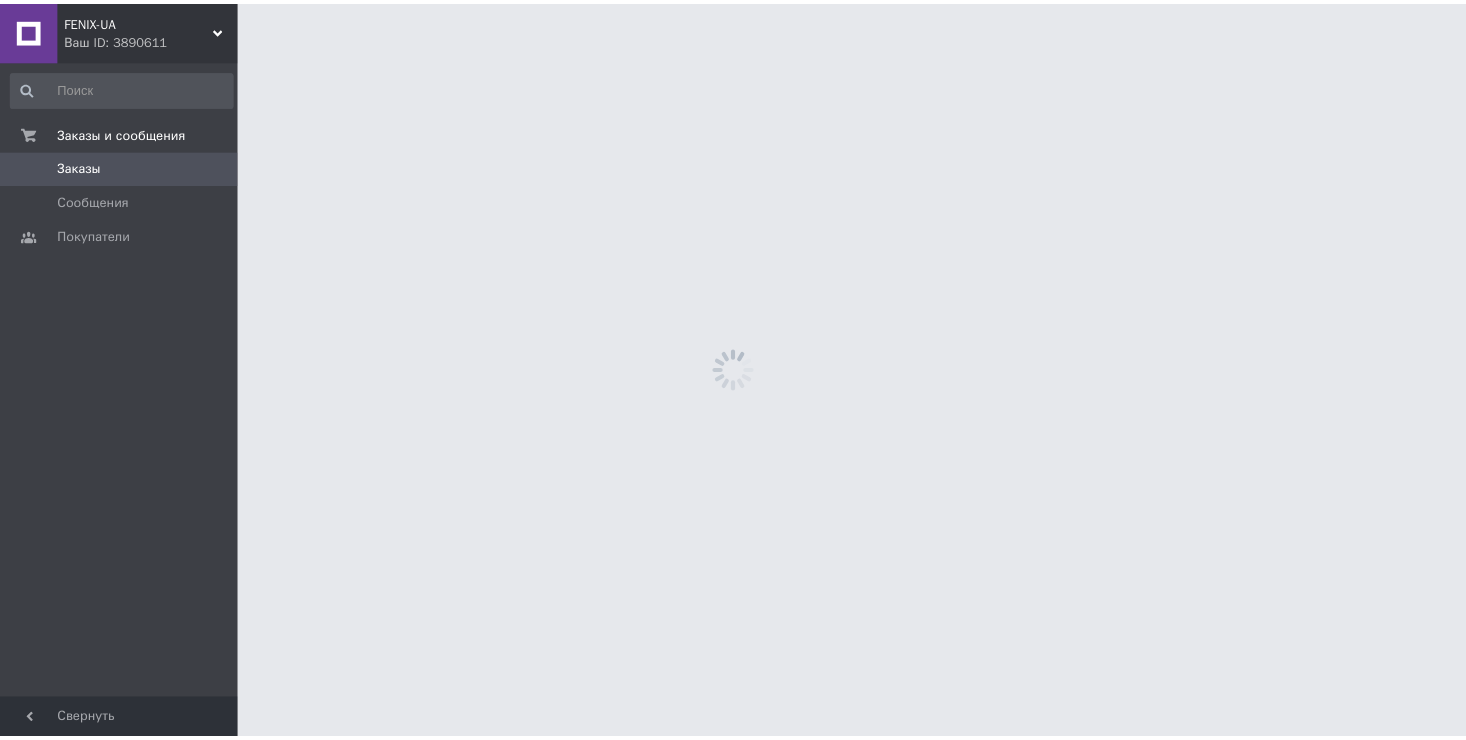 scroll, scrollTop: 0, scrollLeft: 0, axis: both 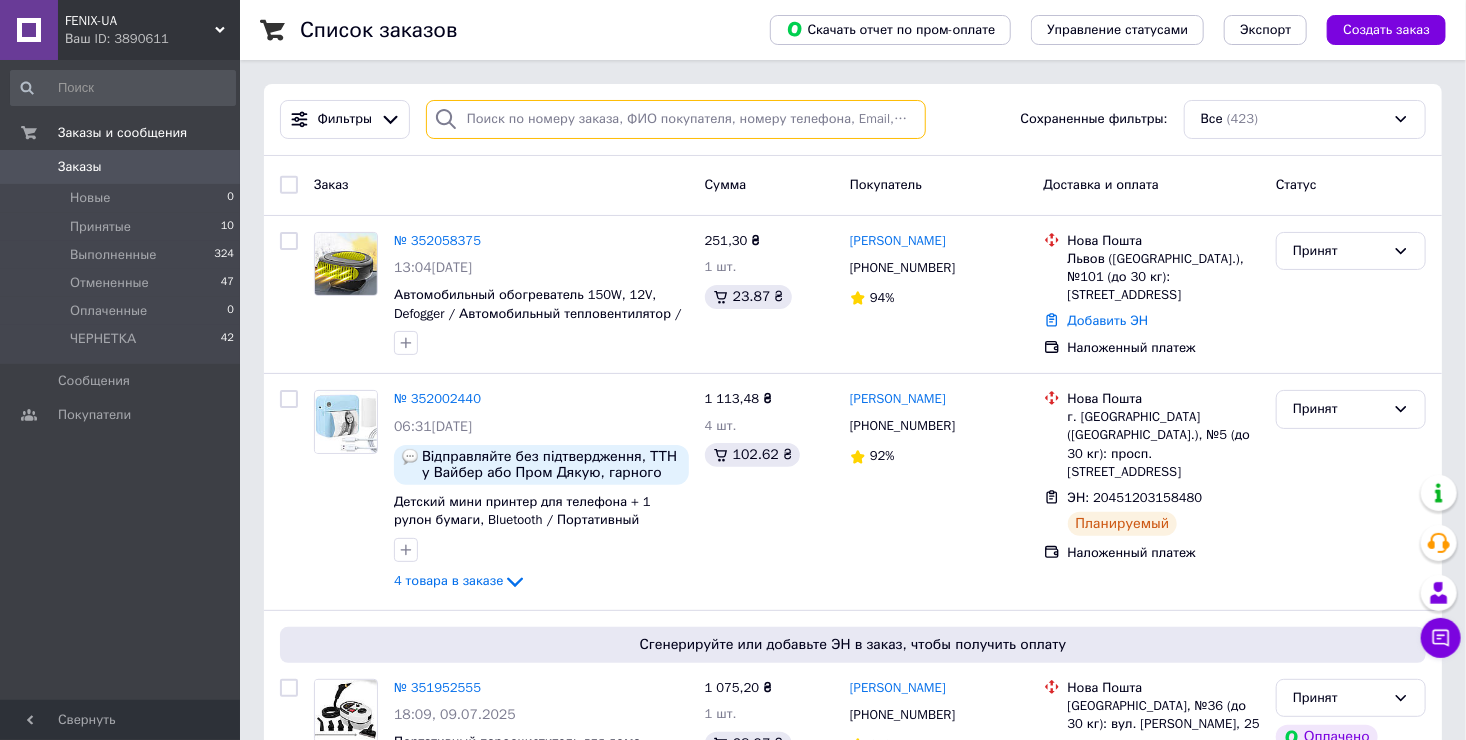 click at bounding box center [676, 119] 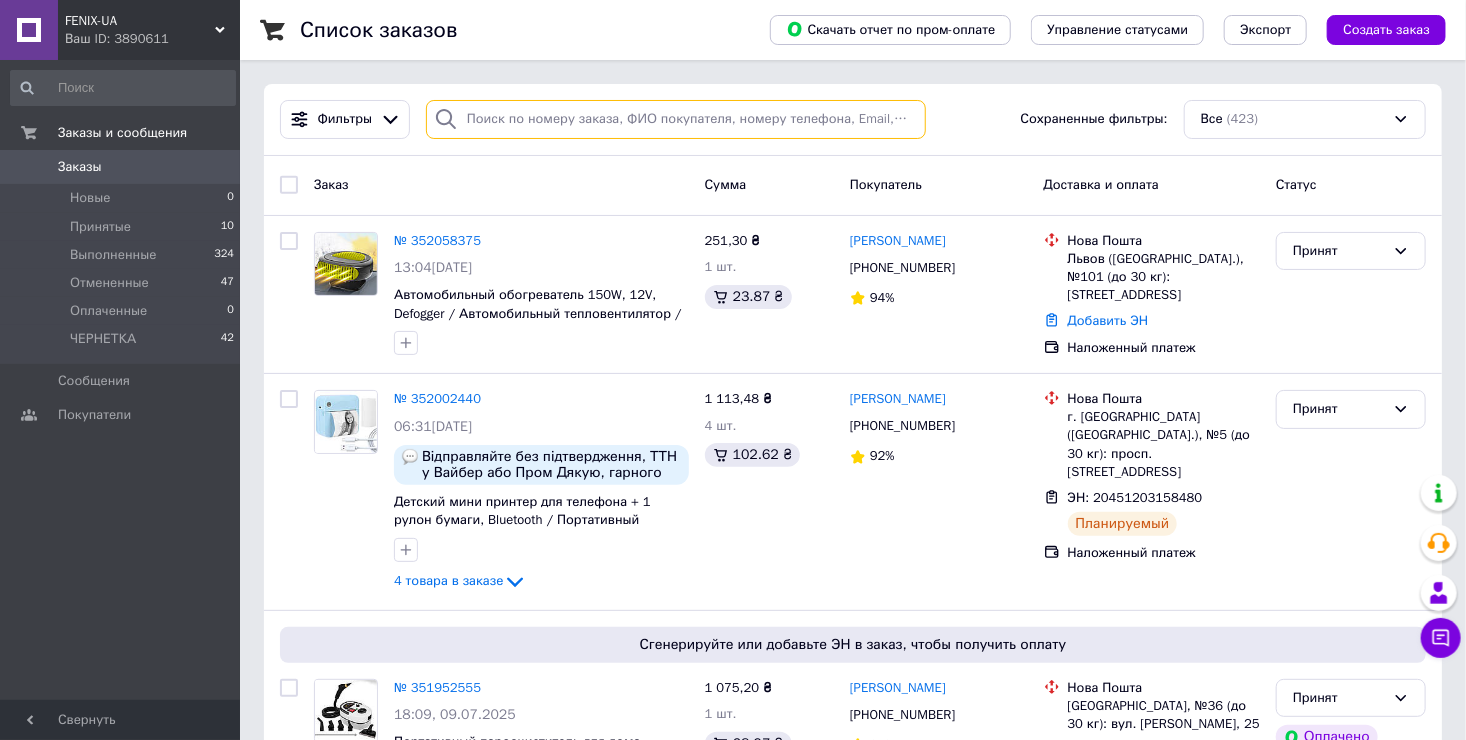 paste on "351952555" 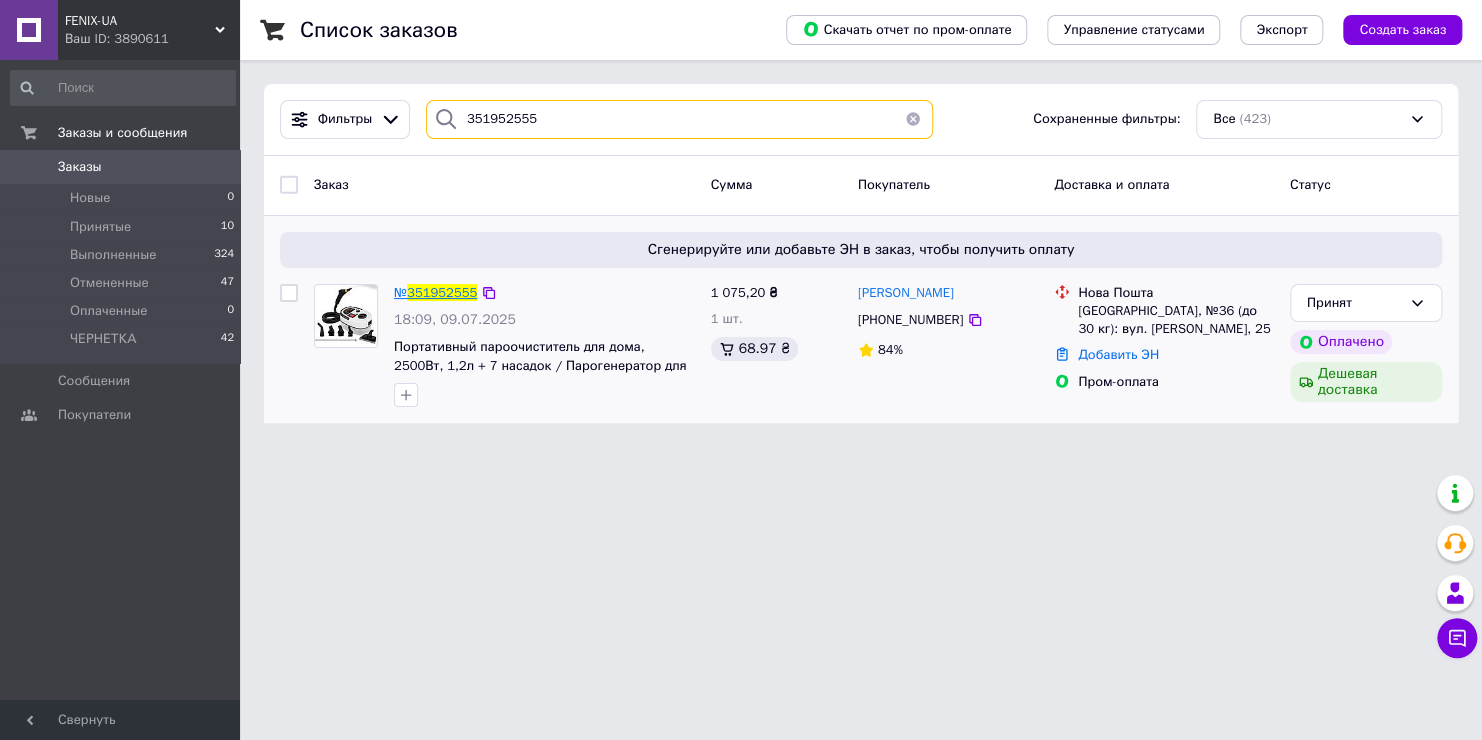 type on "351952555" 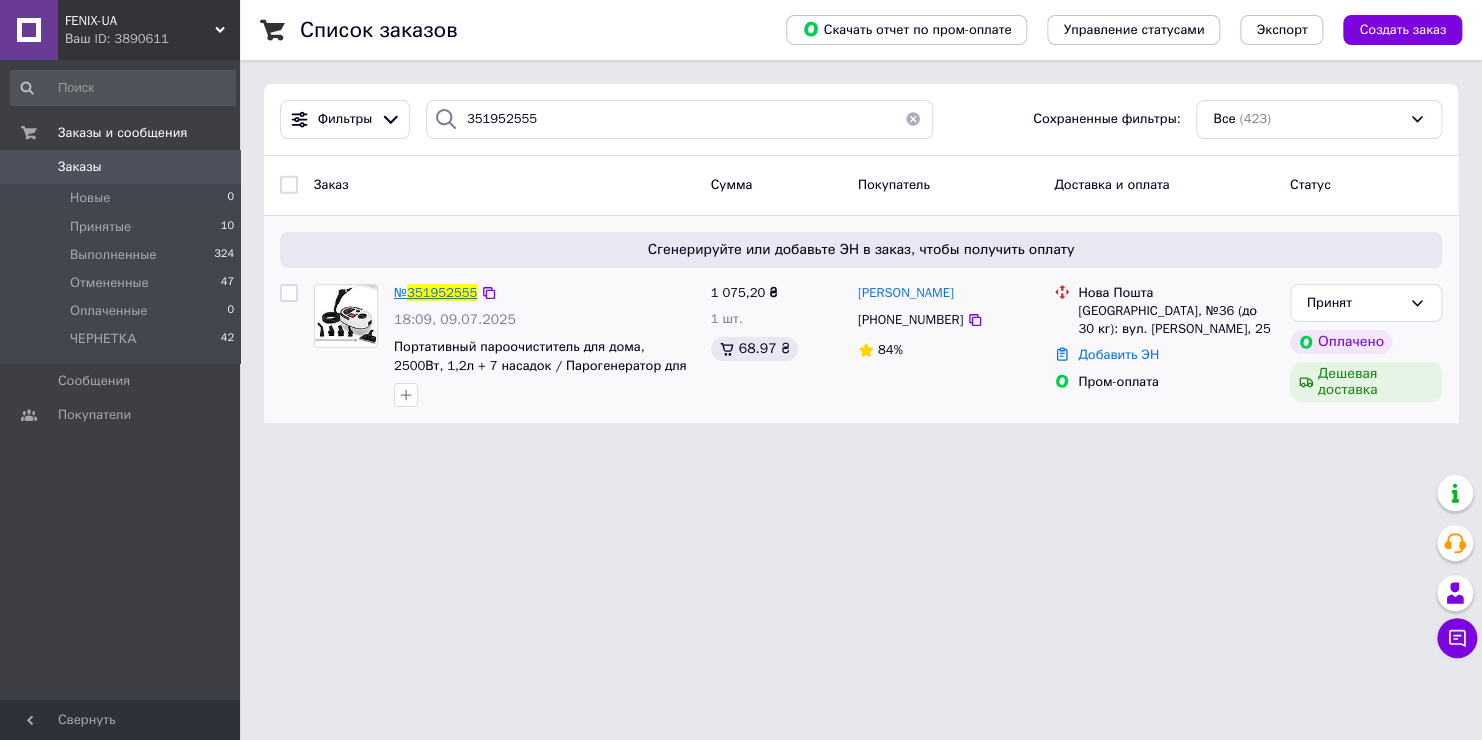 click on "351952555" at bounding box center (442, 292) 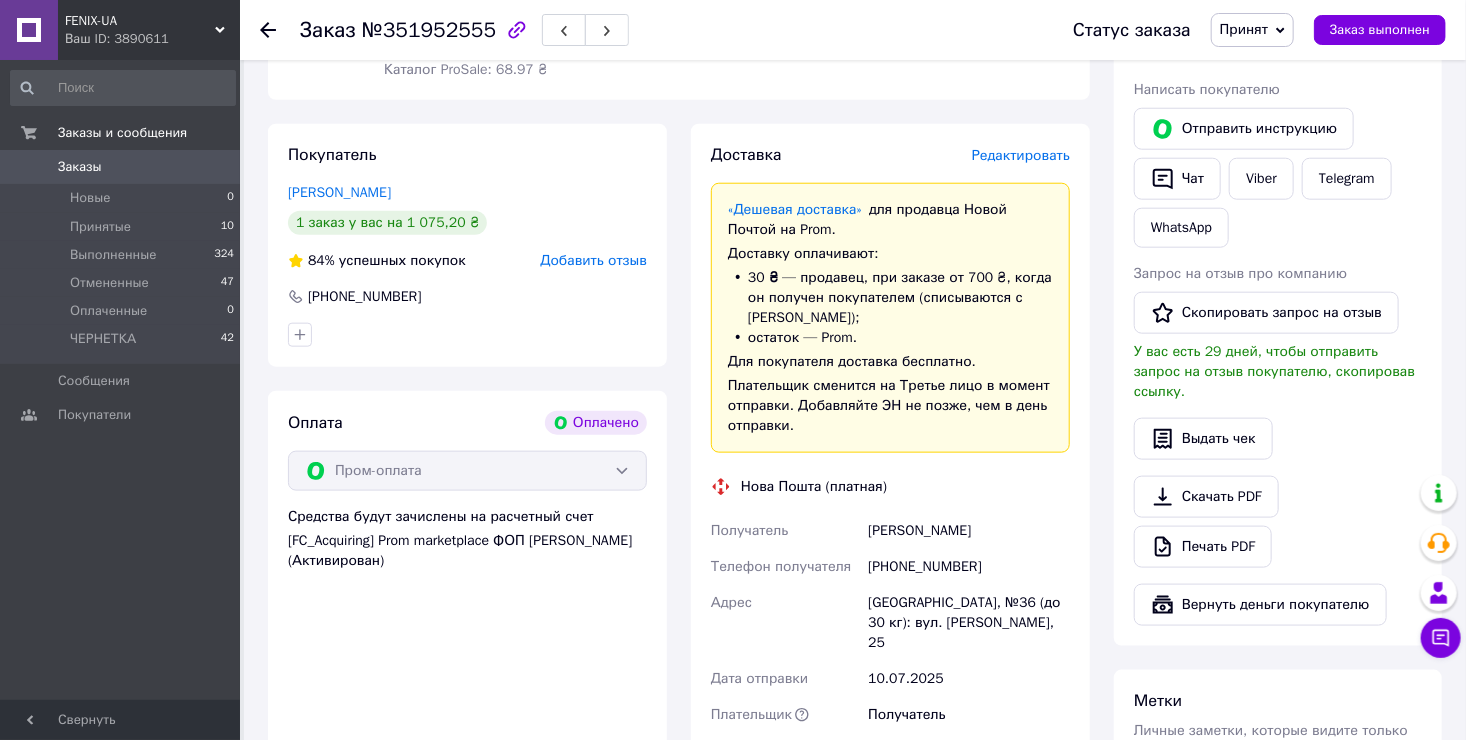 scroll, scrollTop: 1200, scrollLeft: 0, axis: vertical 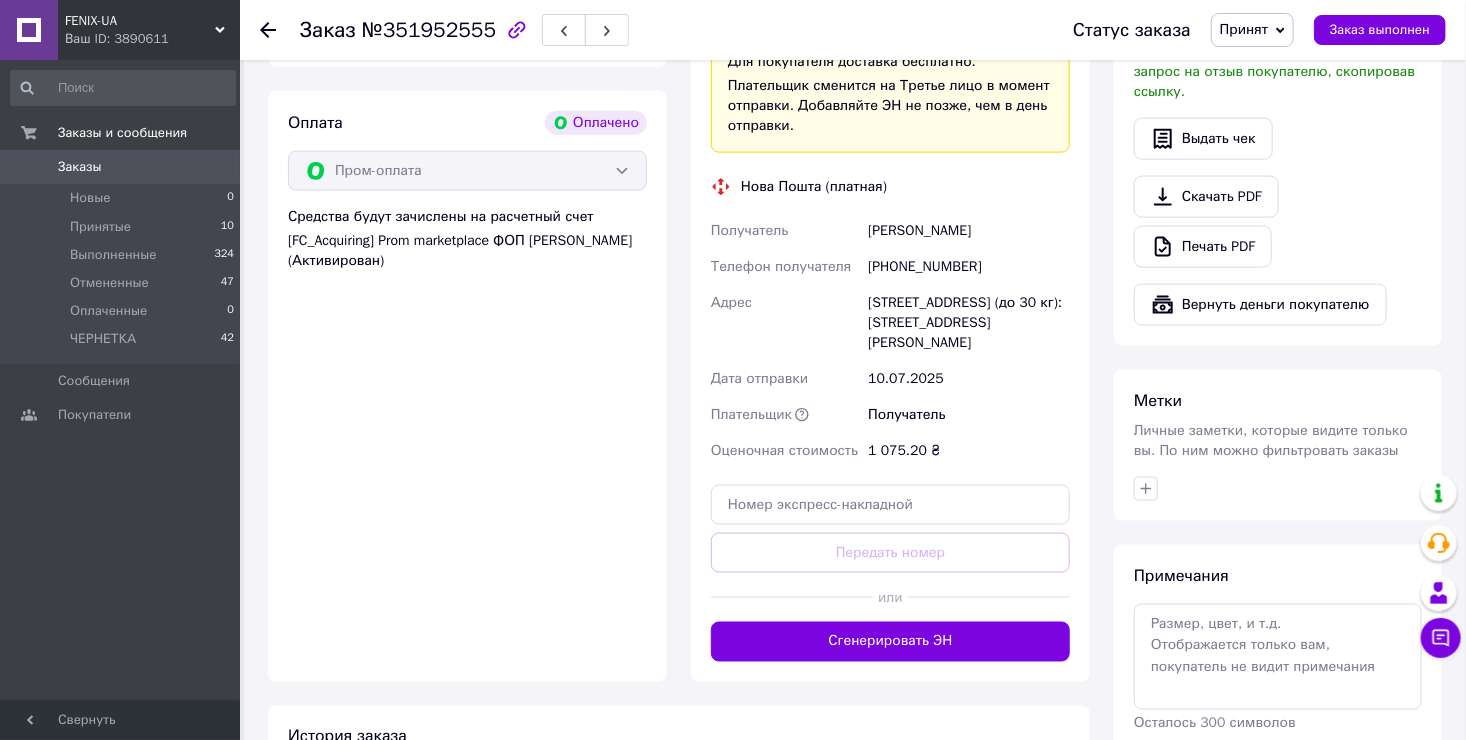 click on "Сгенерировать ЭН" at bounding box center (890, 642) 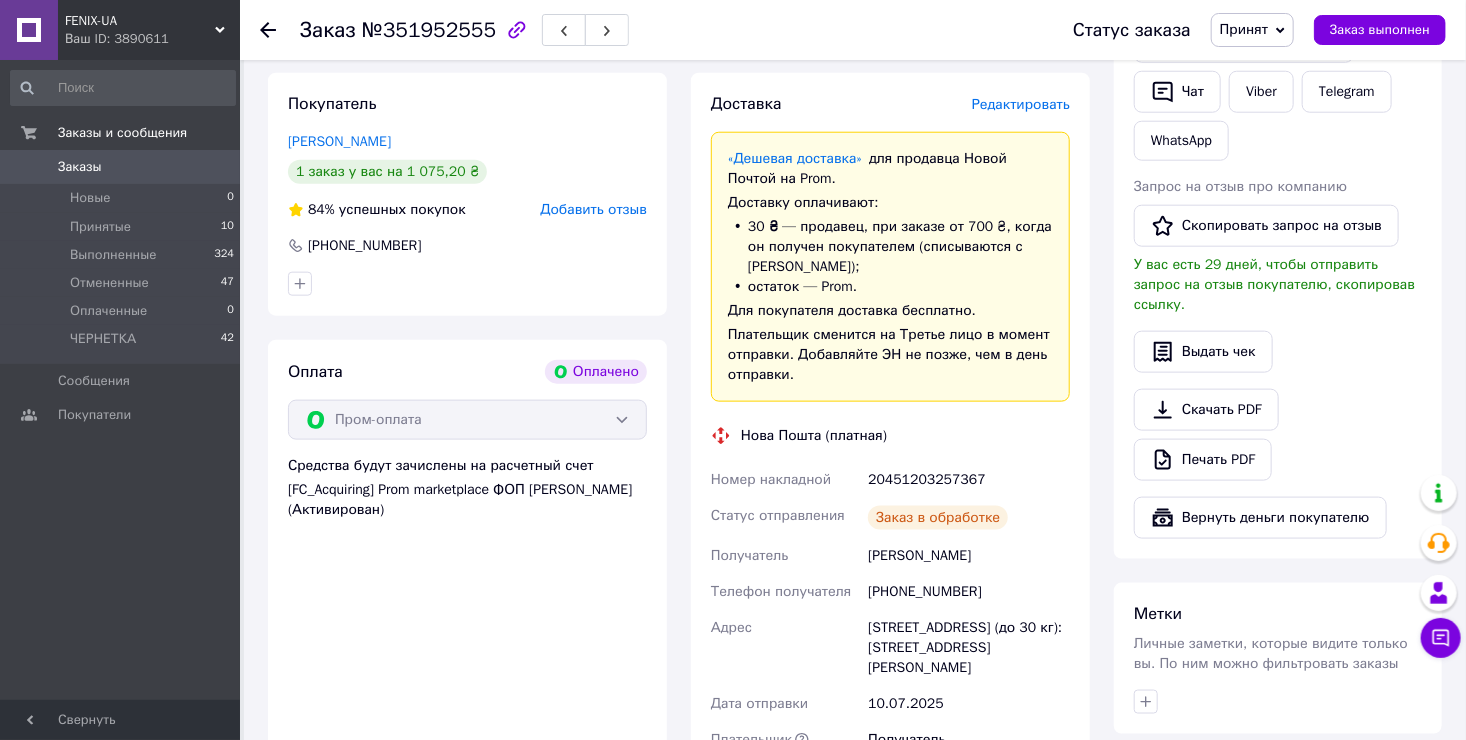 scroll, scrollTop: 1000, scrollLeft: 0, axis: vertical 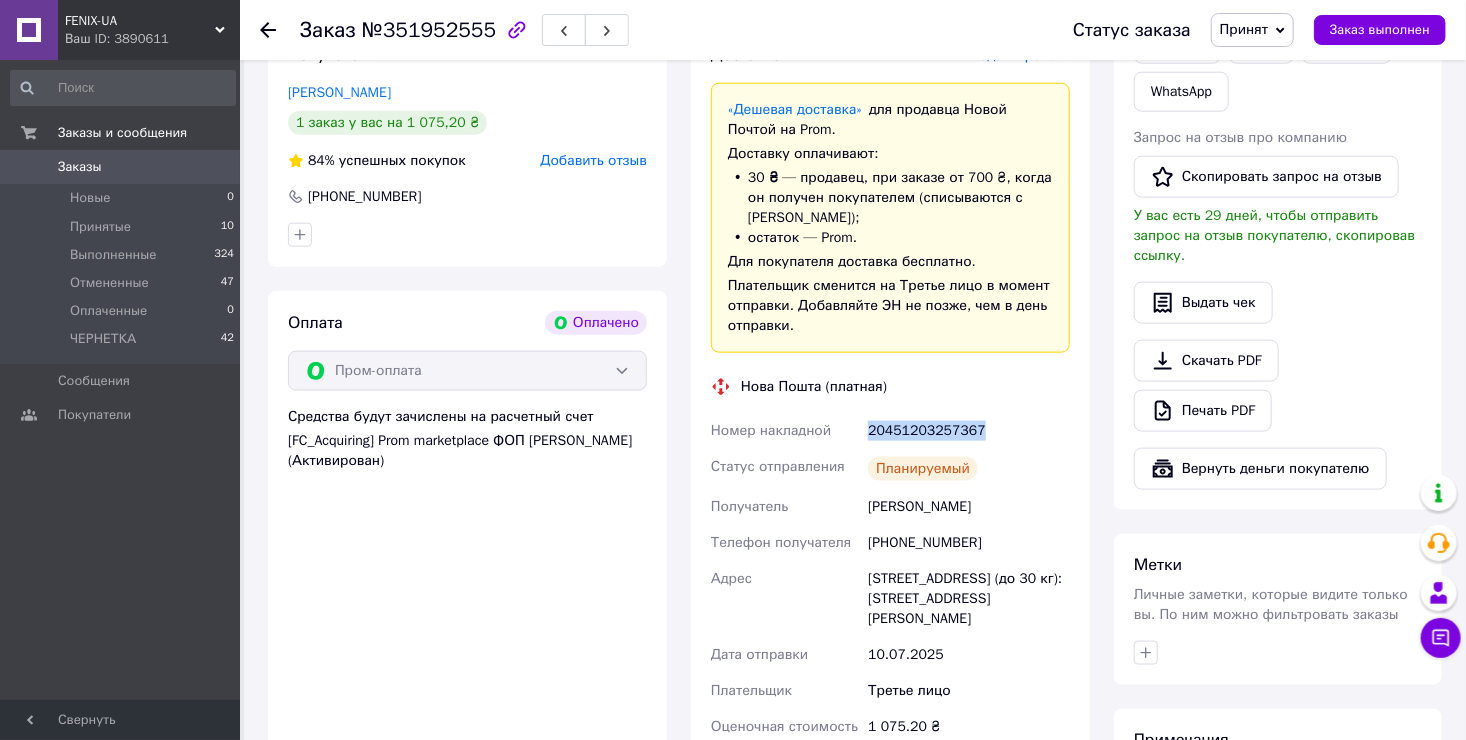 drag, startPoint x: 989, startPoint y: 431, endPoint x: 859, endPoint y: 433, distance: 130.01538 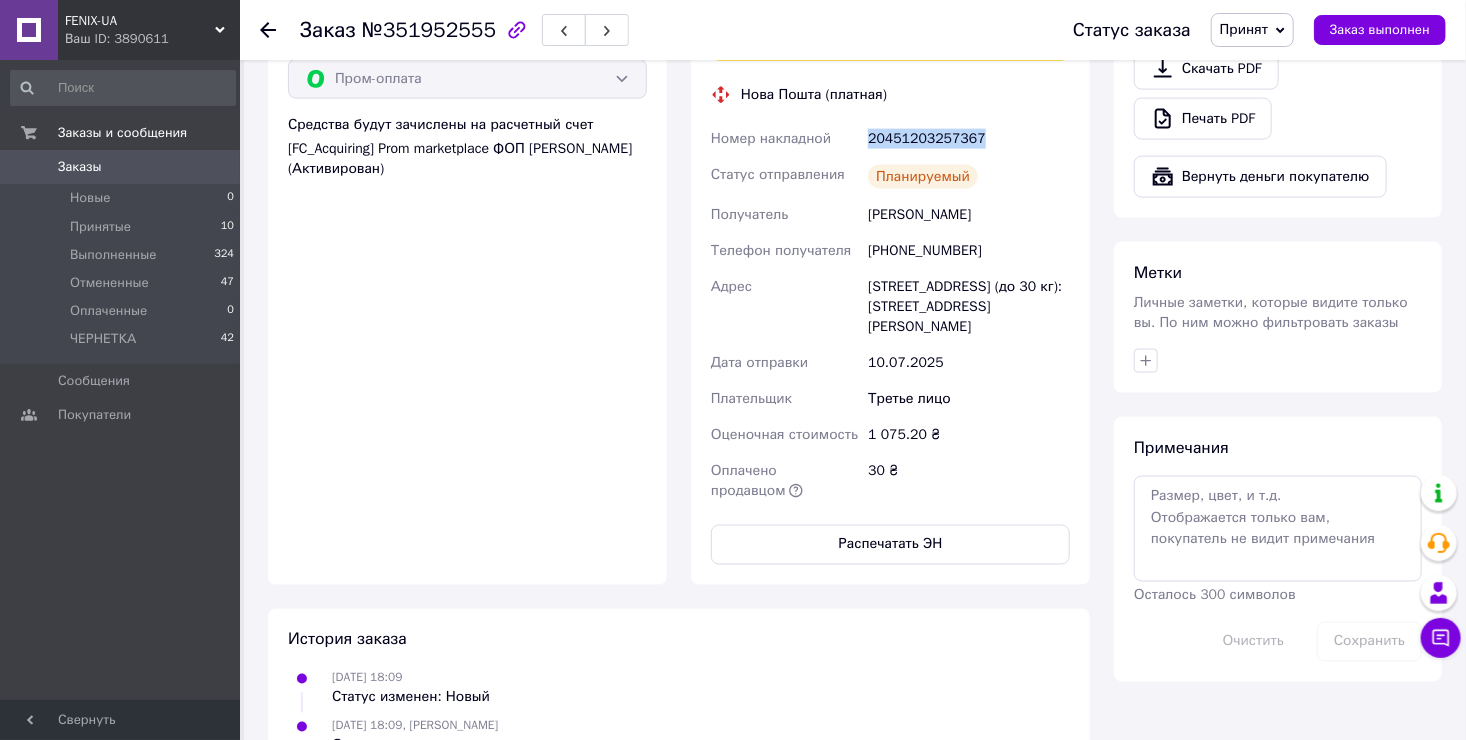 scroll, scrollTop: 1500, scrollLeft: 0, axis: vertical 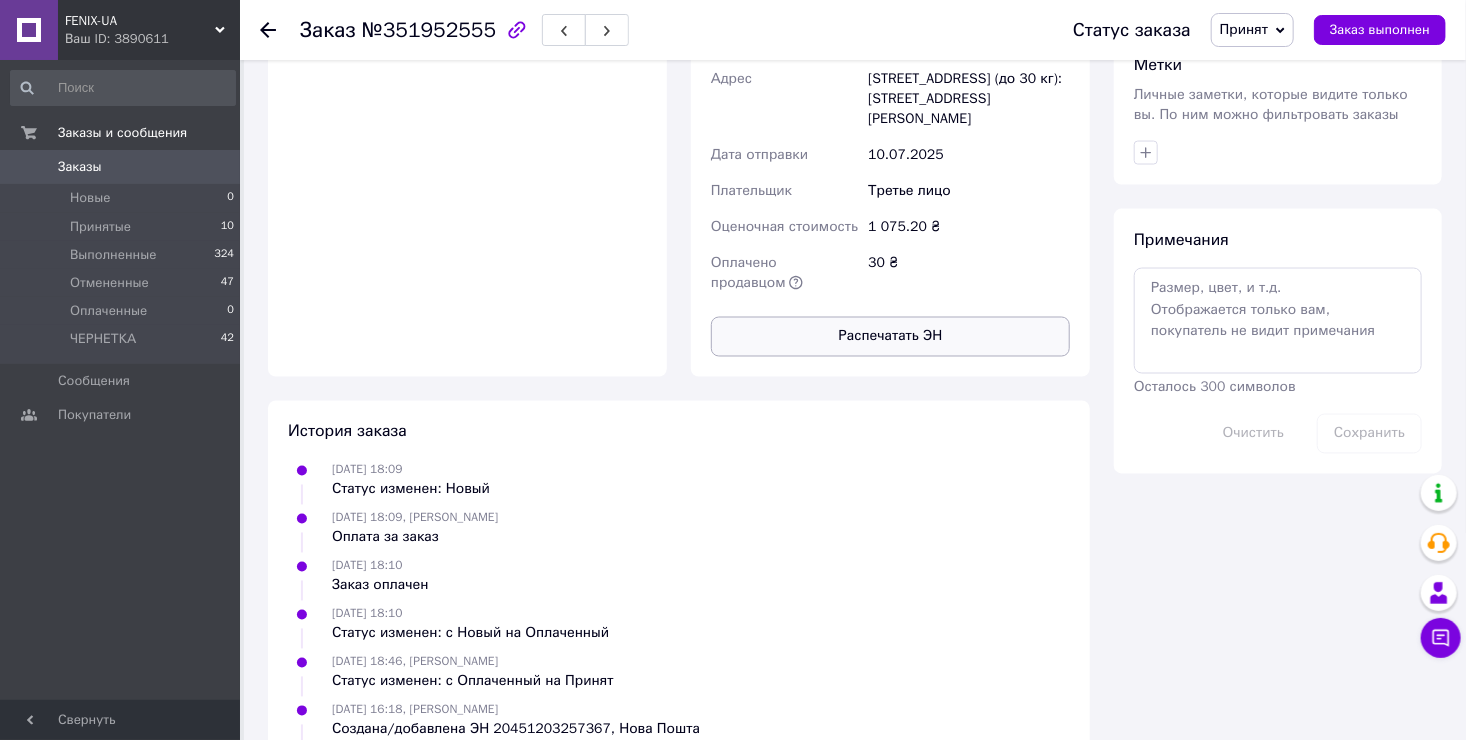 click on "Распечатать ЭН" at bounding box center (890, 337) 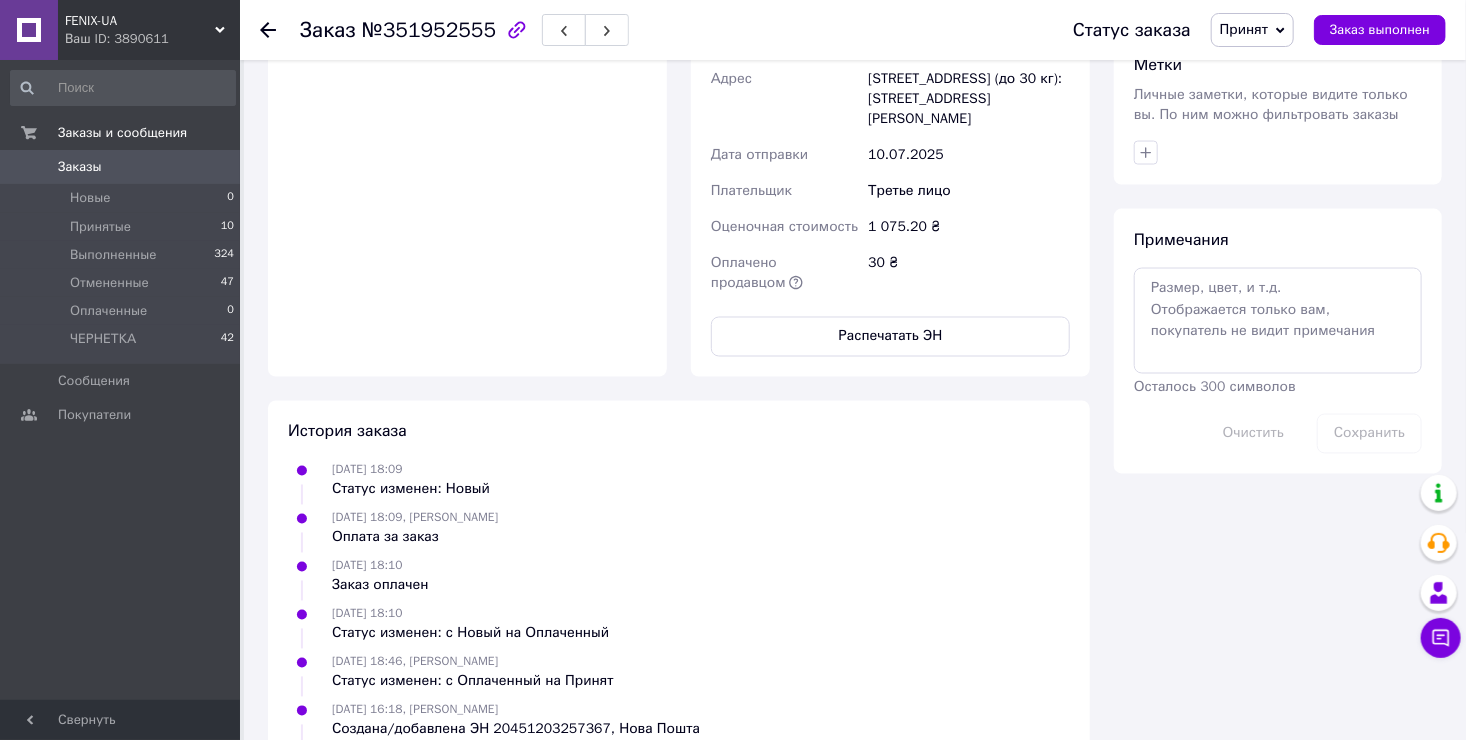 drag, startPoint x: 609, startPoint y: 673, endPoint x: 613, endPoint y: 739, distance: 66.1211 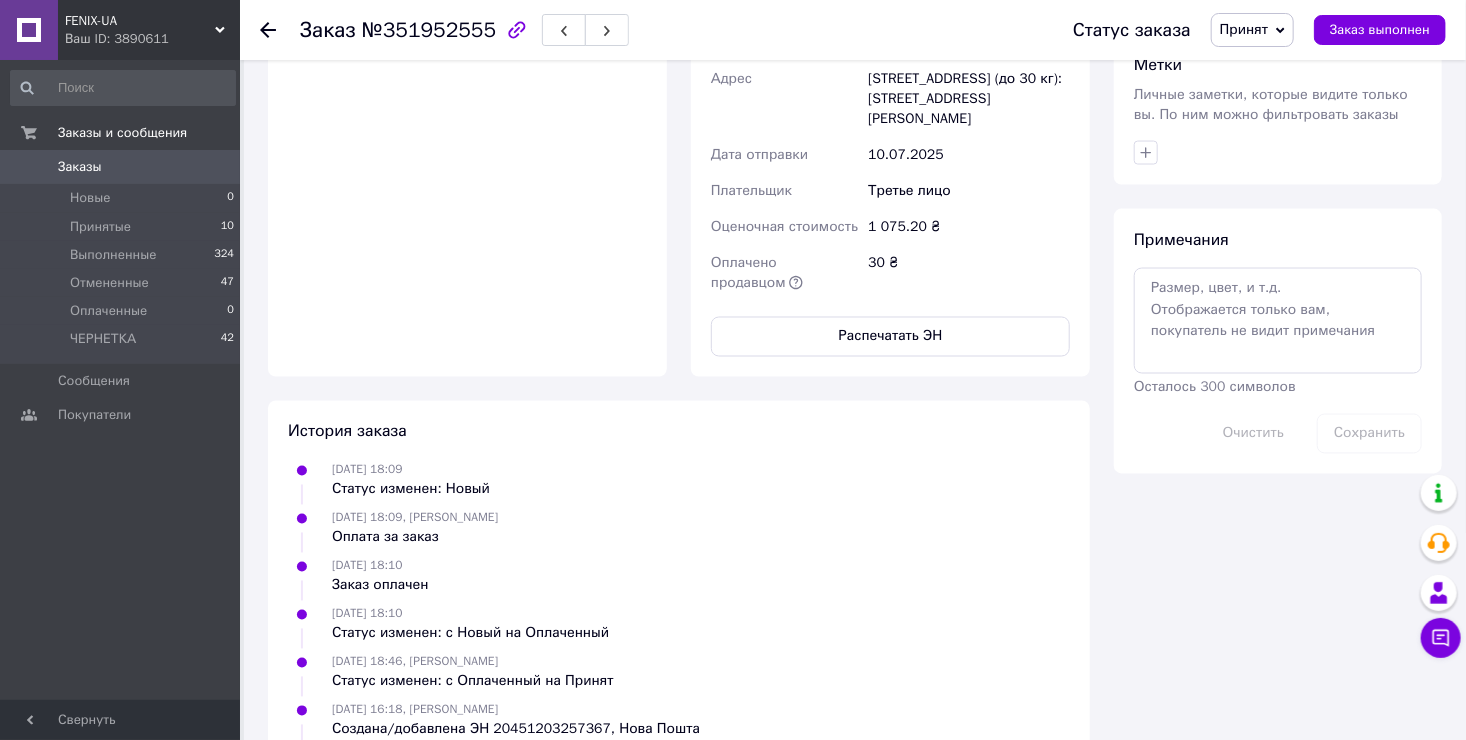 click on "FENIX-UA" at bounding box center [140, 21] 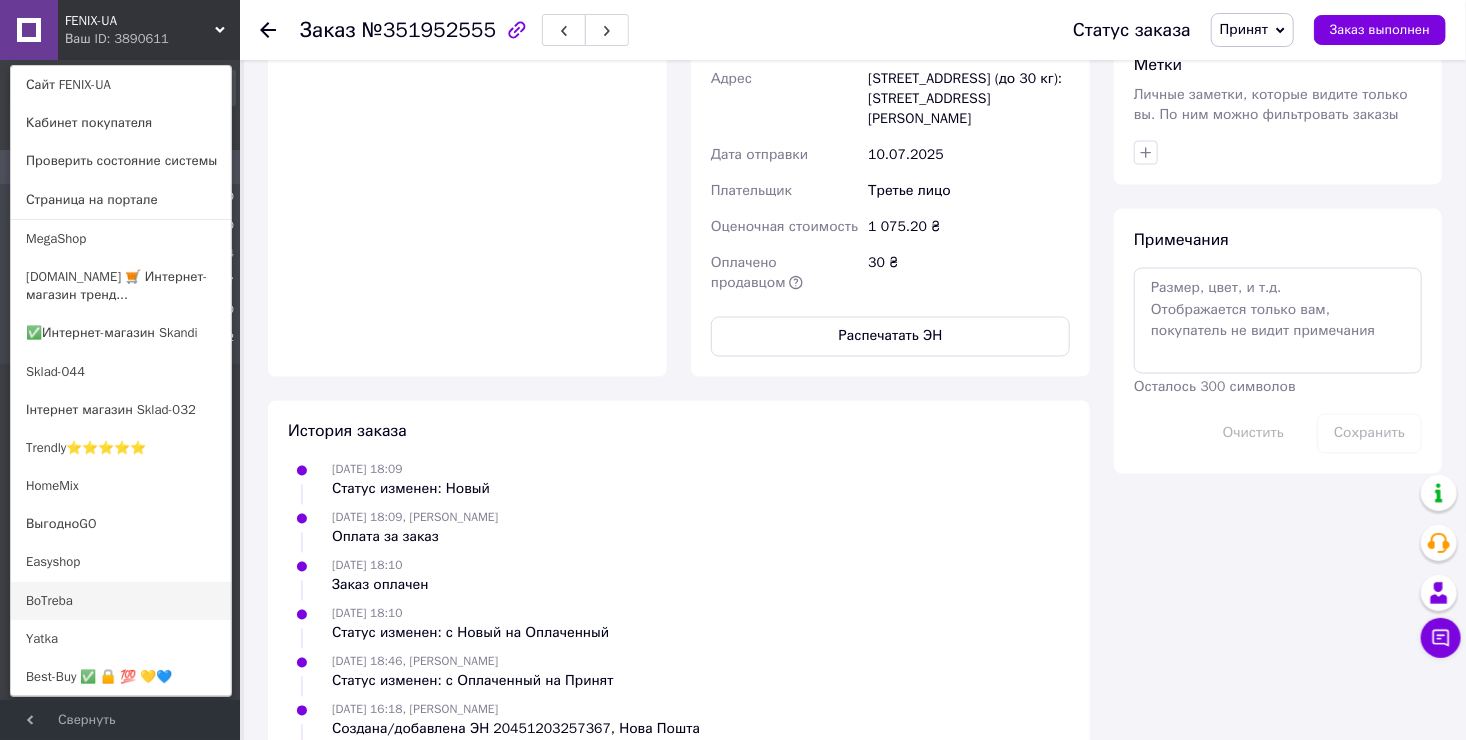 click on "BoTreba" at bounding box center [121, 601] 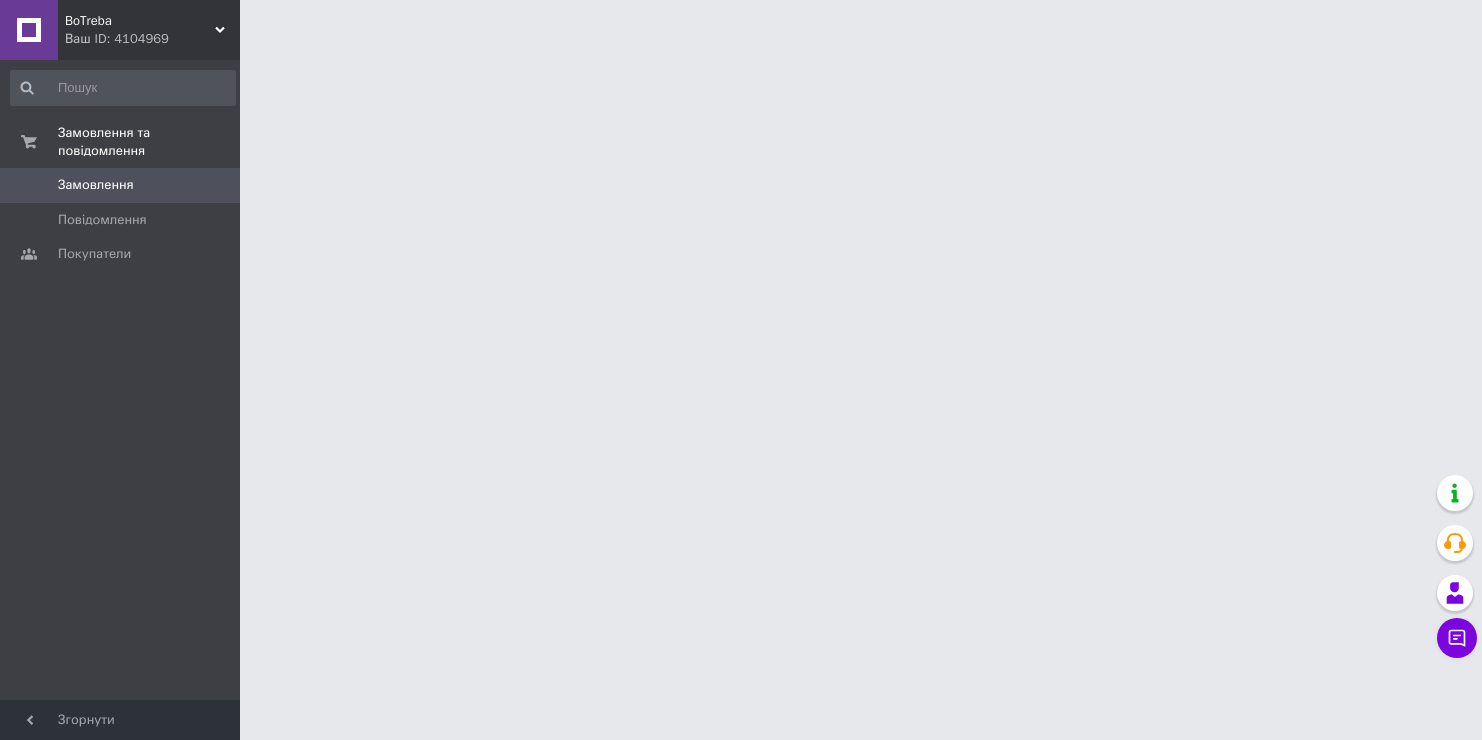scroll, scrollTop: 0, scrollLeft: 0, axis: both 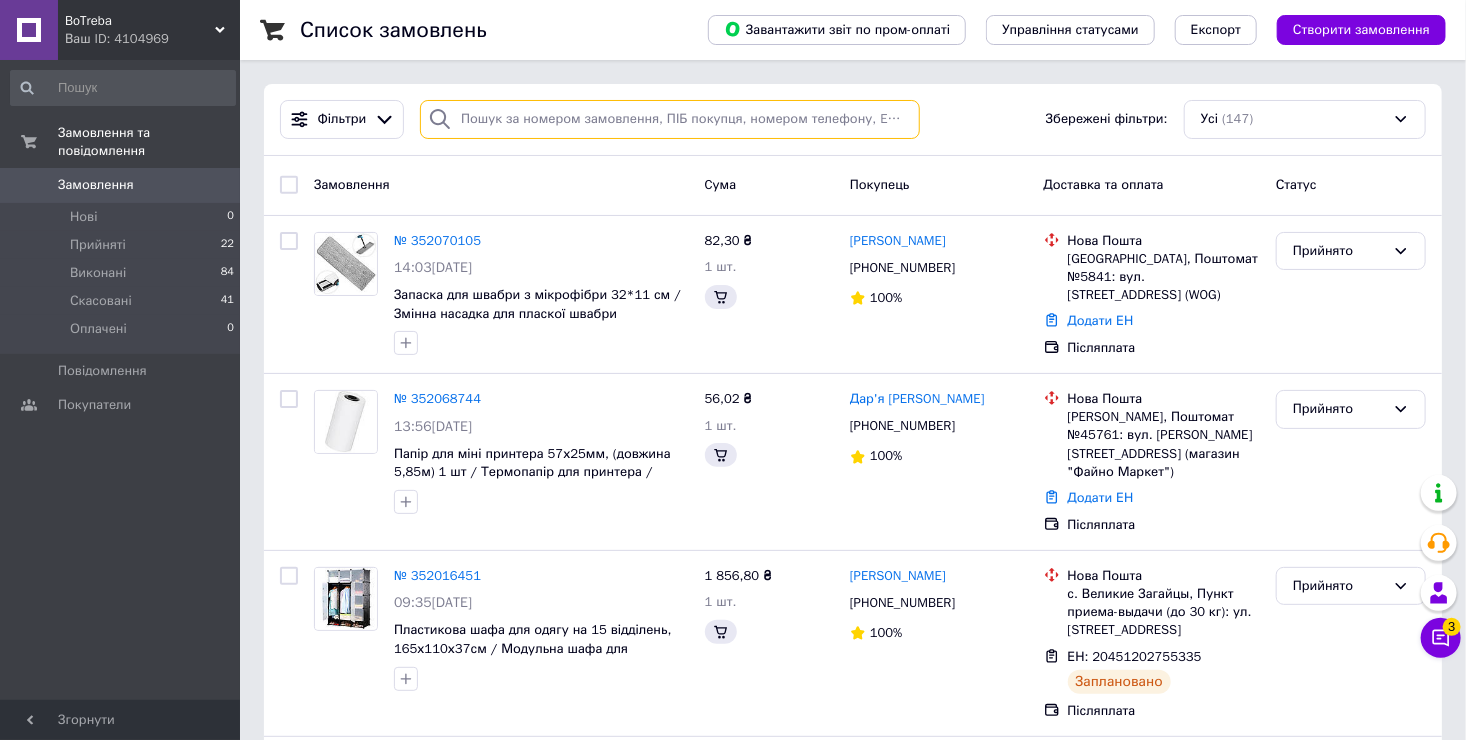 click at bounding box center [670, 119] 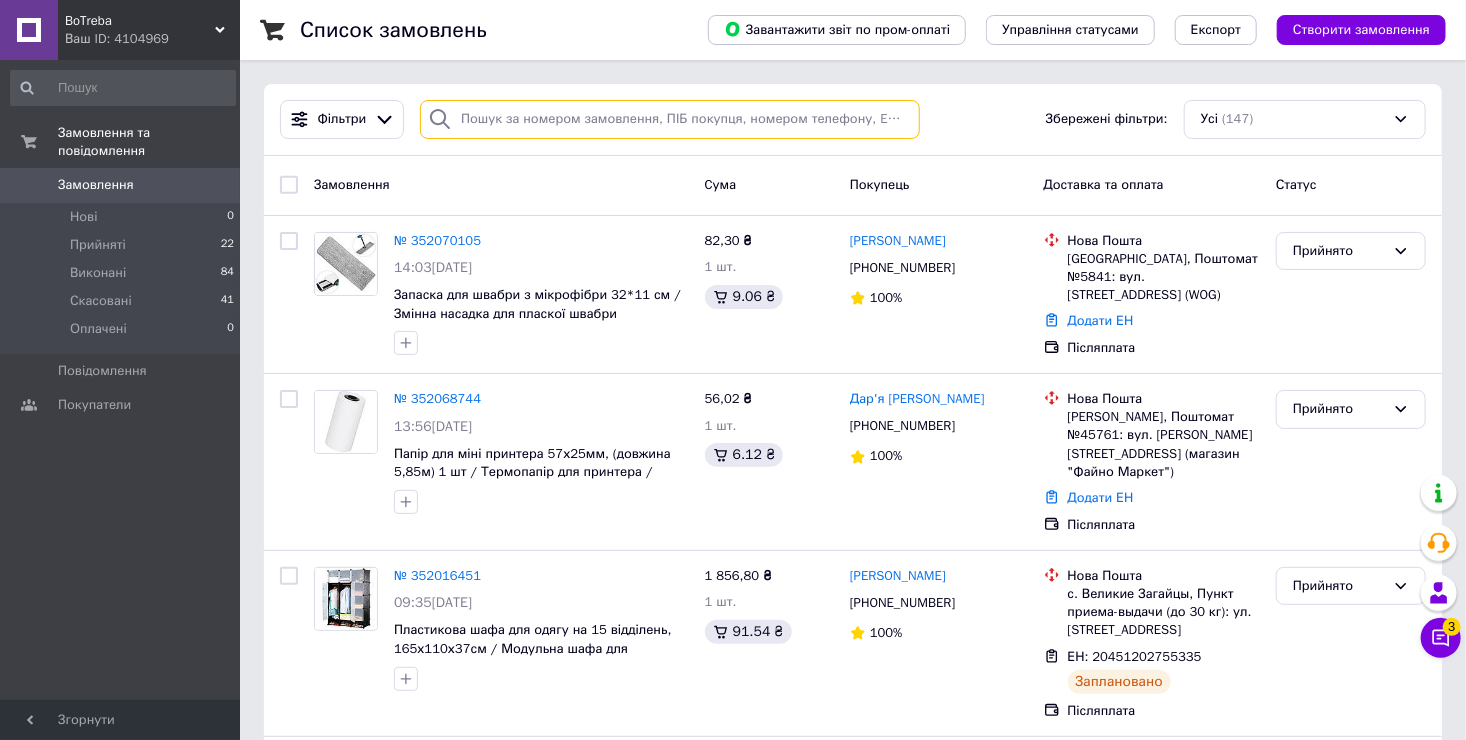paste on "351985815" 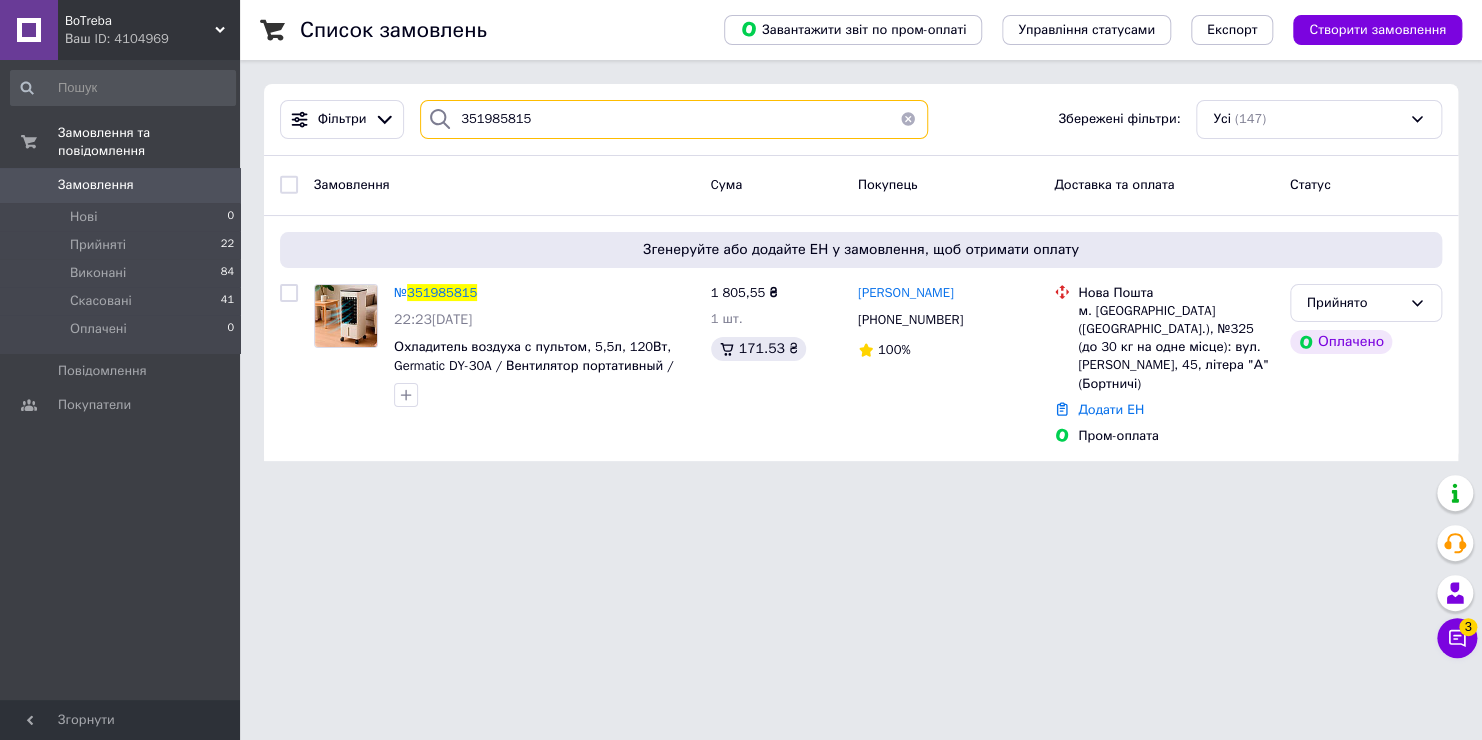 type on "351985815" 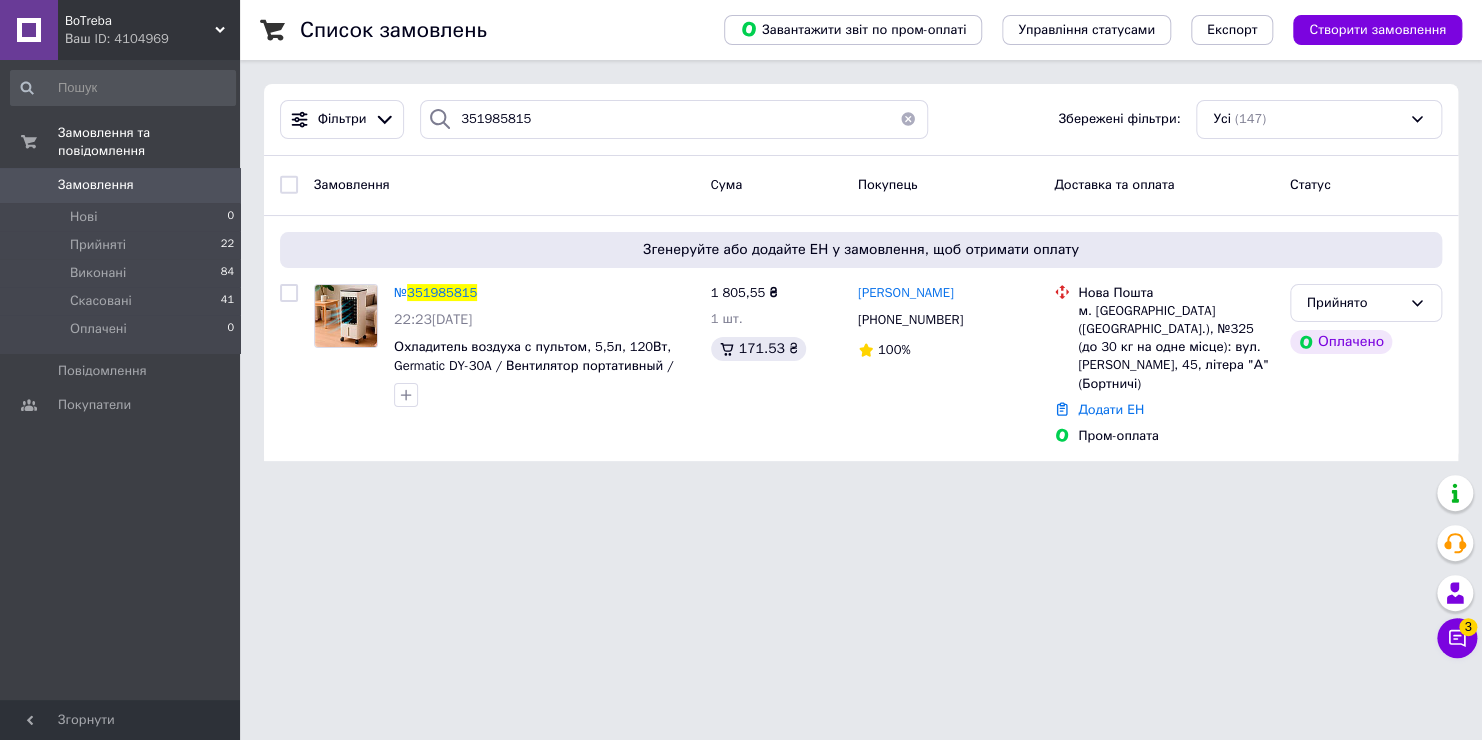 click on "Ваш ID: 4104969" at bounding box center (152, 39) 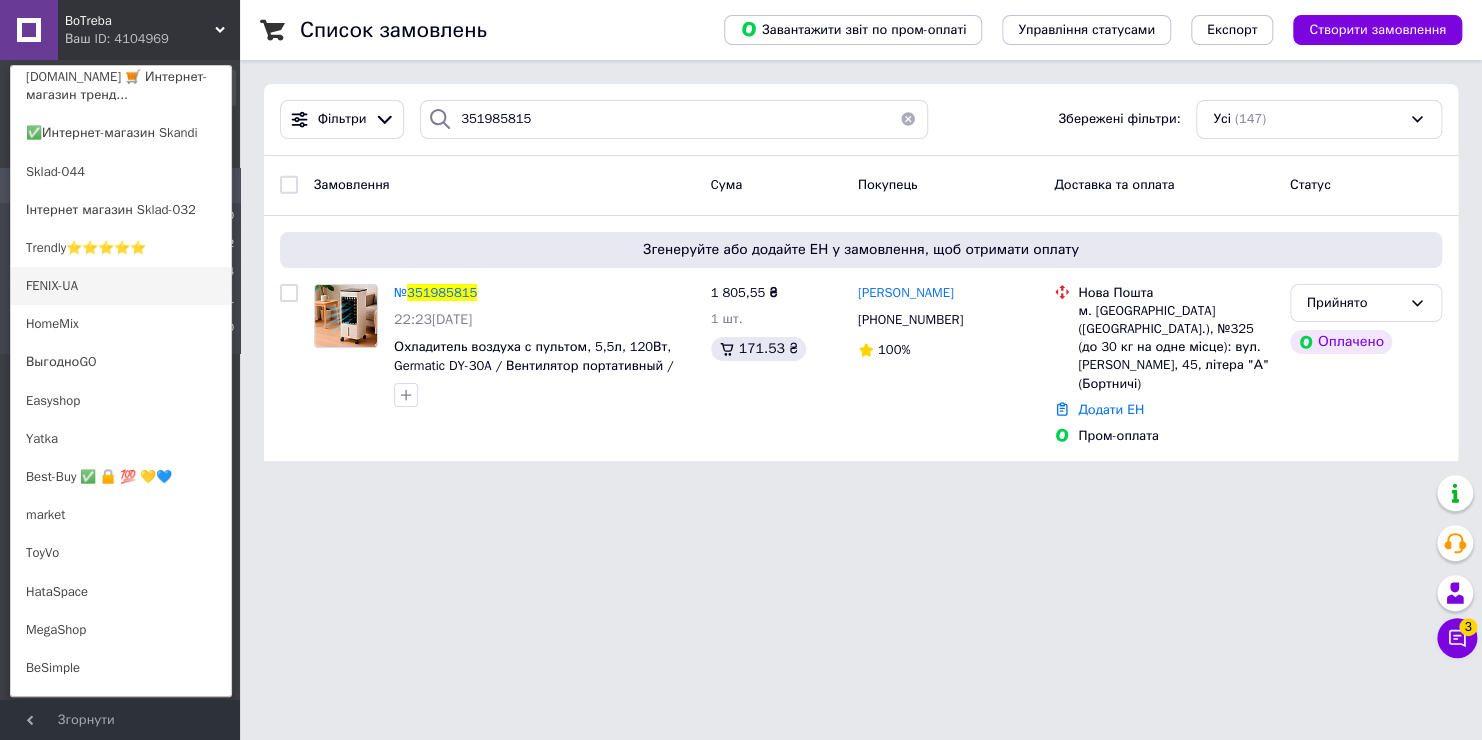 scroll, scrollTop: 200, scrollLeft: 0, axis: vertical 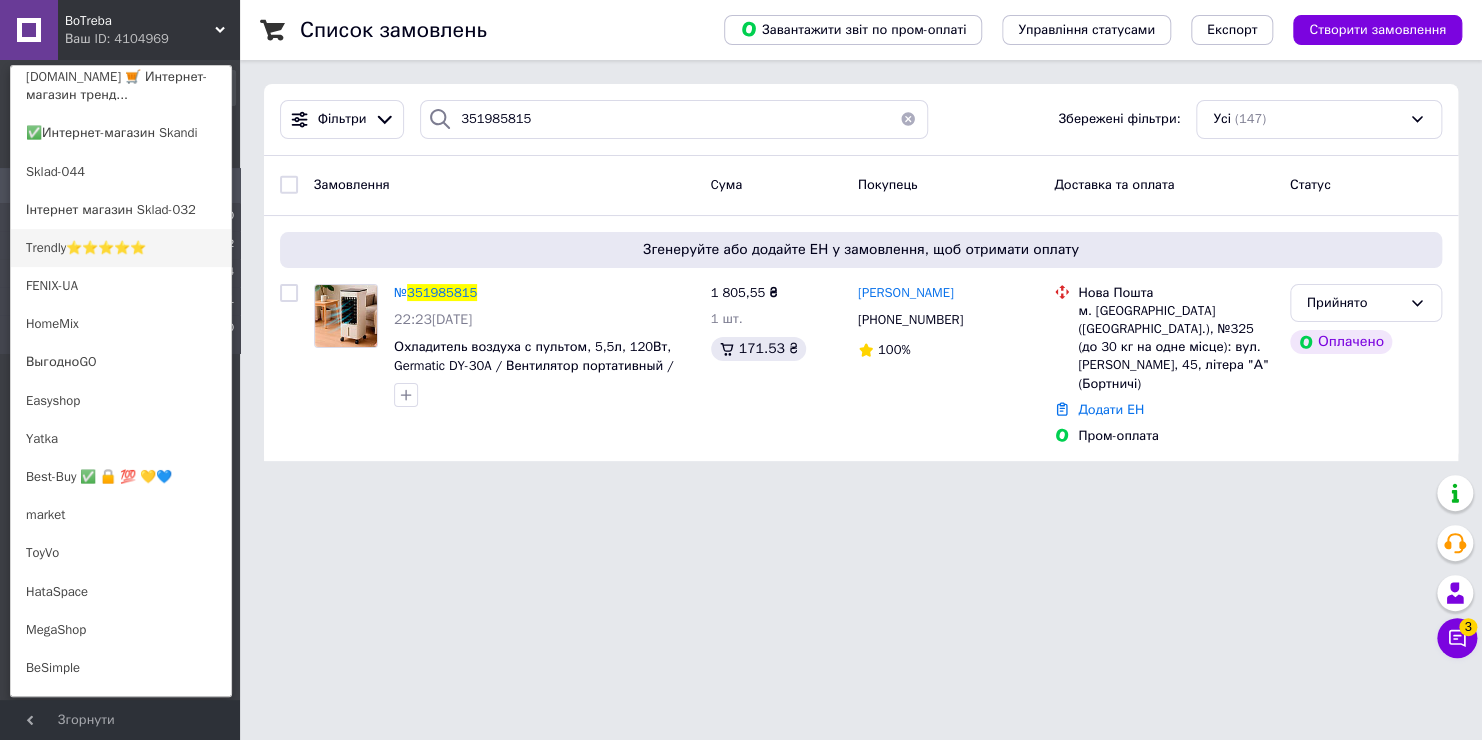 click on "Trendly⭐⭐⭐⭐⭐" at bounding box center (121, 248) 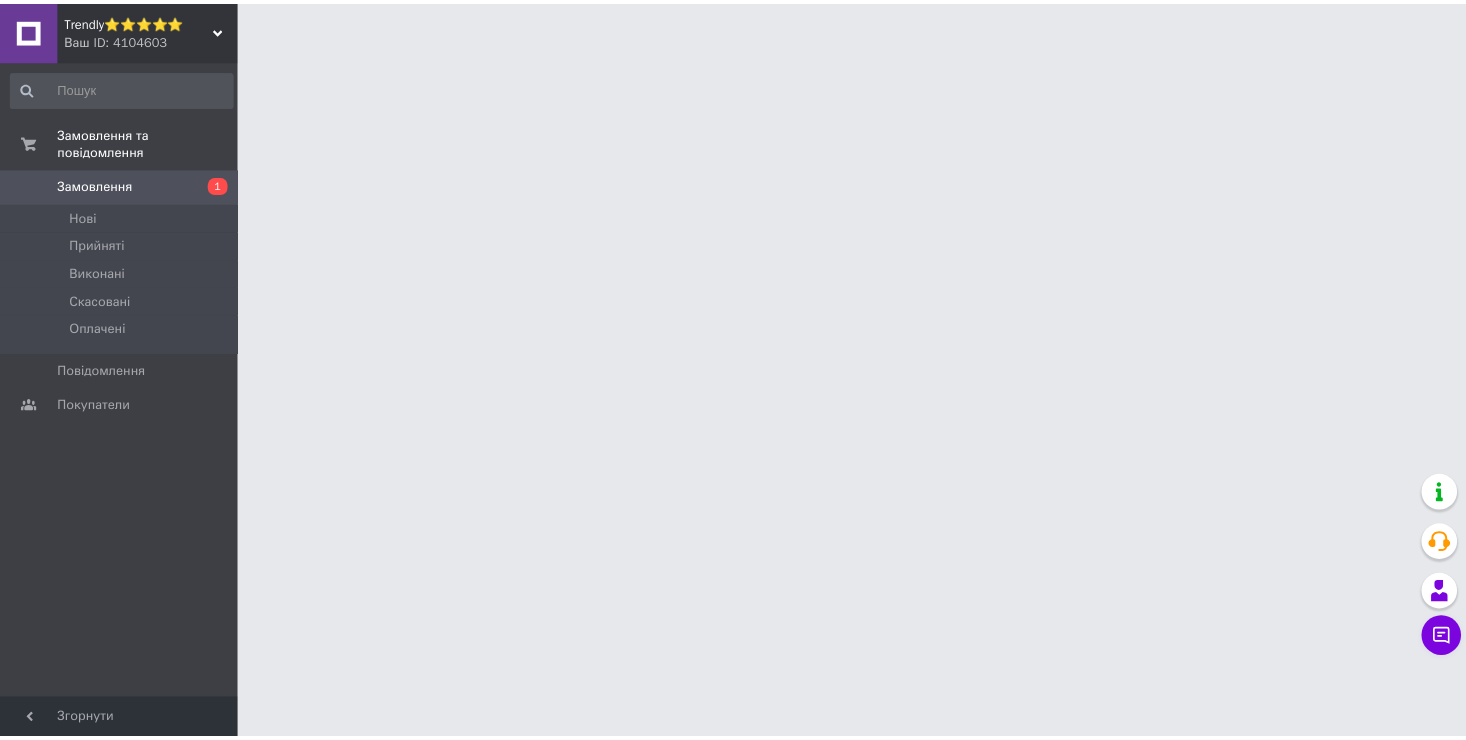 scroll, scrollTop: 0, scrollLeft: 0, axis: both 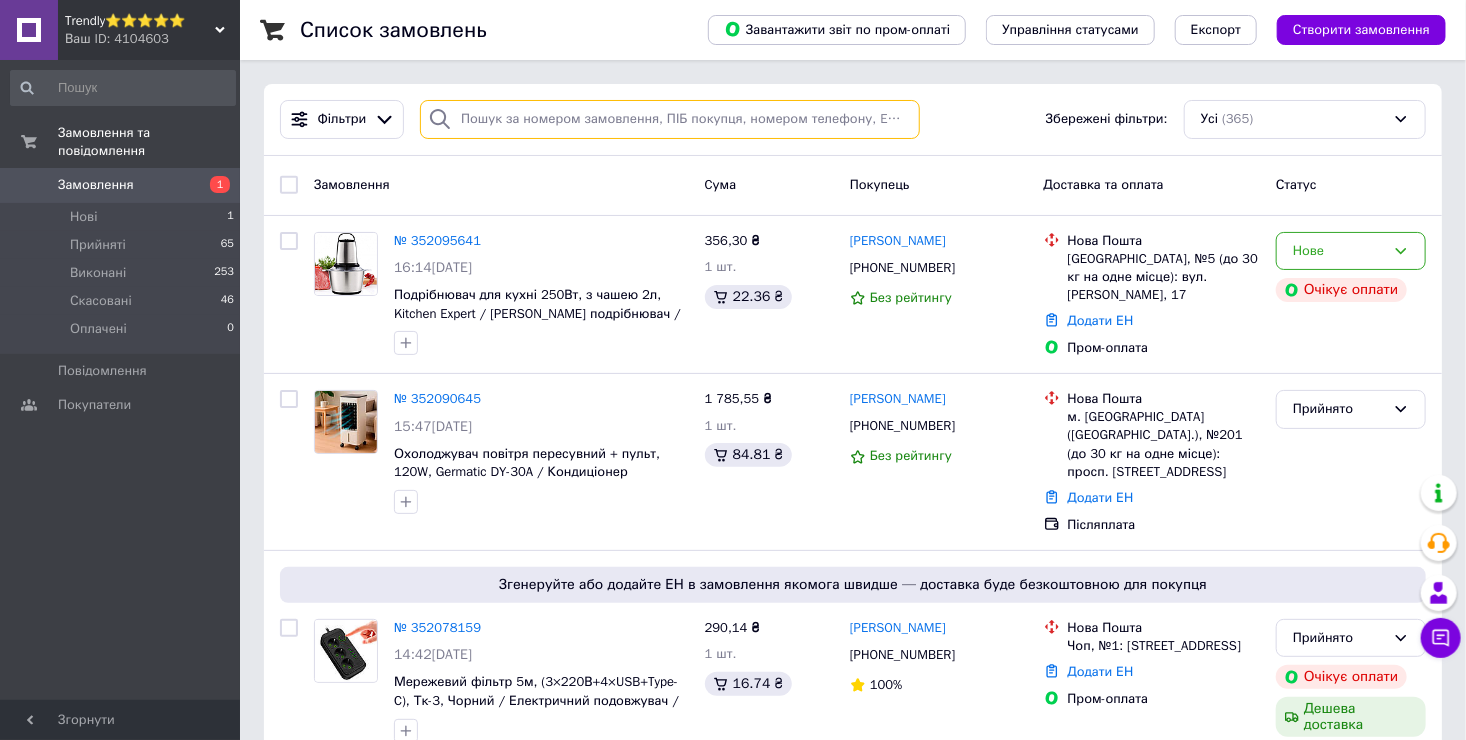 click at bounding box center [670, 119] 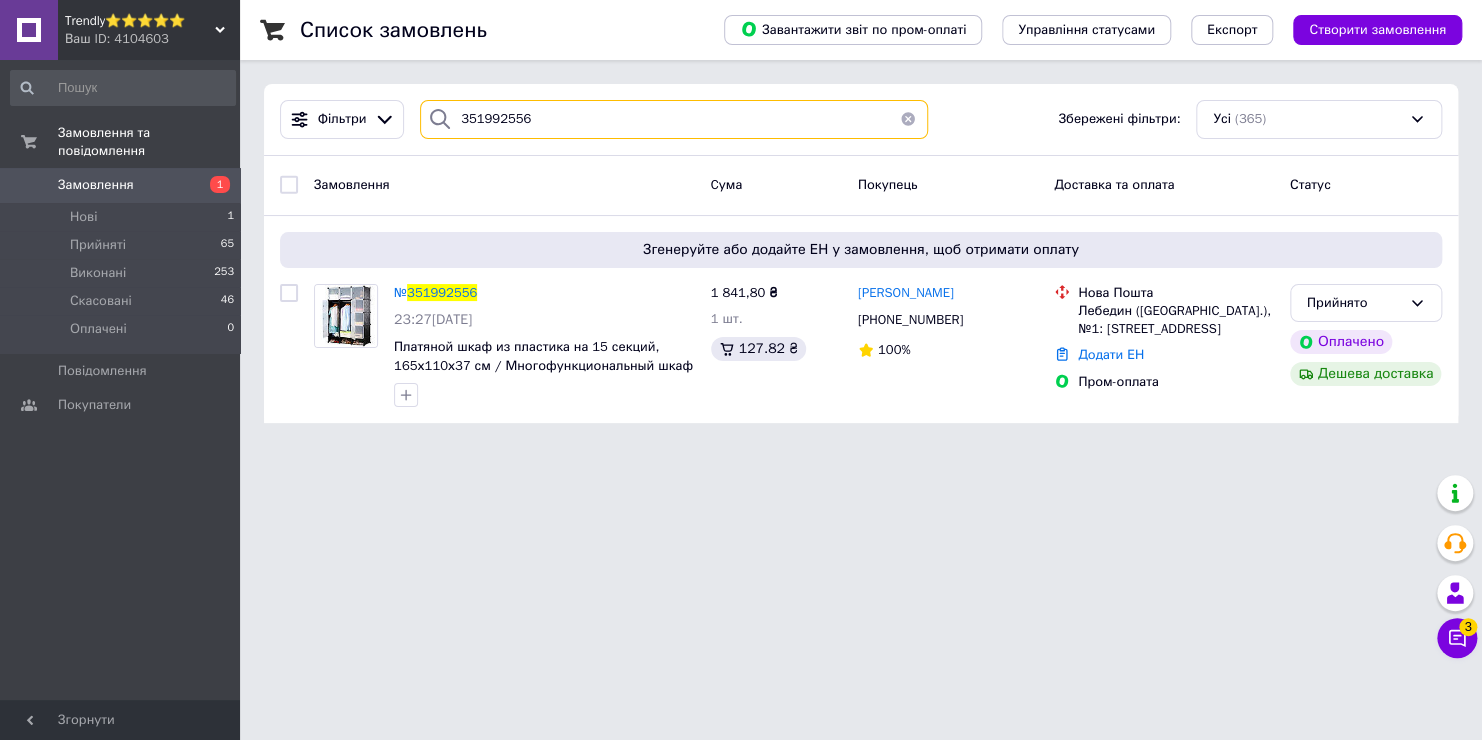 type on "351992556" 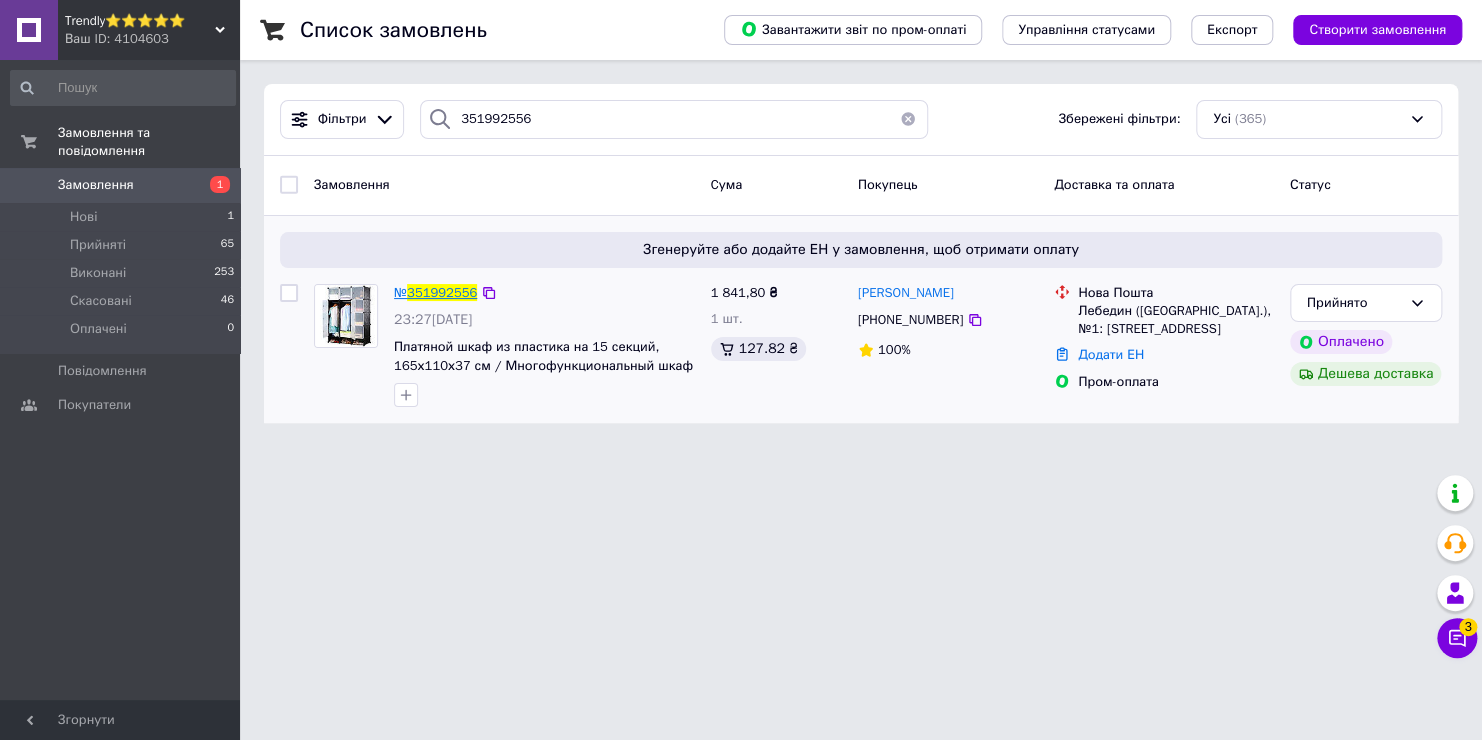 click on "351992556" at bounding box center [442, 292] 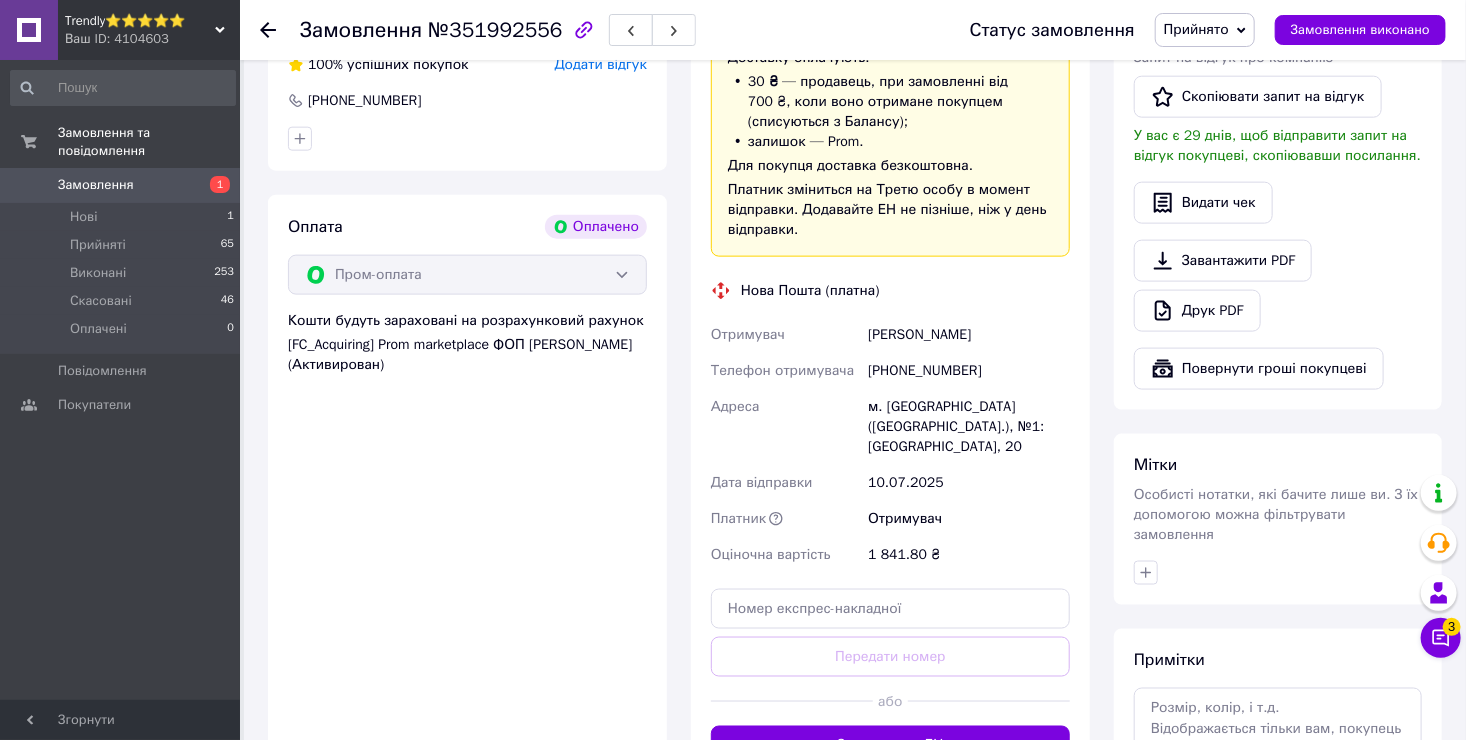 scroll, scrollTop: 1200, scrollLeft: 0, axis: vertical 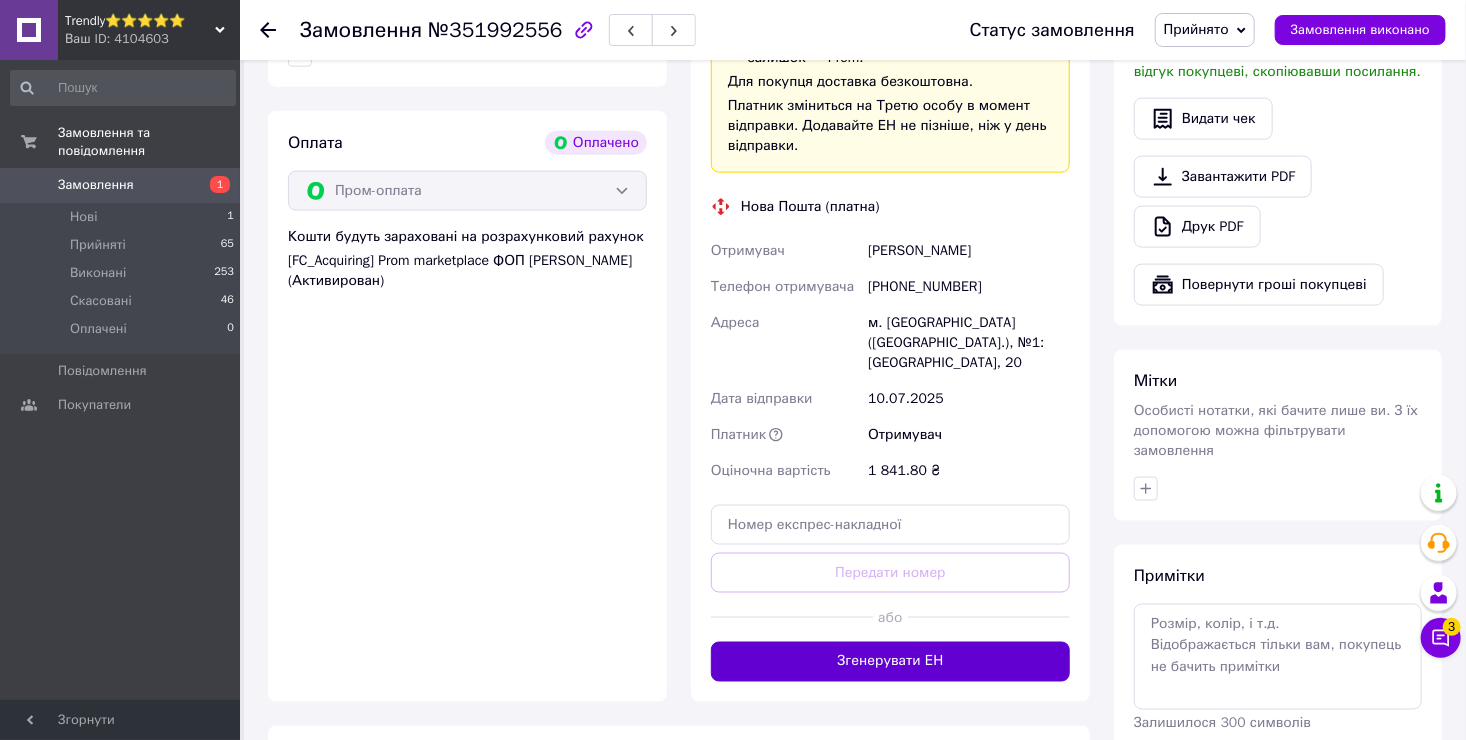 click on "Згенерувати ЕН" at bounding box center [890, 662] 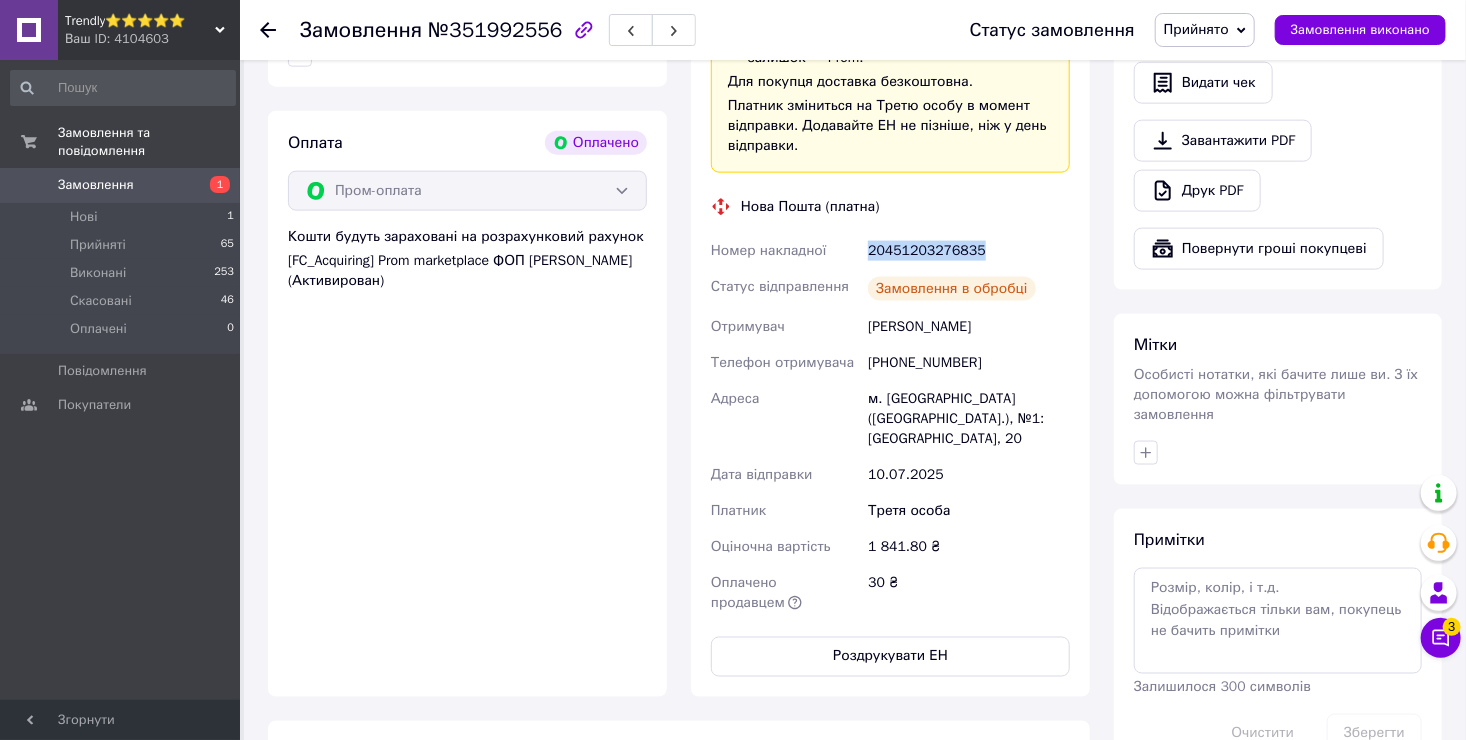 drag, startPoint x: 978, startPoint y: 250, endPoint x: 857, endPoint y: 260, distance: 121.41252 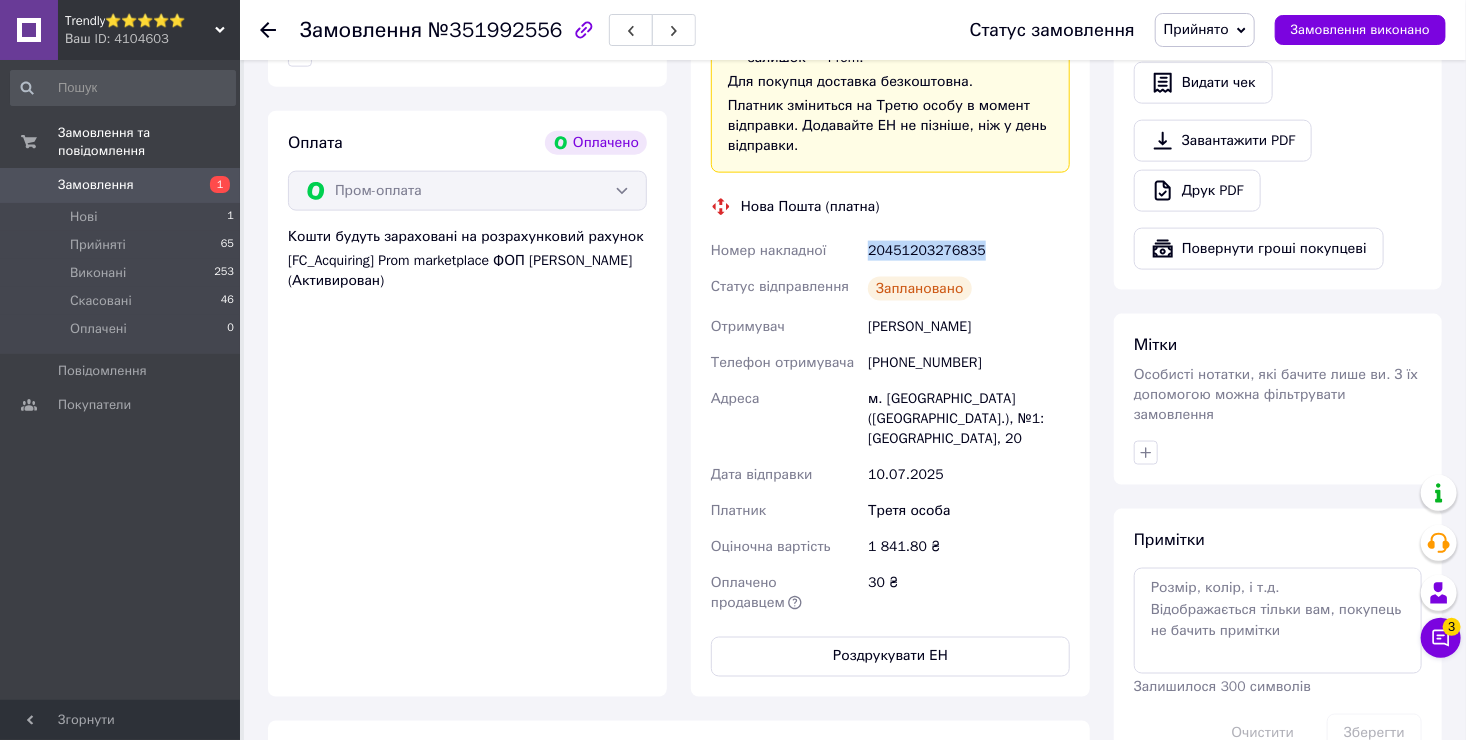 copy on "Номер накладної 20451203276835" 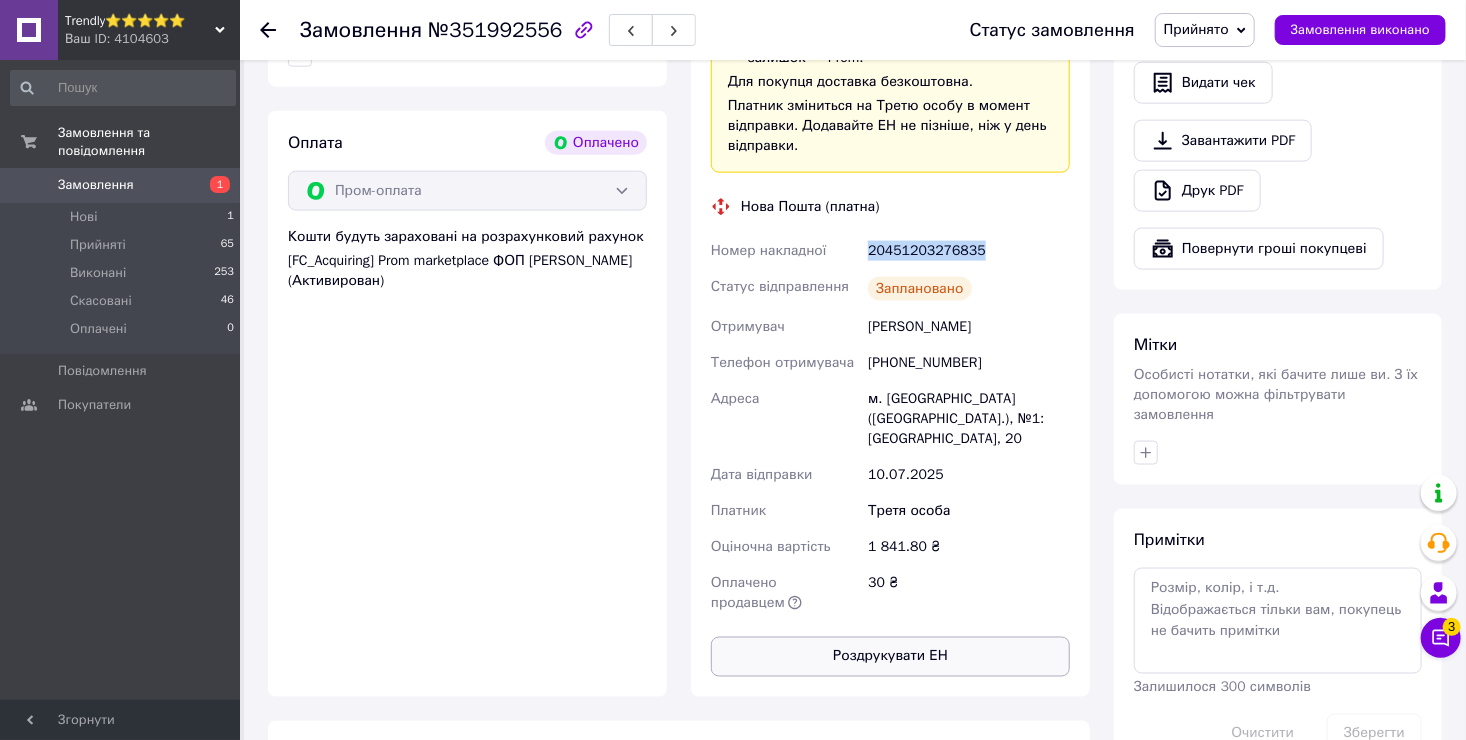 click on "Роздрукувати ЕН" at bounding box center (890, 657) 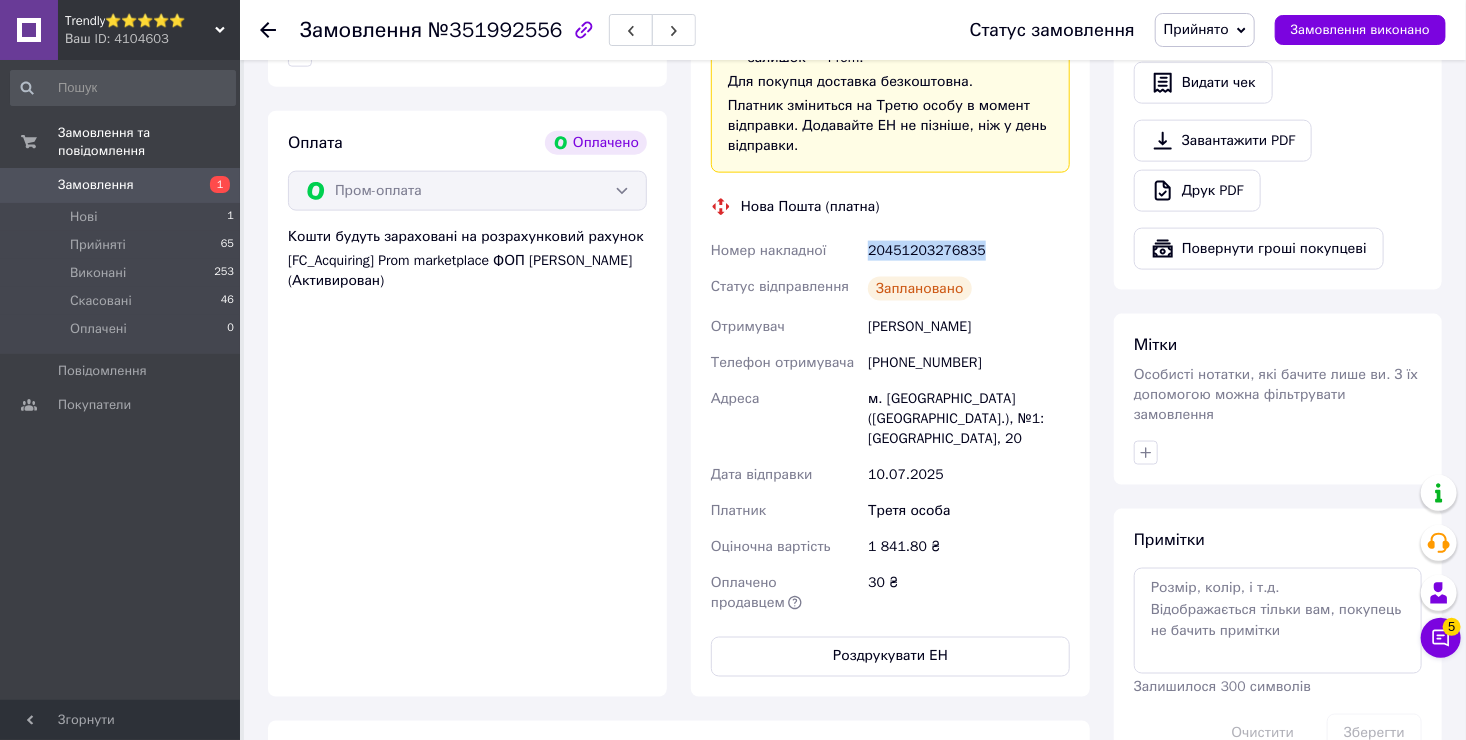 click on "Trendly⭐⭐⭐⭐⭐" at bounding box center (140, 21) 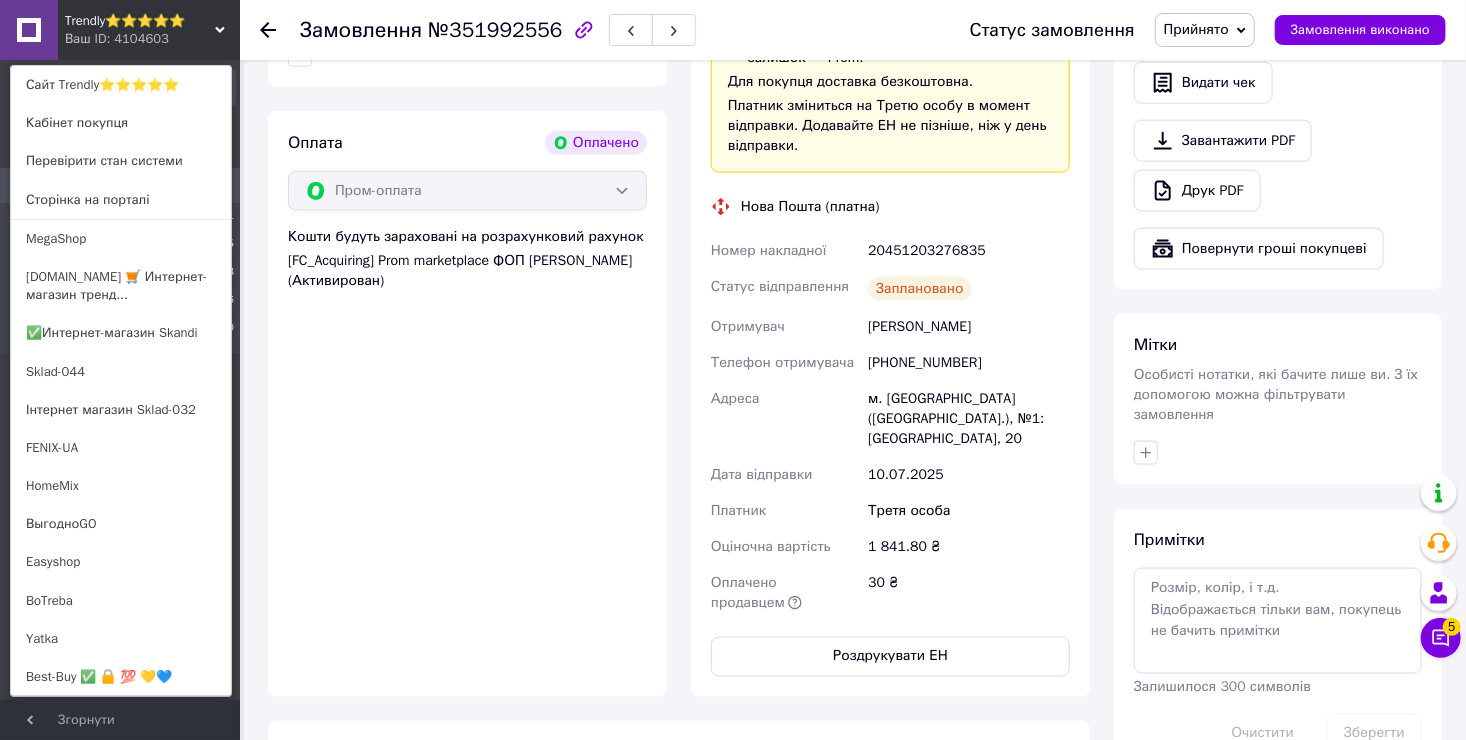 click on "Сайт Trendly⭐⭐⭐⭐⭐" at bounding box center [121, 85] 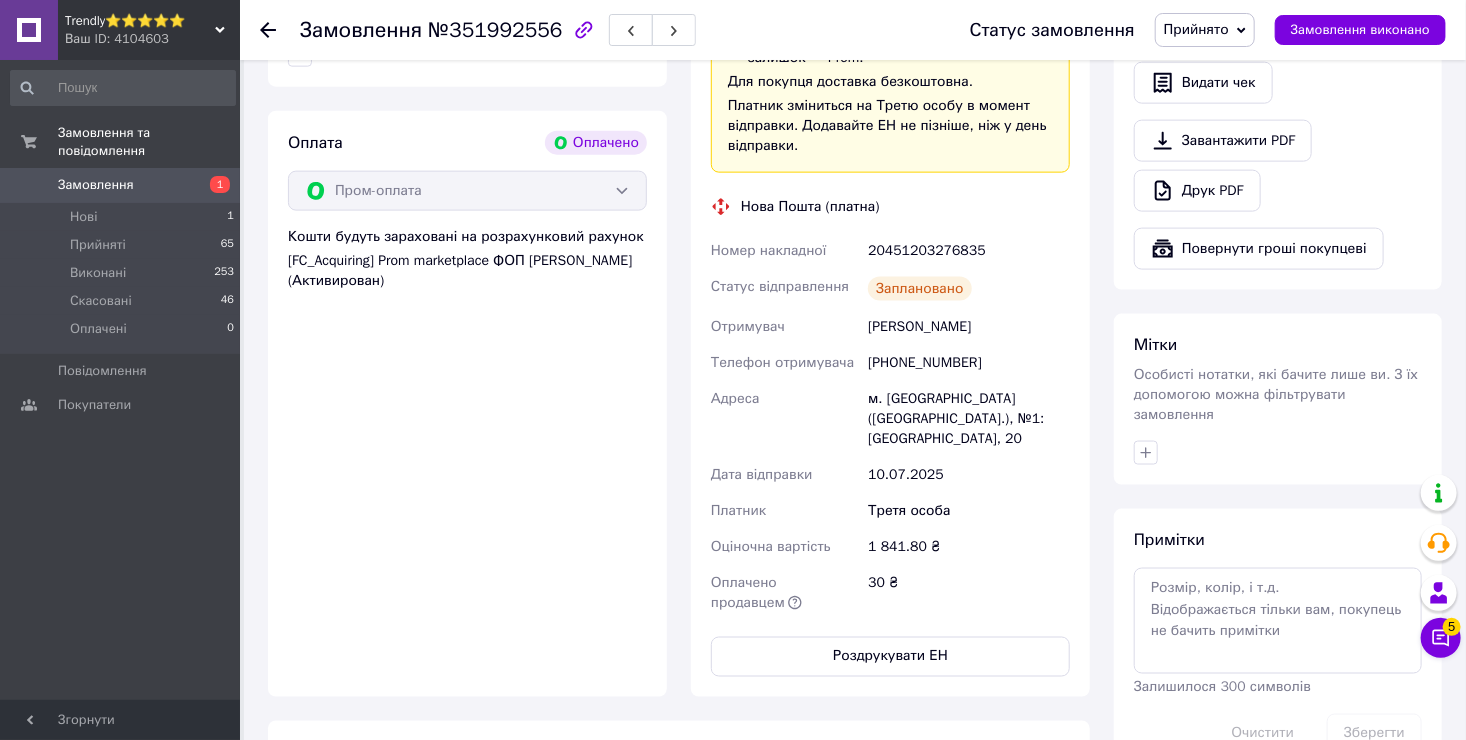 click on "Trendly⭐⭐⭐⭐⭐ Ваш ID: 4104603" at bounding box center [149, 30] 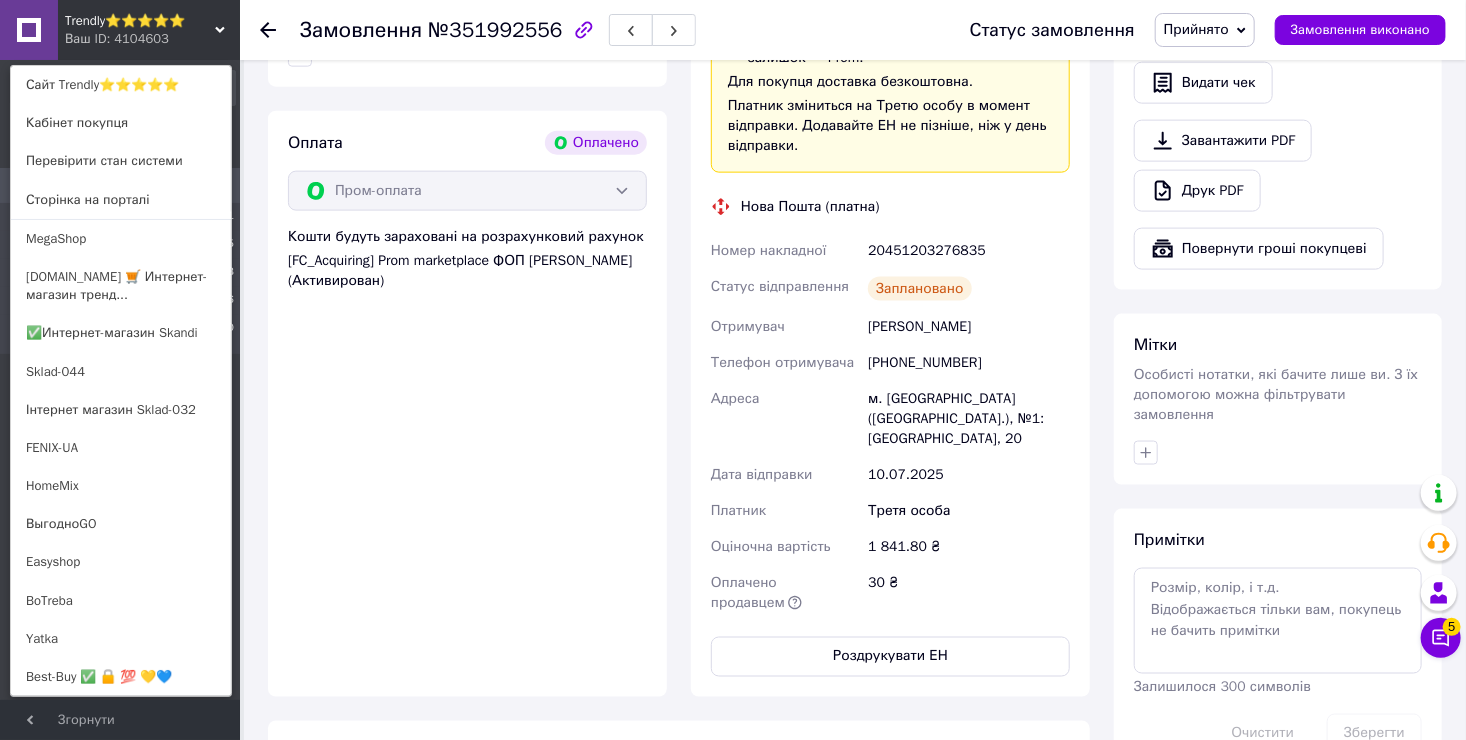 click on "Ваш ID: 4104603" at bounding box center (107, 39) 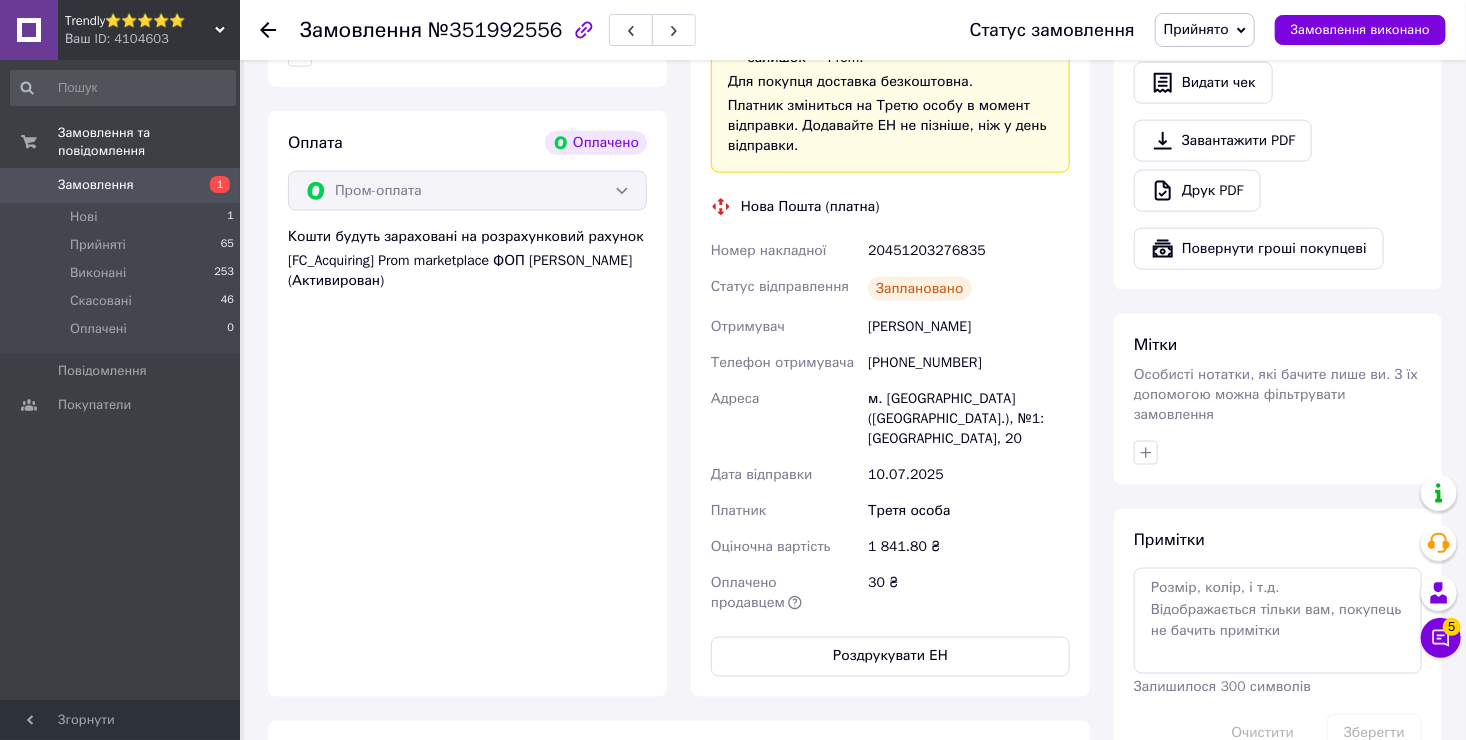 click on "Замовлення" at bounding box center [96, 185] 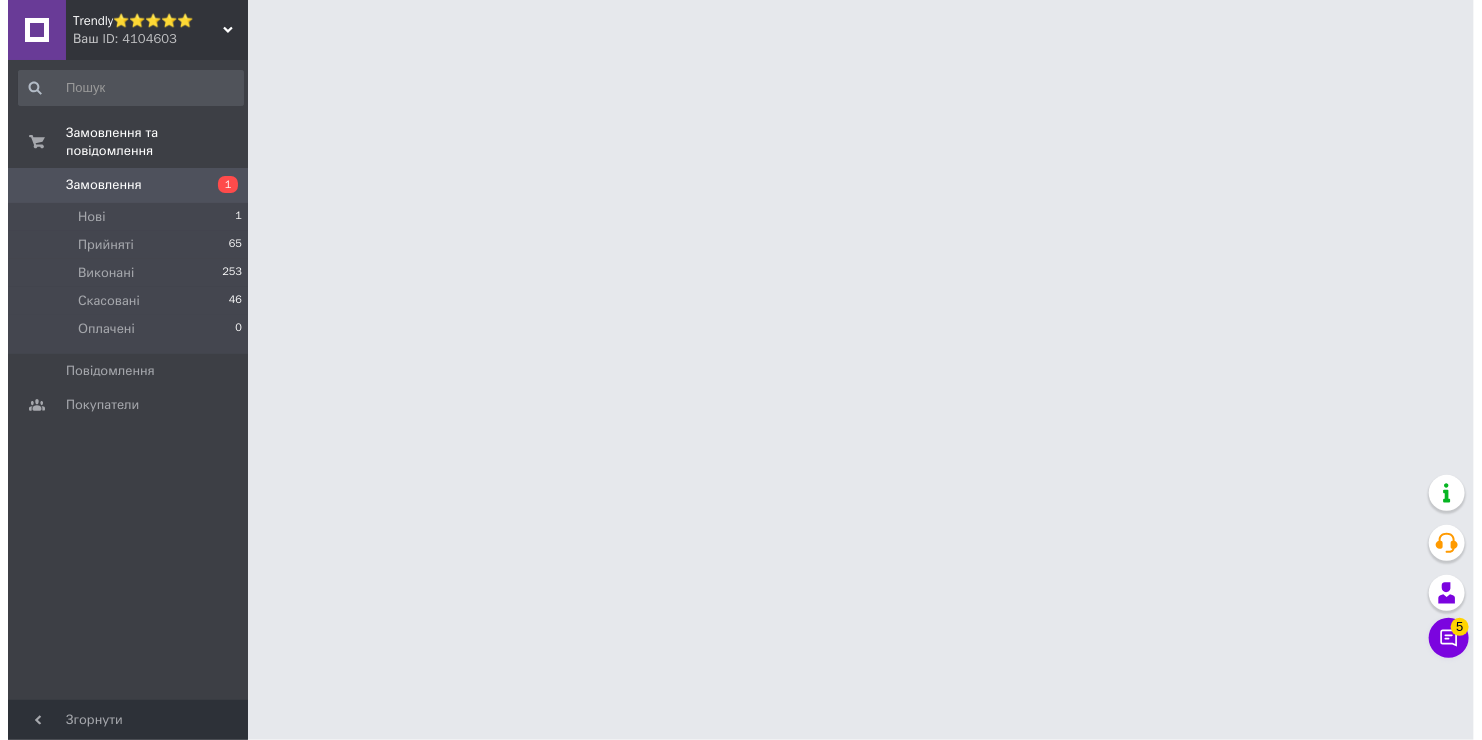 scroll, scrollTop: 0, scrollLeft: 0, axis: both 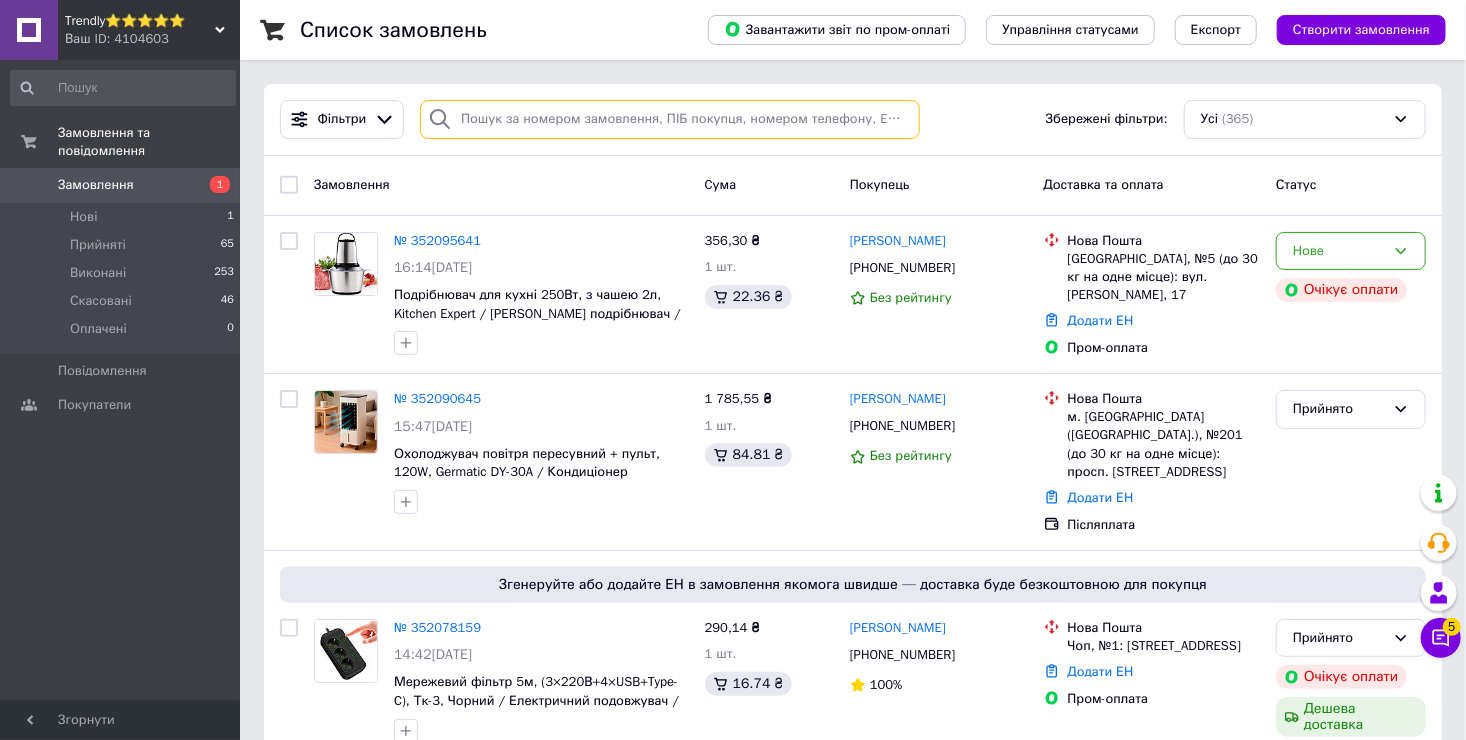 click at bounding box center (670, 119) 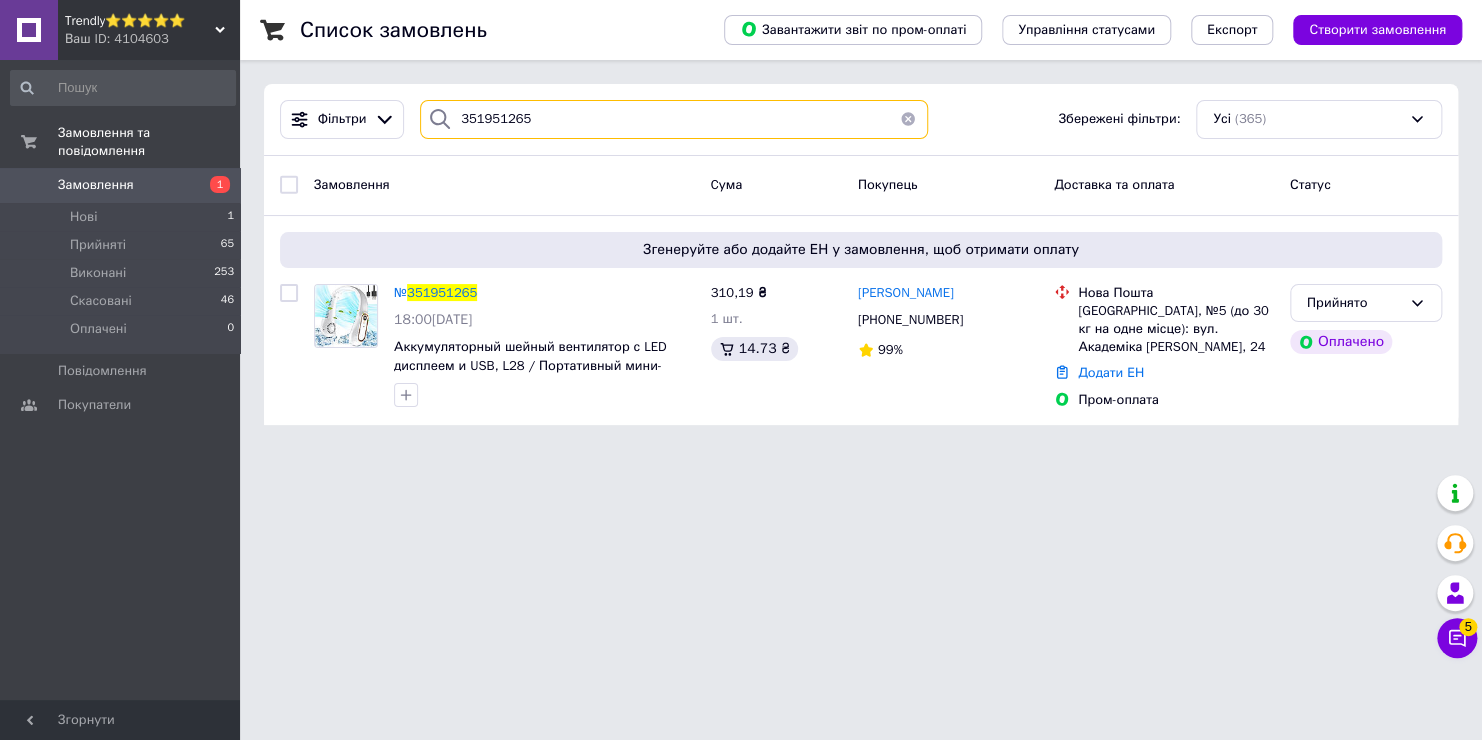 type on "351951265" 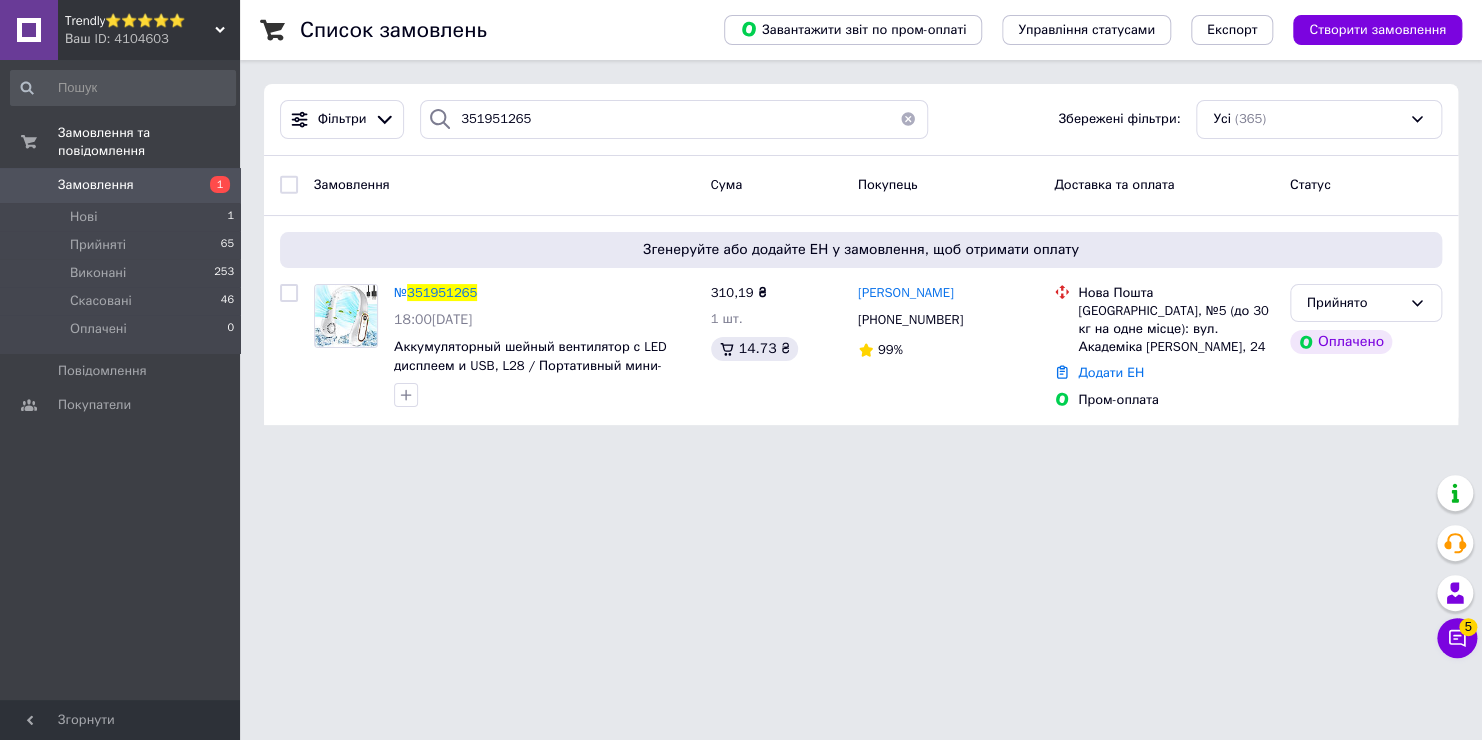 click on "Trendly⭐⭐⭐⭐⭐" at bounding box center (140, 21) 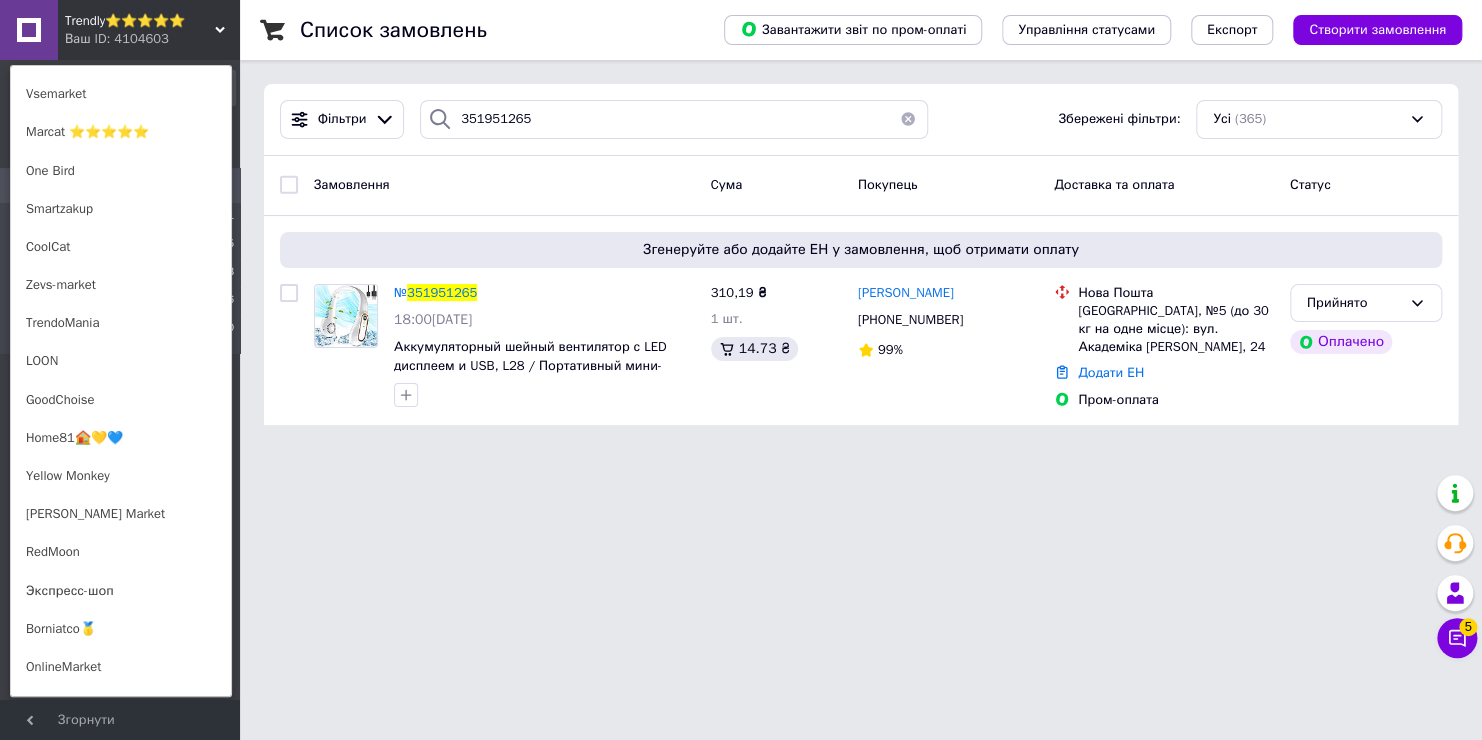scroll, scrollTop: 800, scrollLeft: 0, axis: vertical 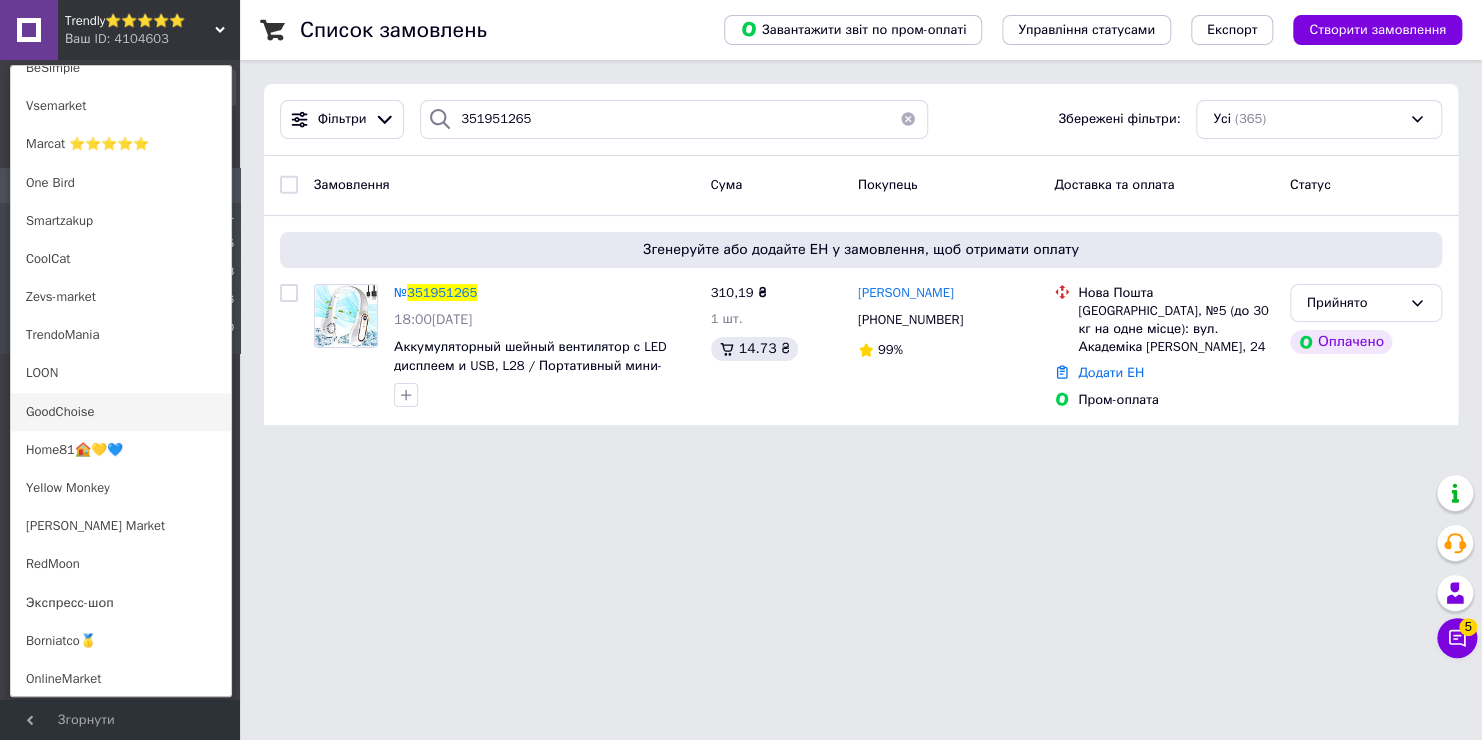 click on "GoodChoise" at bounding box center [121, 412] 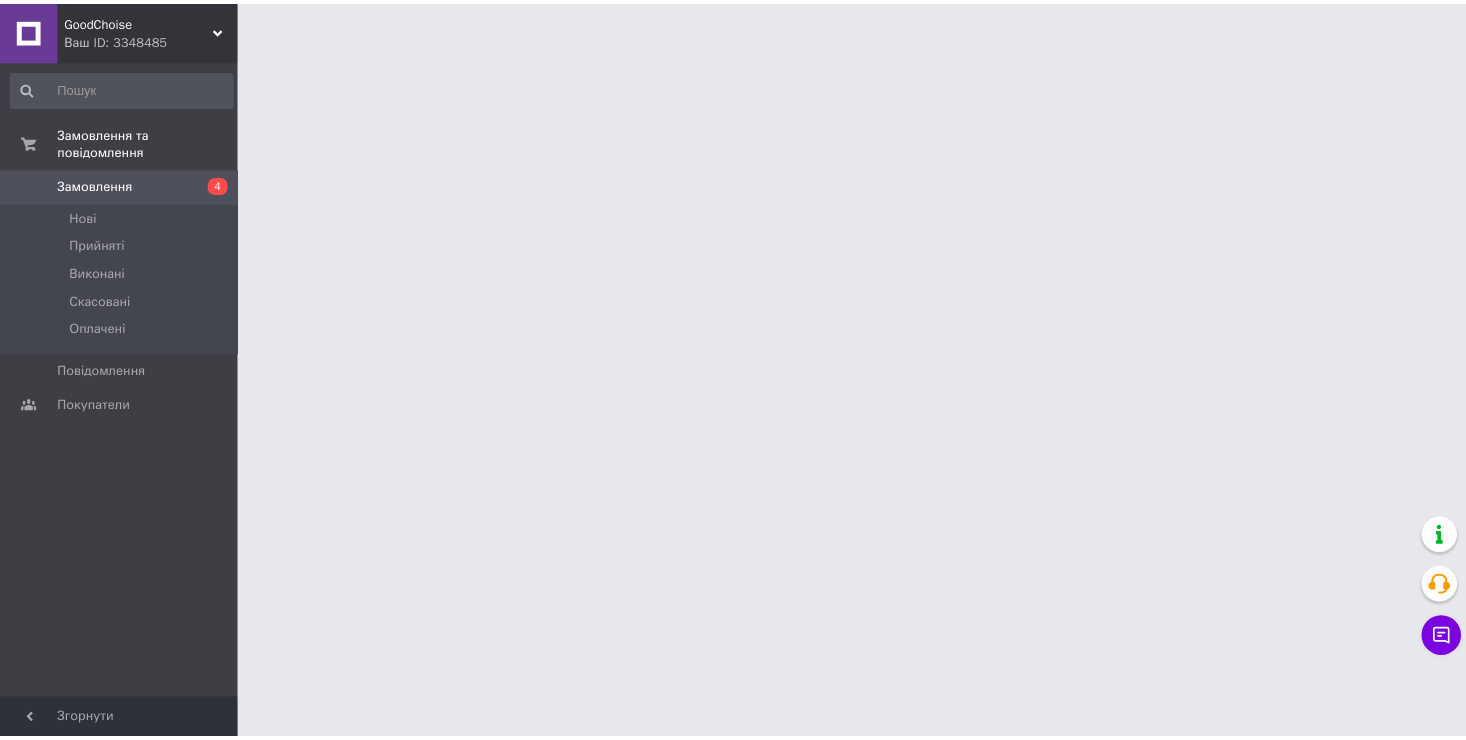 scroll, scrollTop: 0, scrollLeft: 0, axis: both 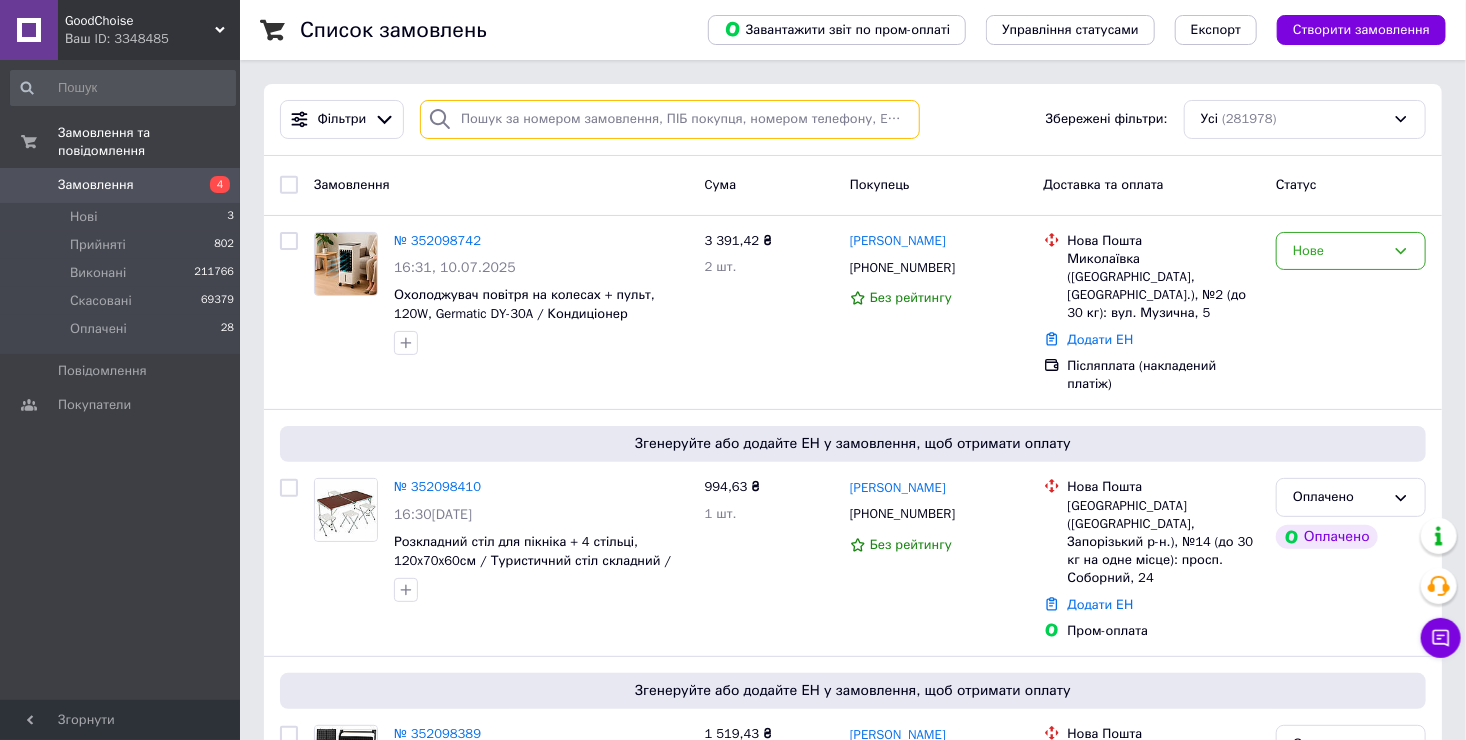 paste on "352090170" 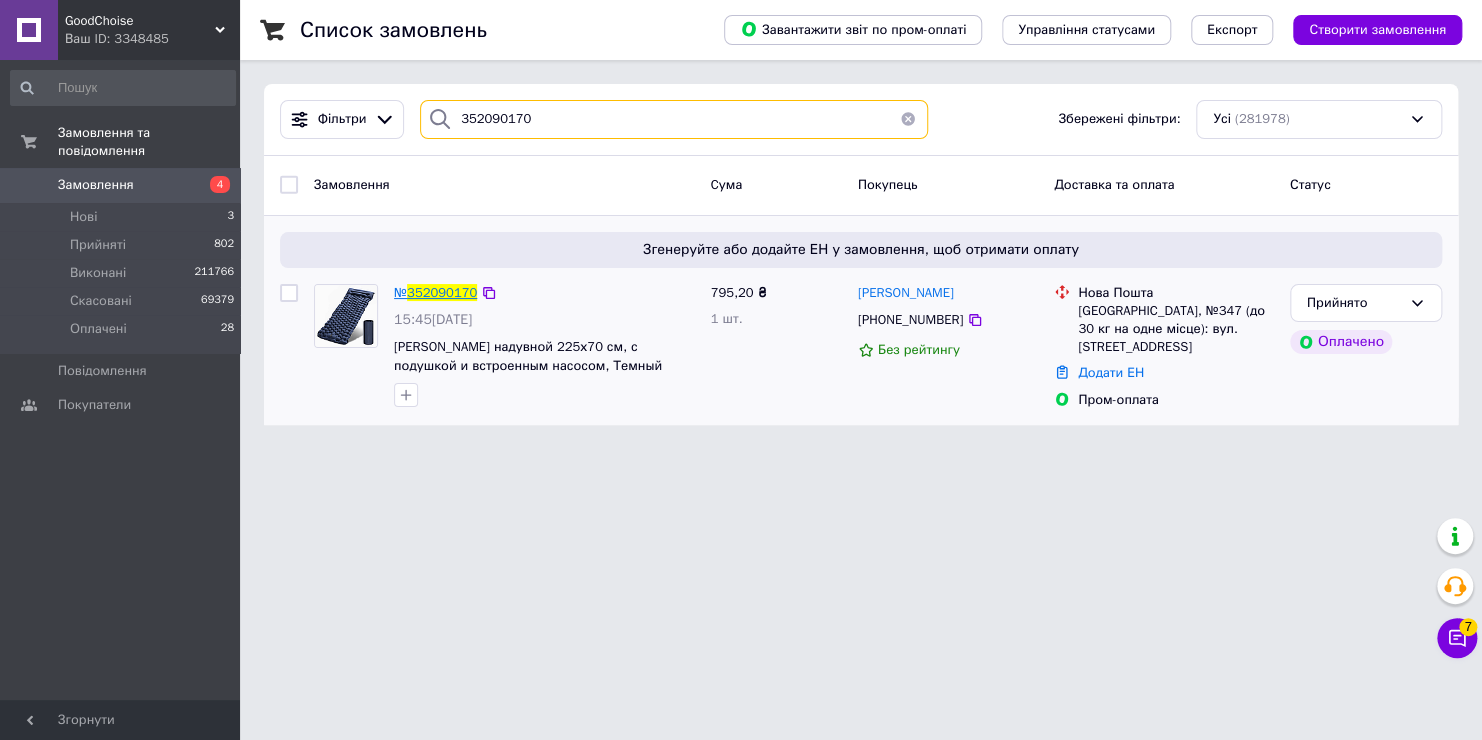 type on "352090170" 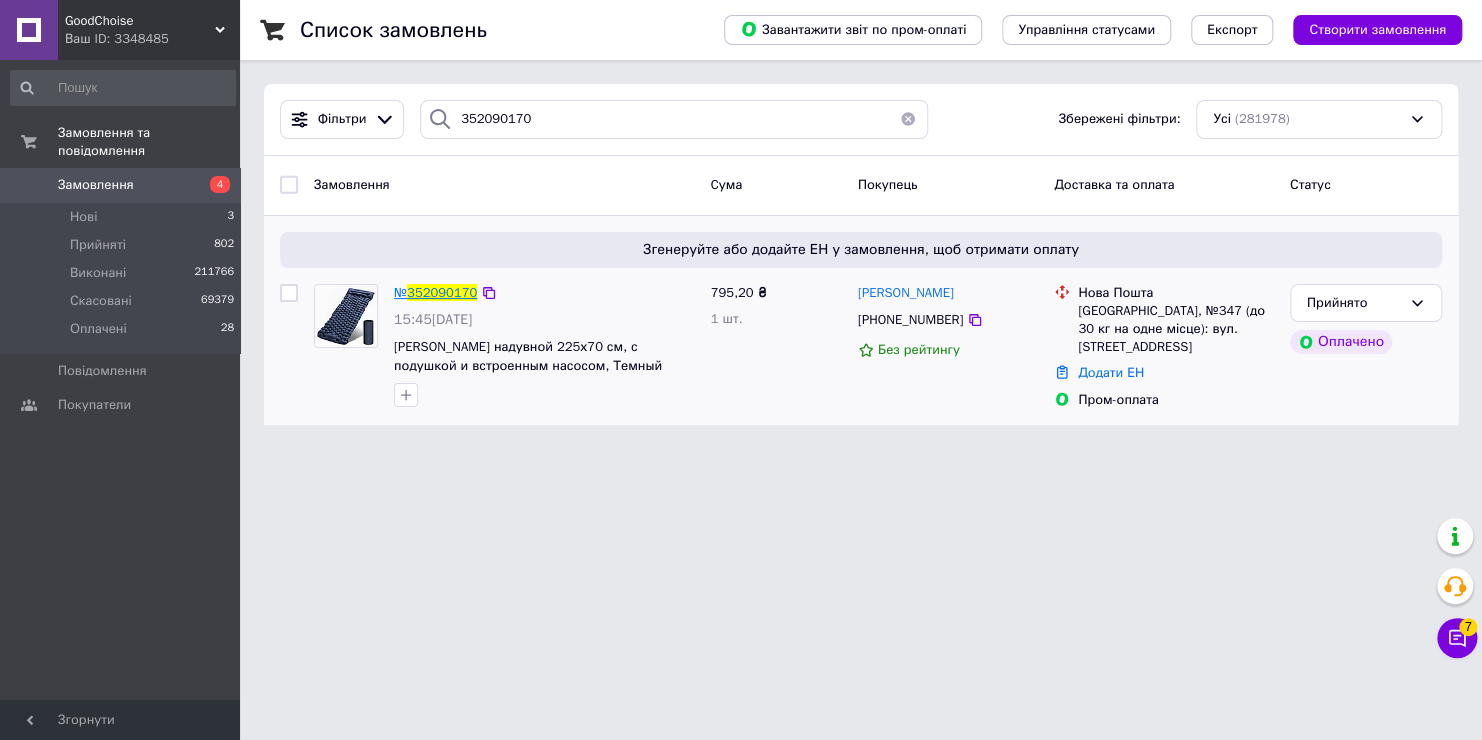 click on "352090170" at bounding box center (442, 292) 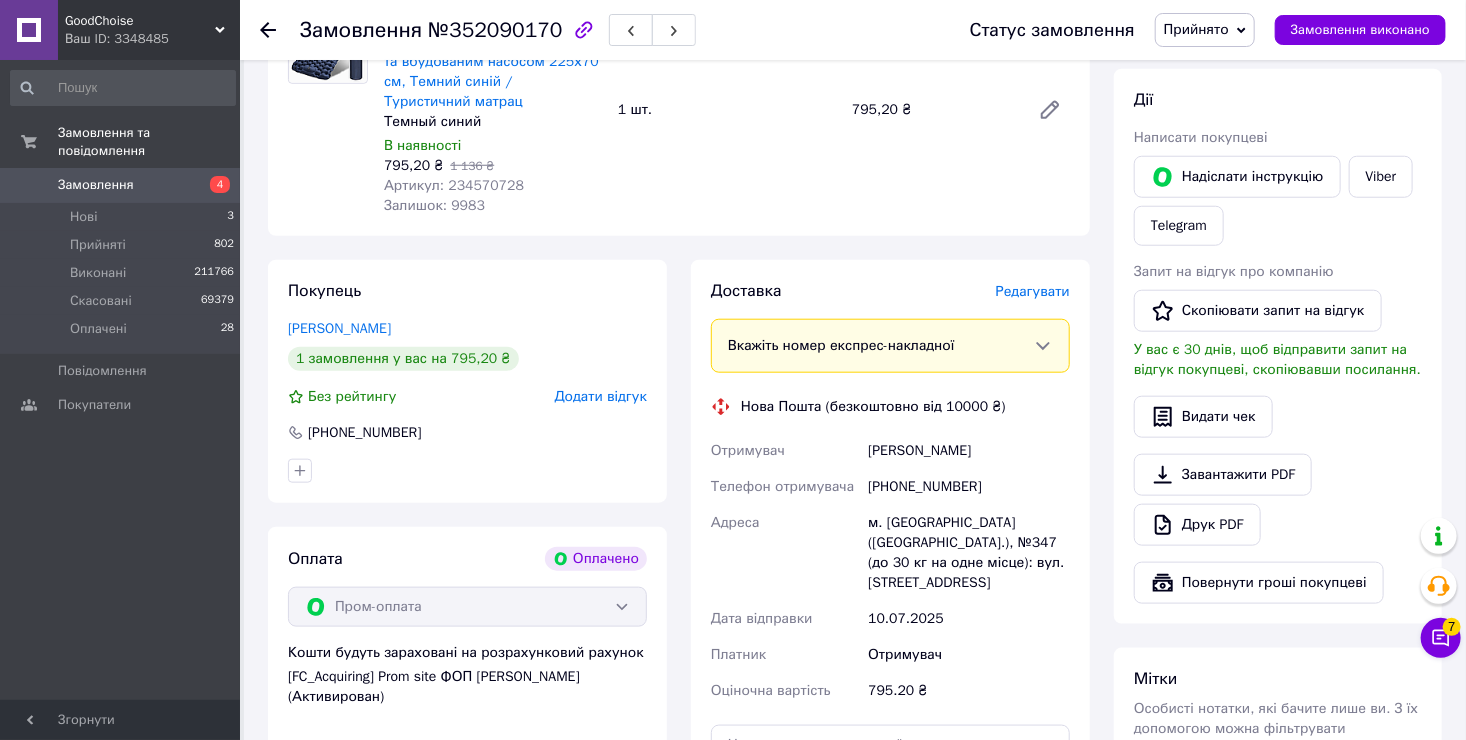 scroll, scrollTop: 700, scrollLeft: 0, axis: vertical 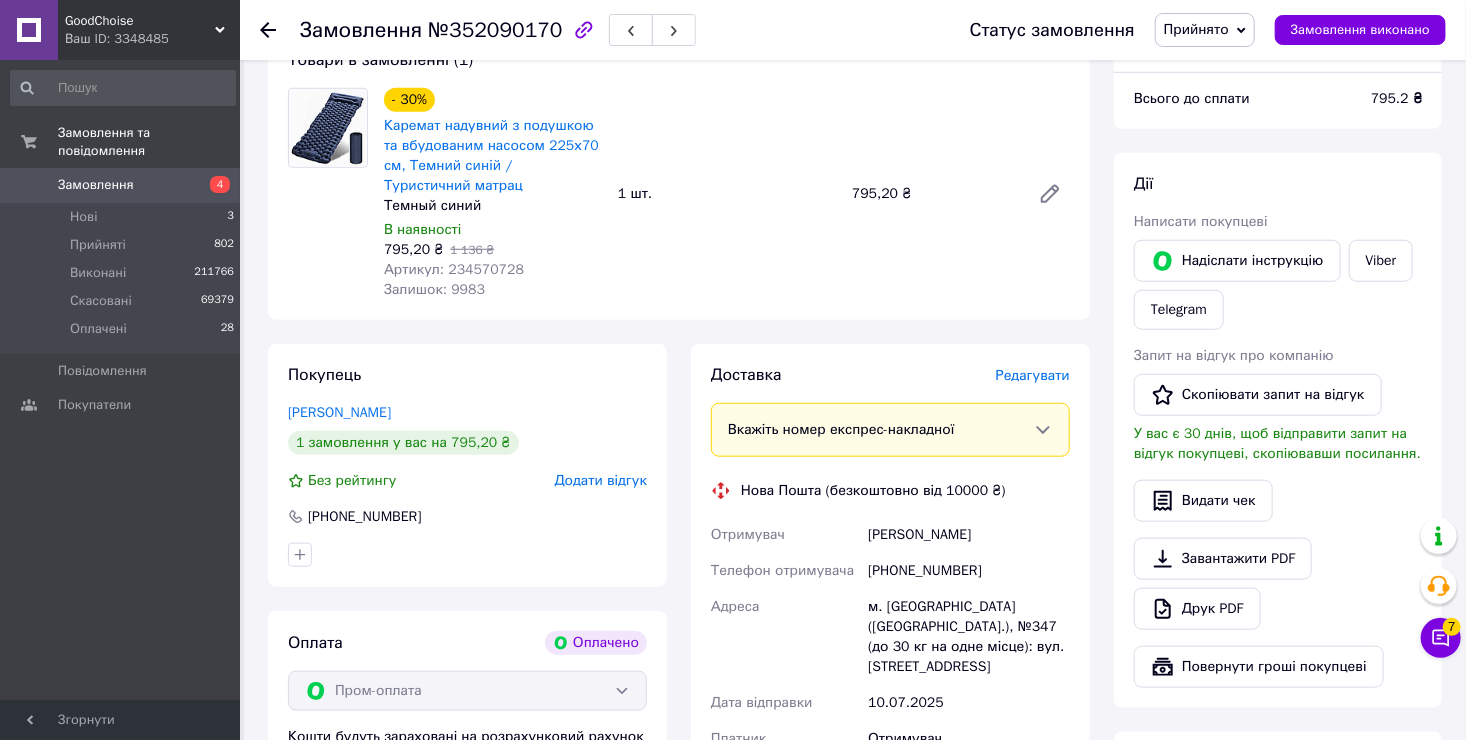 drag, startPoint x: 133, startPoint y: 19, endPoint x: 141, endPoint y: 56, distance: 37.85499 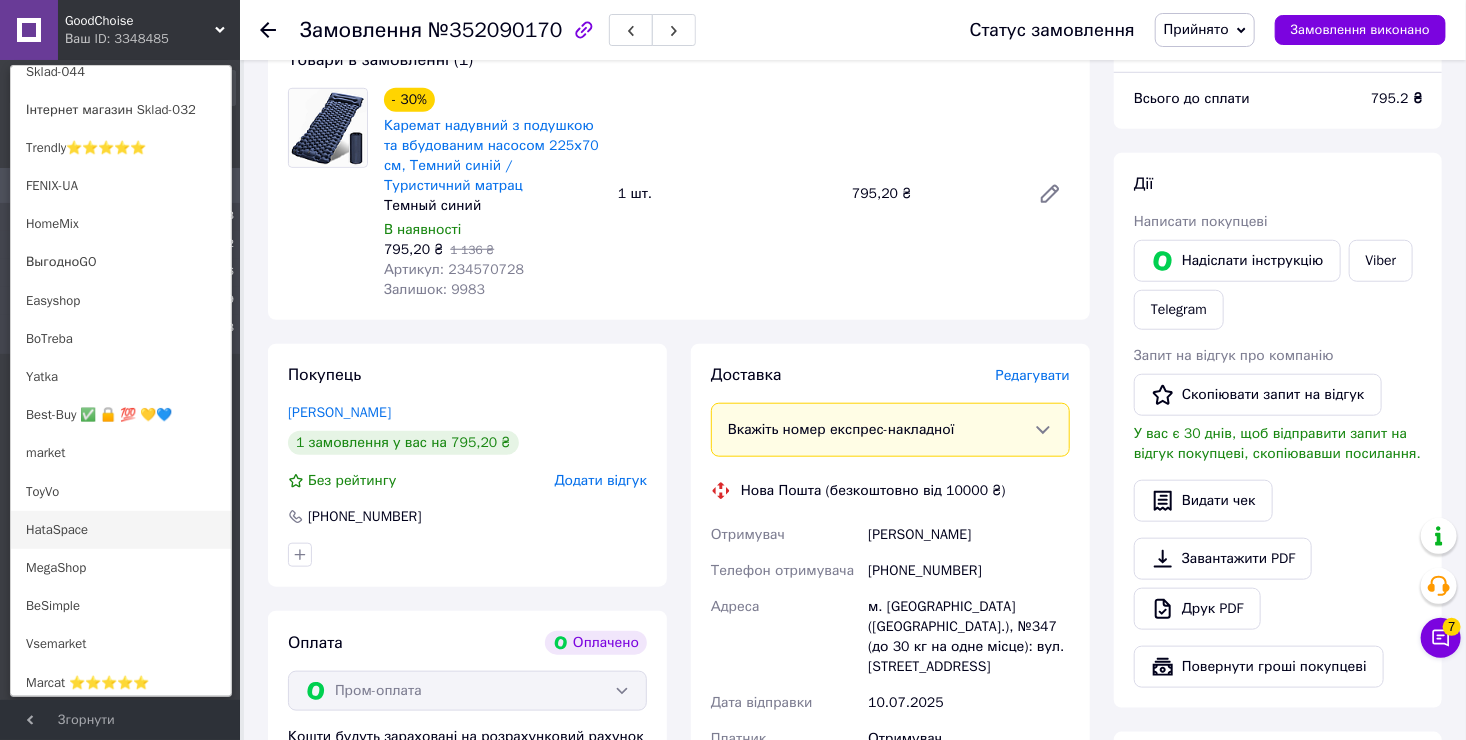 scroll, scrollTop: 200, scrollLeft: 0, axis: vertical 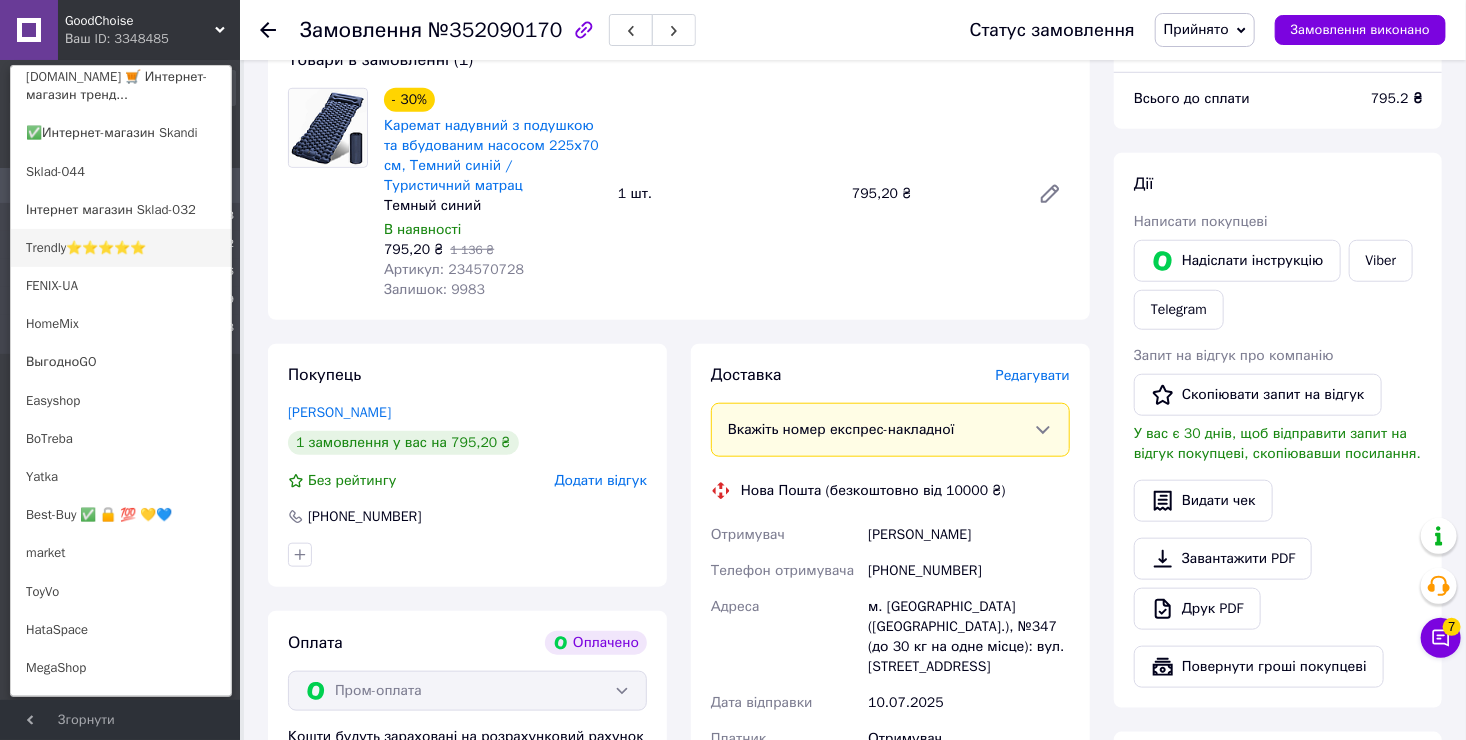 click on "Trendly⭐⭐⭐⭐⭐" at bounding box center [121, 248] 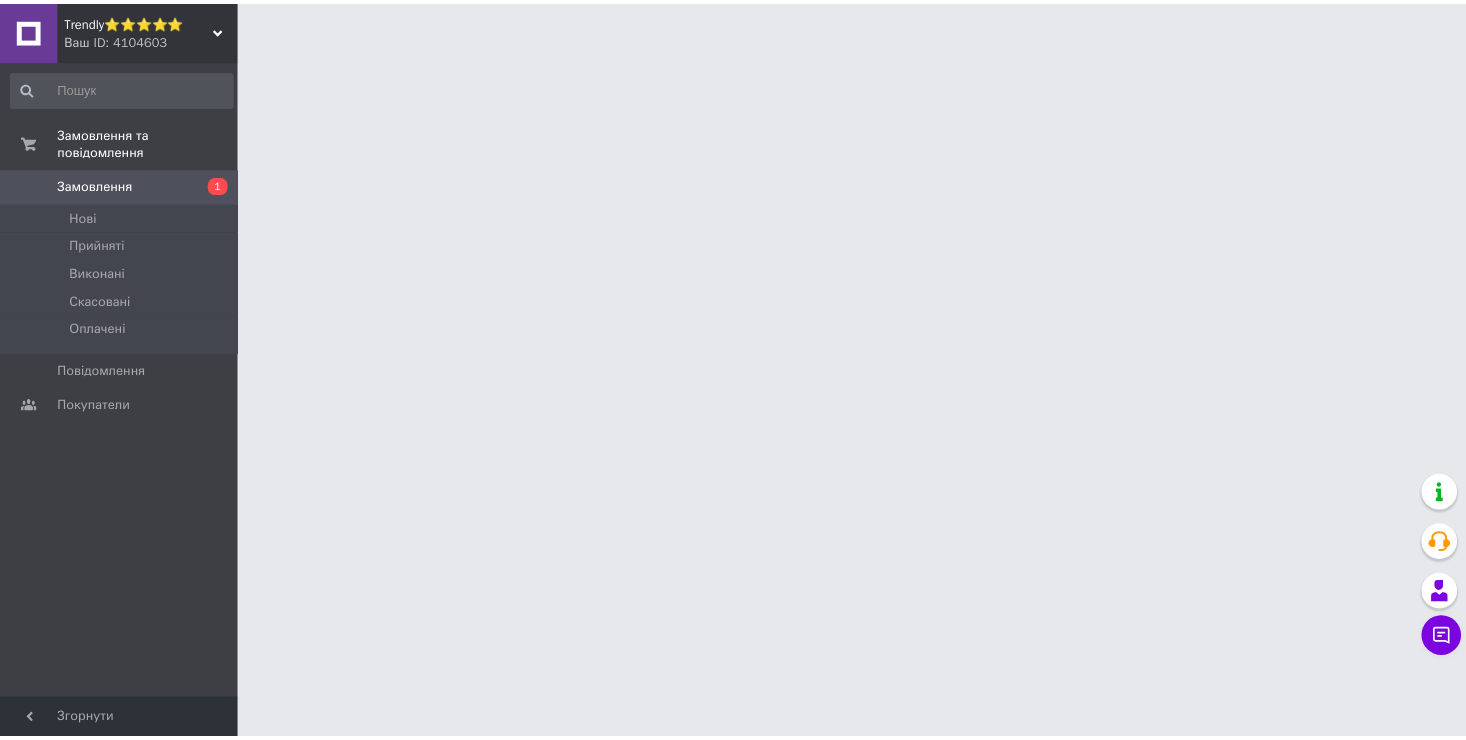 scroll, scrollTop: 0, scrollLeft: 0, axis: both 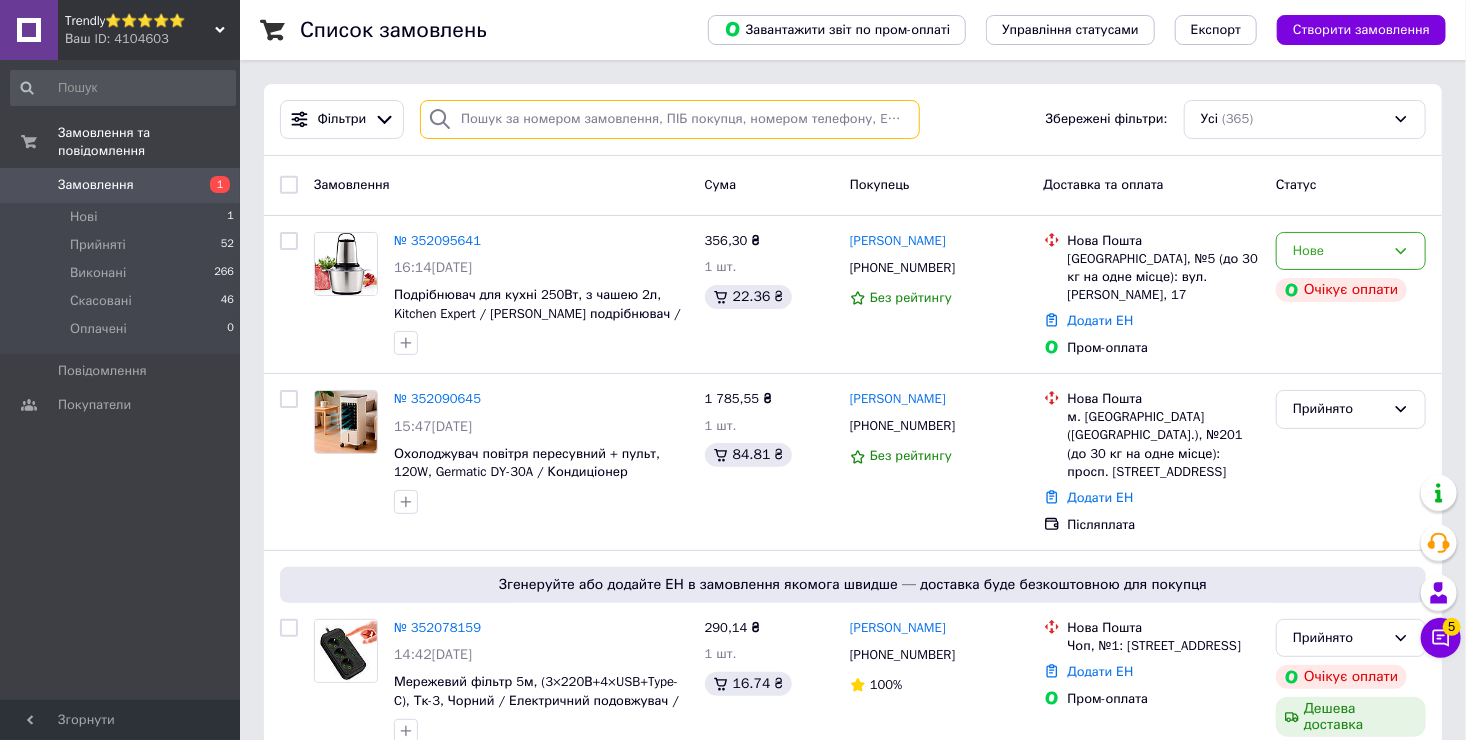 click at bounding box center [670, 119] 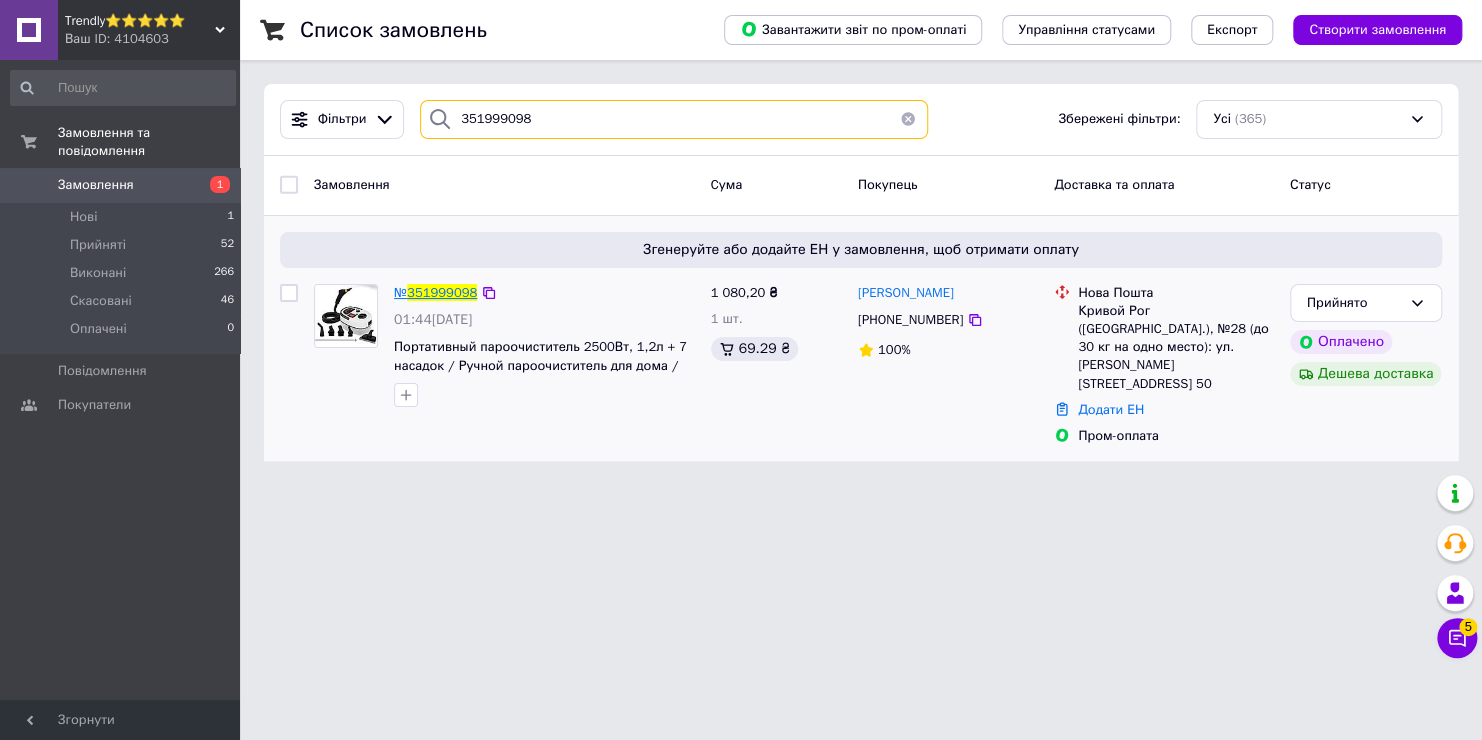 type on "351999098" 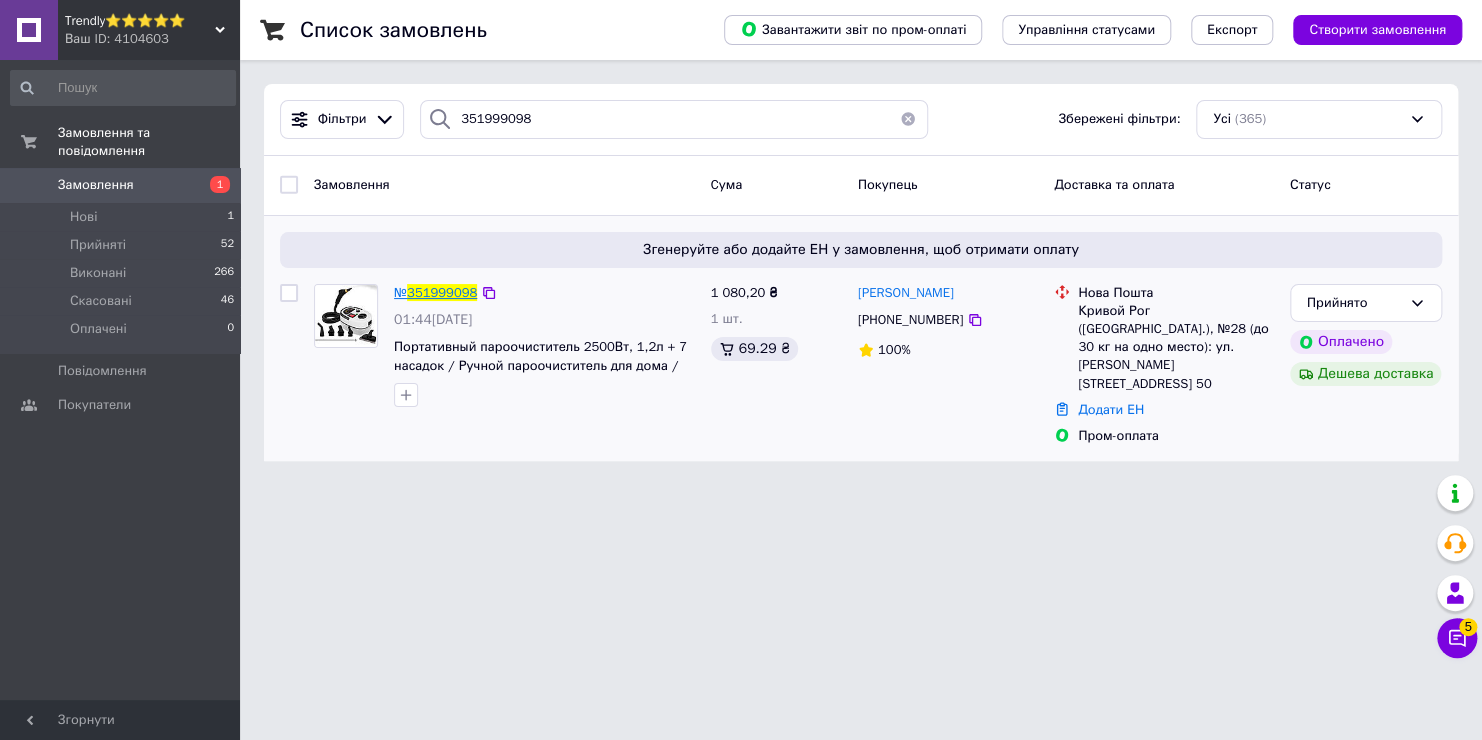 click on "351999098" at bounding box center [442, 292] 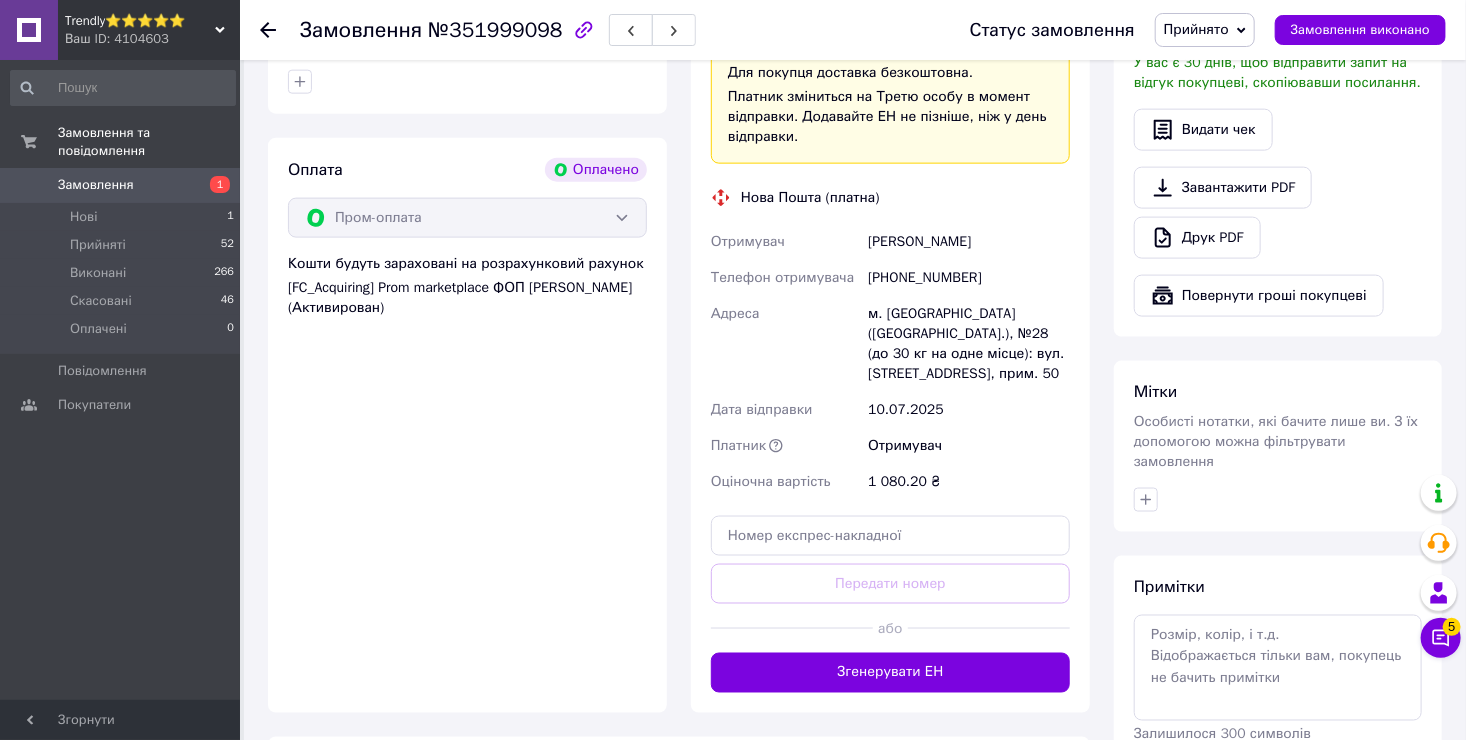 scroll, scrollTop: 1200, scrollLeft: 0, axis: vertical 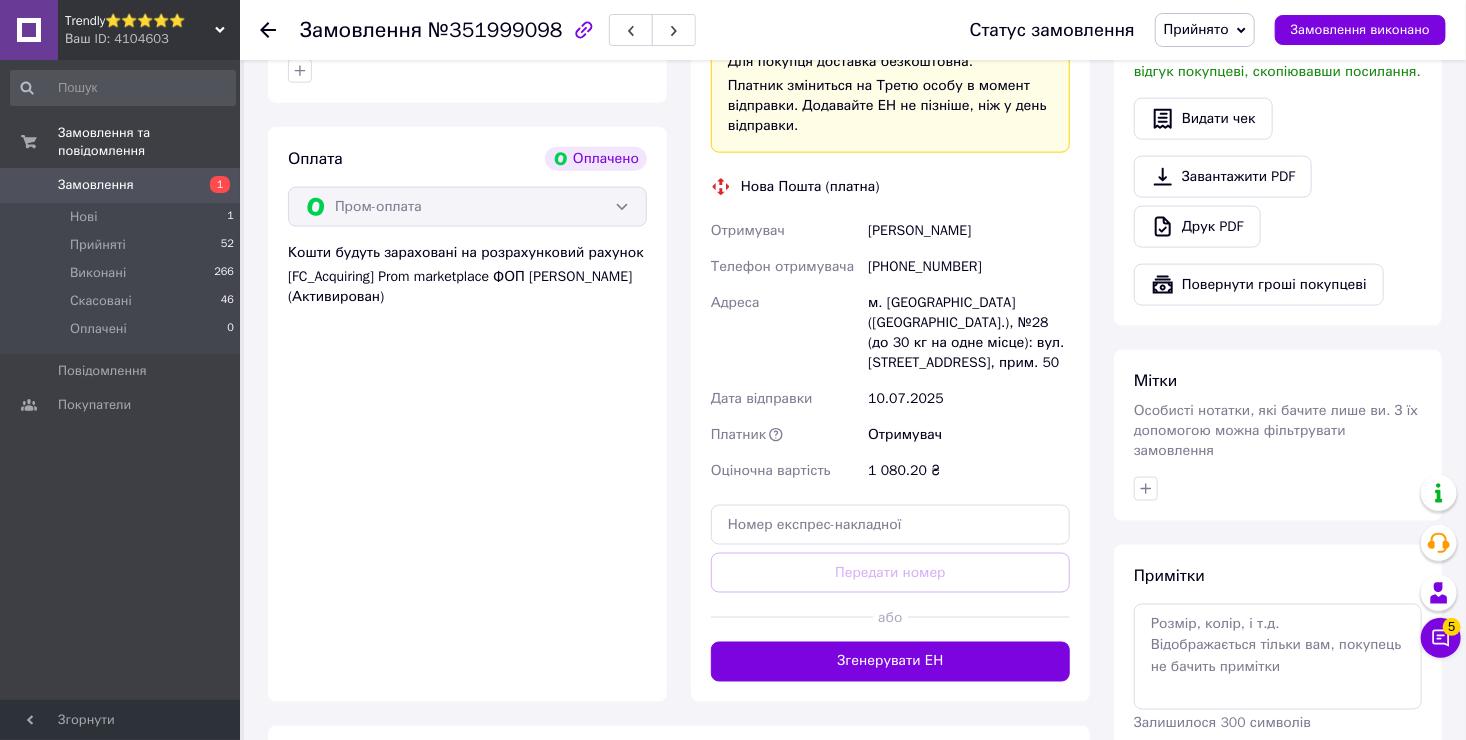 drag, startPoint x: 1009, startPoint y: 655, endPoint x: 1021, endPoint y: 645, distance: 15.6205 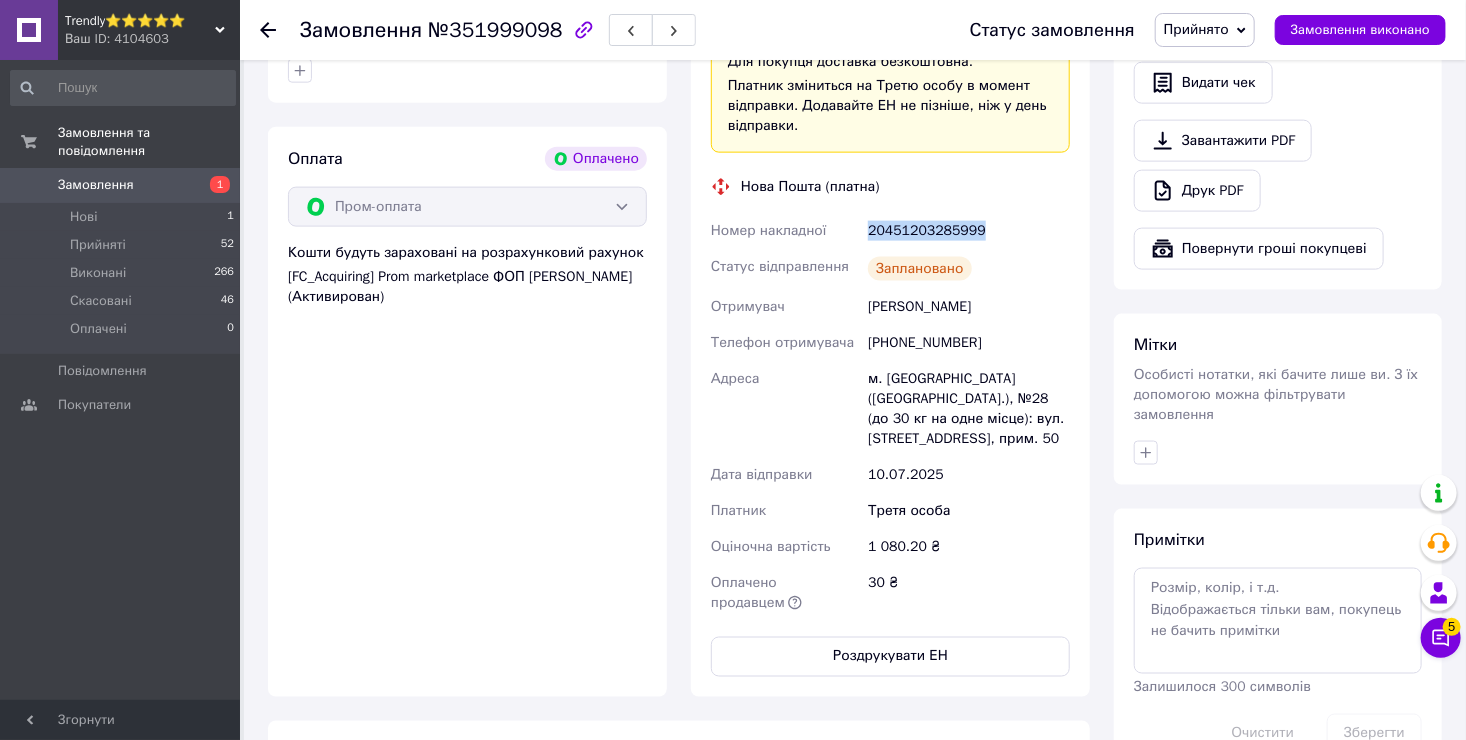 drag, startPoint x: 977, startPoint y: 227, endPoint x: 861, endPoint y: 221, distance: 116.15507 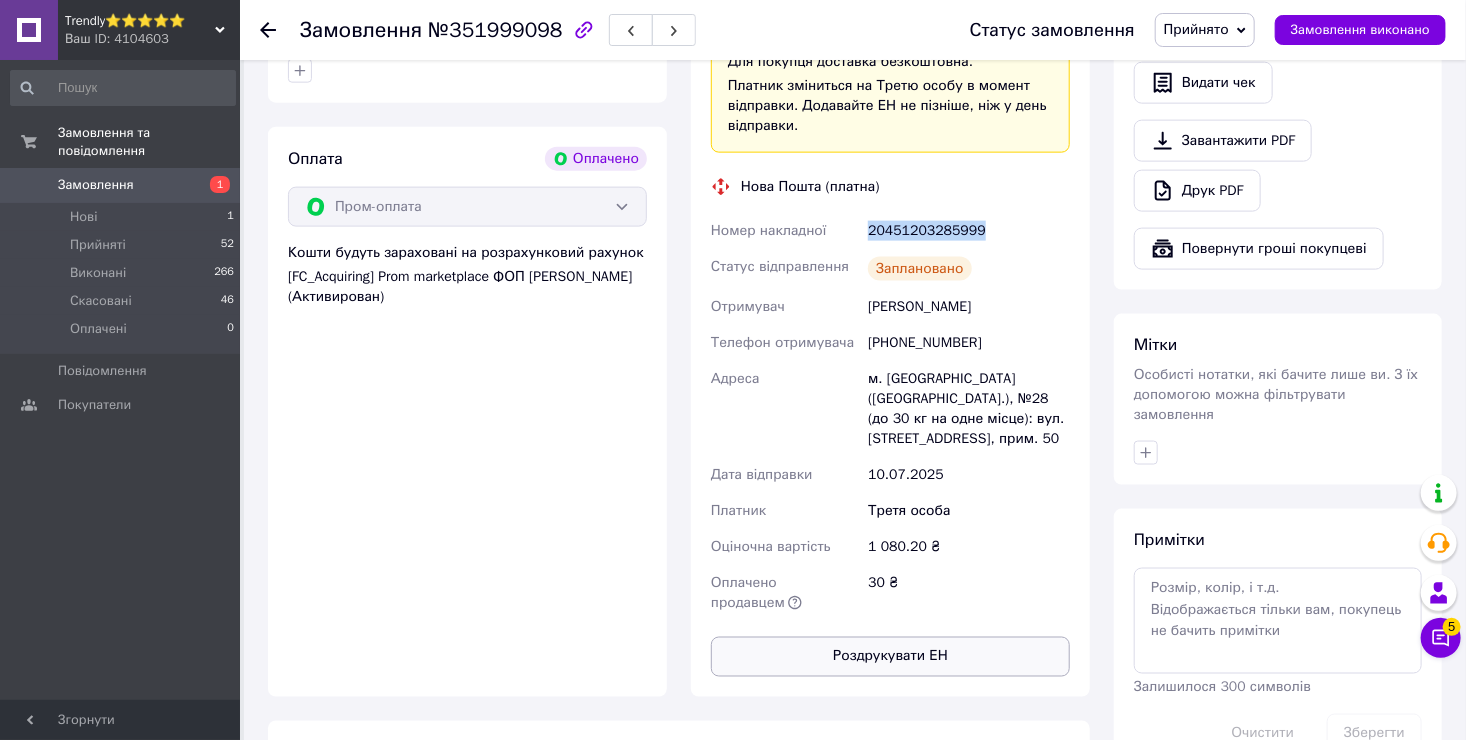 click on "Роздрукувати ЕН" at bounding box center (890, 657) 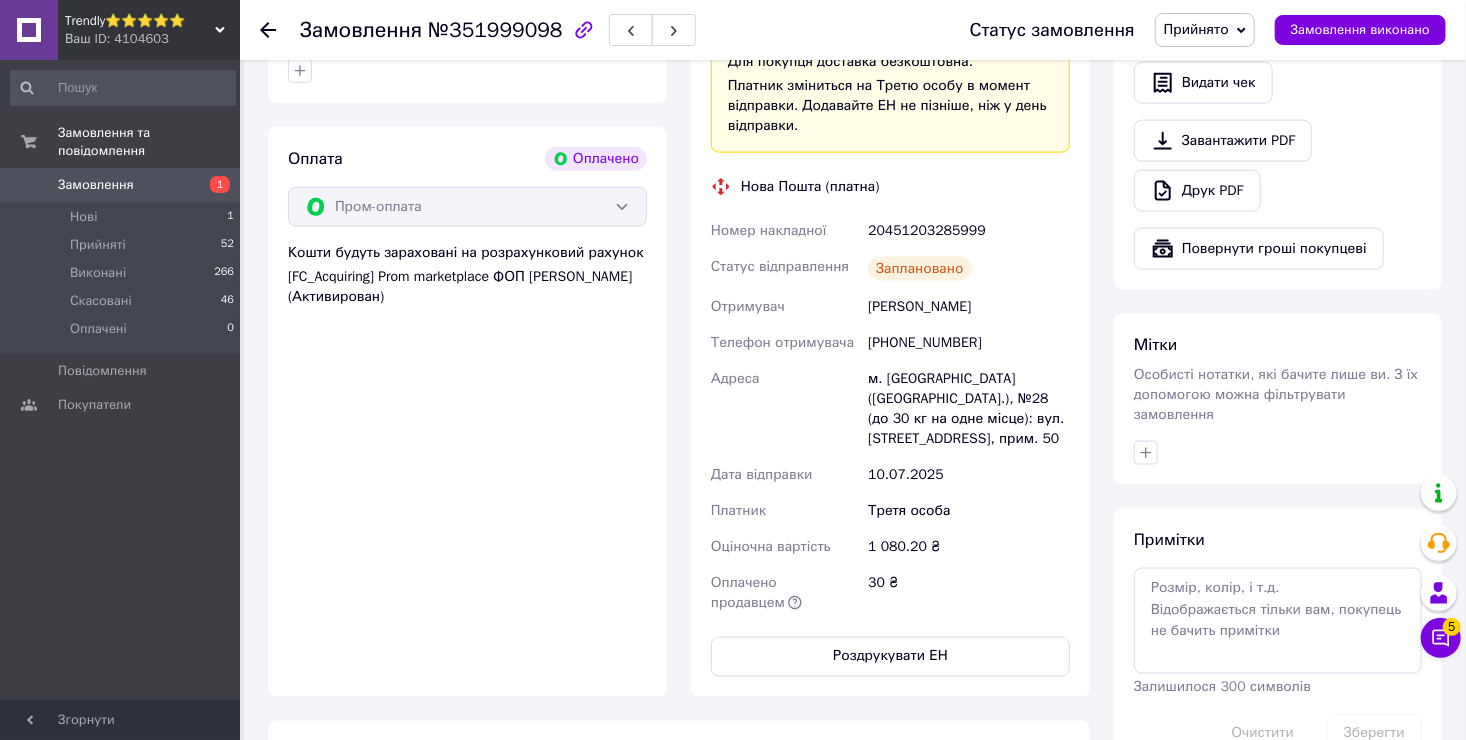 click on "Ваш ID: 4104603" at bounding box center [152, 39] 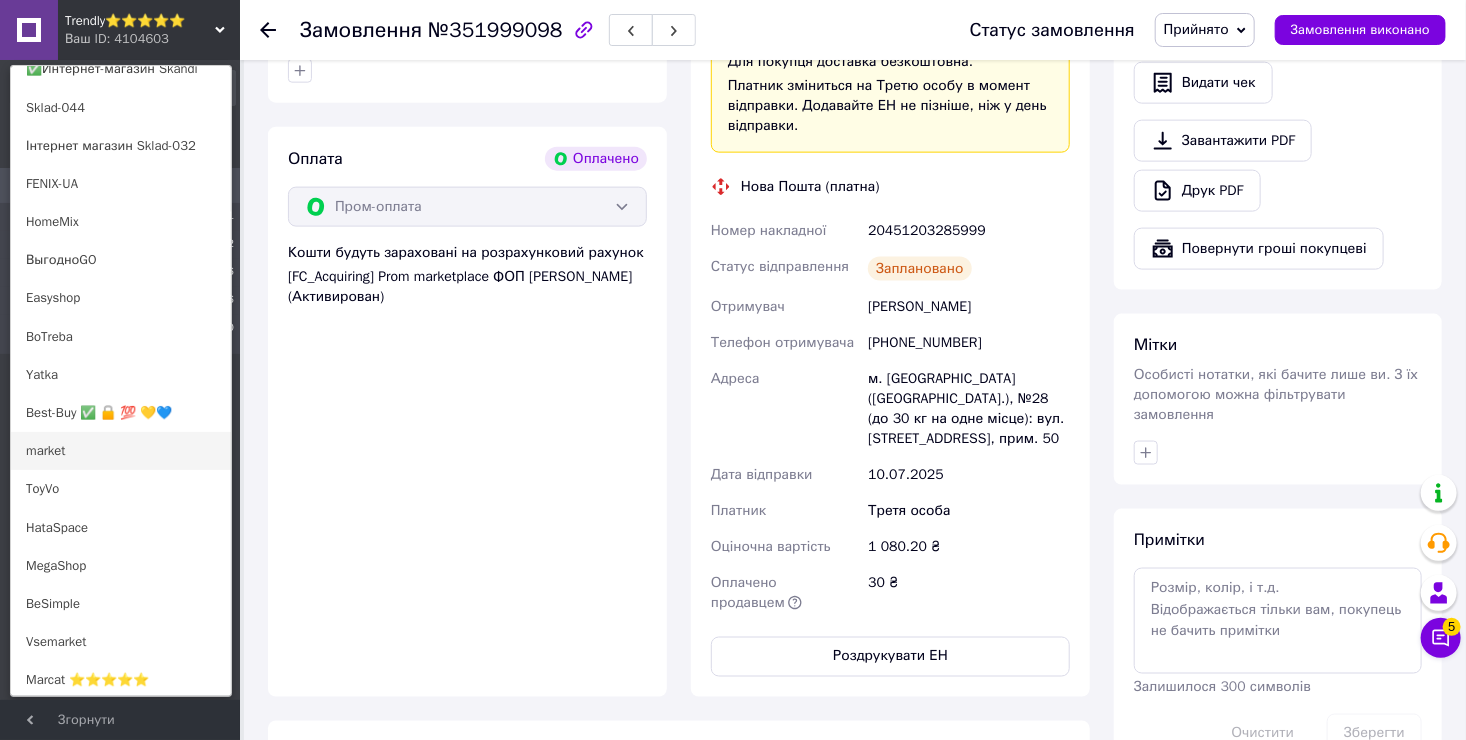 scroll, scrollTop: 300, scrollLeft: 0, axis: vertical 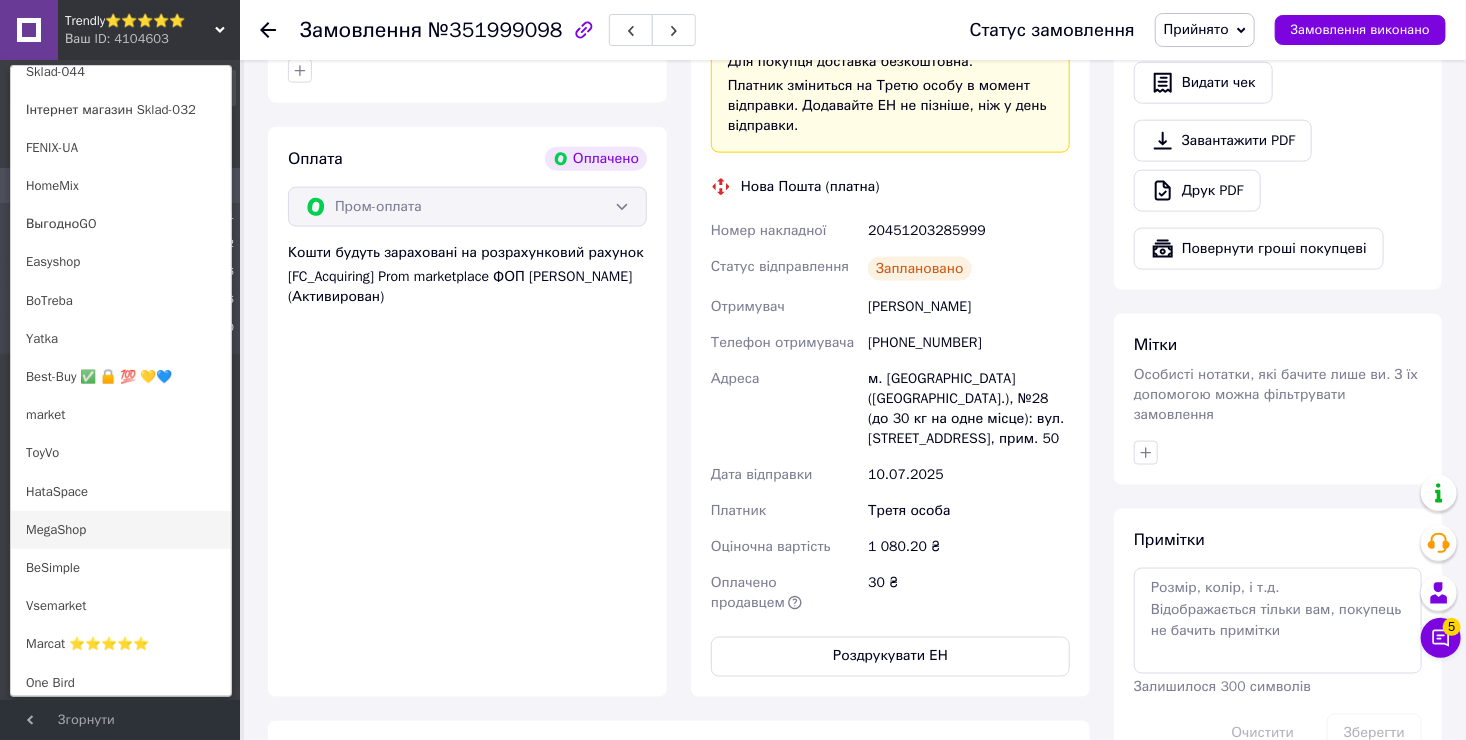 click on "MegaShop" at bounding box center [121, 530] 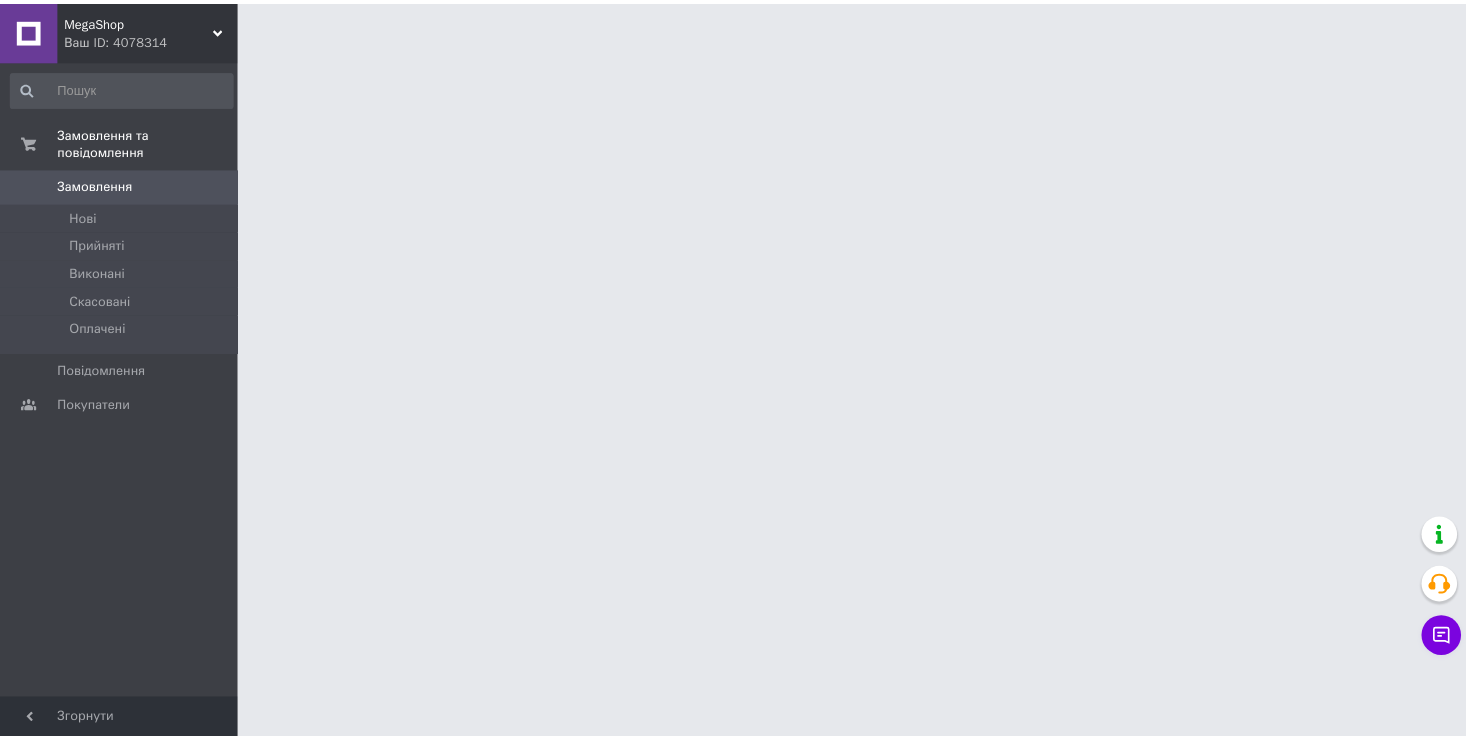 scroll, scrollTop: 0, scrollLeft: 0, axis: both 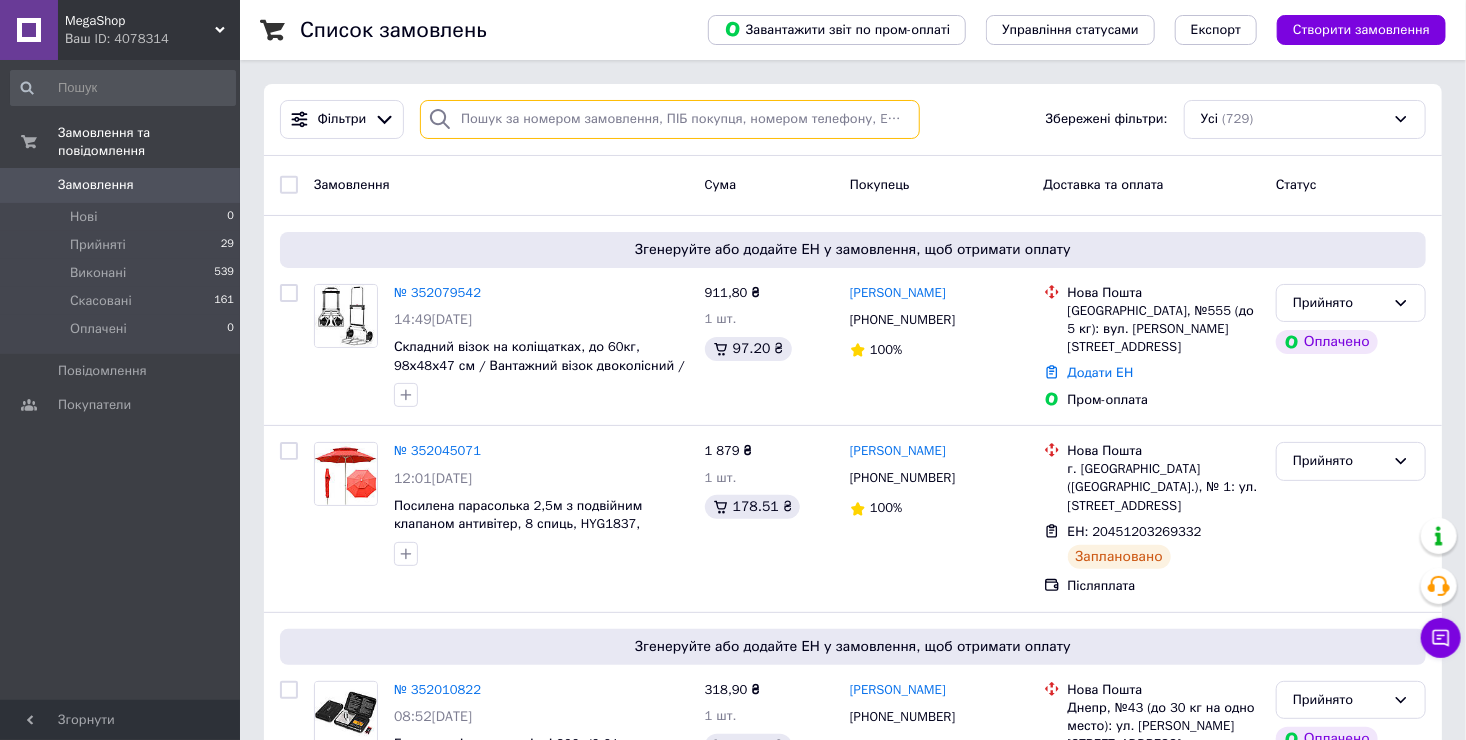 paste on "352006434" 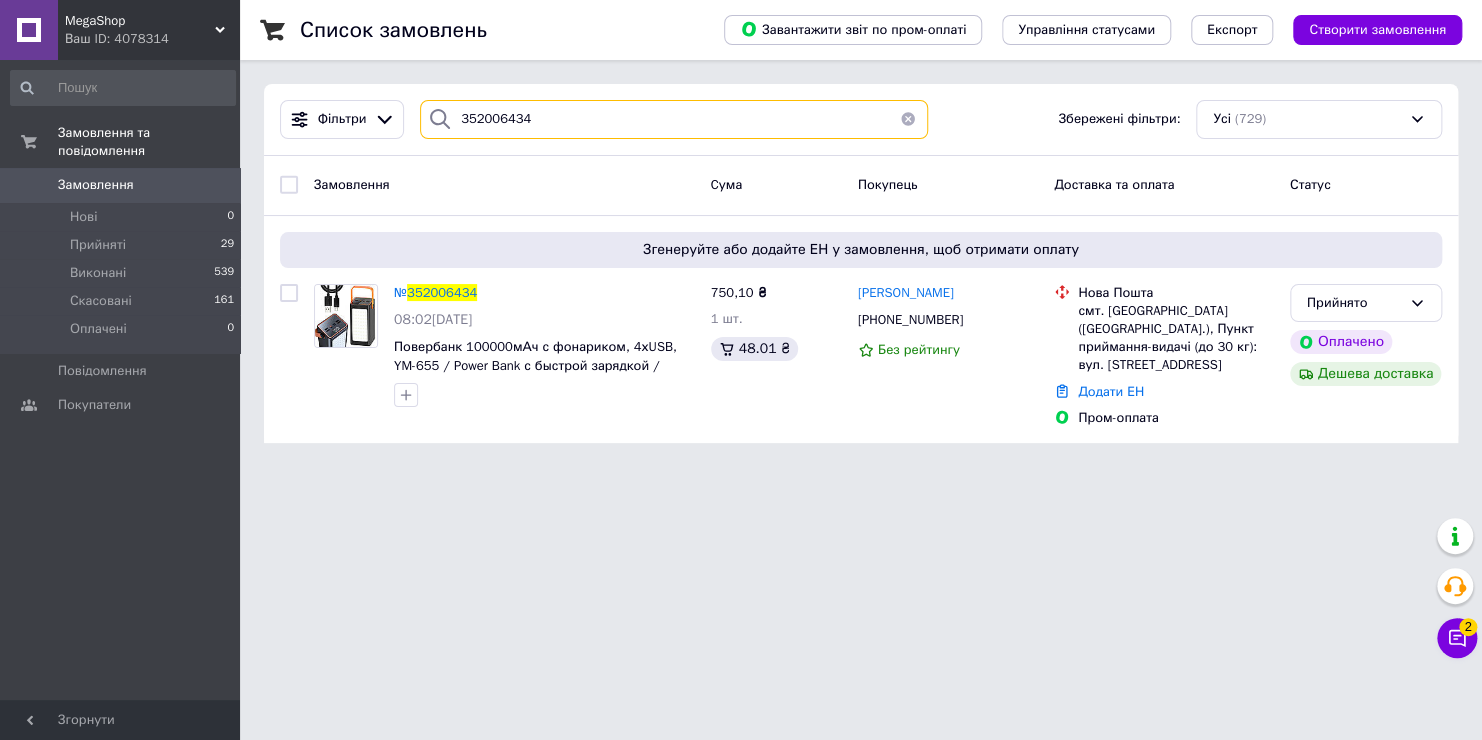 type on "352006434" 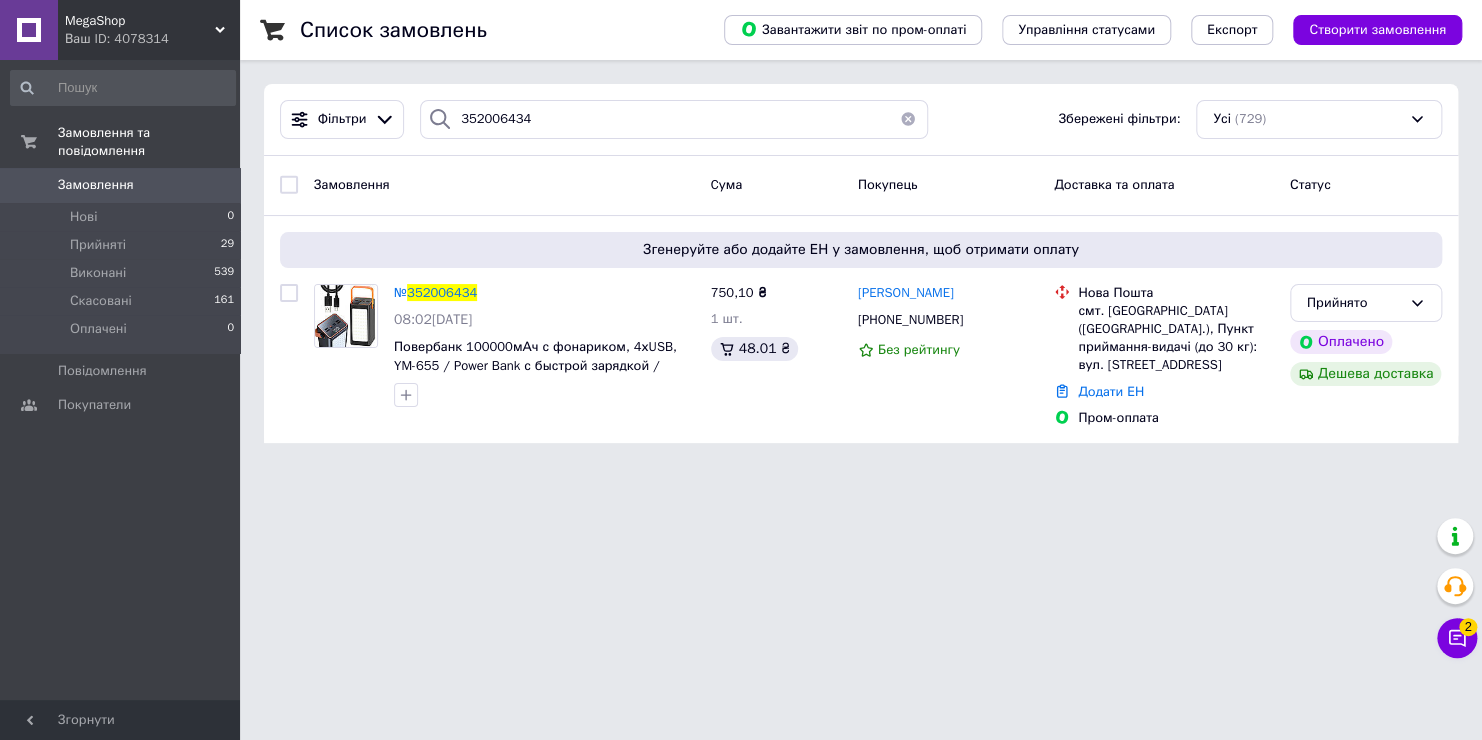 click on "352006434" at bounding box center (442, 292) 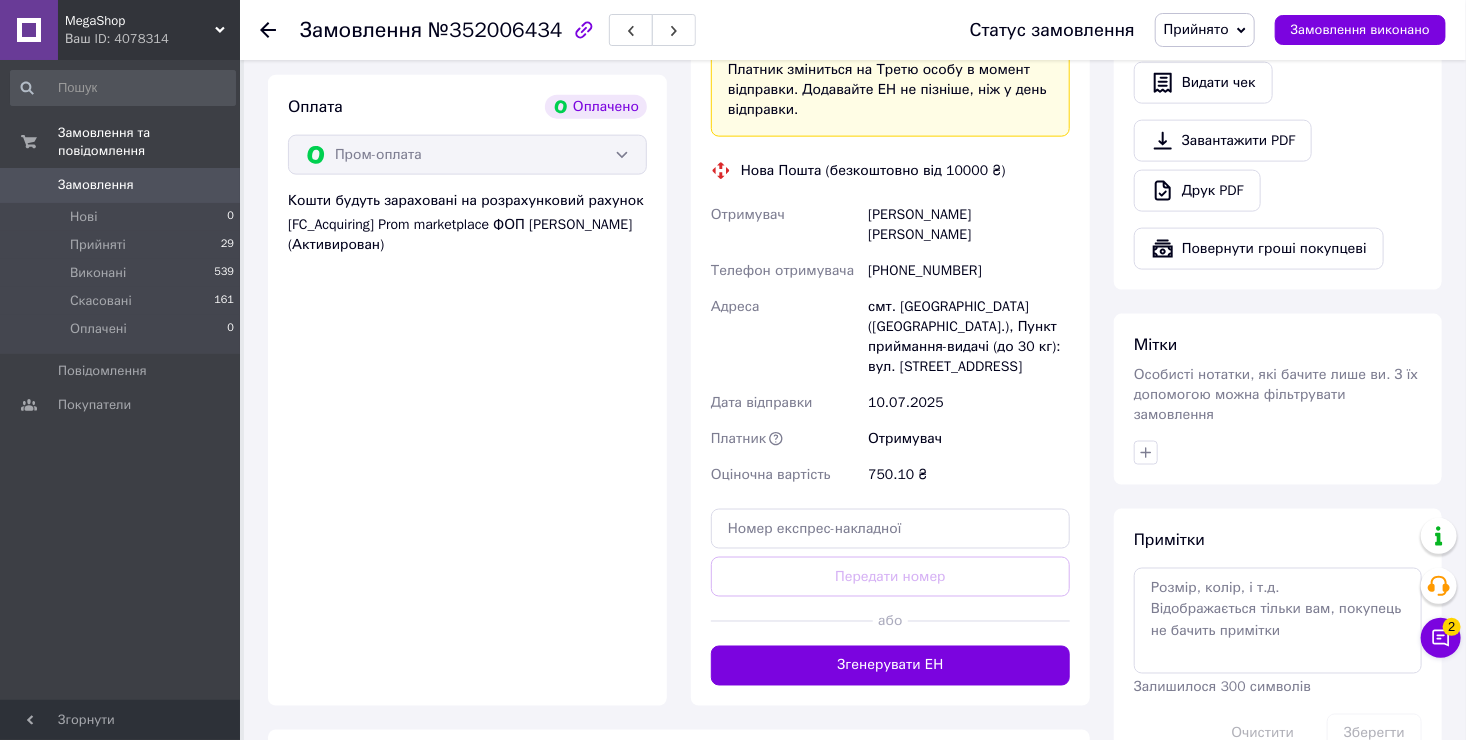 scroll, scrollTop: 1400, scrollLeft: 0, axis: vertical 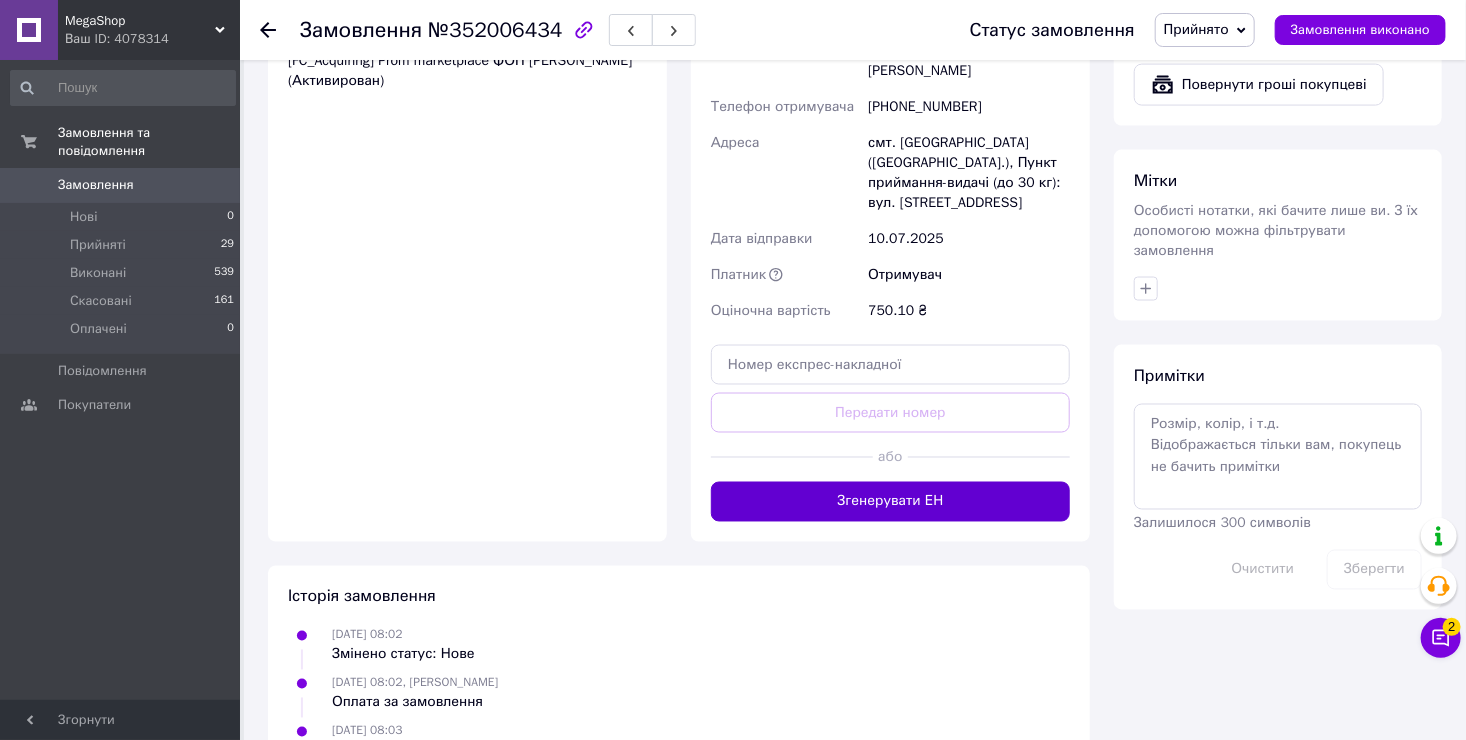 click on "Згенерувати ЕН" at bounding box center [890, 502] 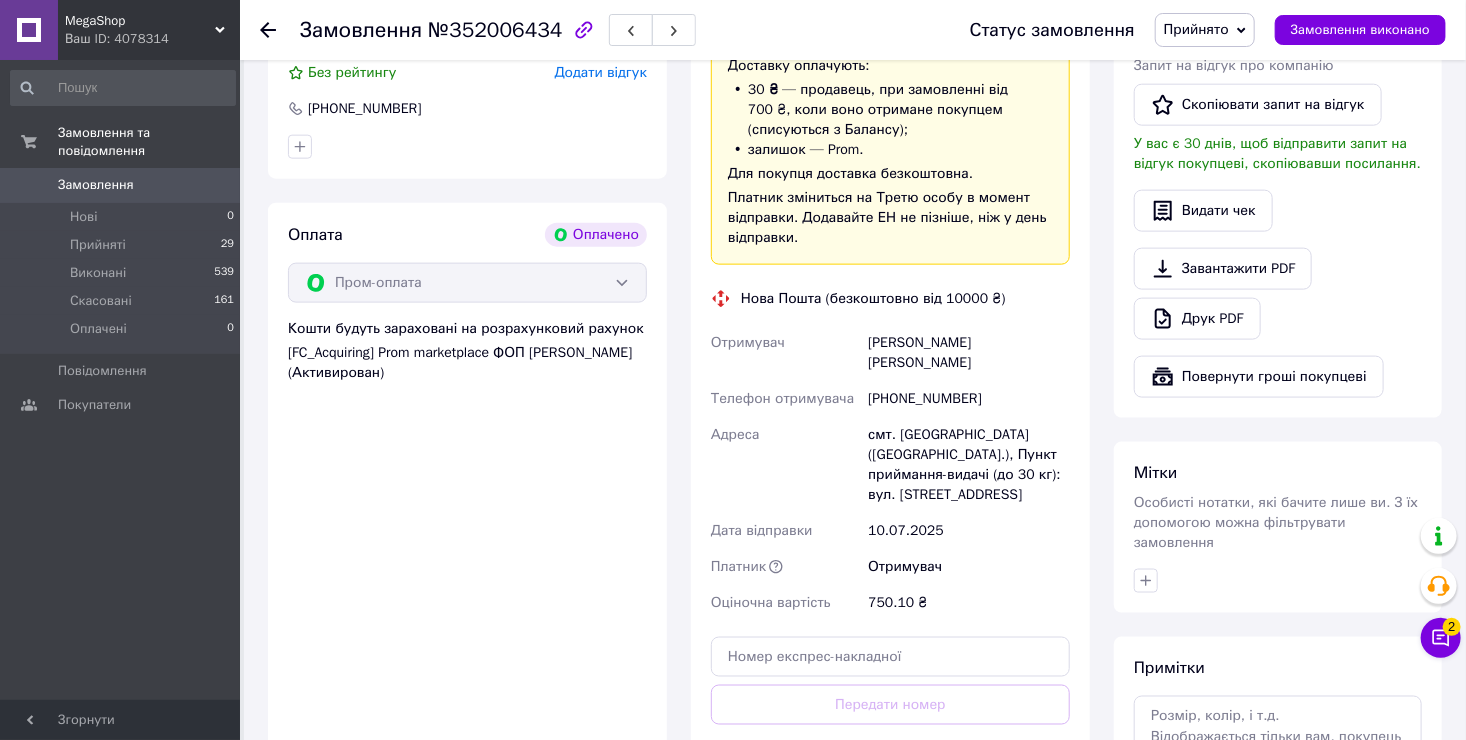 scroll, scrollTop: 1100, scrollLeft: 0, axis: vertical 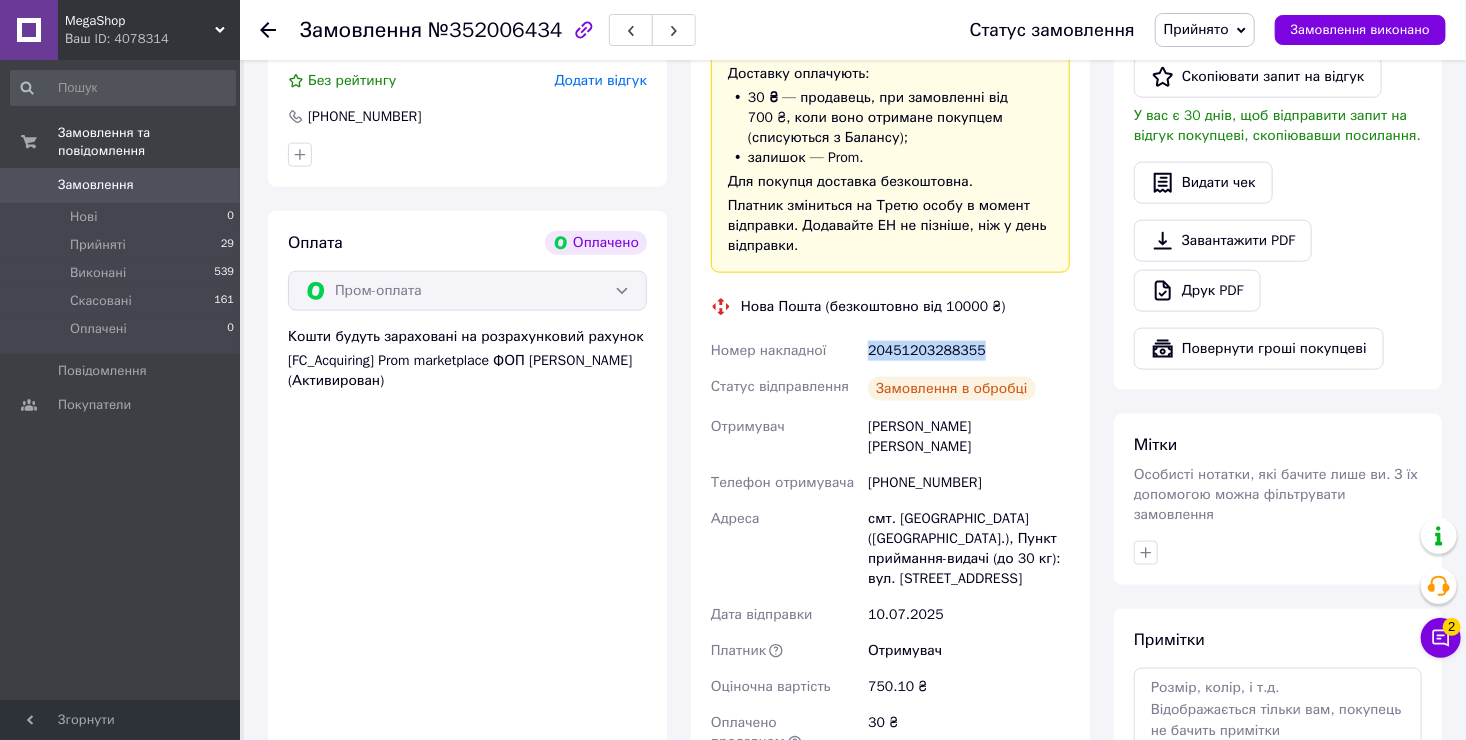 drag, startPoint x: 973, startPoint y: 332, endPoint x: 854, endPoint y: 320, distance: 119.60351 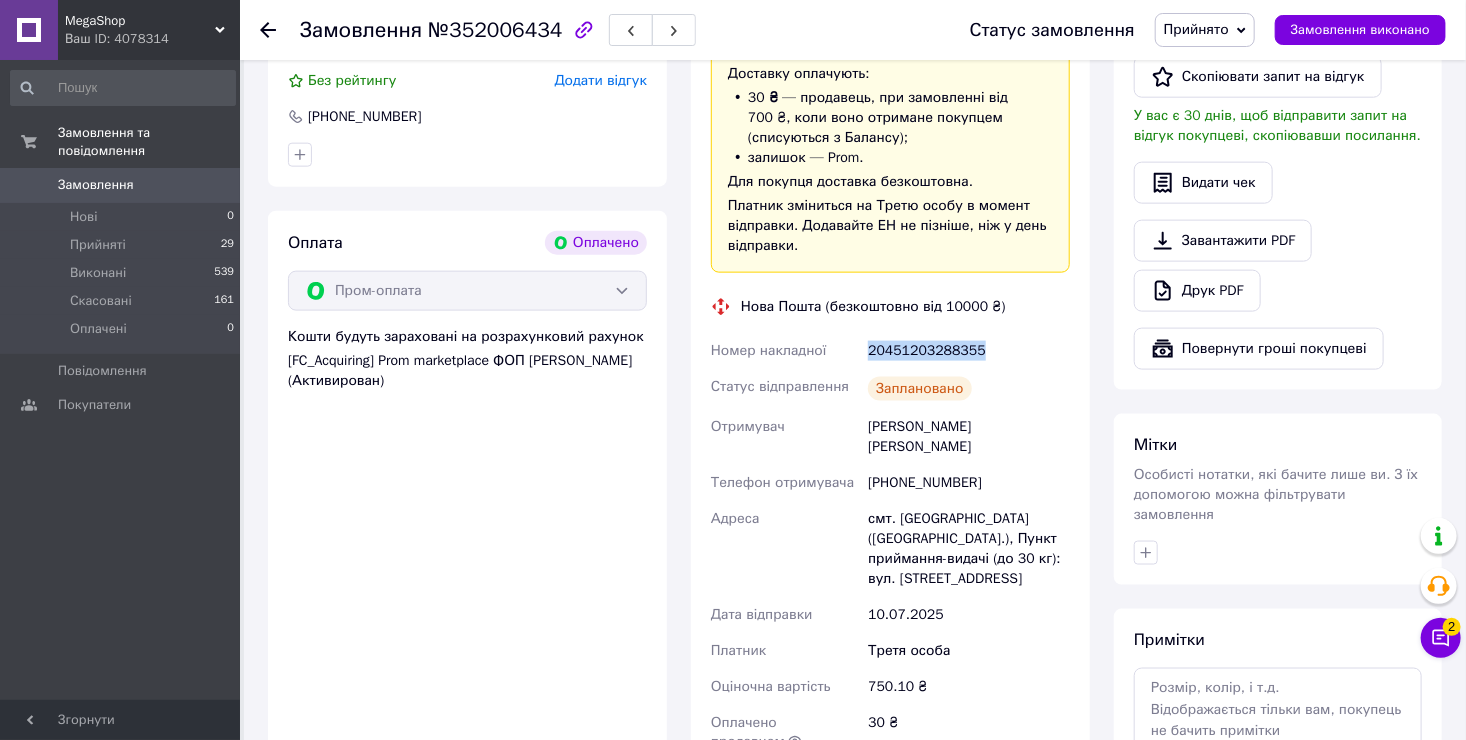 copy on "Номер накладної 20451203288355" 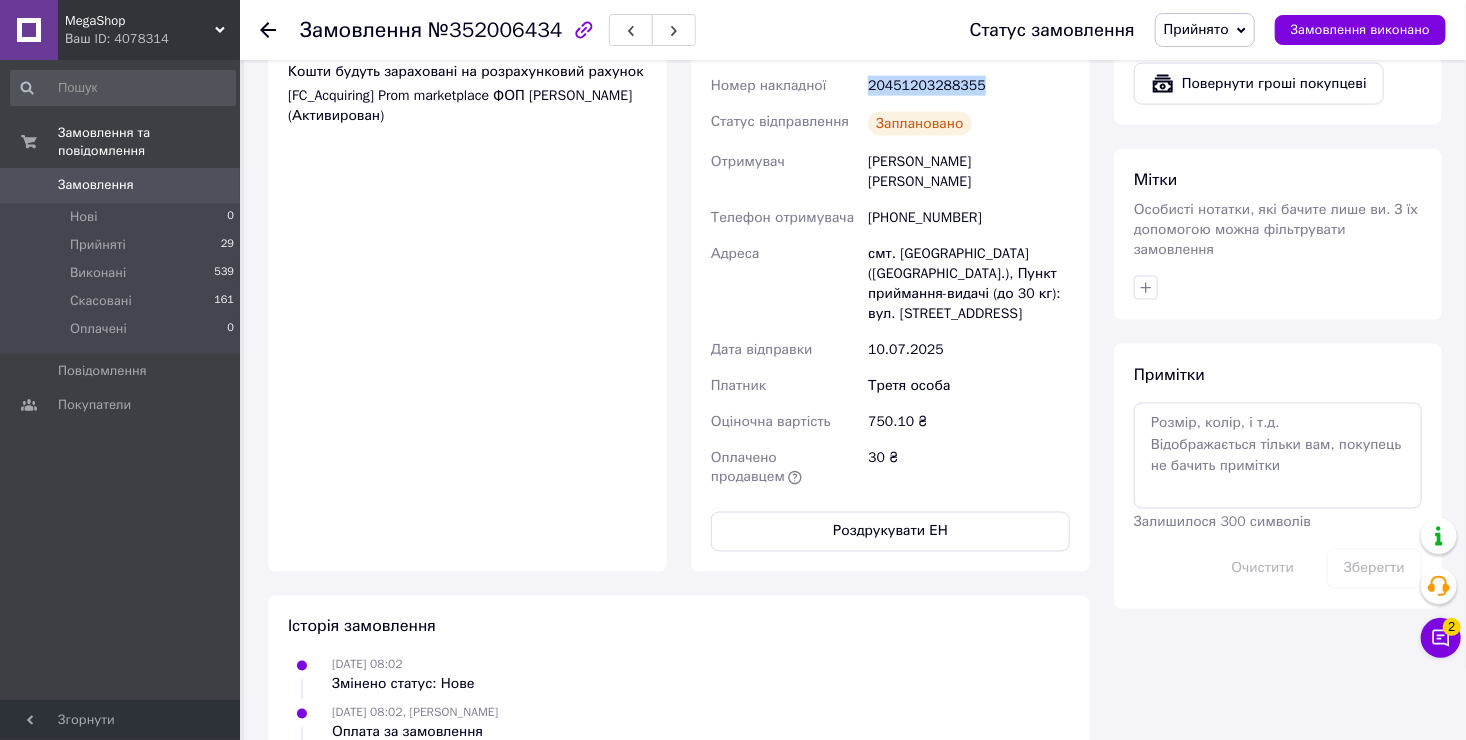 scroll, scrollTop: 1596, scrollLeft: 0, axis: vertical 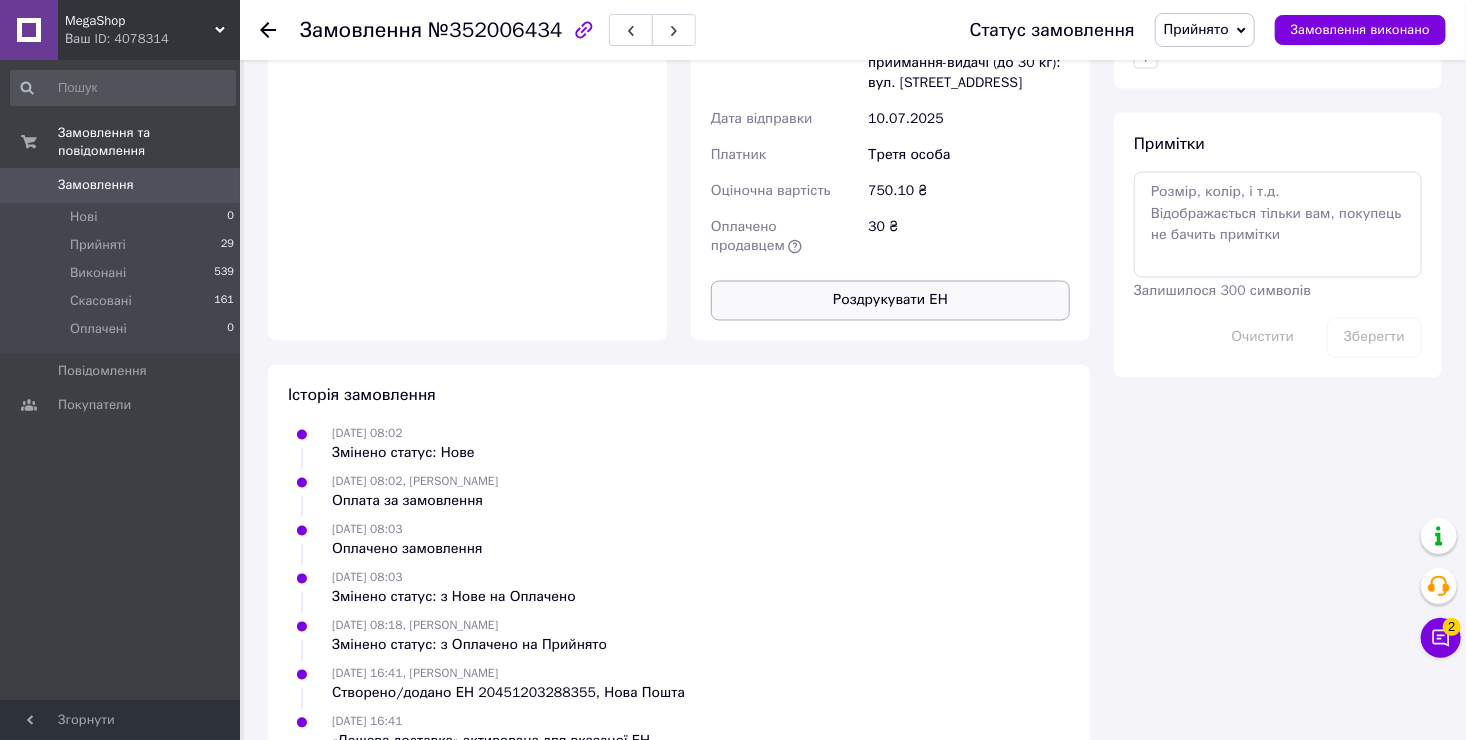 click on "Роздрукувати ЕН" at bounding box center [890, 301] 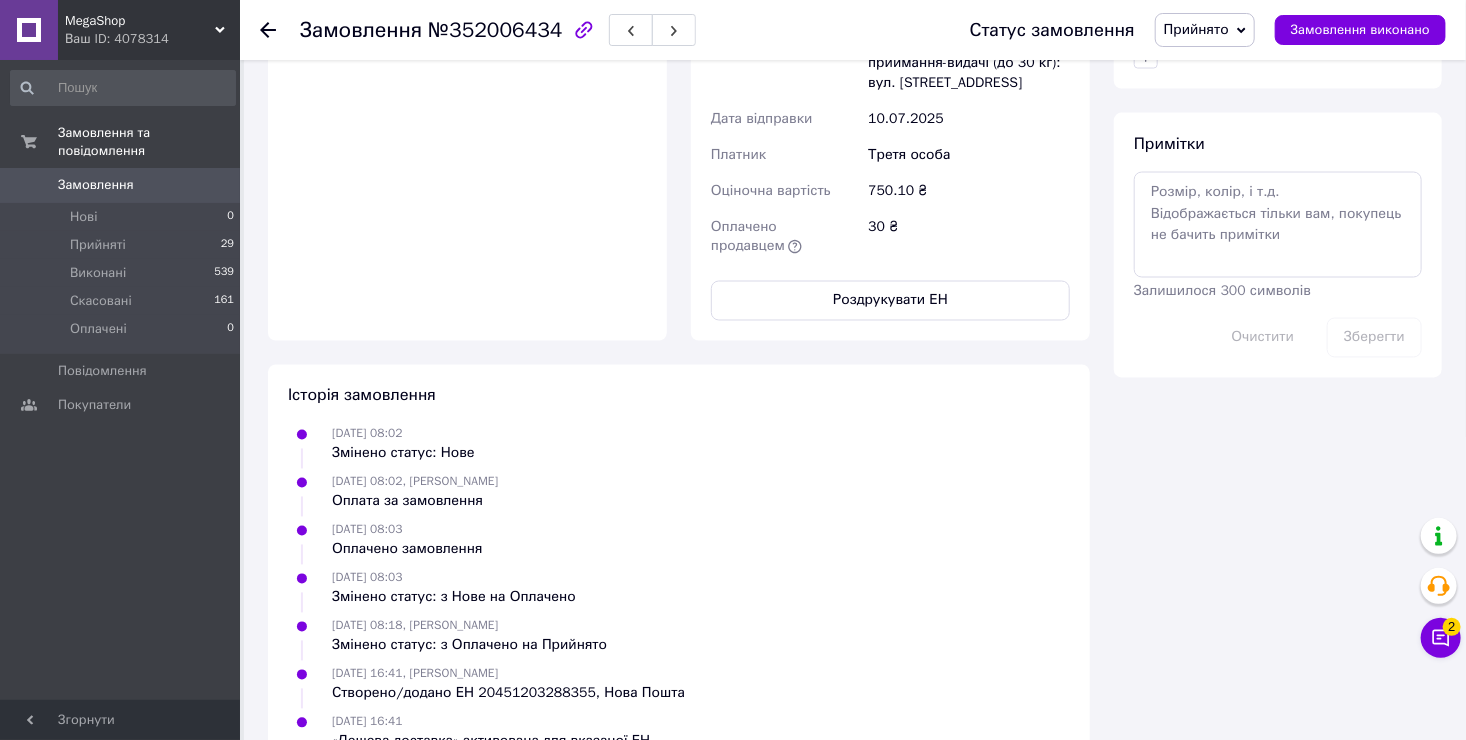 click on "MegaShop" at bounding box center (140, 21) 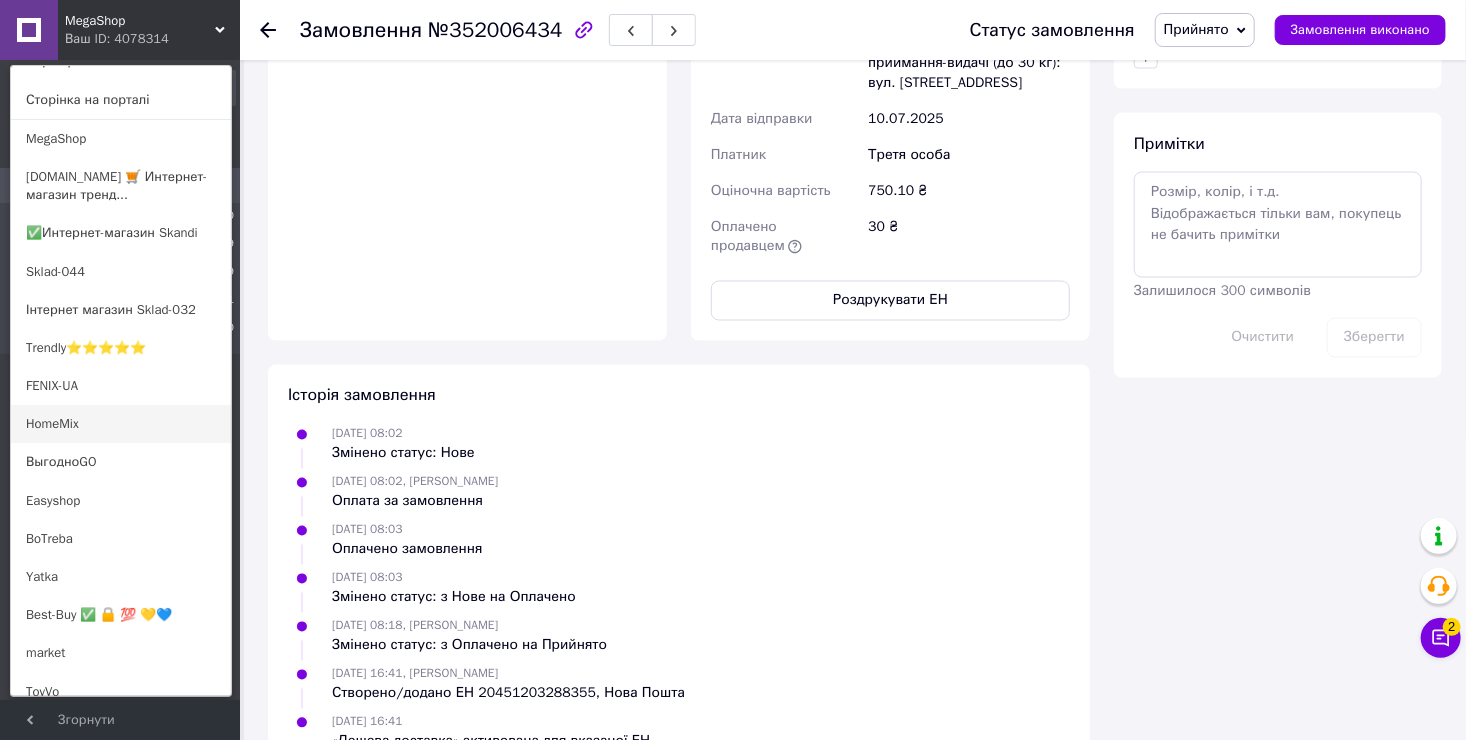 scroll, scrollTop: 0, scrollLeft: 0, axis: both 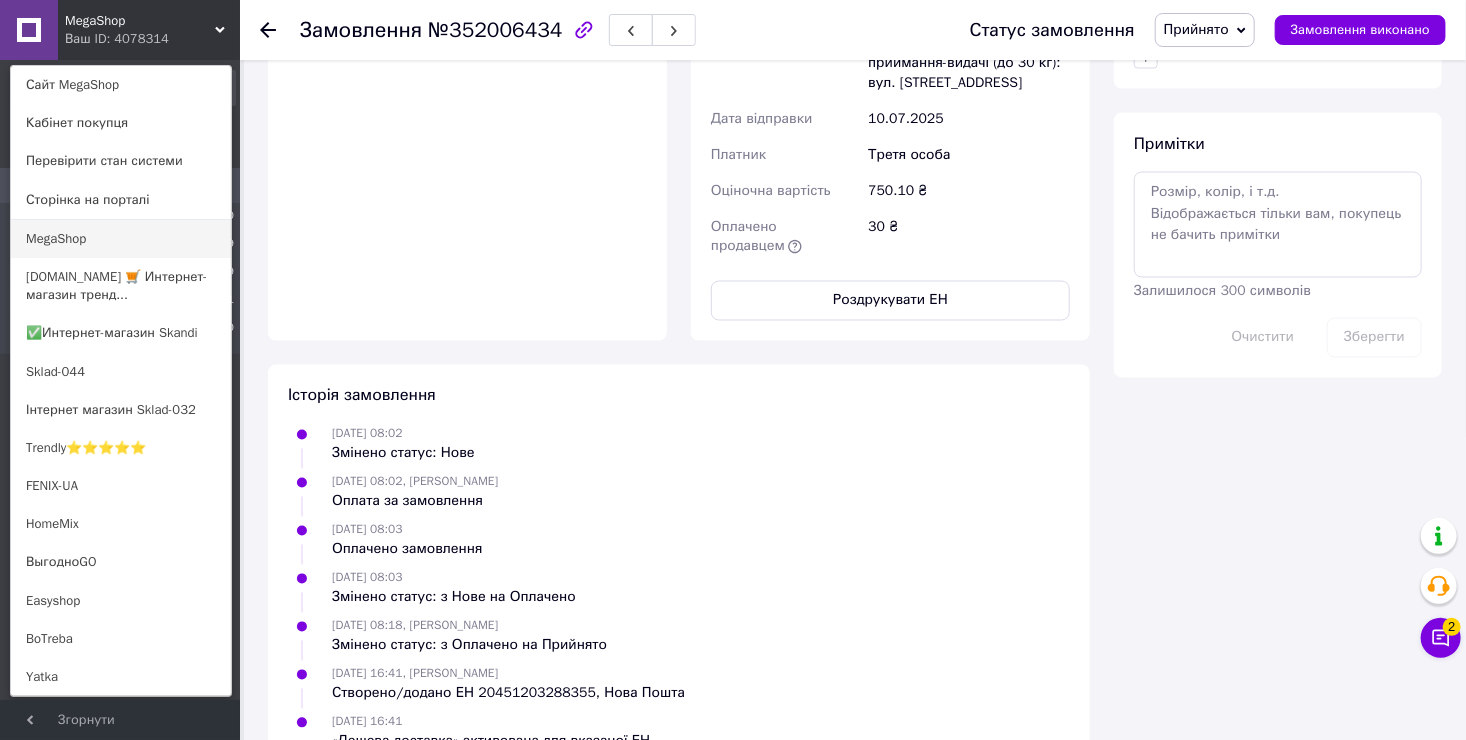 click on "MegaShop" at bounding box center (121, 239) 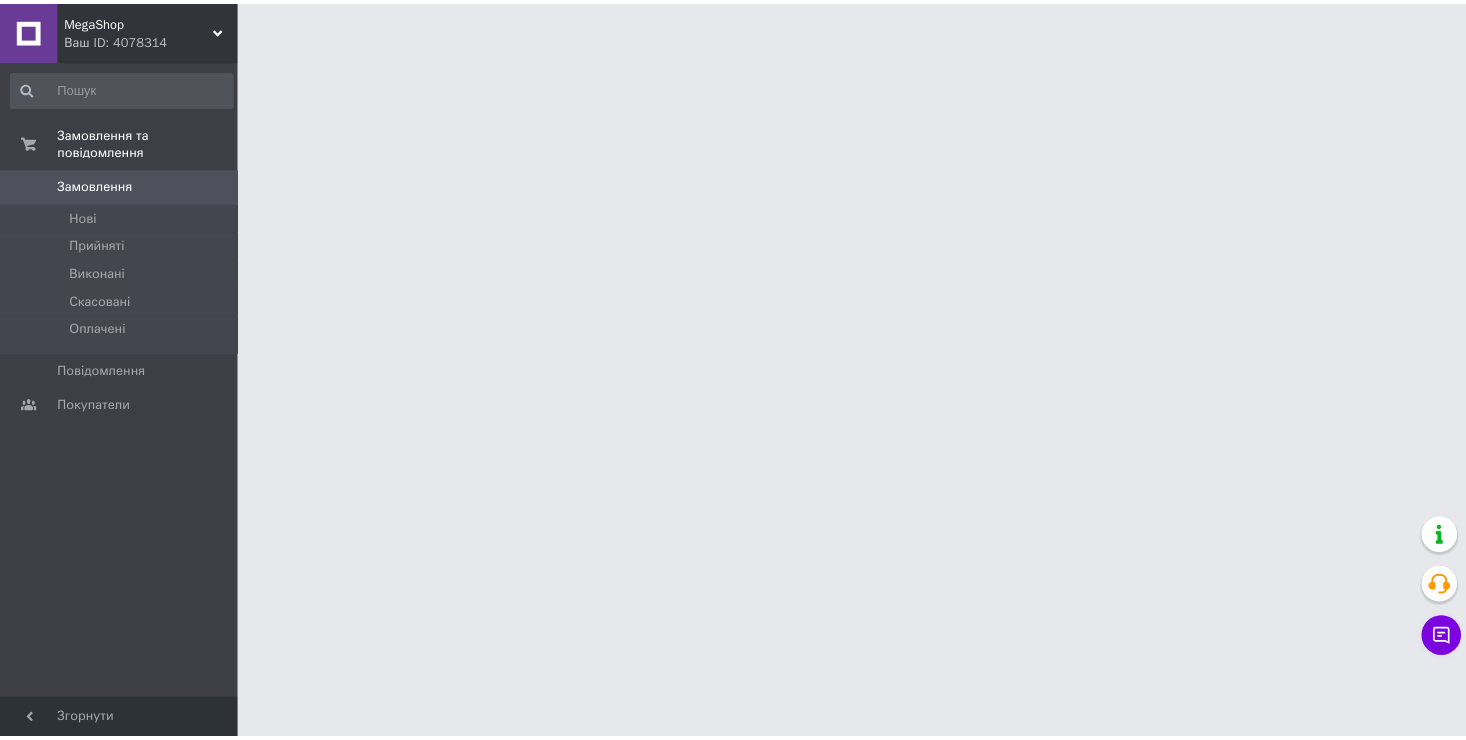 scroll, scrollTop: 0, scrollLeft: 0, axis: both 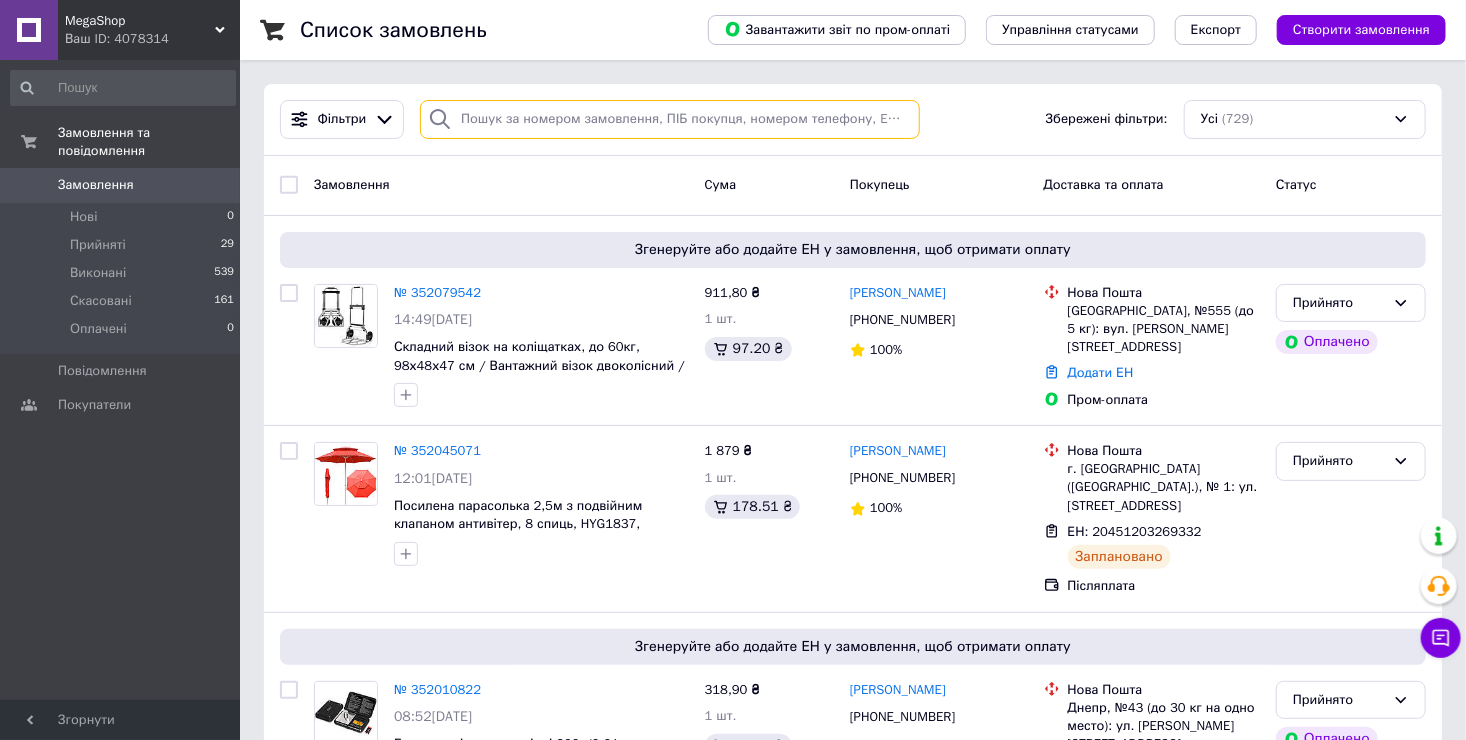 click at bounding box center (670, 119) 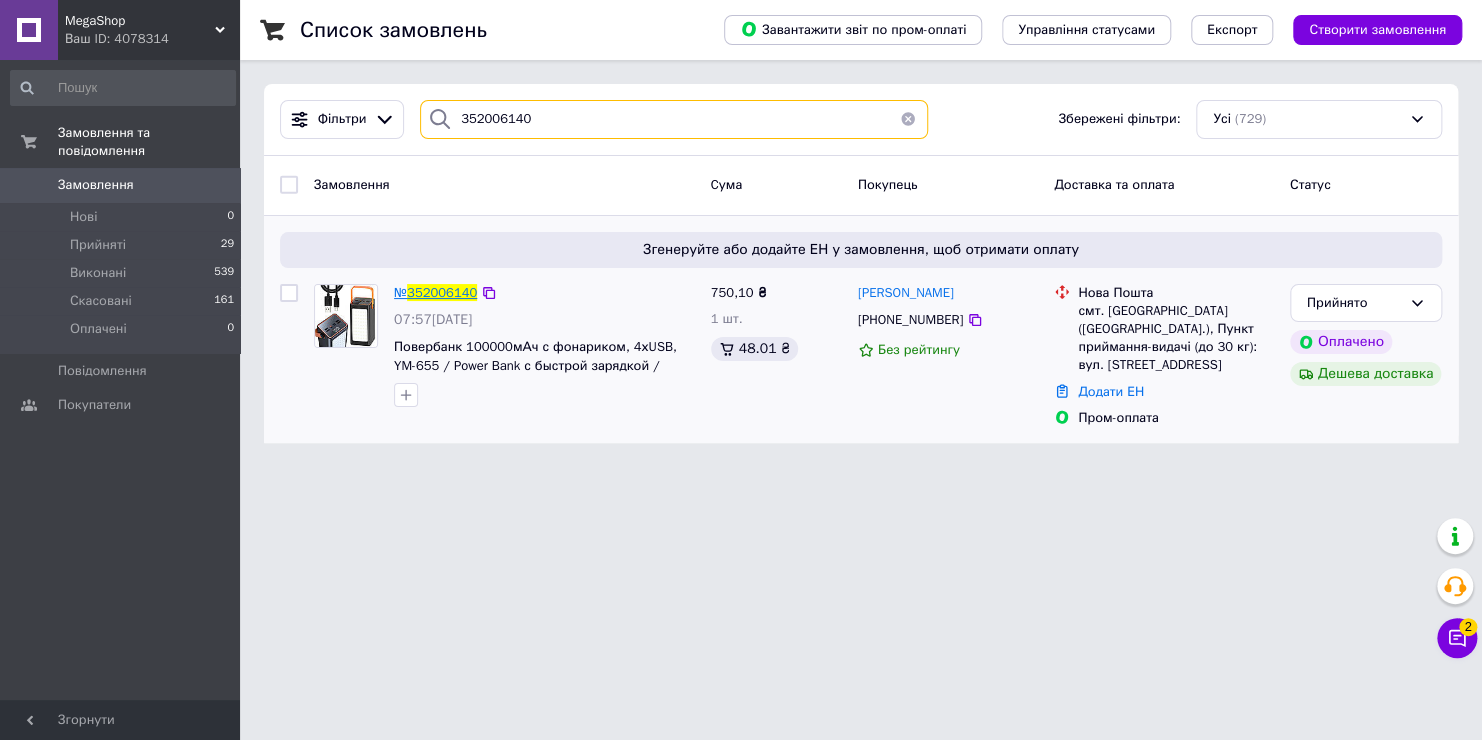 type on "352006140" 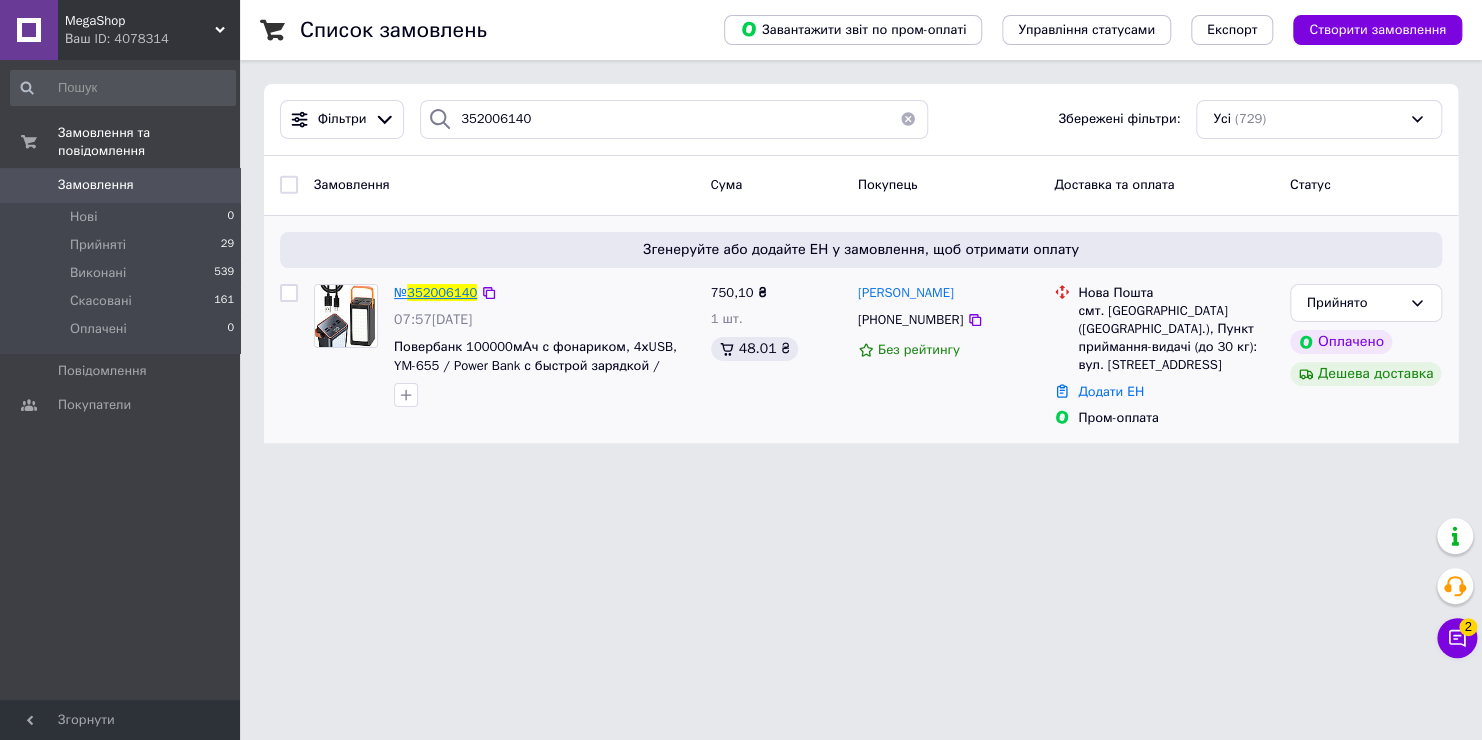 click on "352006140" at bounding box center (442, 292) 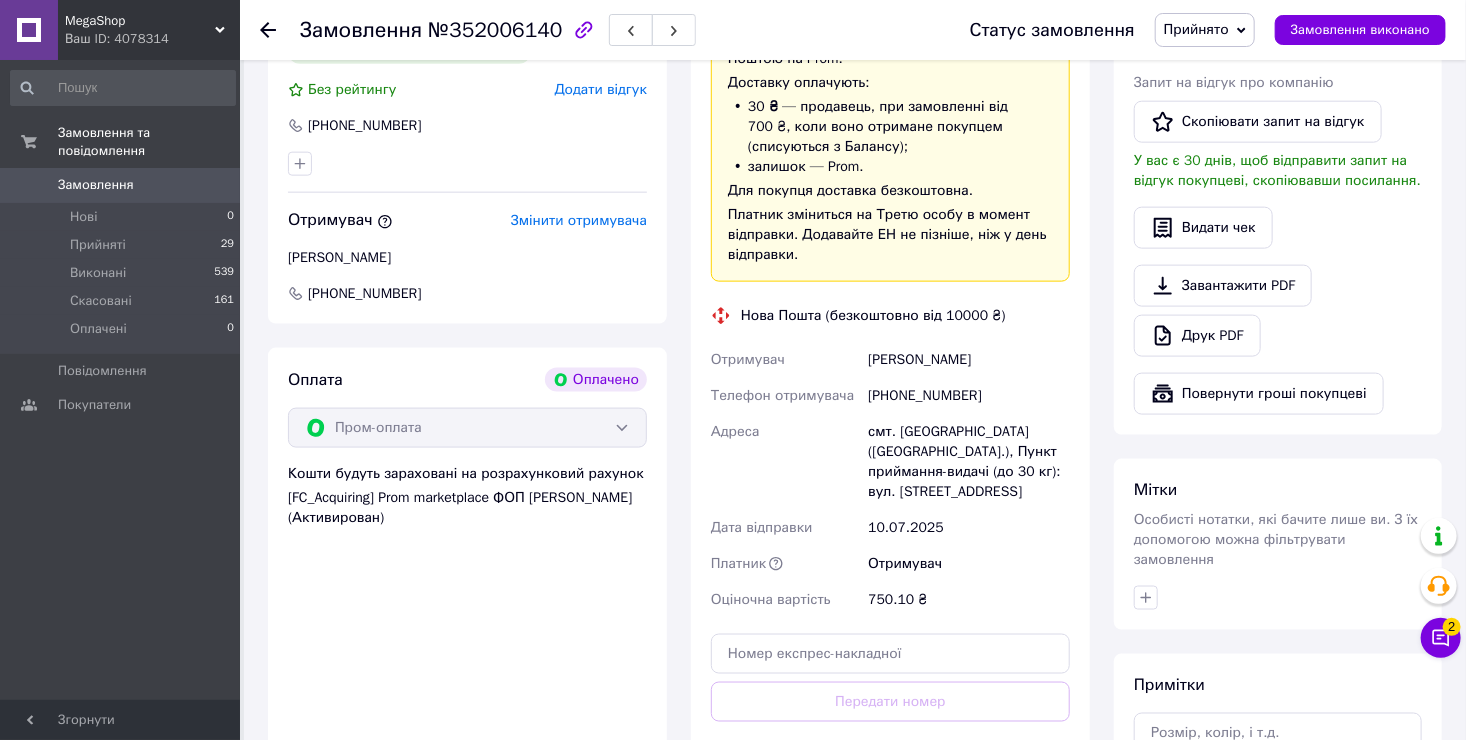 scroll, scrollTop: 1100, scrollLeft: 0, axis: vertical 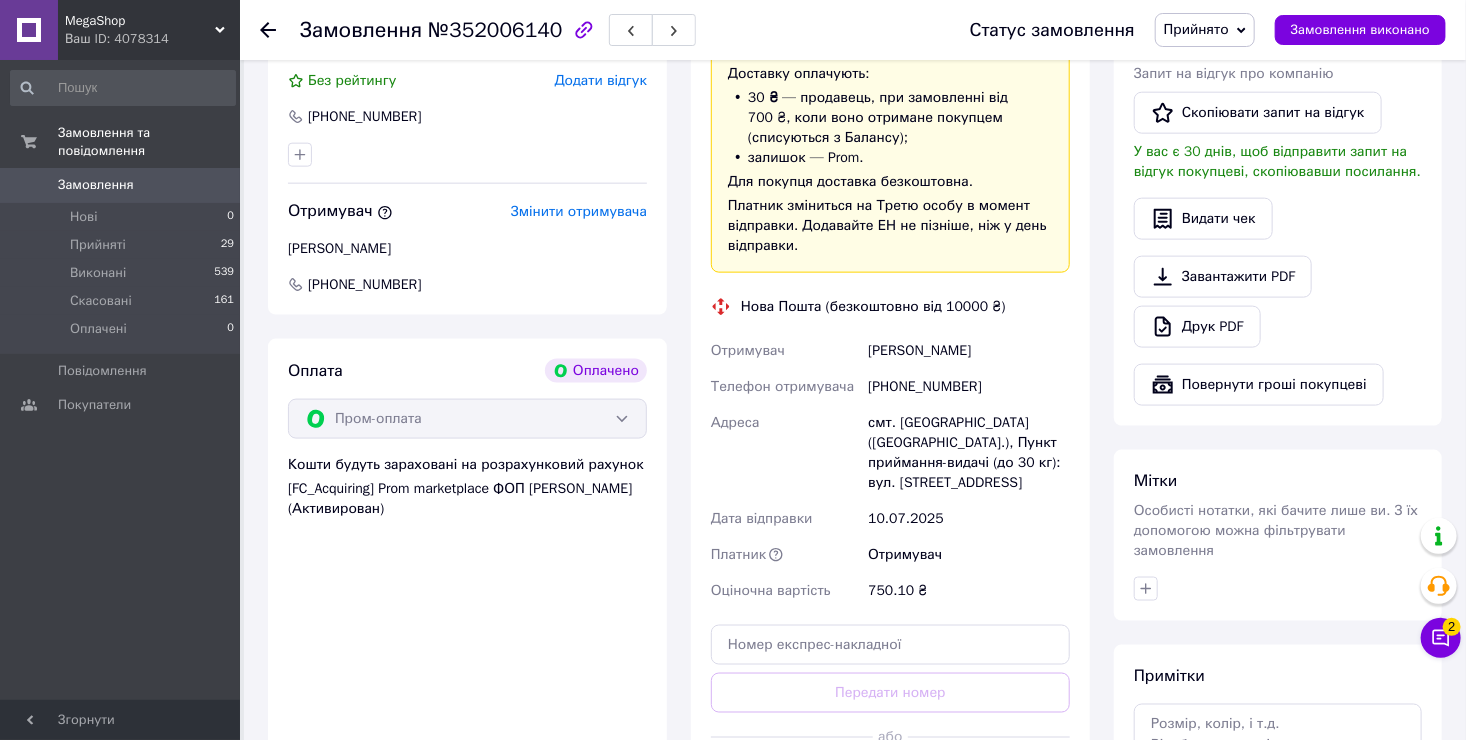 click on "Згенерувати ЕН" at bounding box center [890, 782] 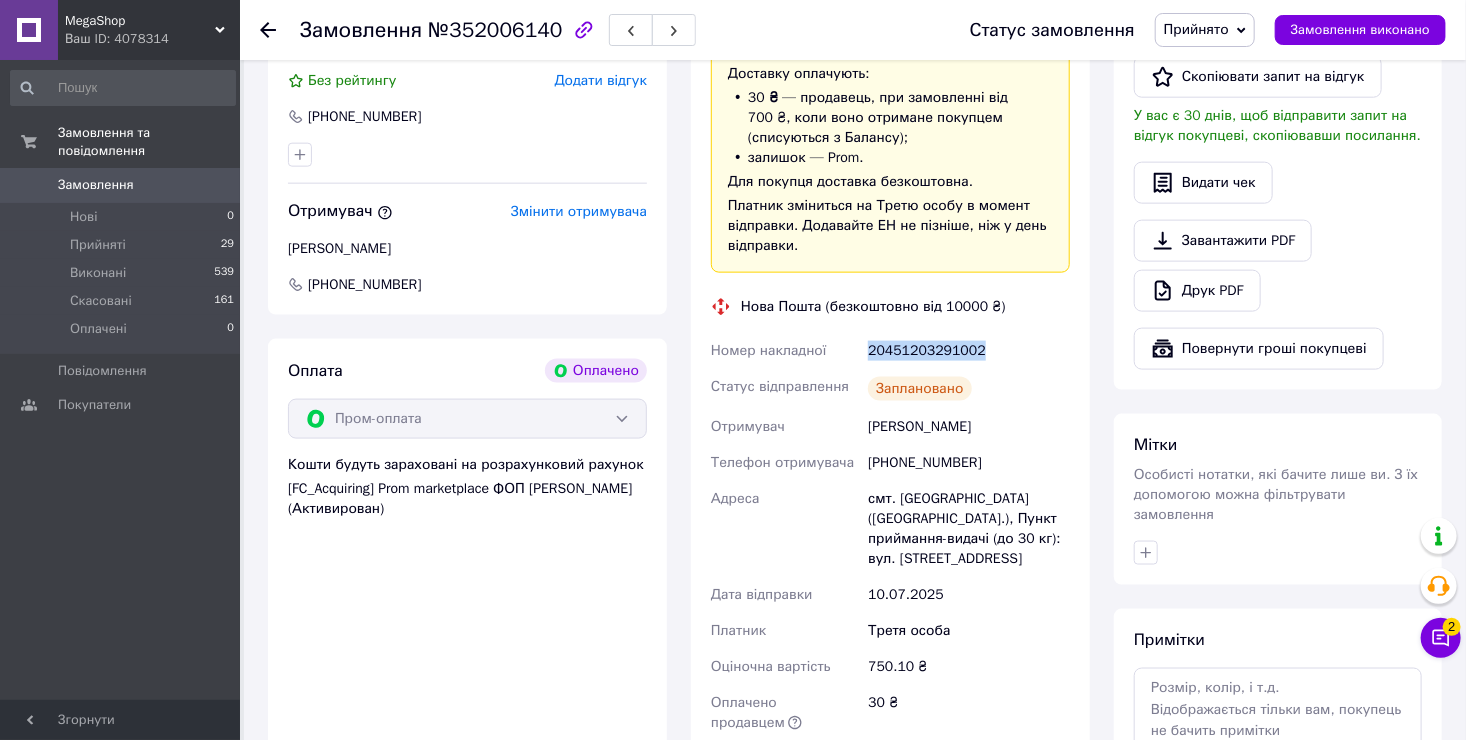 drag, startPoint x: 980, startPoint y: 333, endPoint x: 865, endPoint y: 350, distance: 116.24973 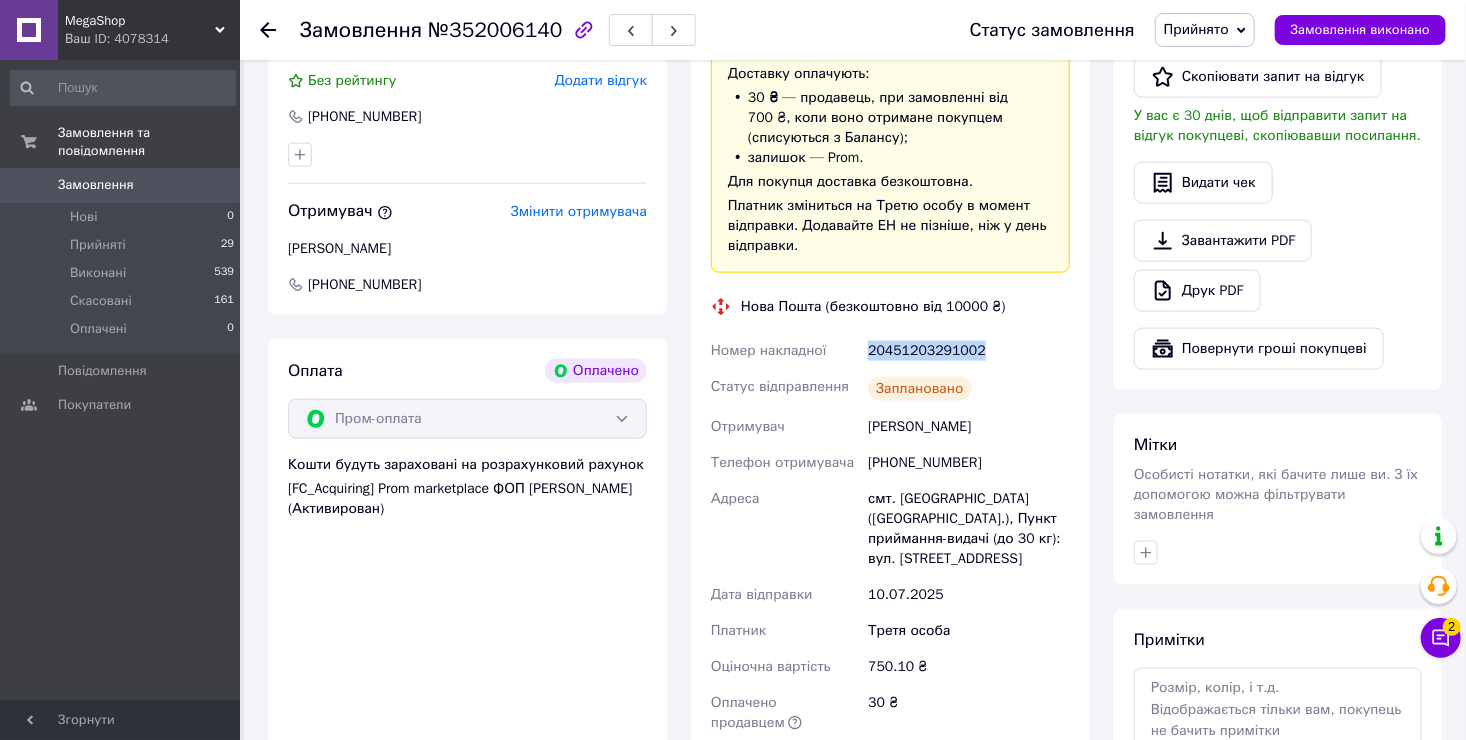click on "20451203291002" at bounding box center (969, 351) 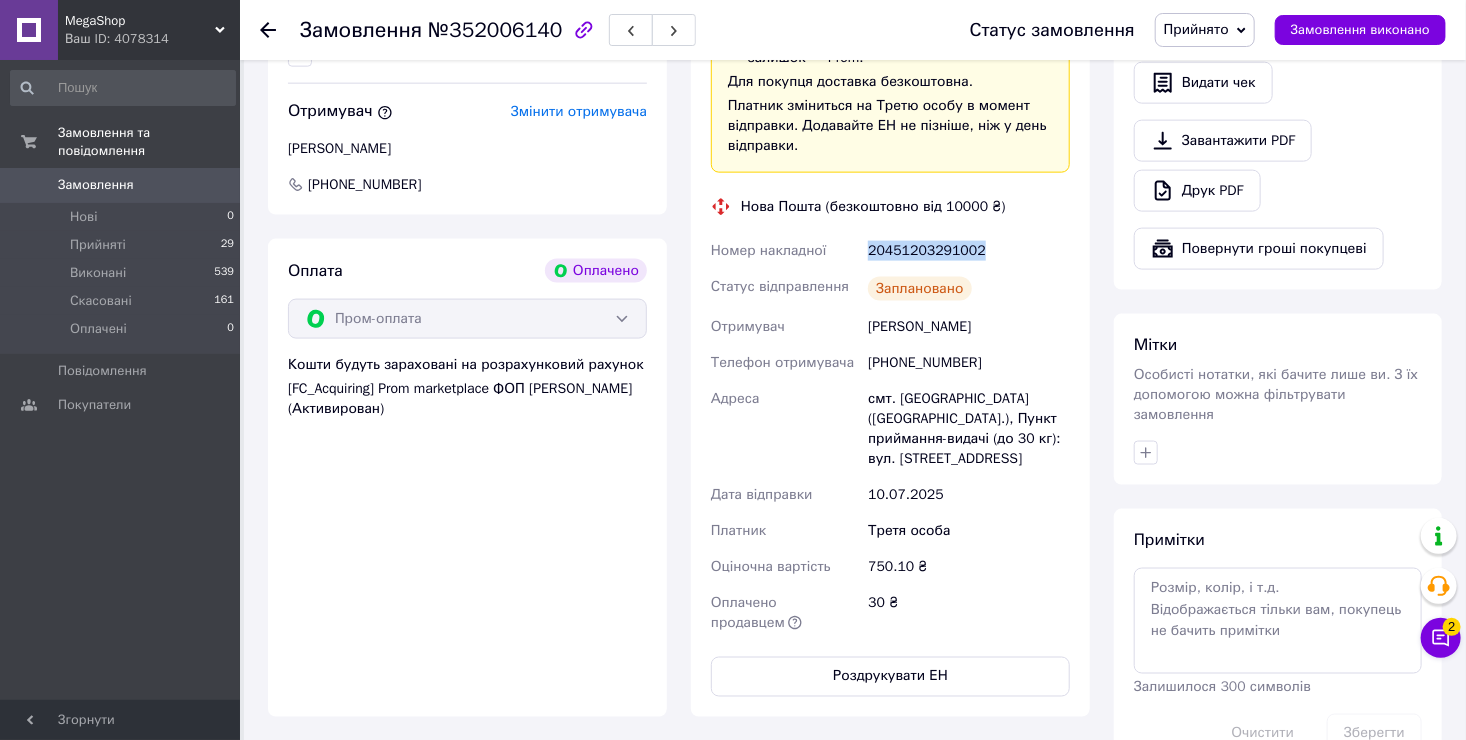 scroll, scrollTop: 1300, scrollLeft: 0, axis: vertical 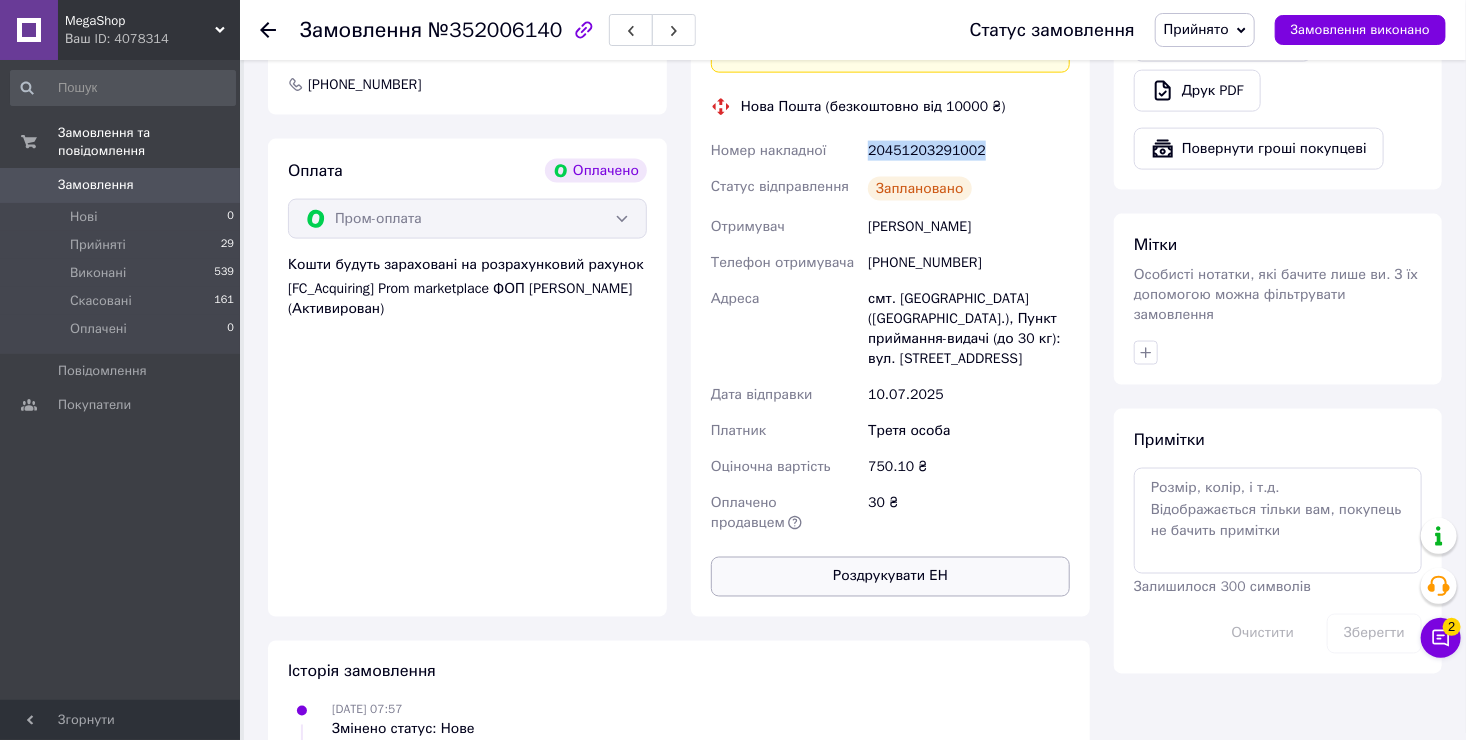 click on "Роздрукувати ЕН" at bounding box center [890, 577] 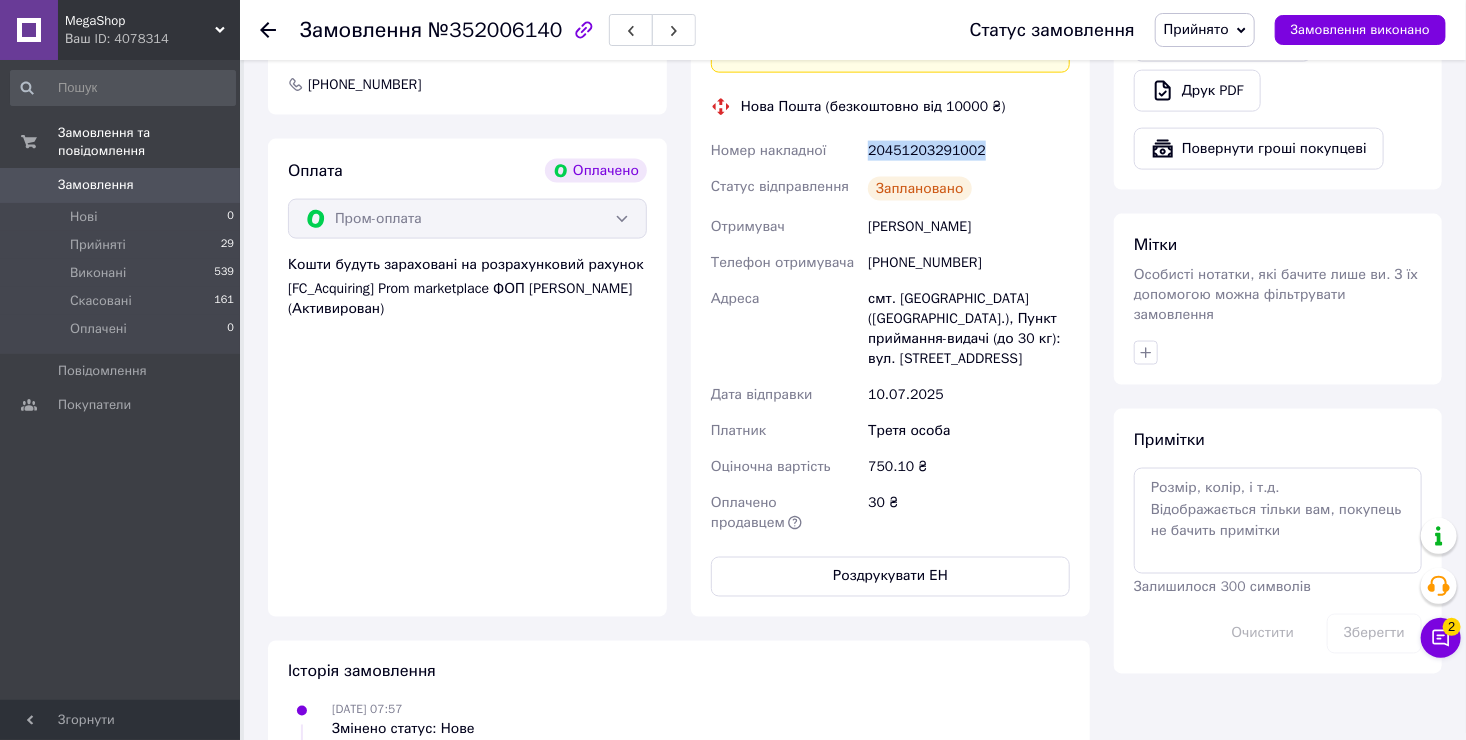drag, startPoint x: 129, startPoint y: 40, endPoint x: 123, endPoint y: 53, distance: 14.3178215 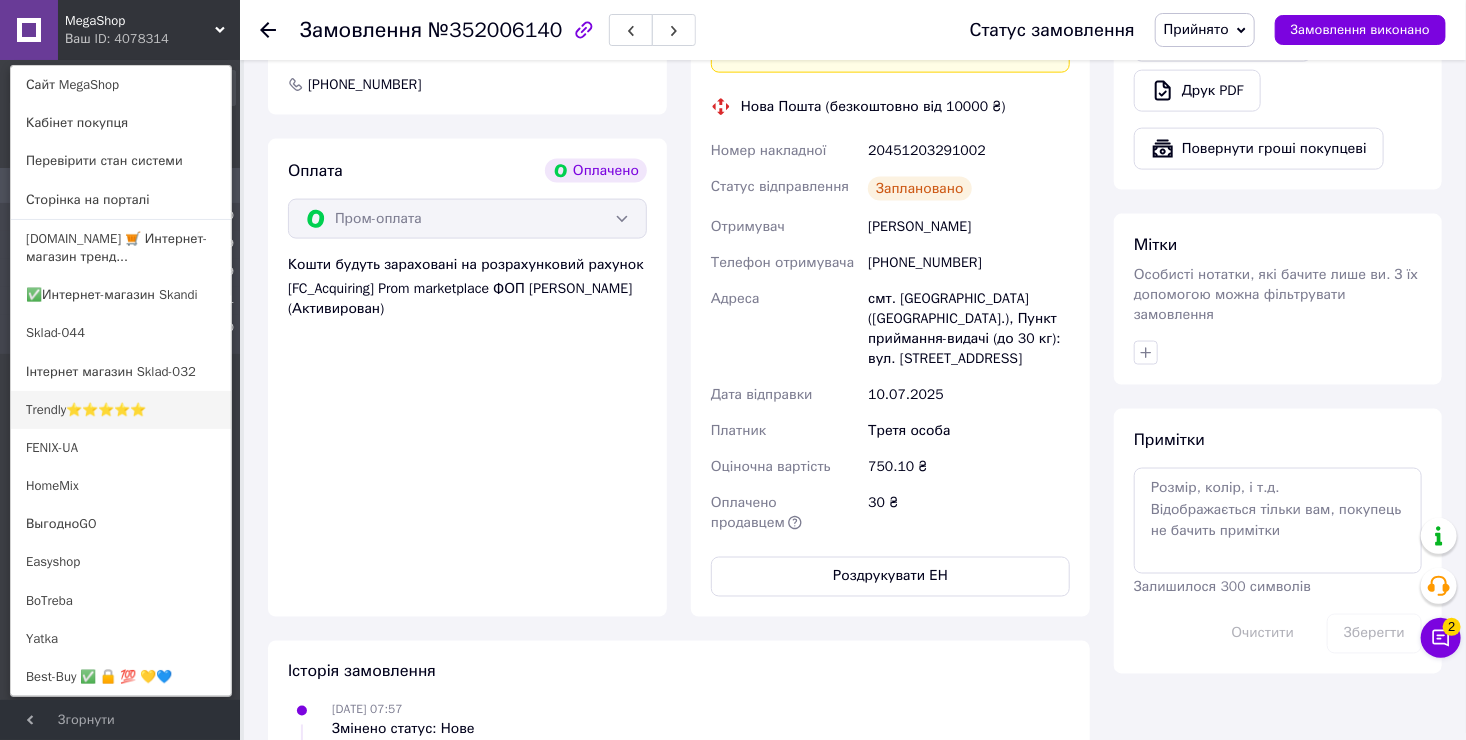click on "Trendly⭐⭐⭐⭐⭐" at bounding box center [121, 410] 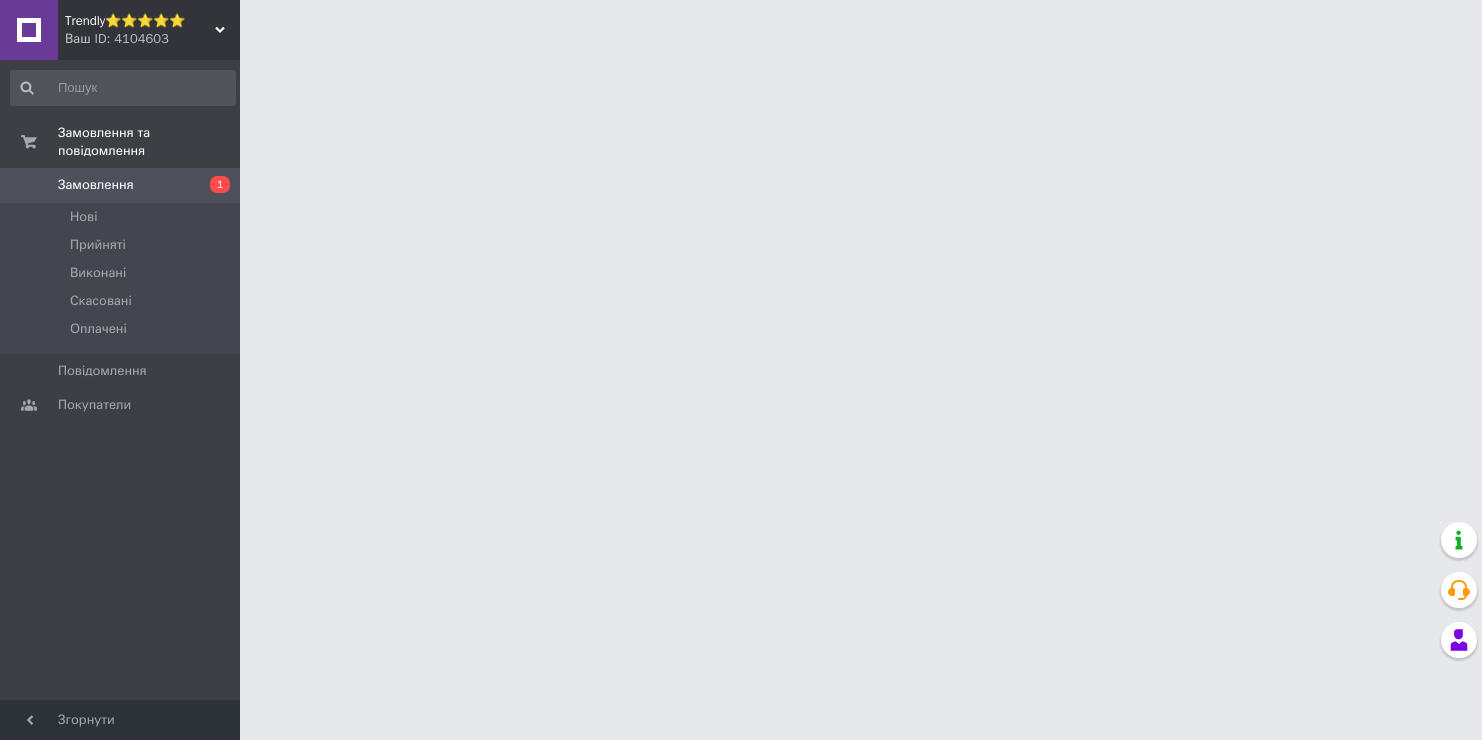 scroll, scrollTop: 0, scrollLeft: 0, axis: both 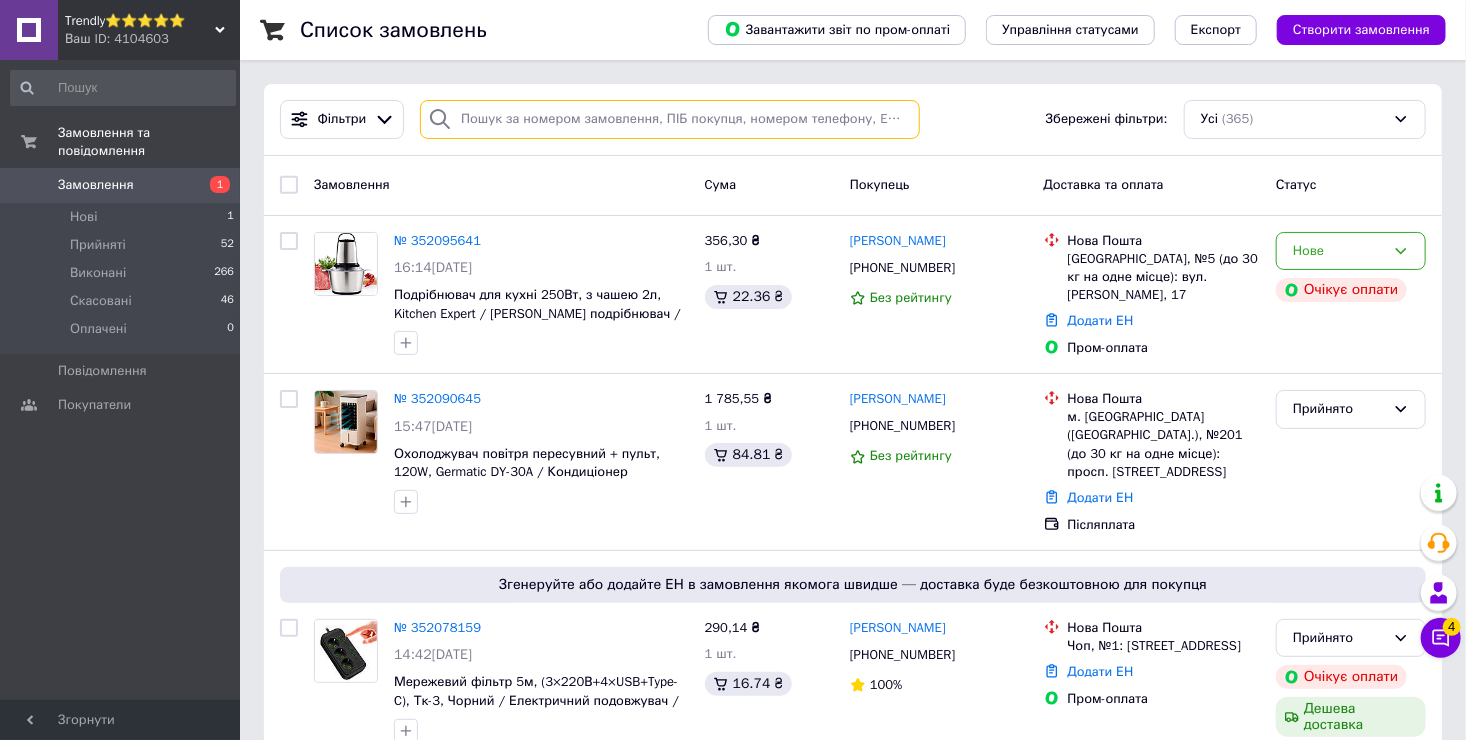 click at bounding box center [670, 119] 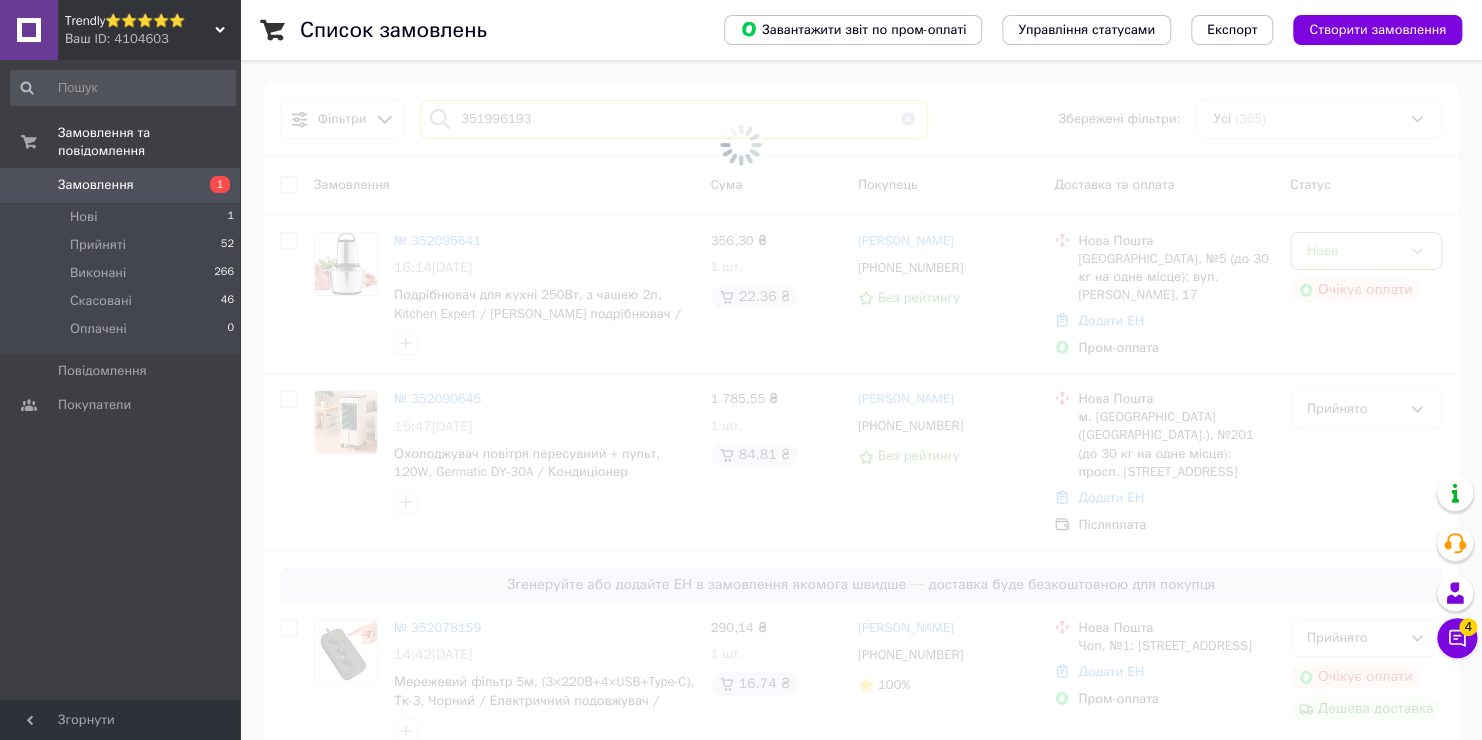 type on "351996193" 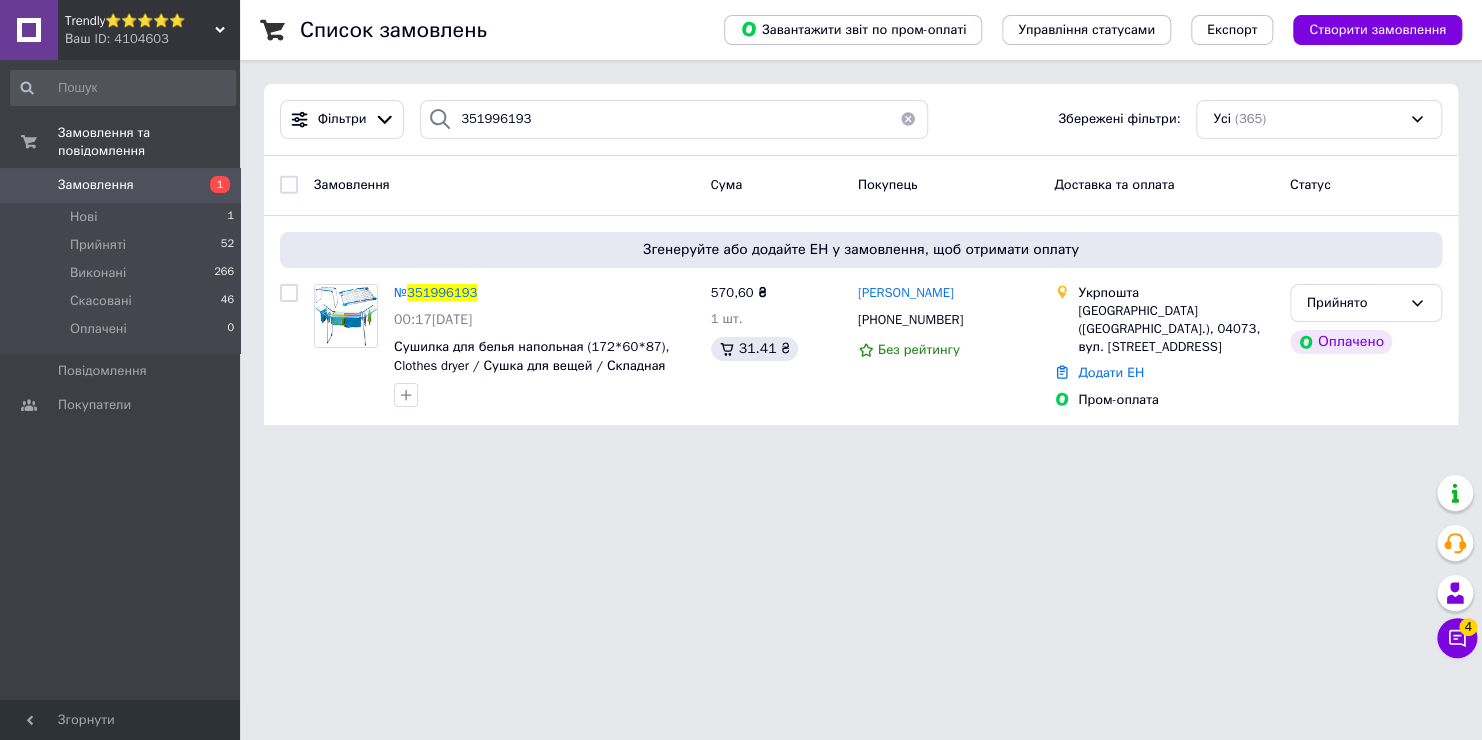 click on "Ваш ID: 4104603" at bounding box center (152, 39) 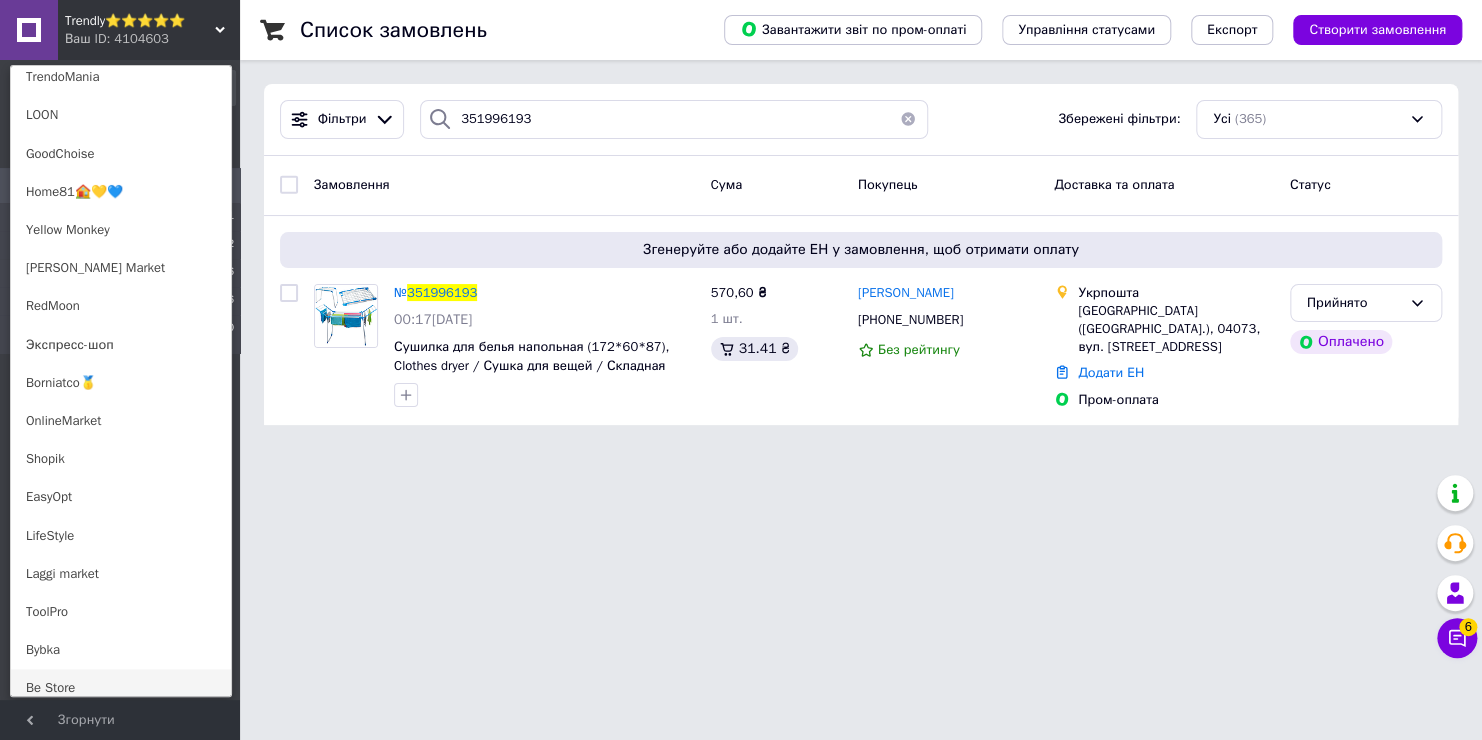 scroll, scrollTop: 899, scrollLeft: 0, axis: vertical 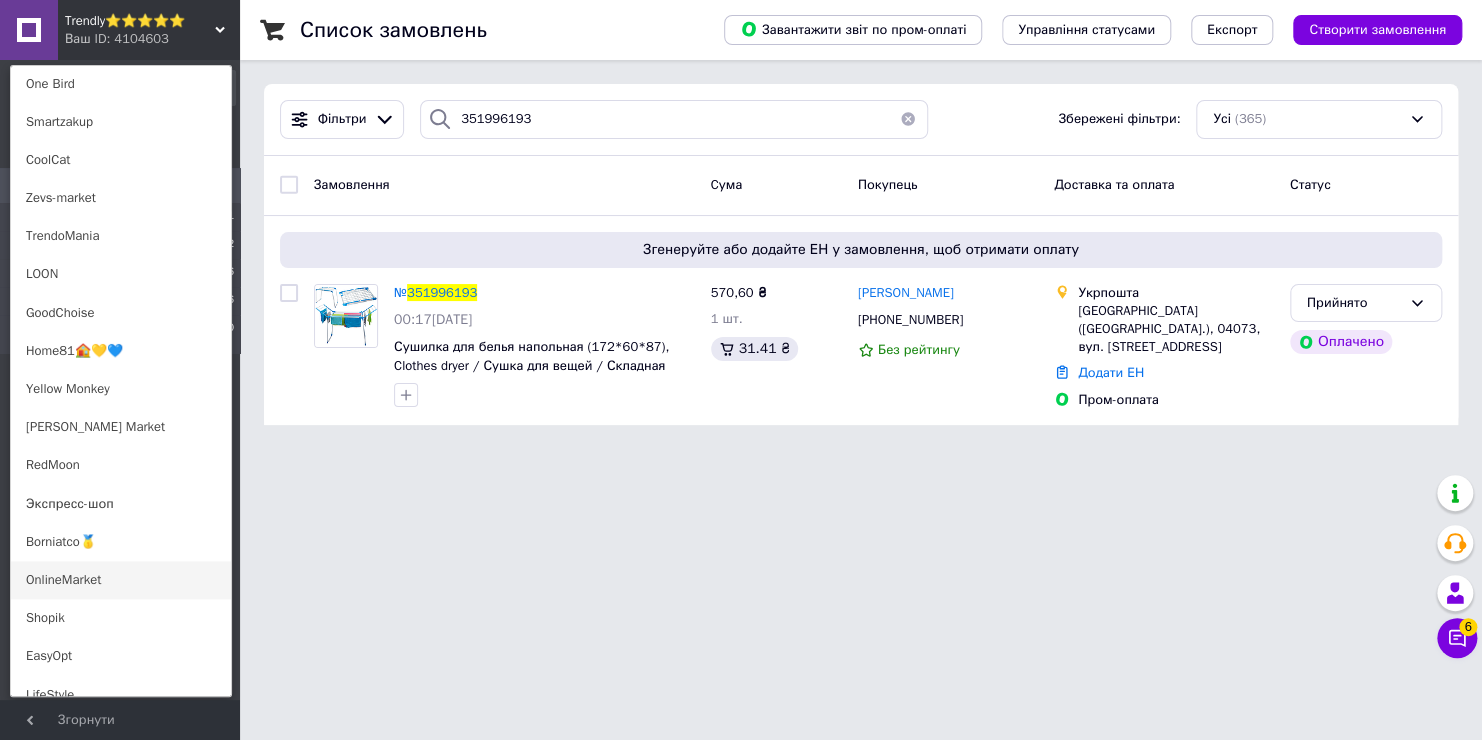 click on "OnlineMarket" at bounding box center (121, 580) 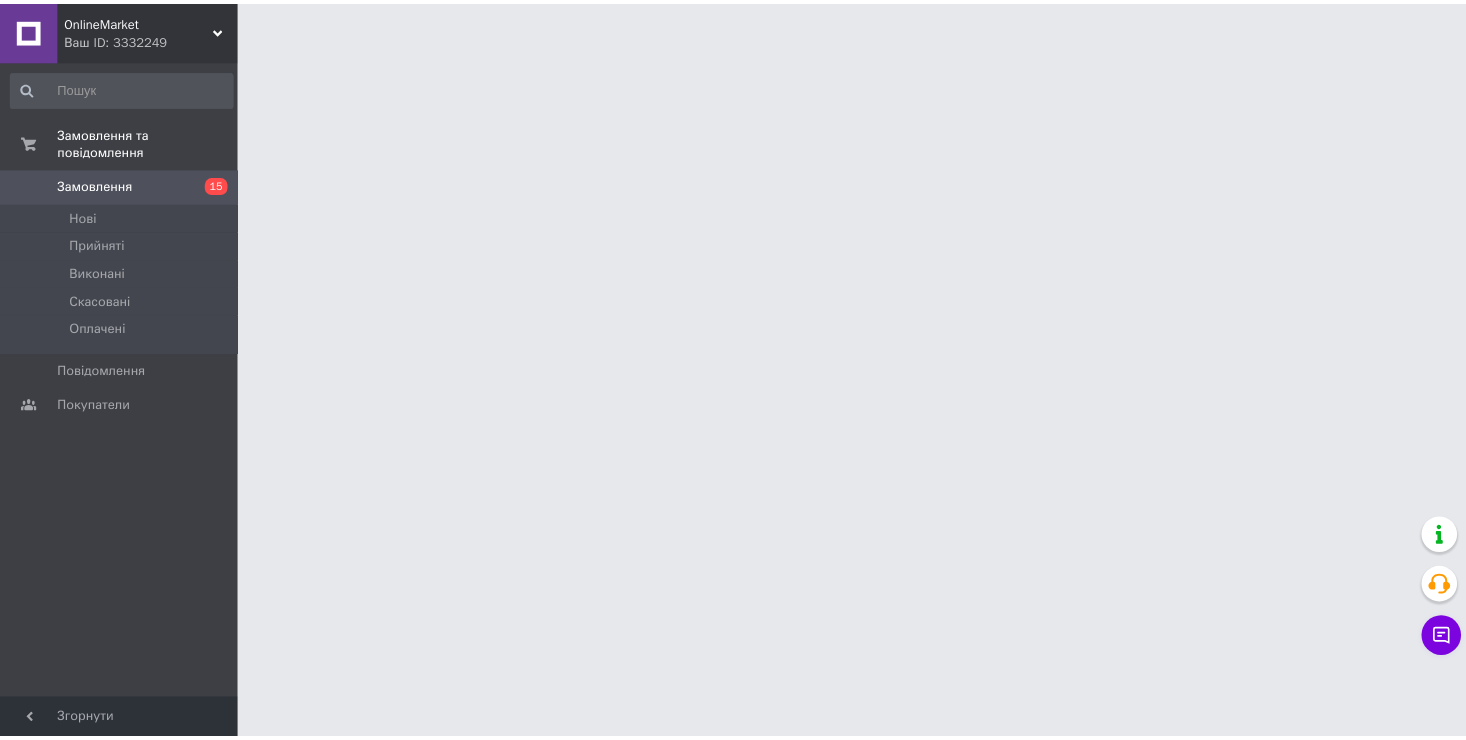 scroll, scrollTop: 0, scrollLeft: 0, axis: both 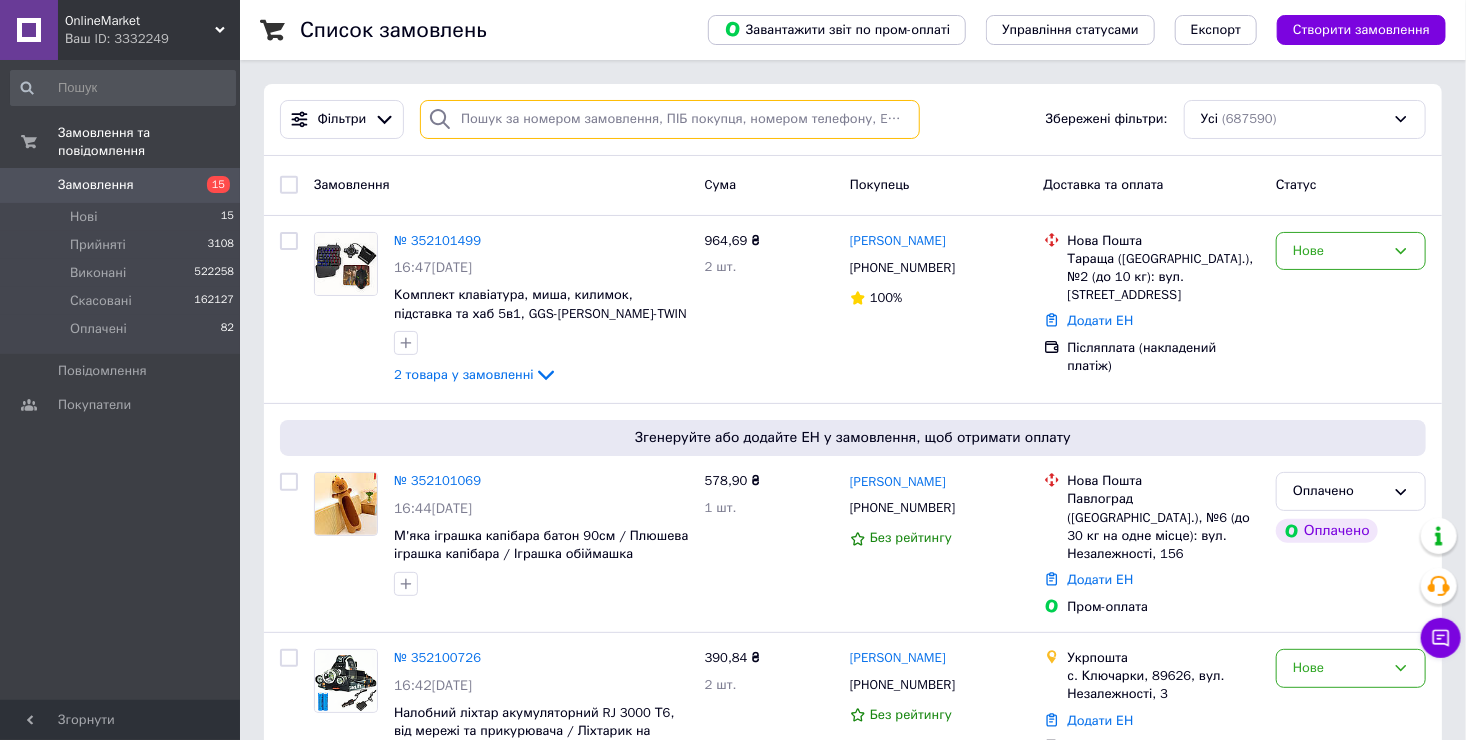 click at bounding box center [670, 119] 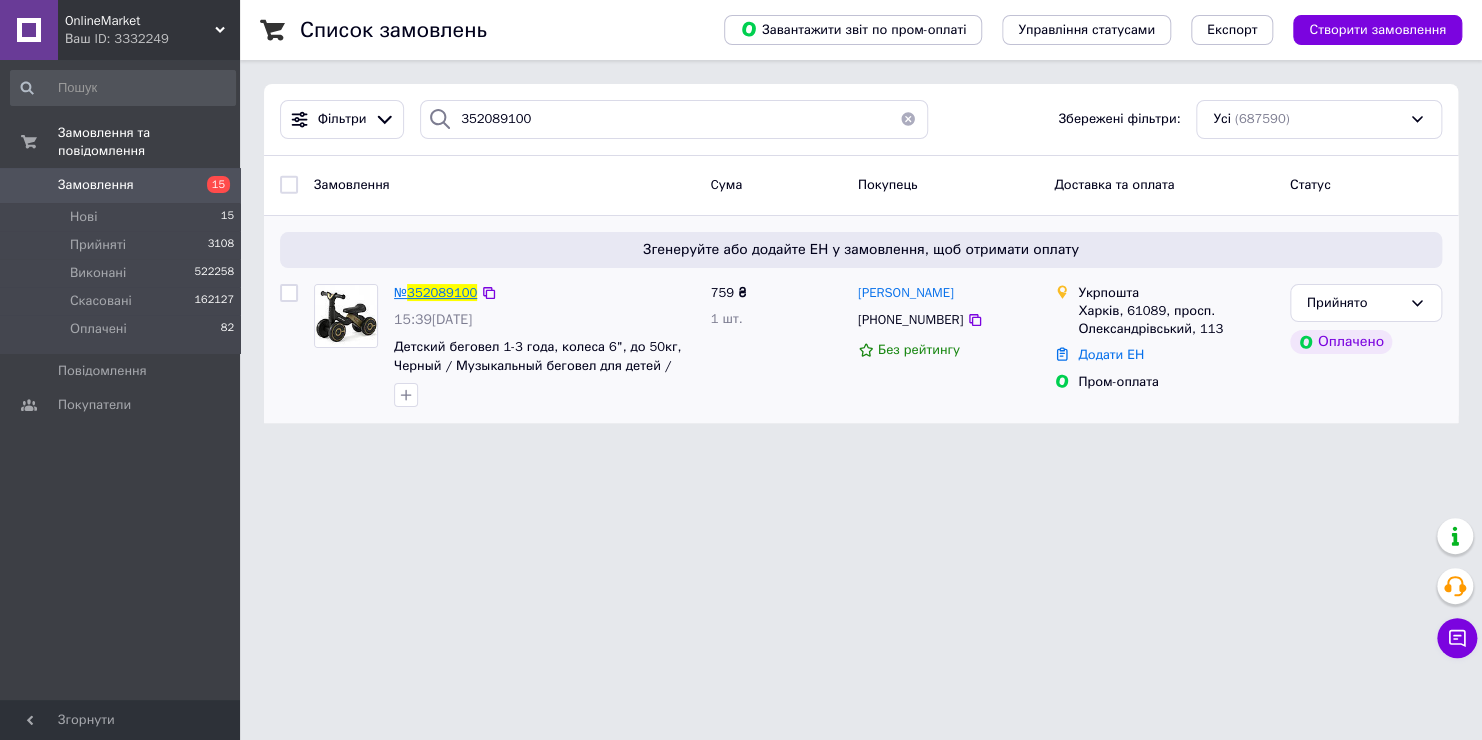 click on "352089100" at bounding box center [442, 292] 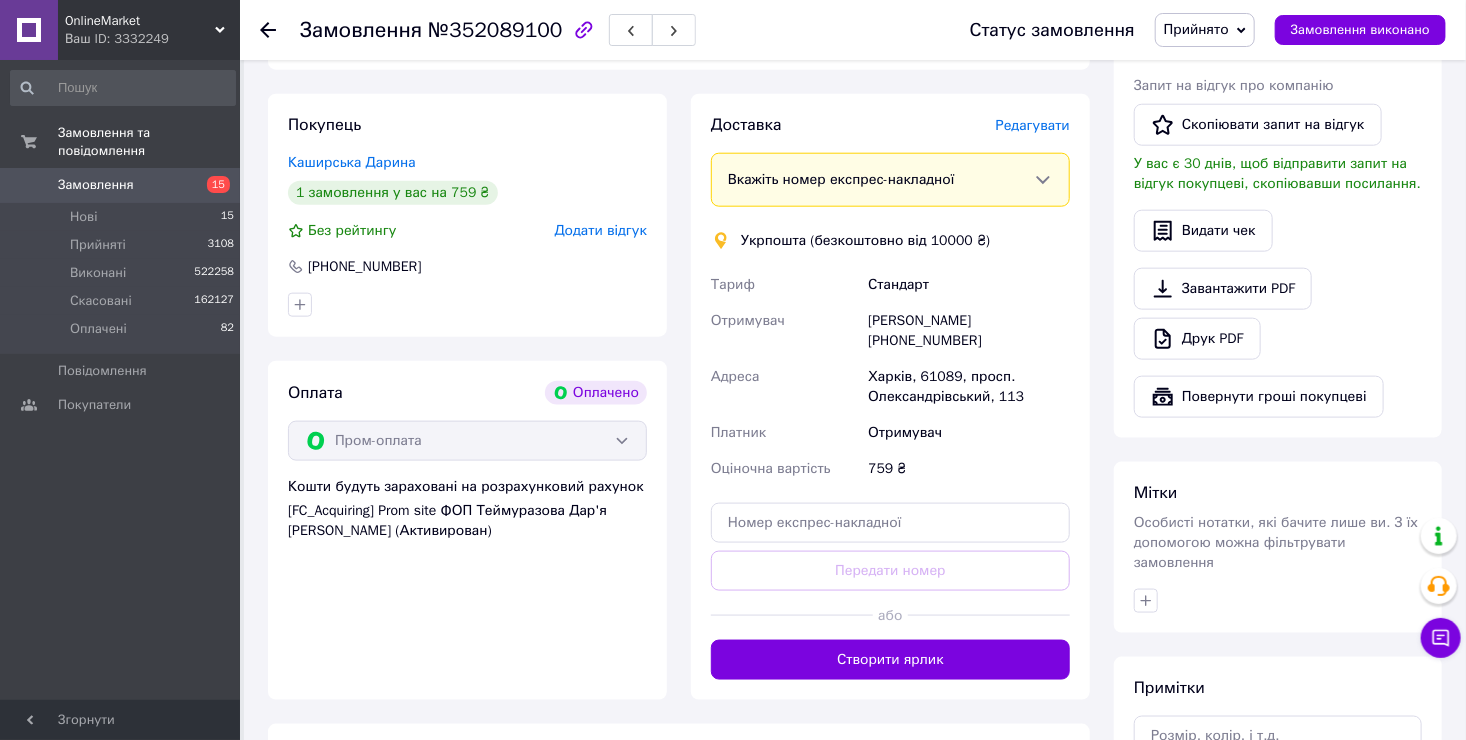 scroll, scrollTop: 974, scrollLeft: 0, axis: vertical 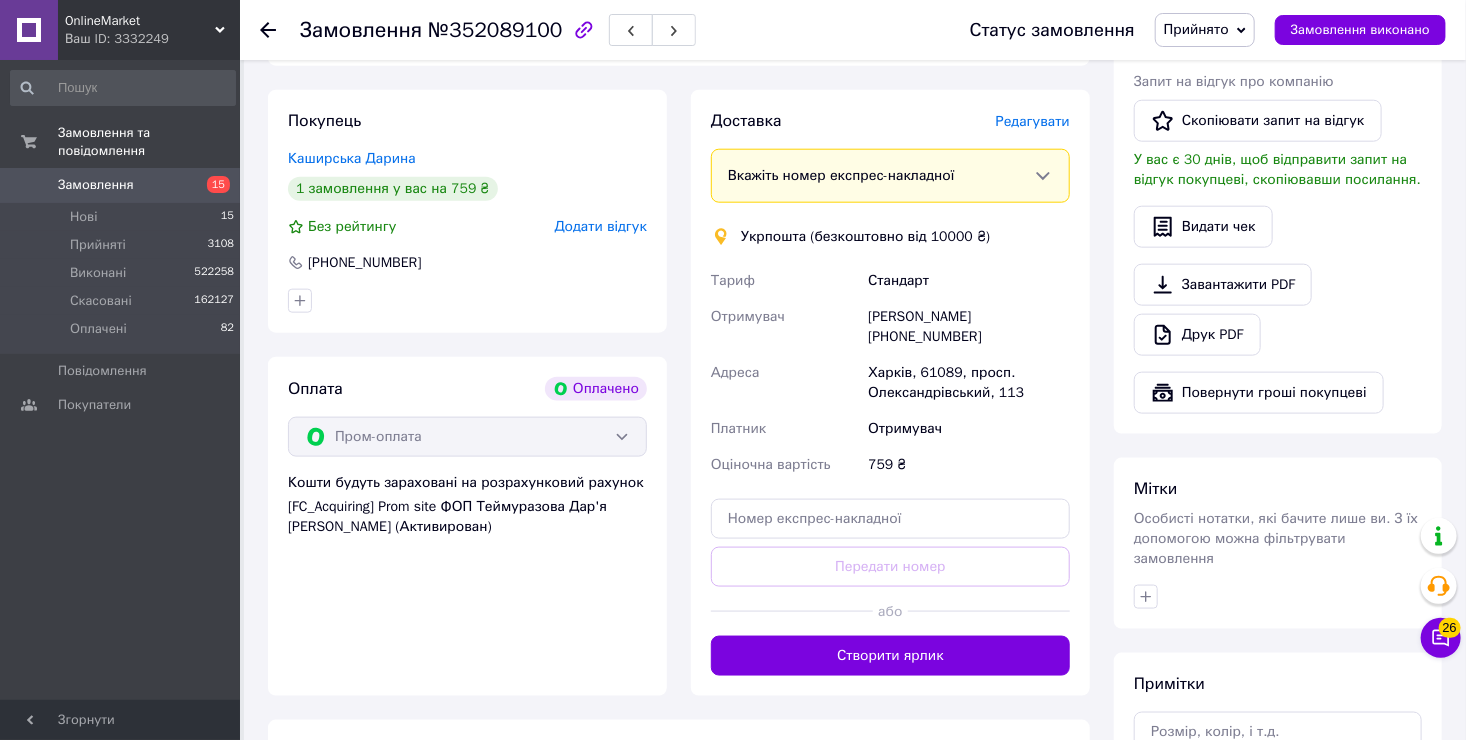 click on "Замовлення" at bounding box center (96, 185) 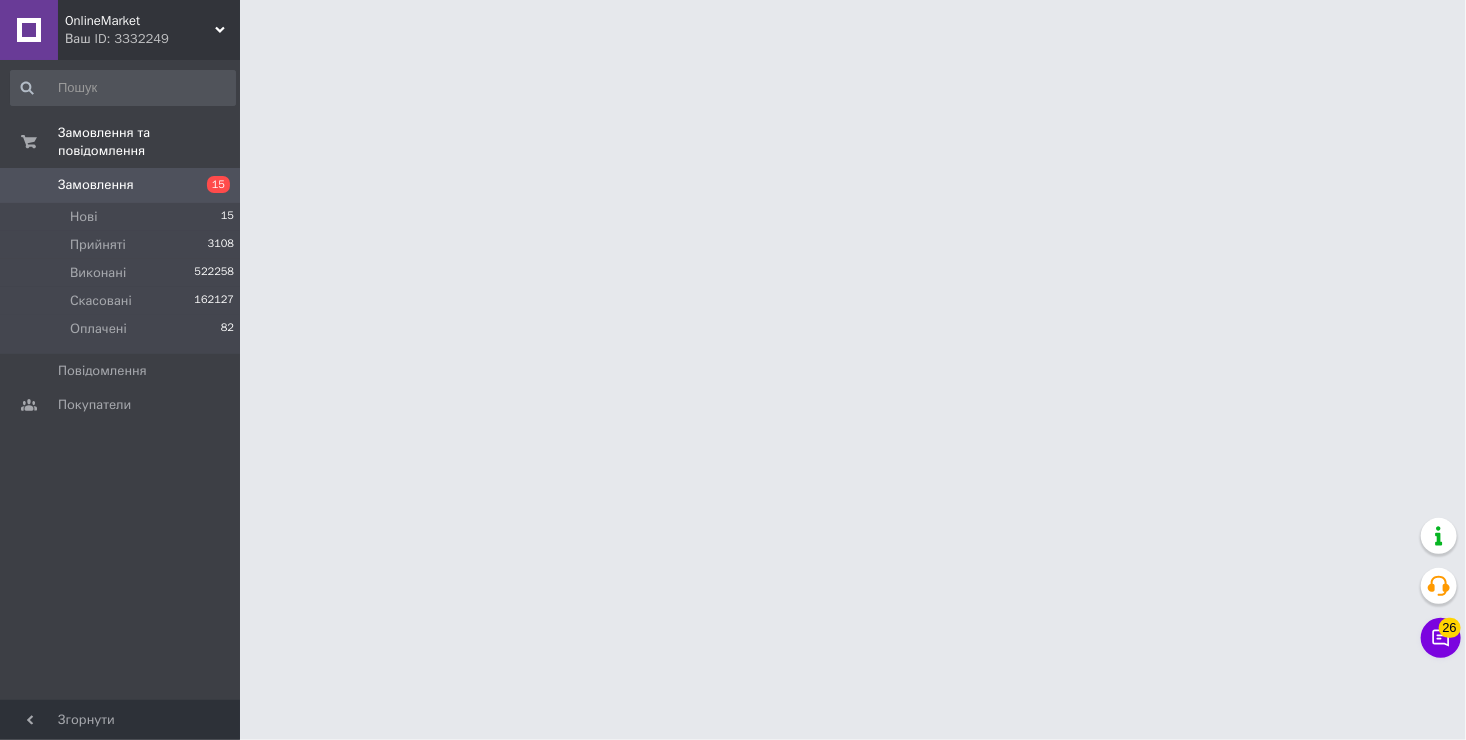 scroll, scrollTop: 0, scrollLeft: 0, axis: both 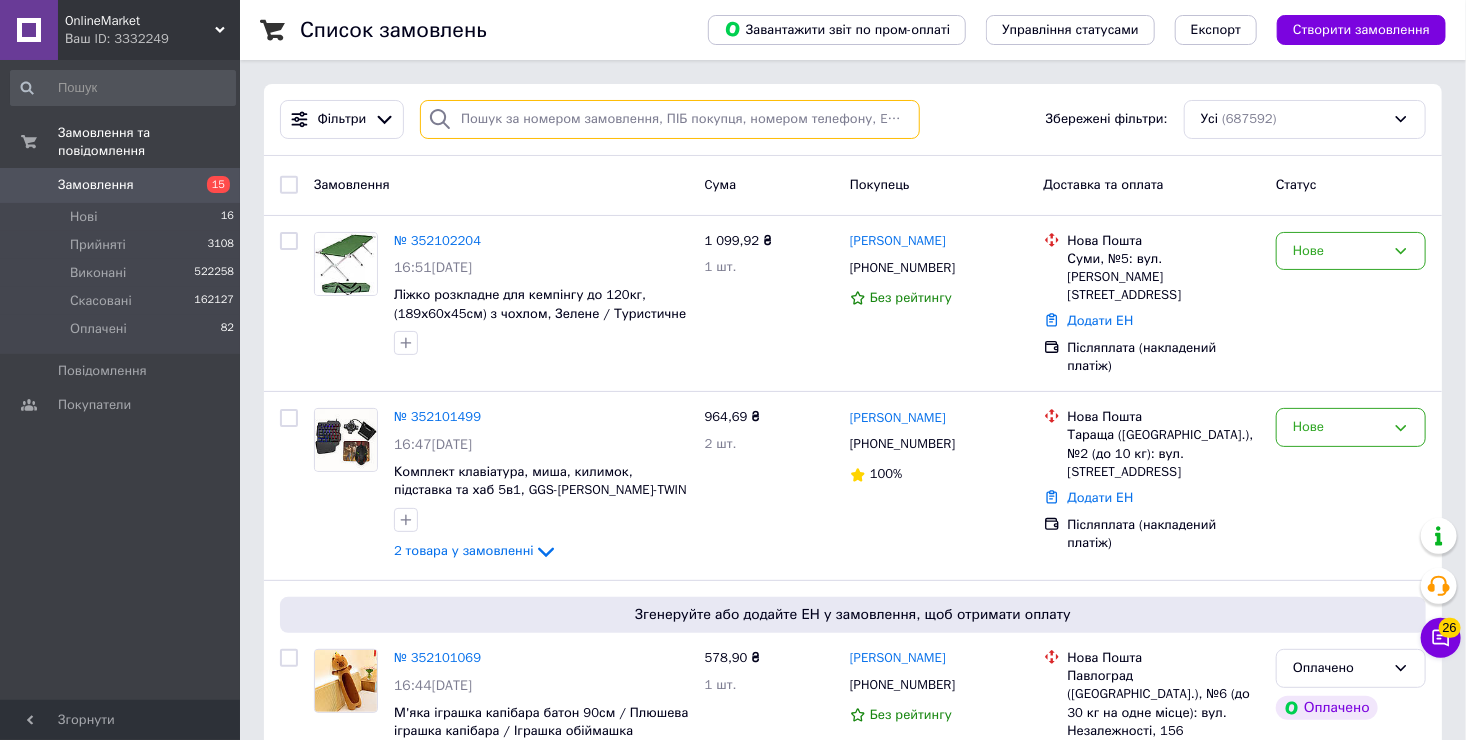 click at bounding box center [670, 119] 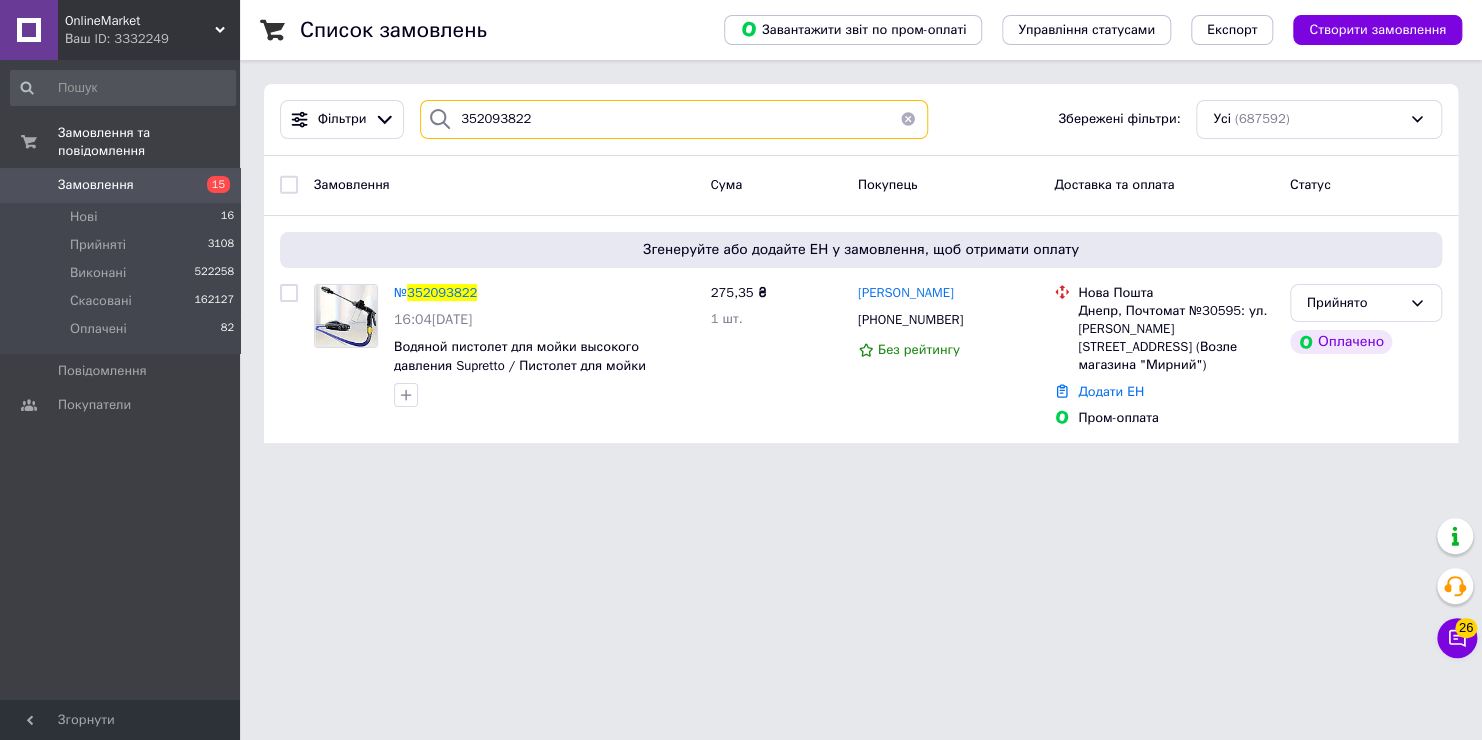 type on "352093822" 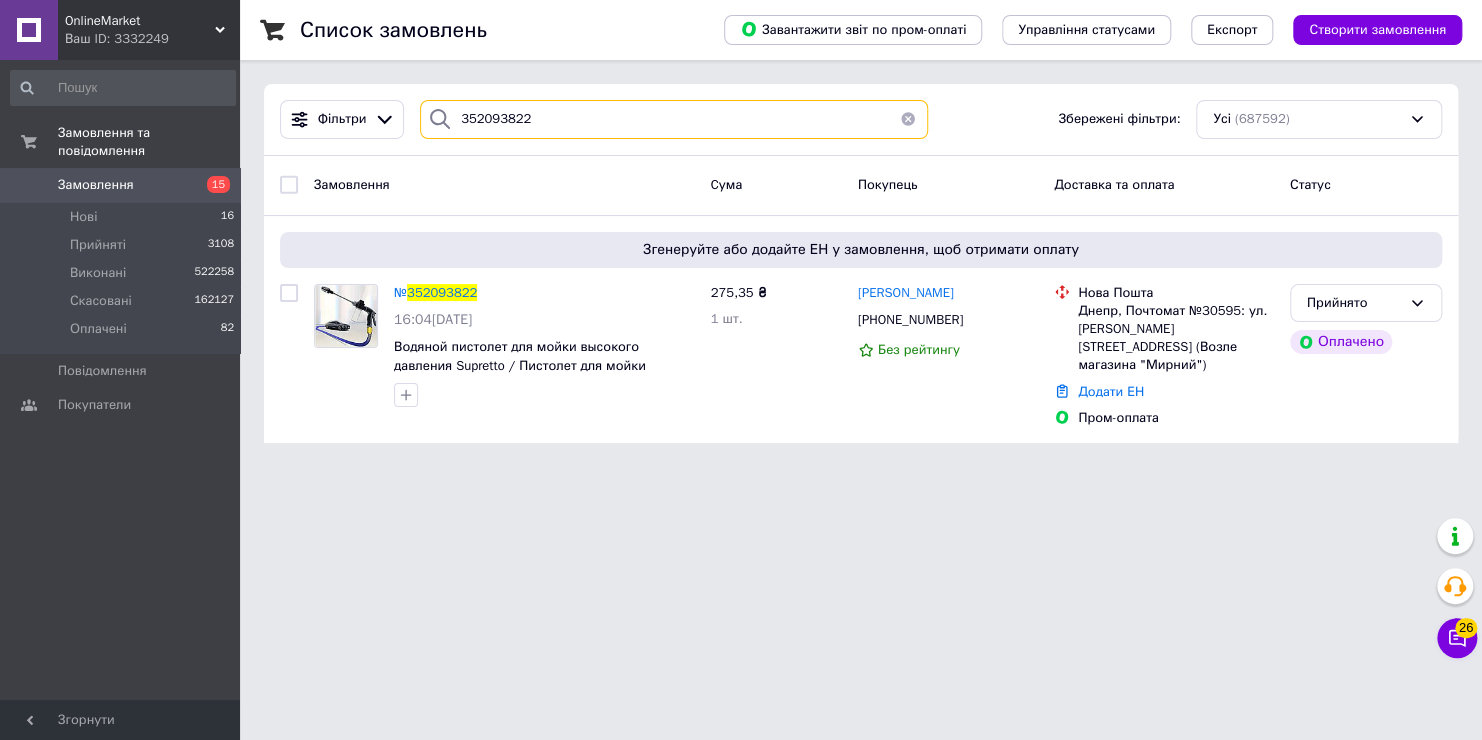 drag, startPoint x: 541, startPoint y: 126, endPoint x: 340, endPoint y: 140, distance: 201.48697 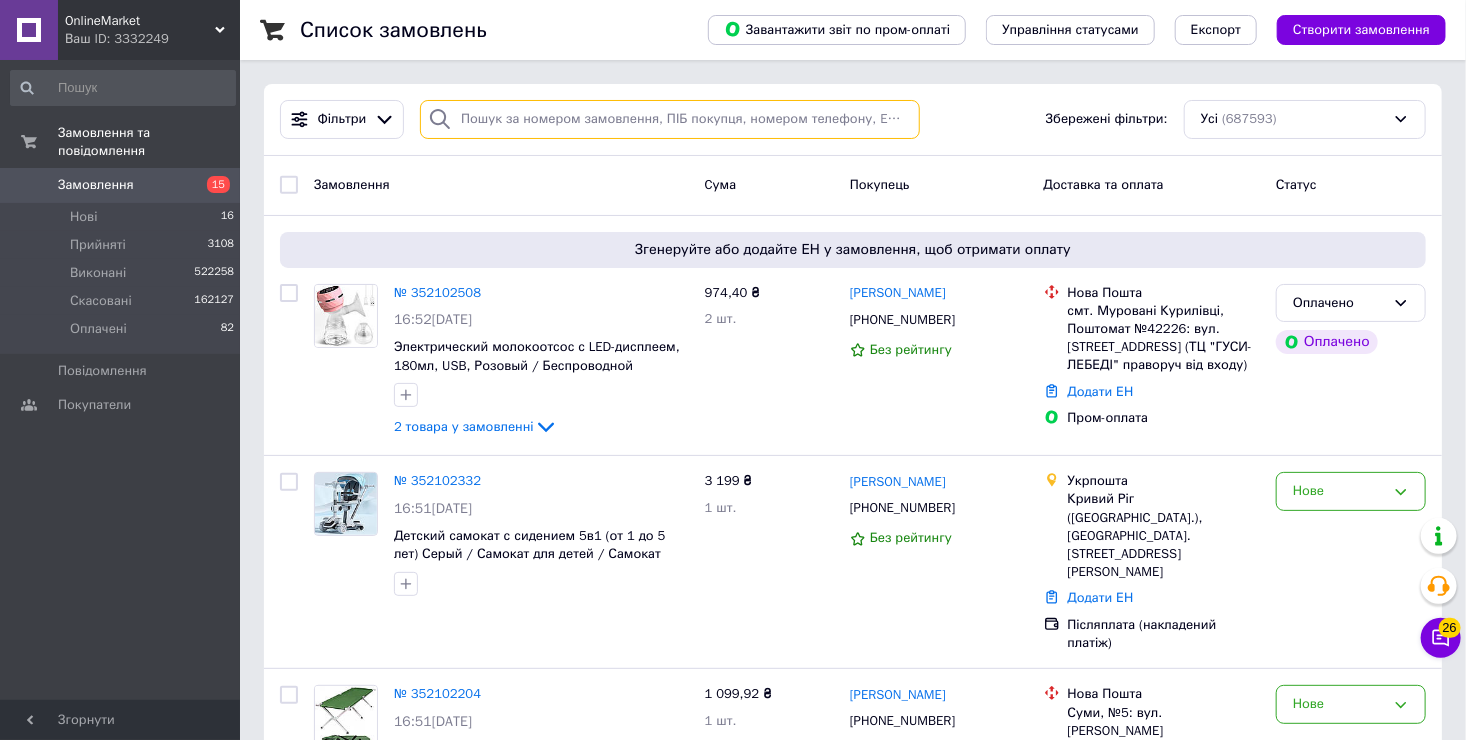 type on "352093328" 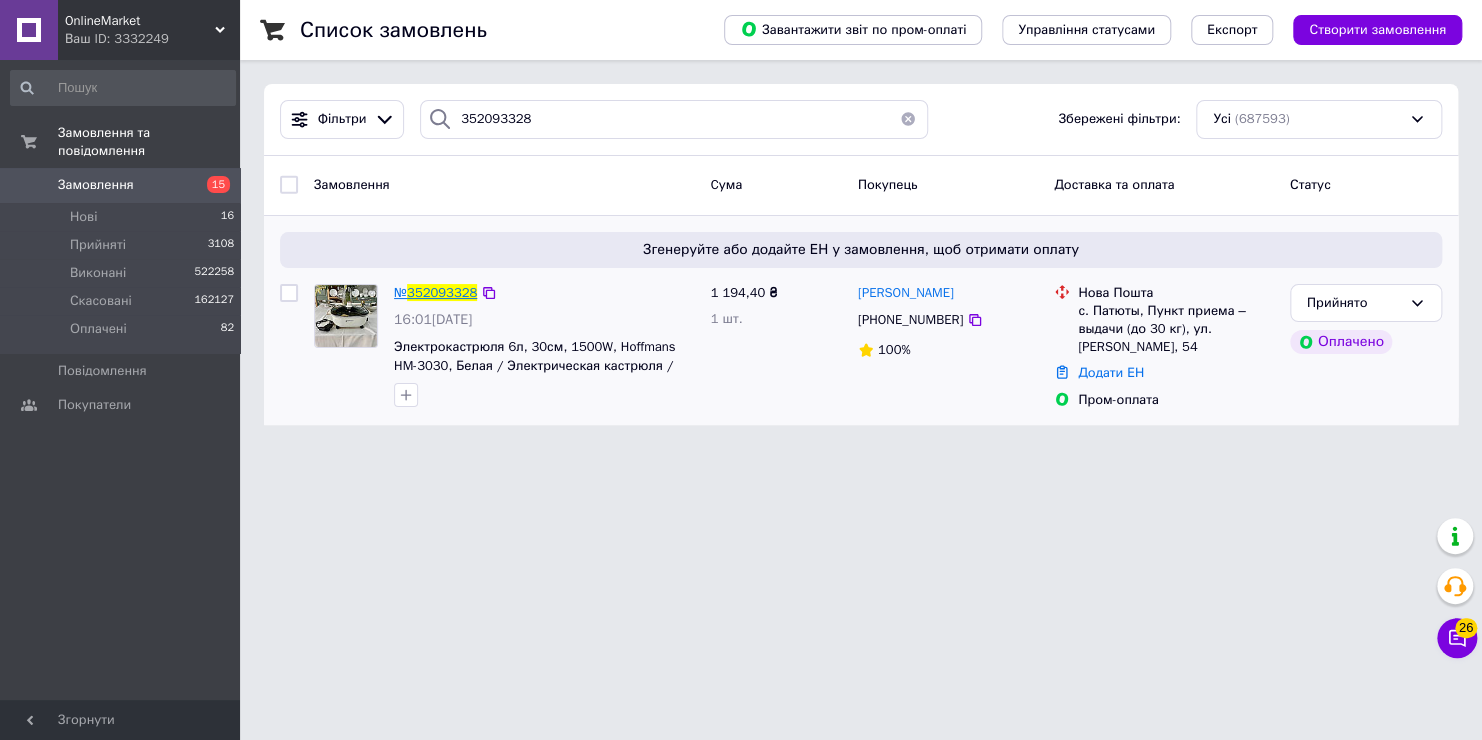 click on "352093328" at bounding box center [442, 292] 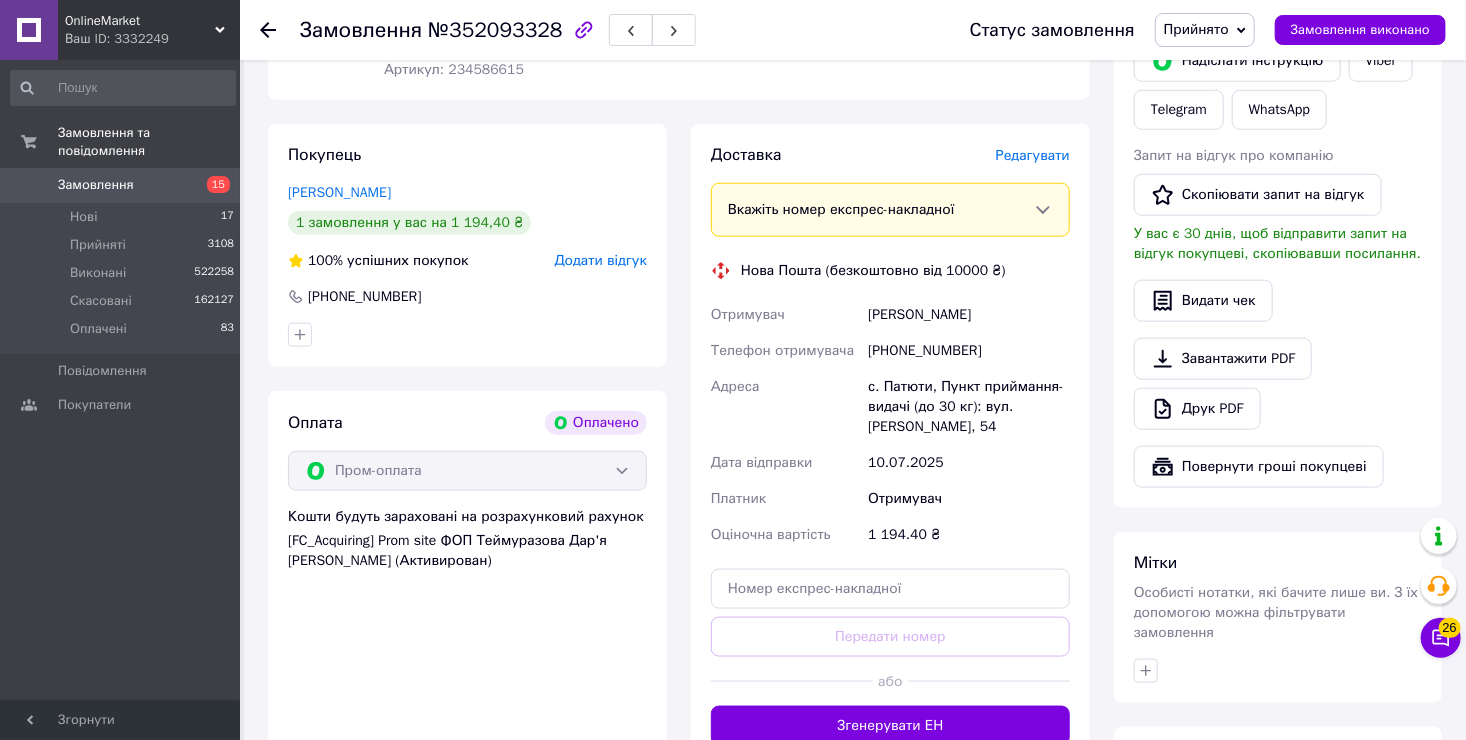 scroll, scrollTop: 1100, scrollLeft: 0, axis: vertical 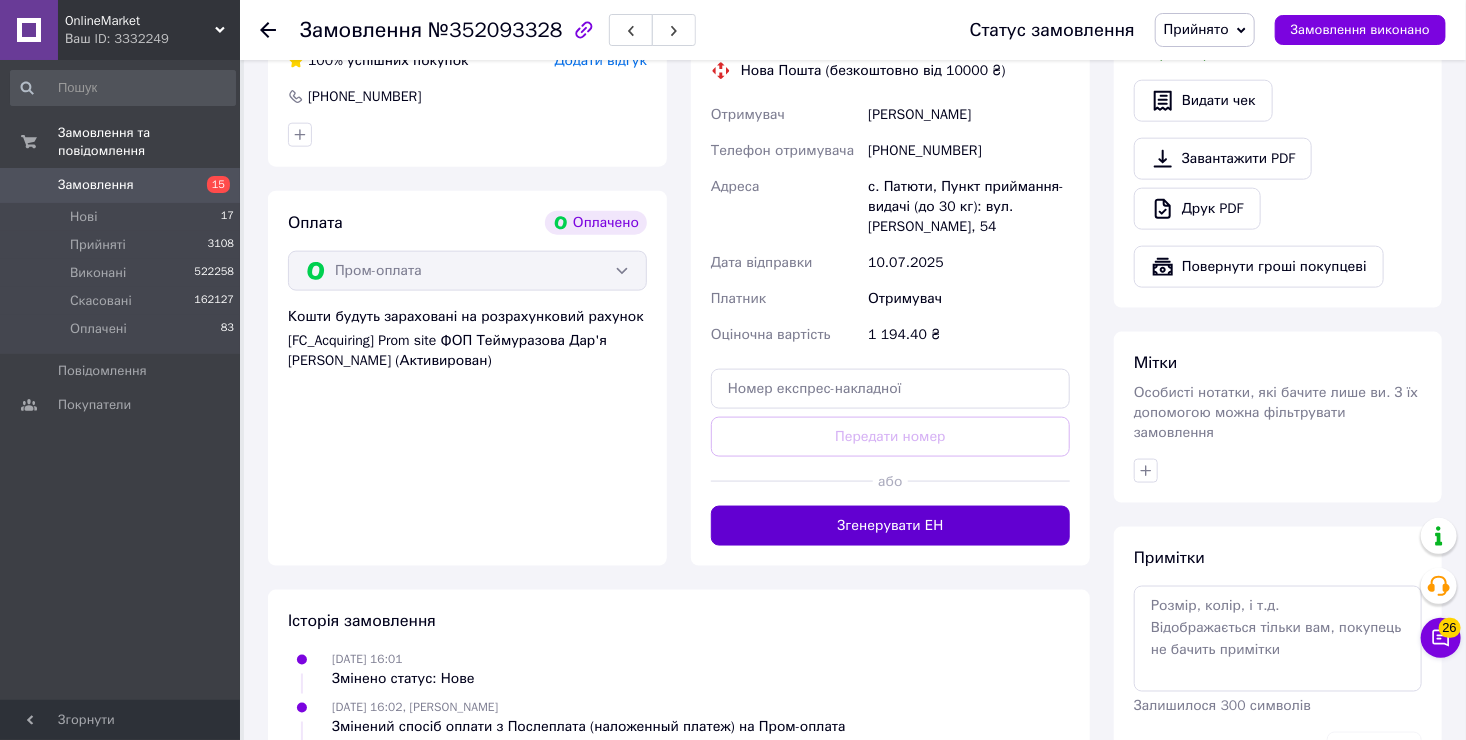 click on "Згенерувати ЕН" at bounding box center (890, 526) 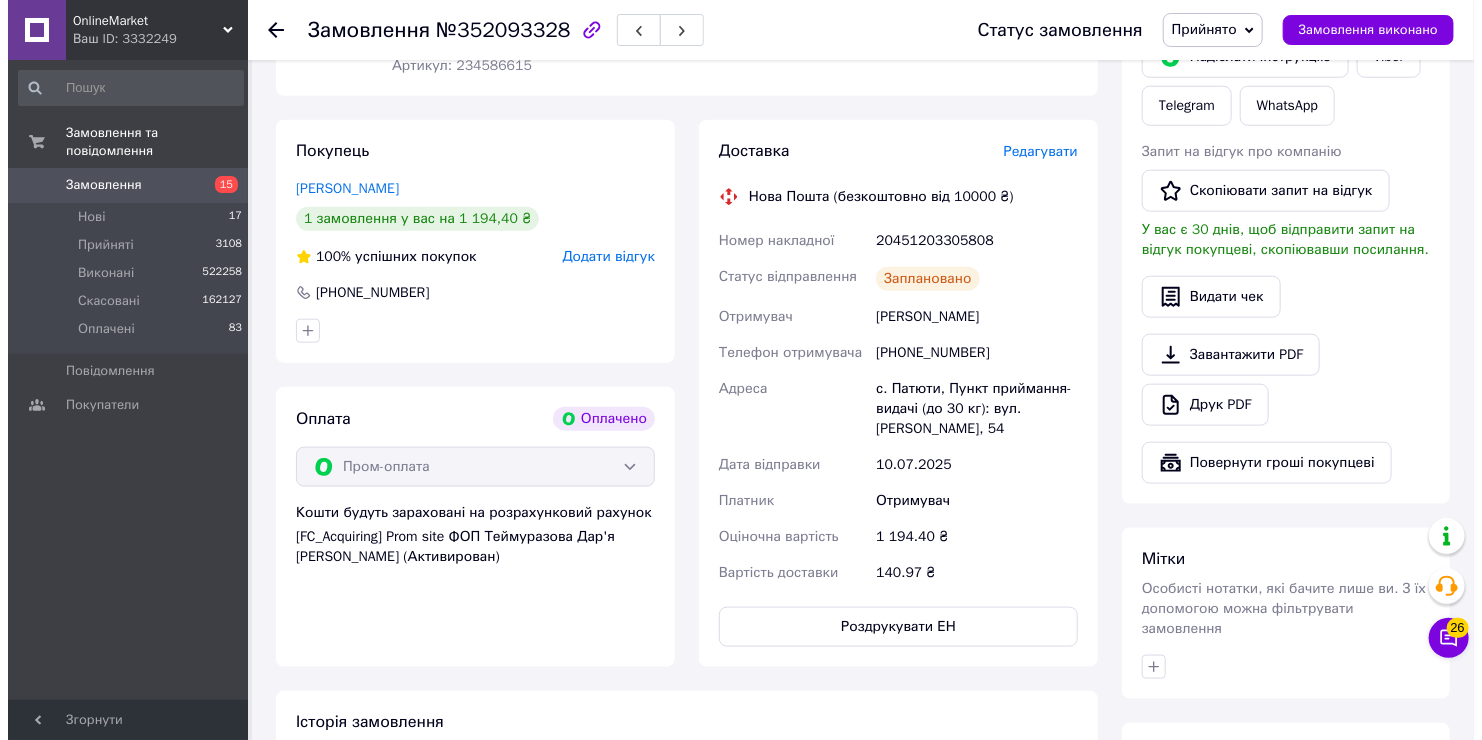 scroll, scrollTop: 900, scrollLeft: 0, axis: vertical 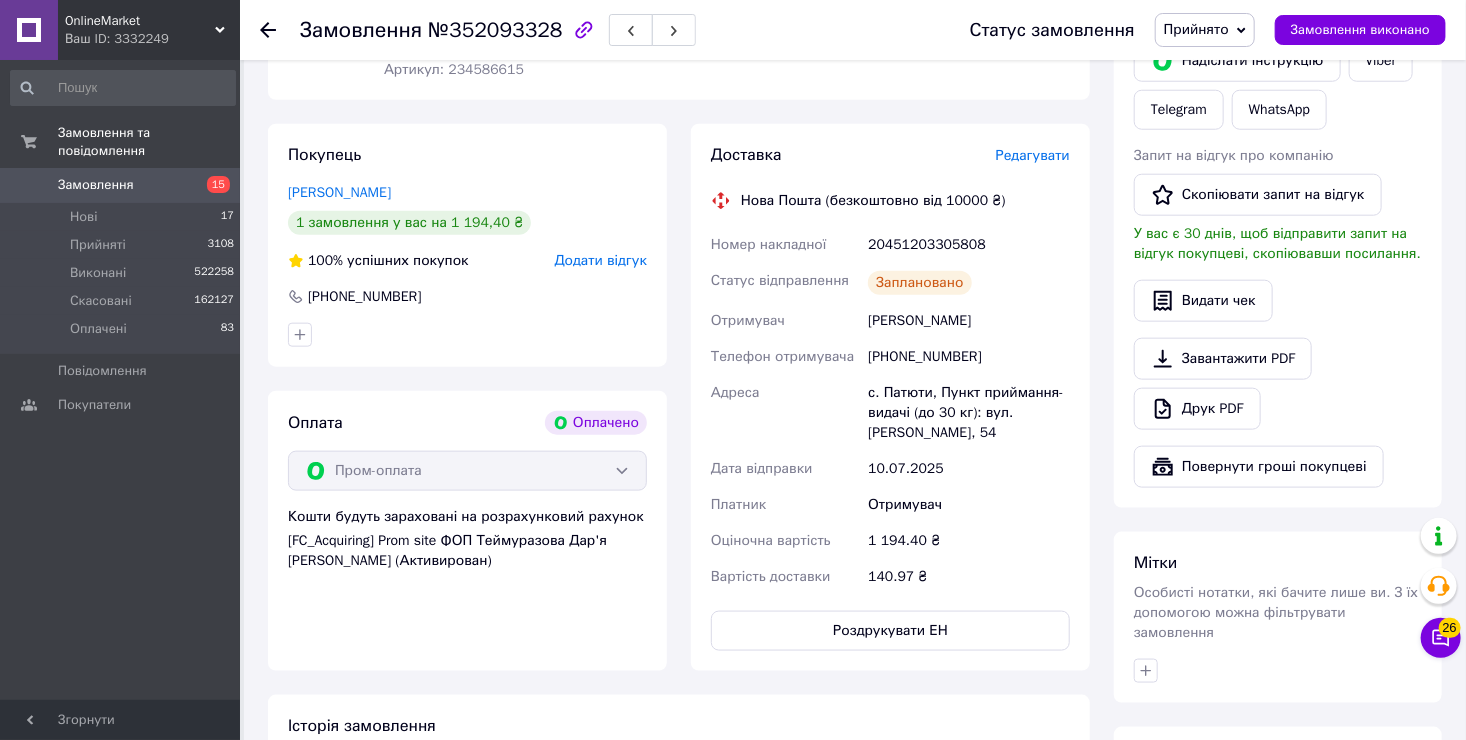 click on "Редагувати" at bounding box center [1033, 155] 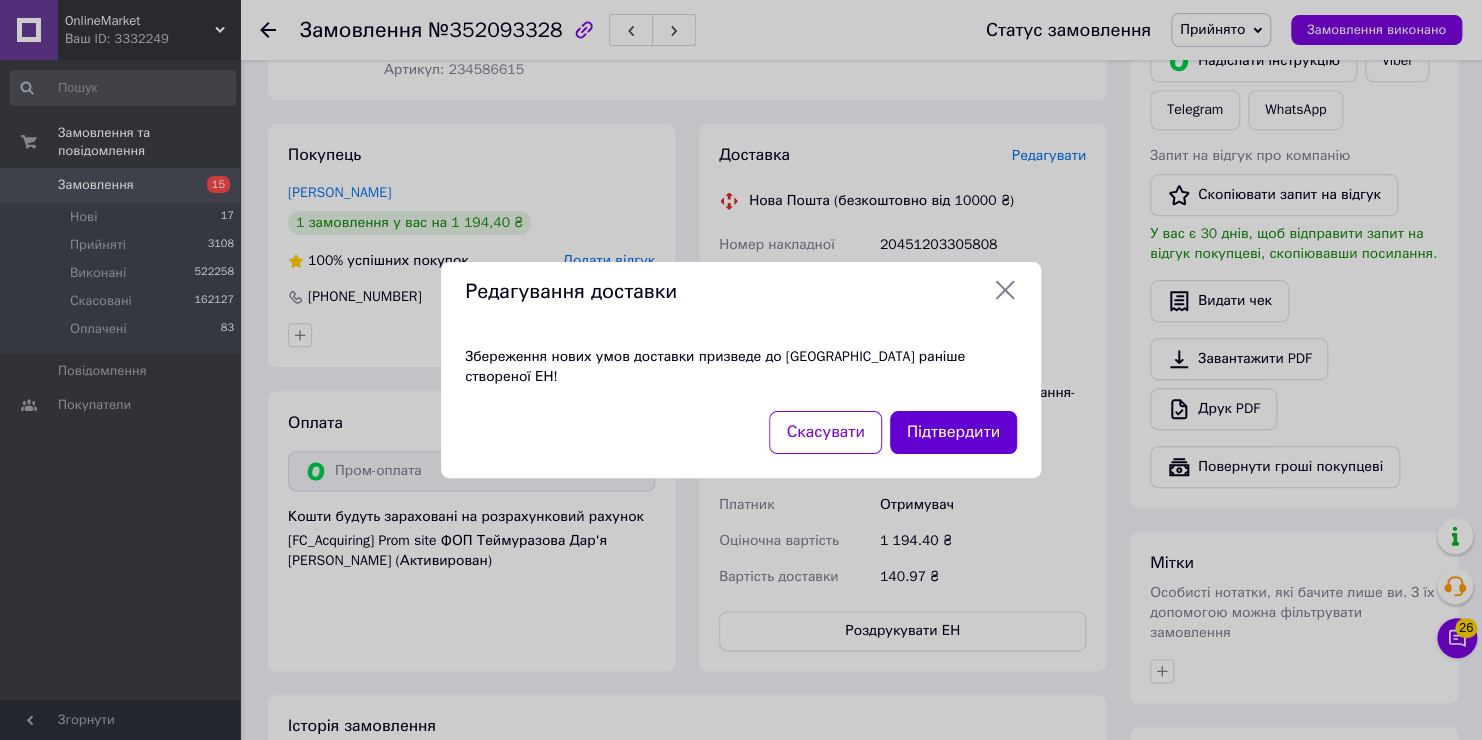 click on "Підтвердити" at bounding box center (953, 432) 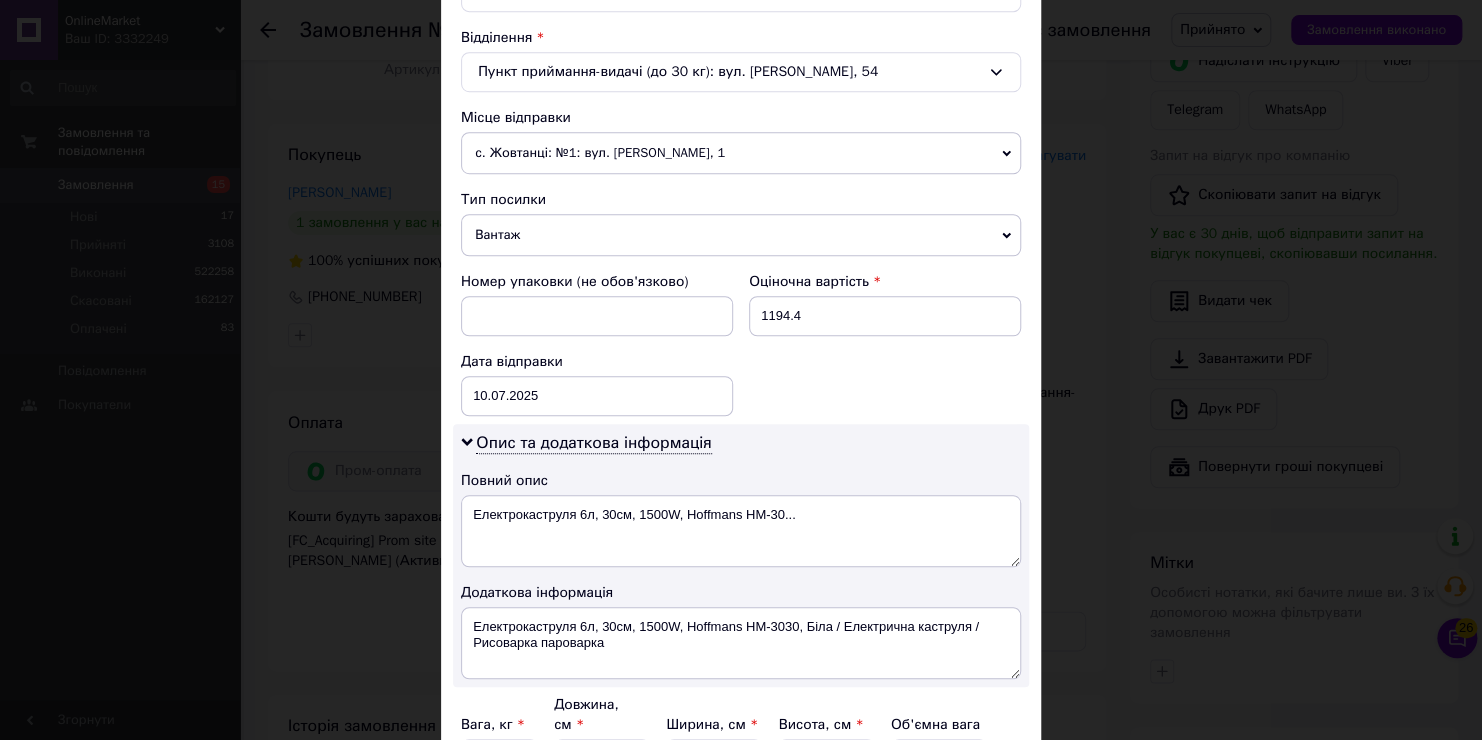 scroll, scrollTop: 700, scrollLeft: 0, axis: vertical 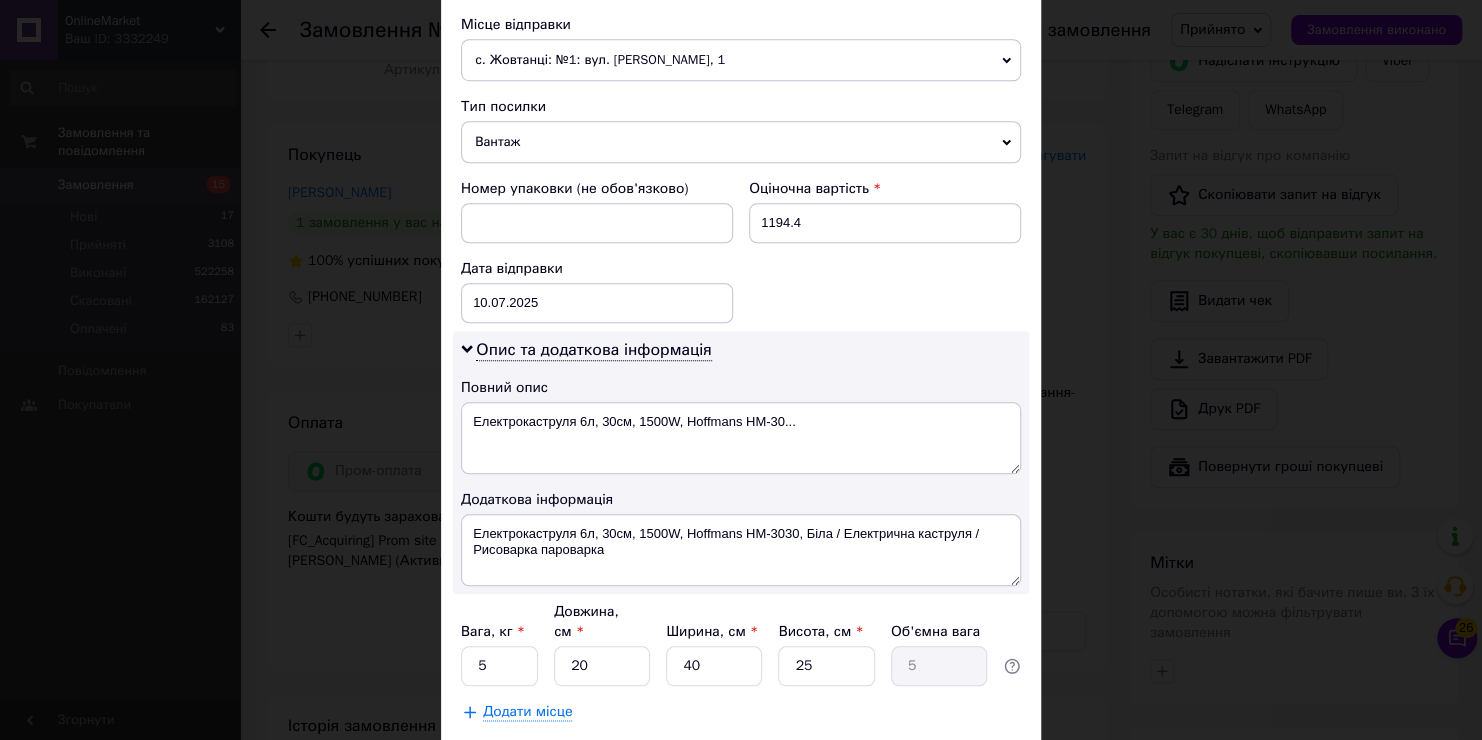 click on "× Редагування доставки Спосіб доставки Нова Пошта (безкоштовно від 10000 ₴) Платник Отримувач Відправник Прізвище отримувача Савенко Ім'я отримувача Євгенія По батькові отримувача Телефон отримувача +380931827981 Тип доставки У відділенні Кур'єром В поштоматі Місто с. Патюти Відділення Пункт приймання-видачі (до 30 кг): вул. Мартиненка, 54 Місце відправки с. Жовтанці: №1: вул. Івана Сірка, 1 Немає збігів. Спробуйте змінити умови пошуку Додати ще місце відправки Тип посилки Вантаж Документи Номер упаковки (не обов'язково) Оціночна вартість 1194.4 Дата відправки 10.07.2025 < >" at bounding box center (741, 370) 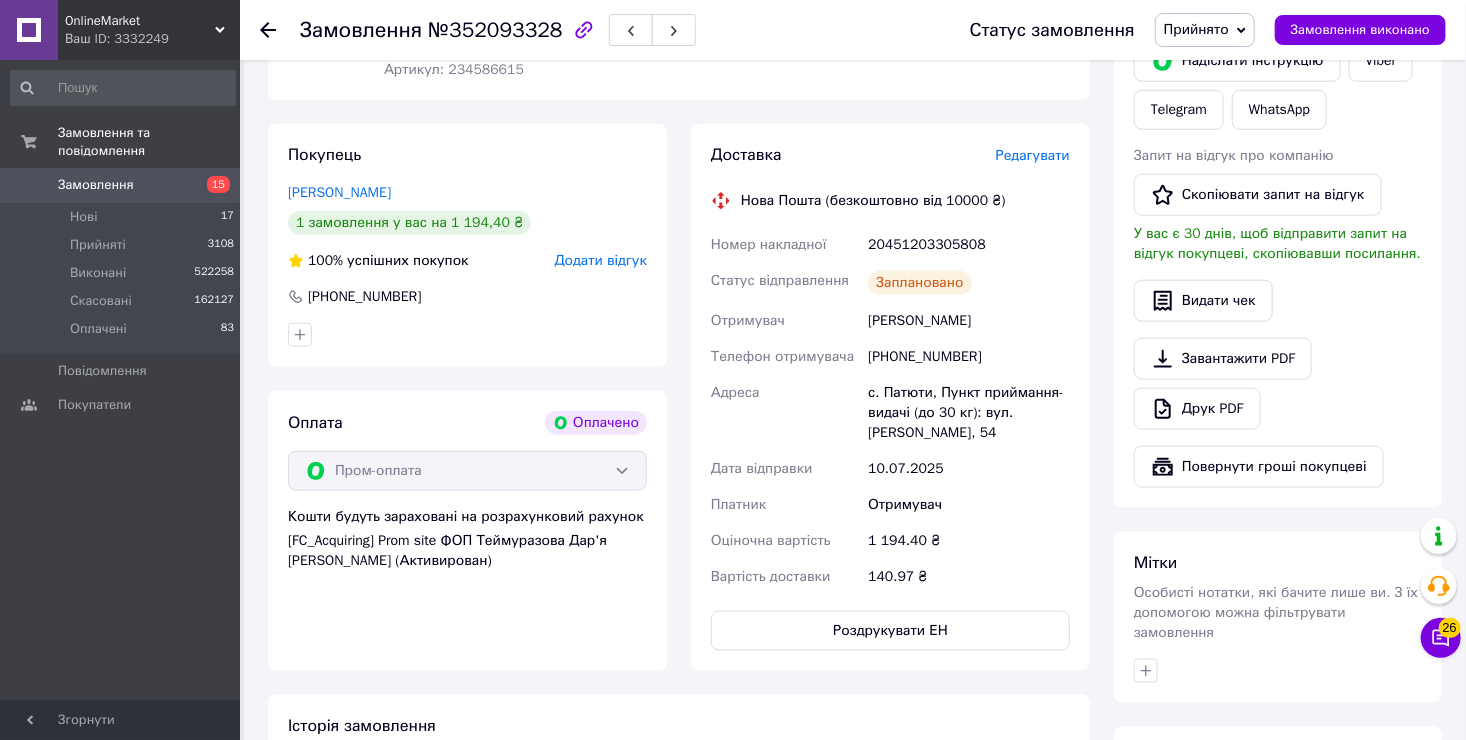 click on "Редагувати" at bounding box center (1033, 155) 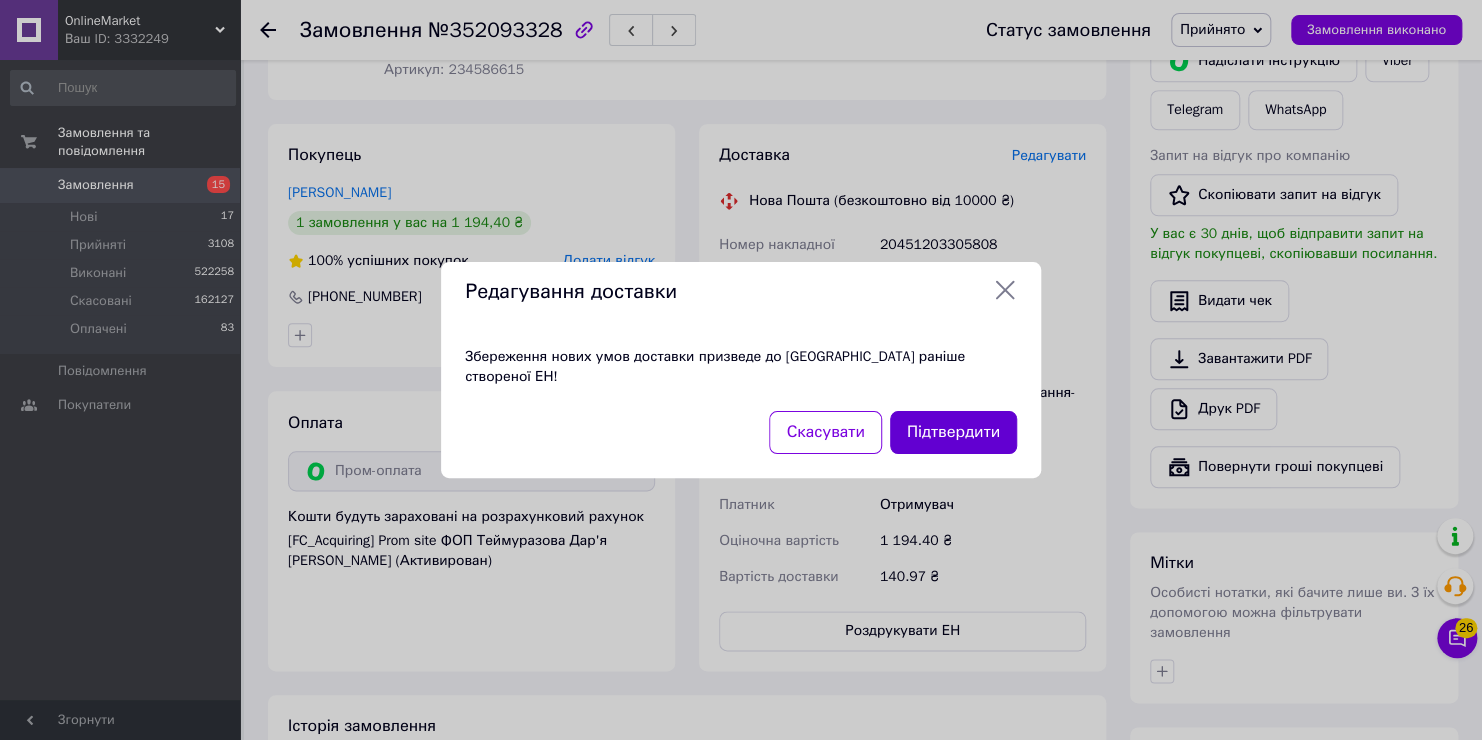 click on "Підтвердити" at bounding box center (953, 432) 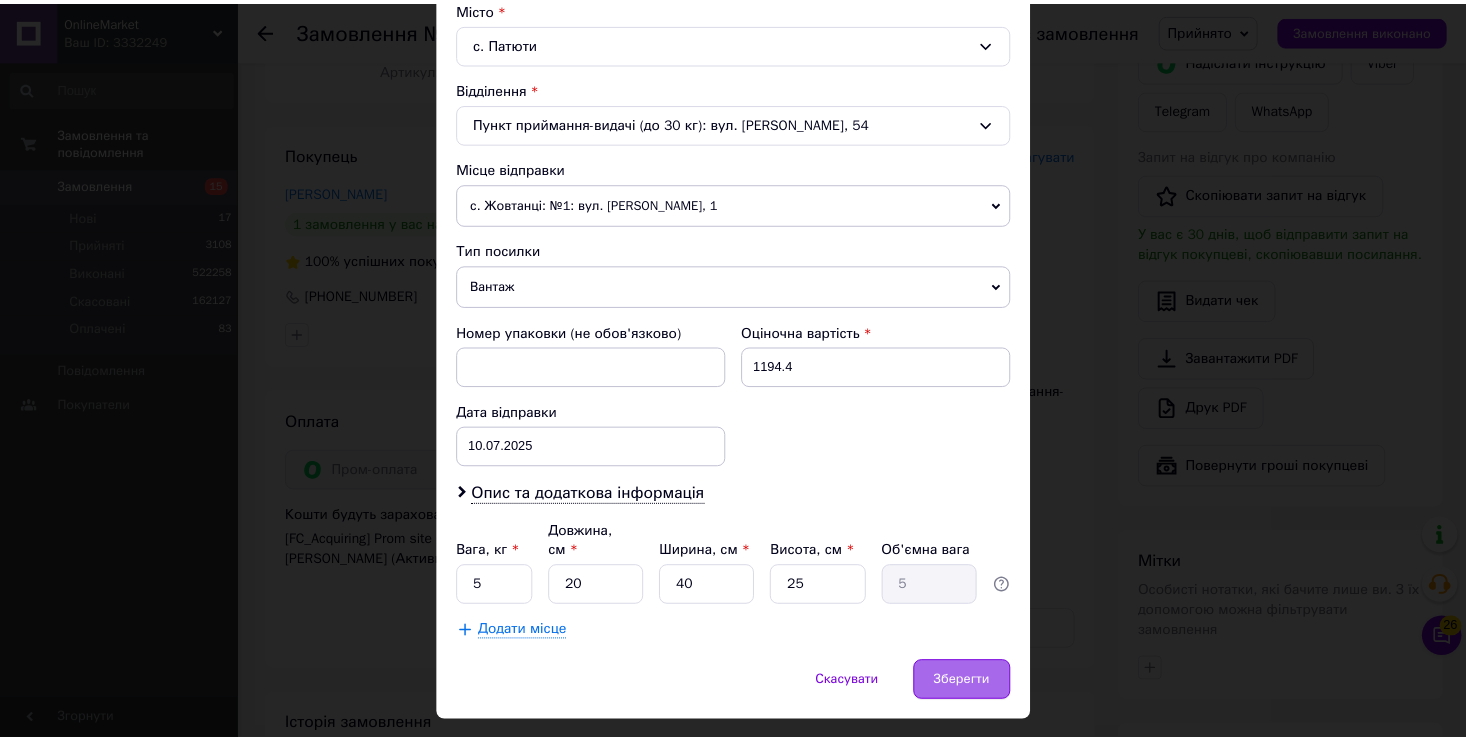 scroll, scrollTop: 582, scrollLeft: 0, axis: vertical 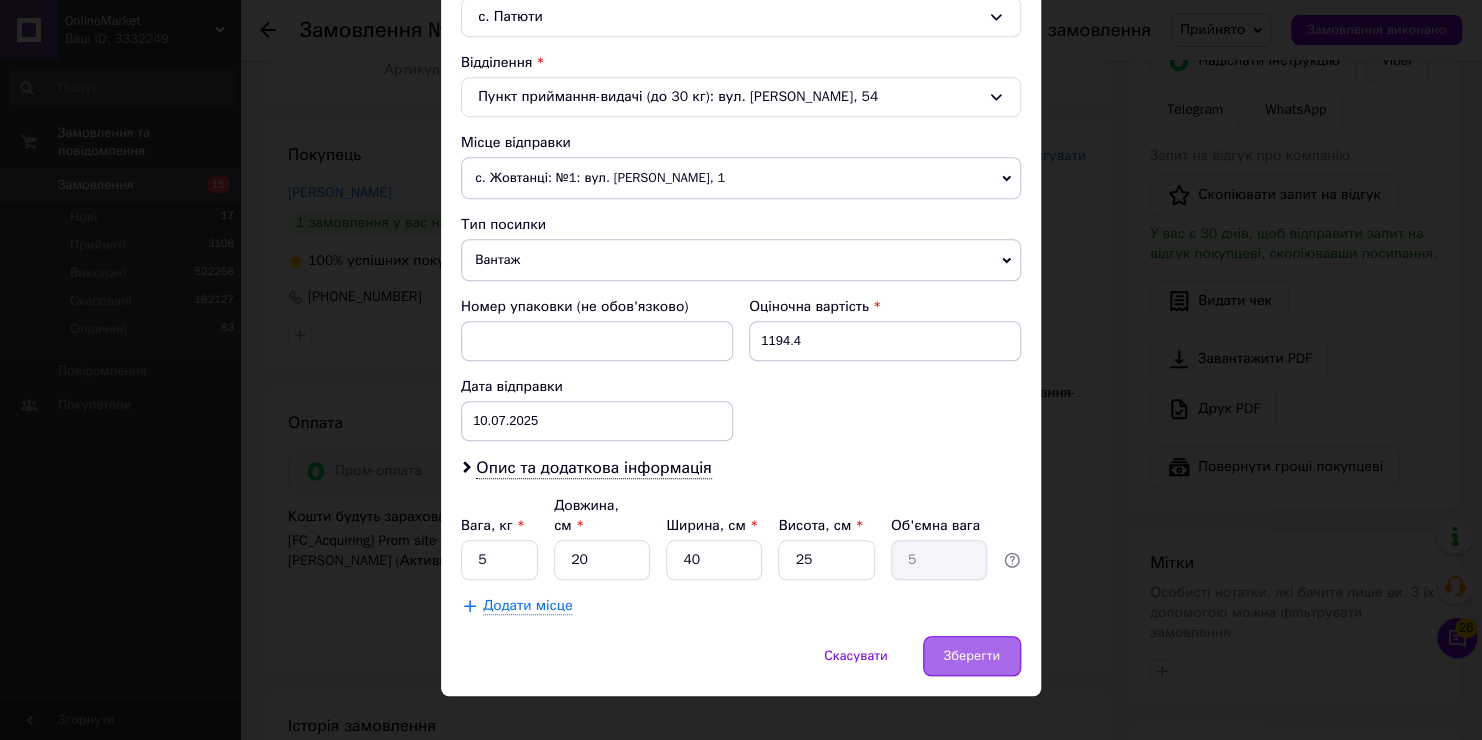 click on "Зберегти" at bounding box center [972, 656] 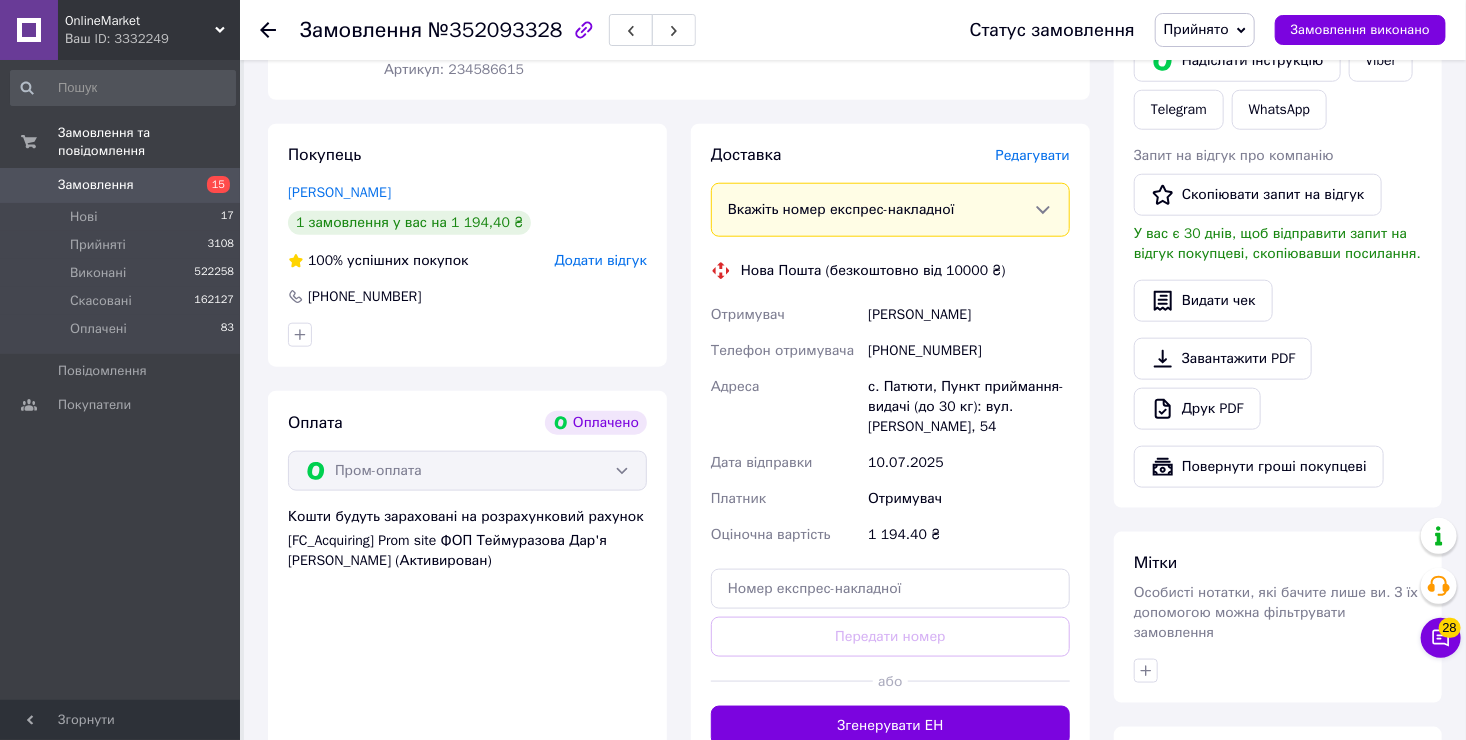 click on "Замовлення" at bounding box center [96, 185] 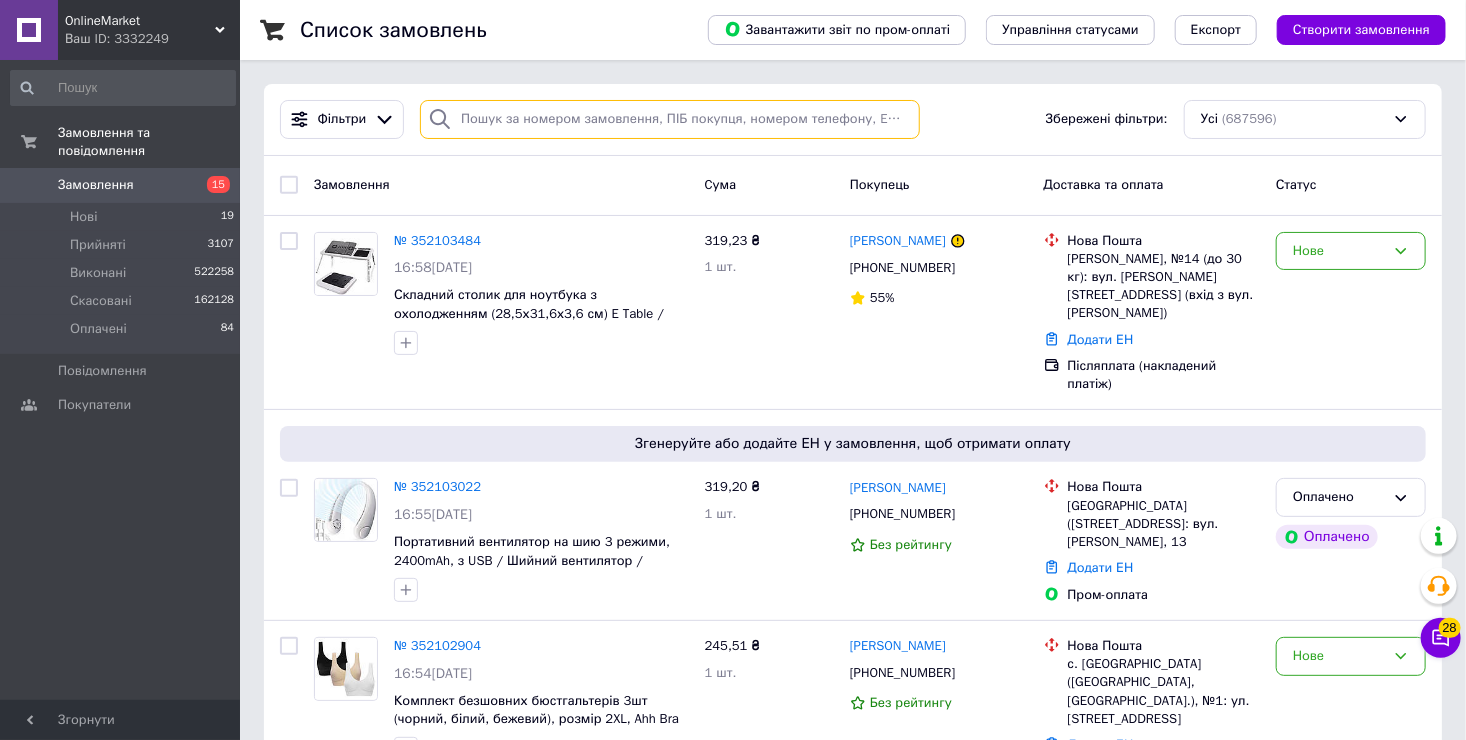 click at bounding box center (670, 119) 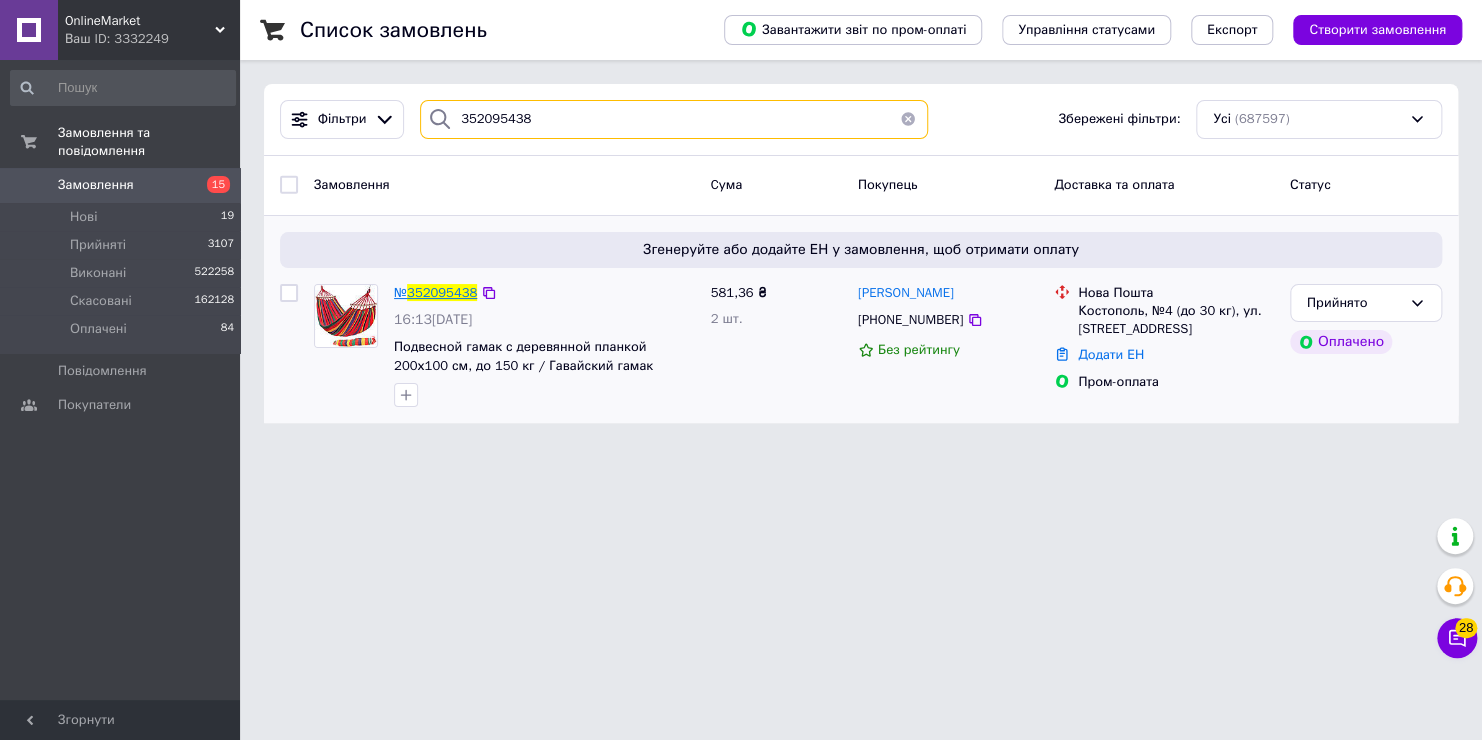 type on "352095438" 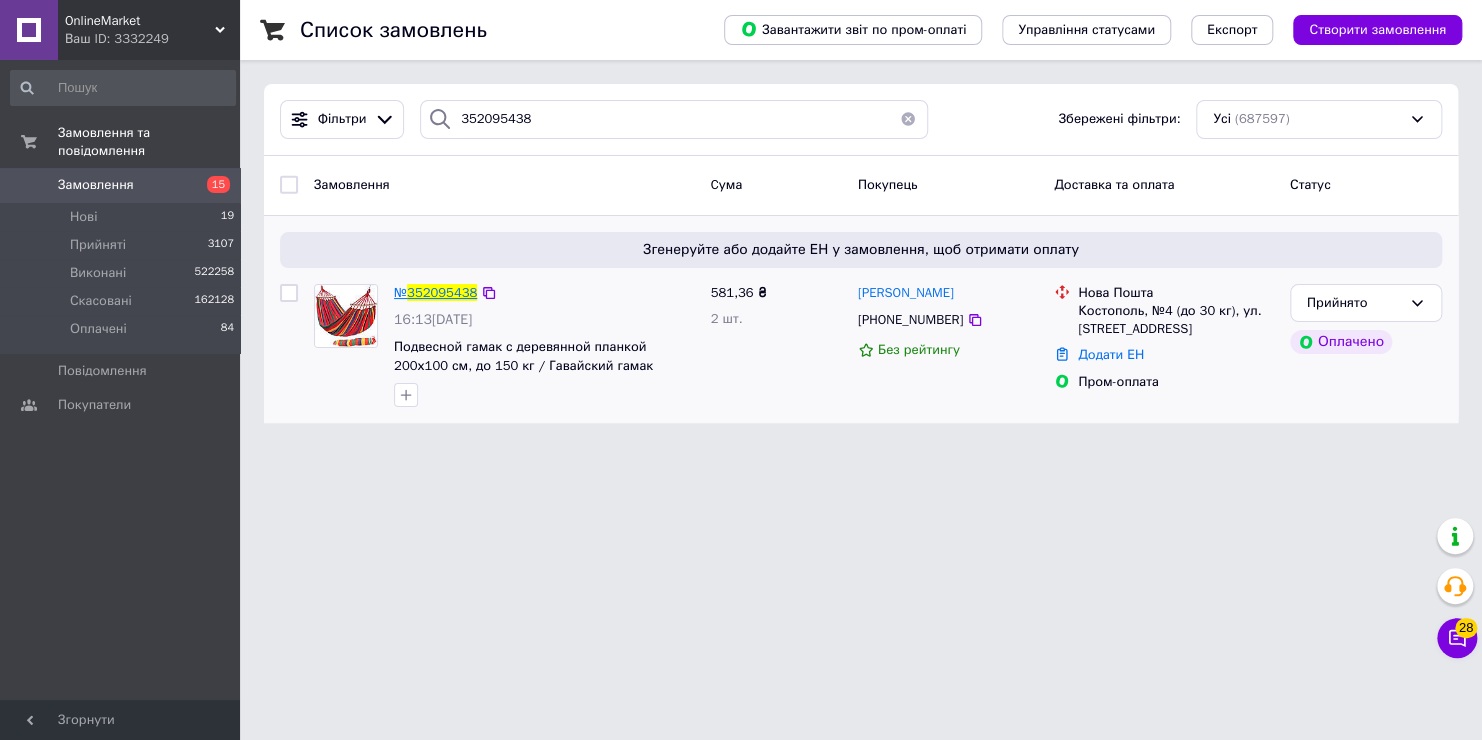 click on "352095438" at bounding box center (442, 292) 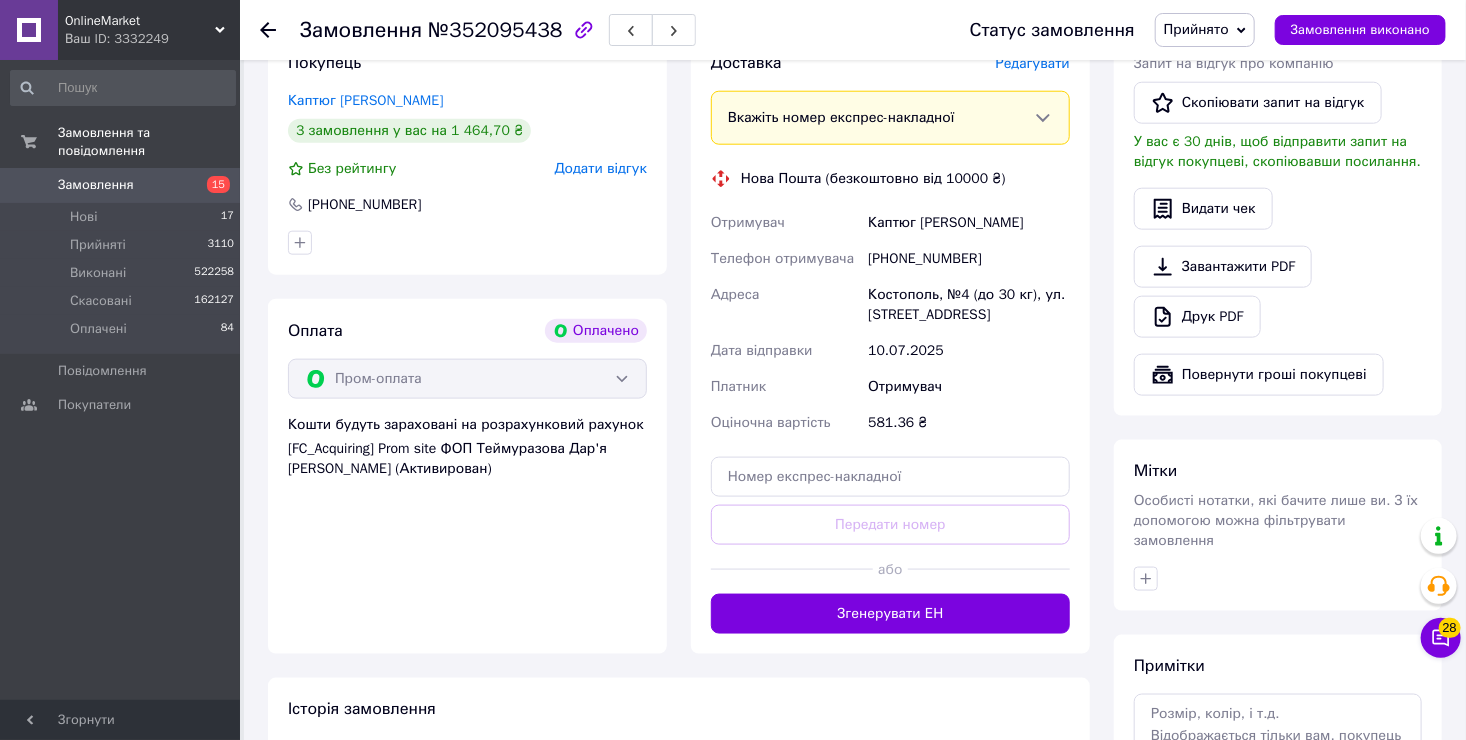 scroll, scrollTop: 1000, scrollLeft: 0, axis: vertical 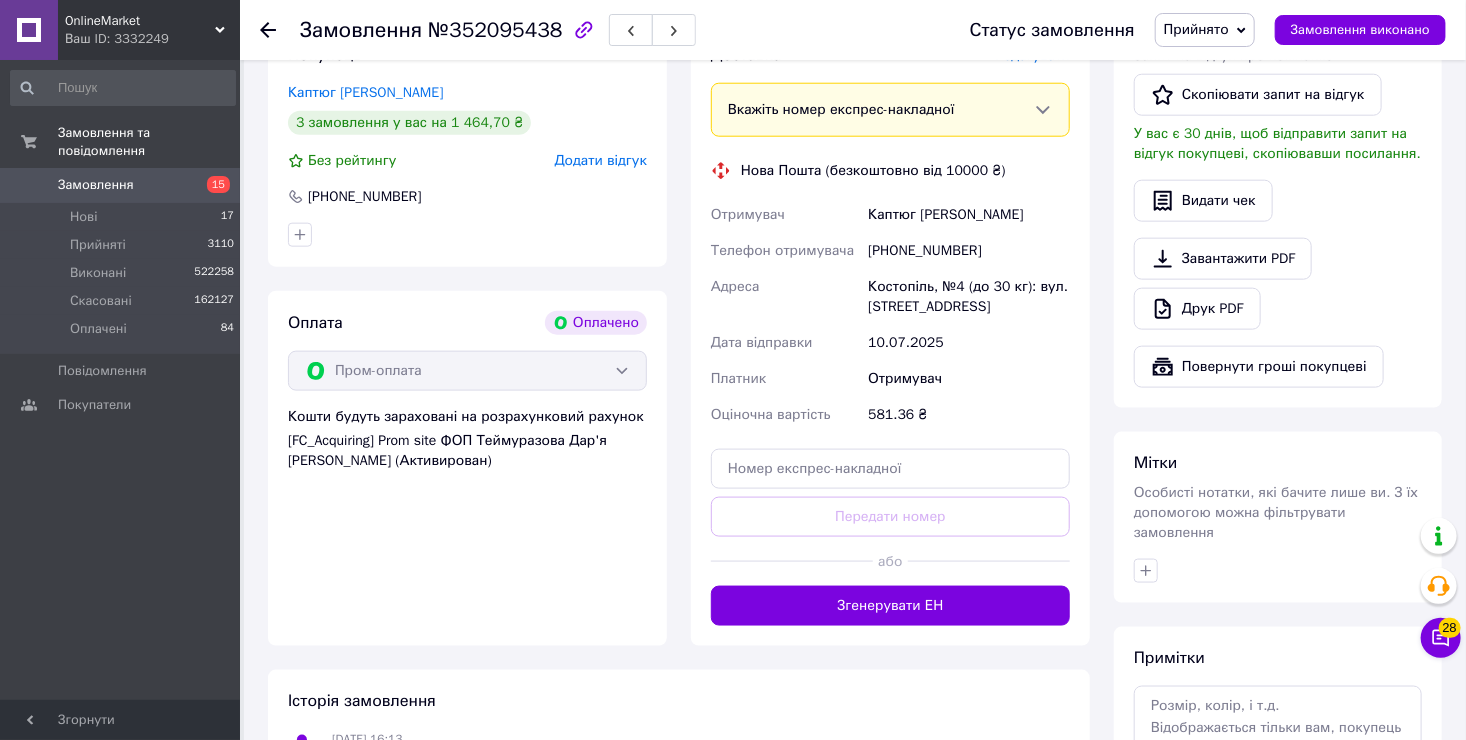 click on "Замовлення" at bounding box center (96, 185) 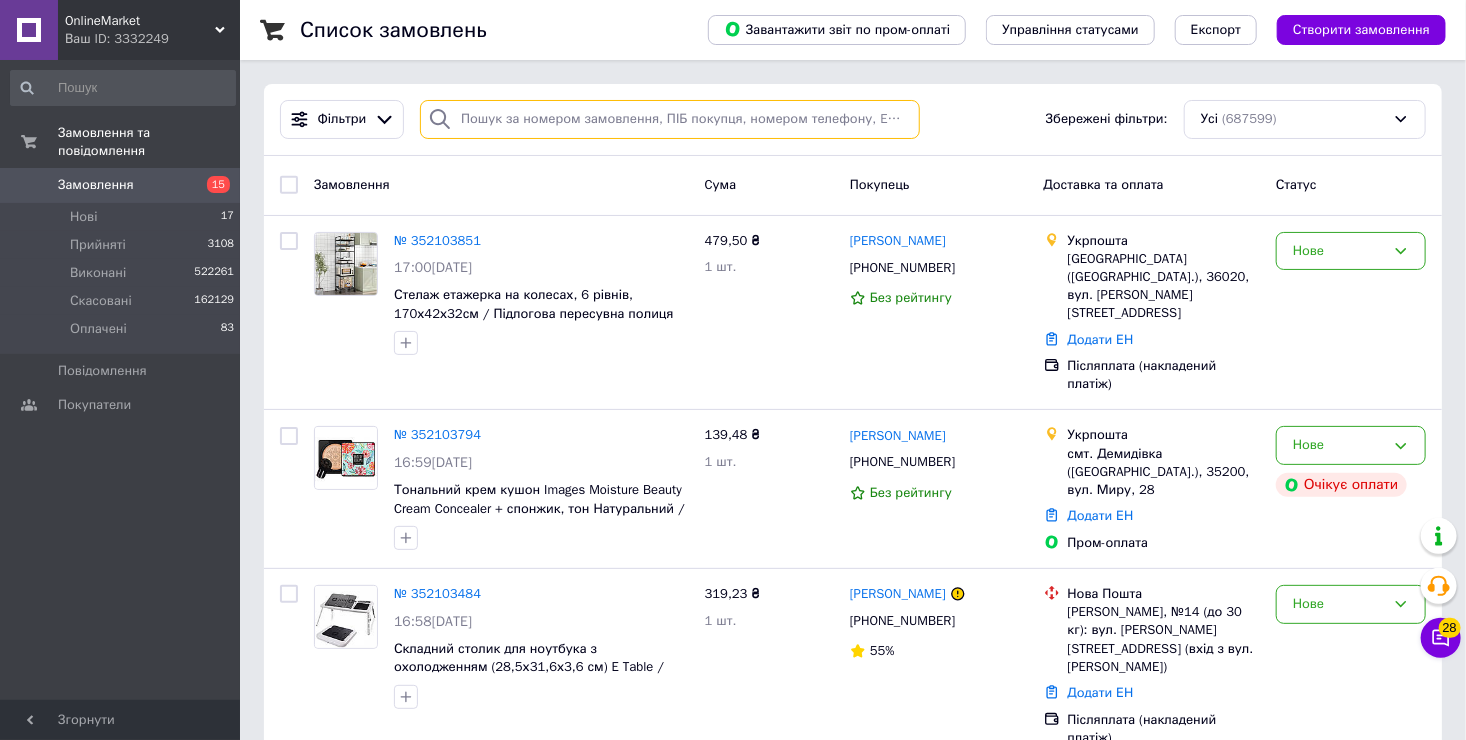 click at bounding box center [670, 119] 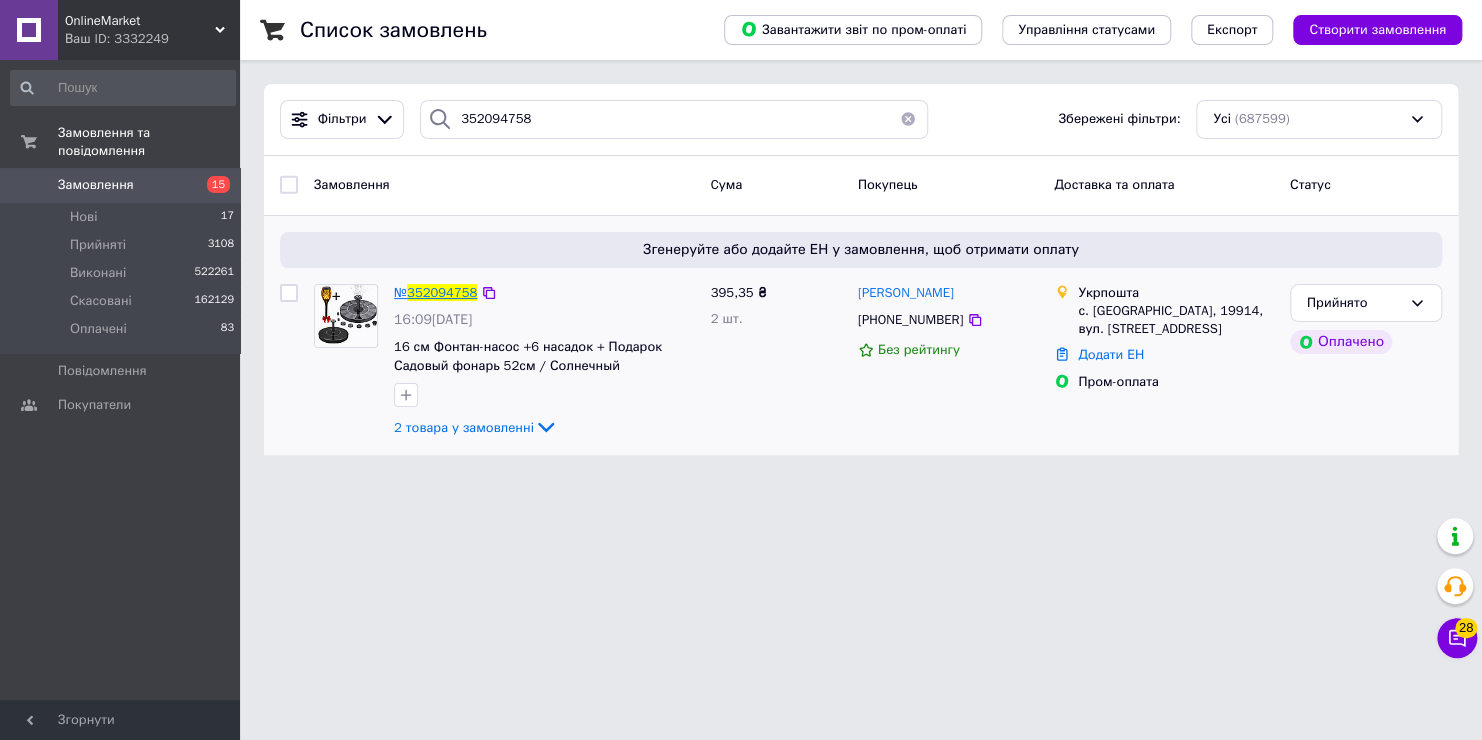 click on "352094758" at bounding box center (442, 292) 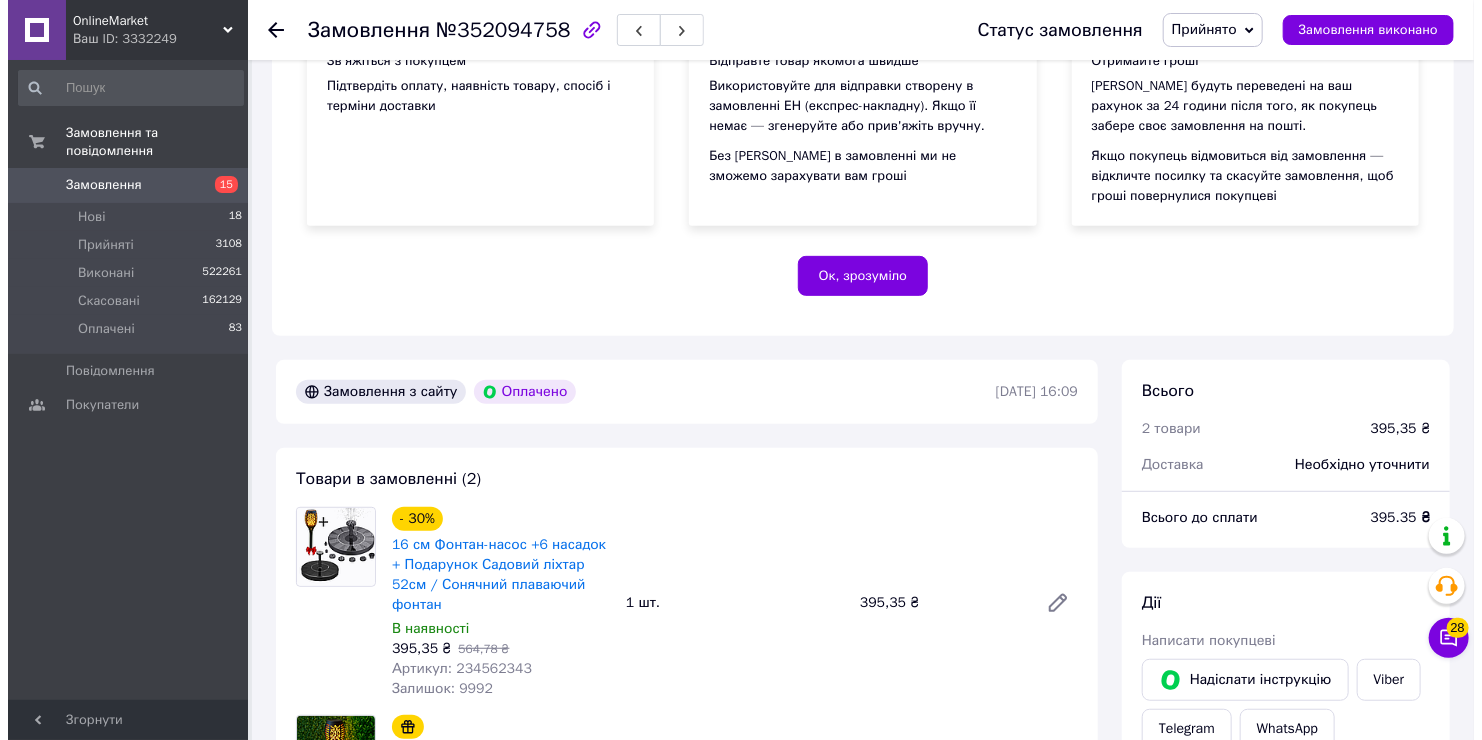 scroll, scrollTop: 0, scrollLeft: 0, axis: both 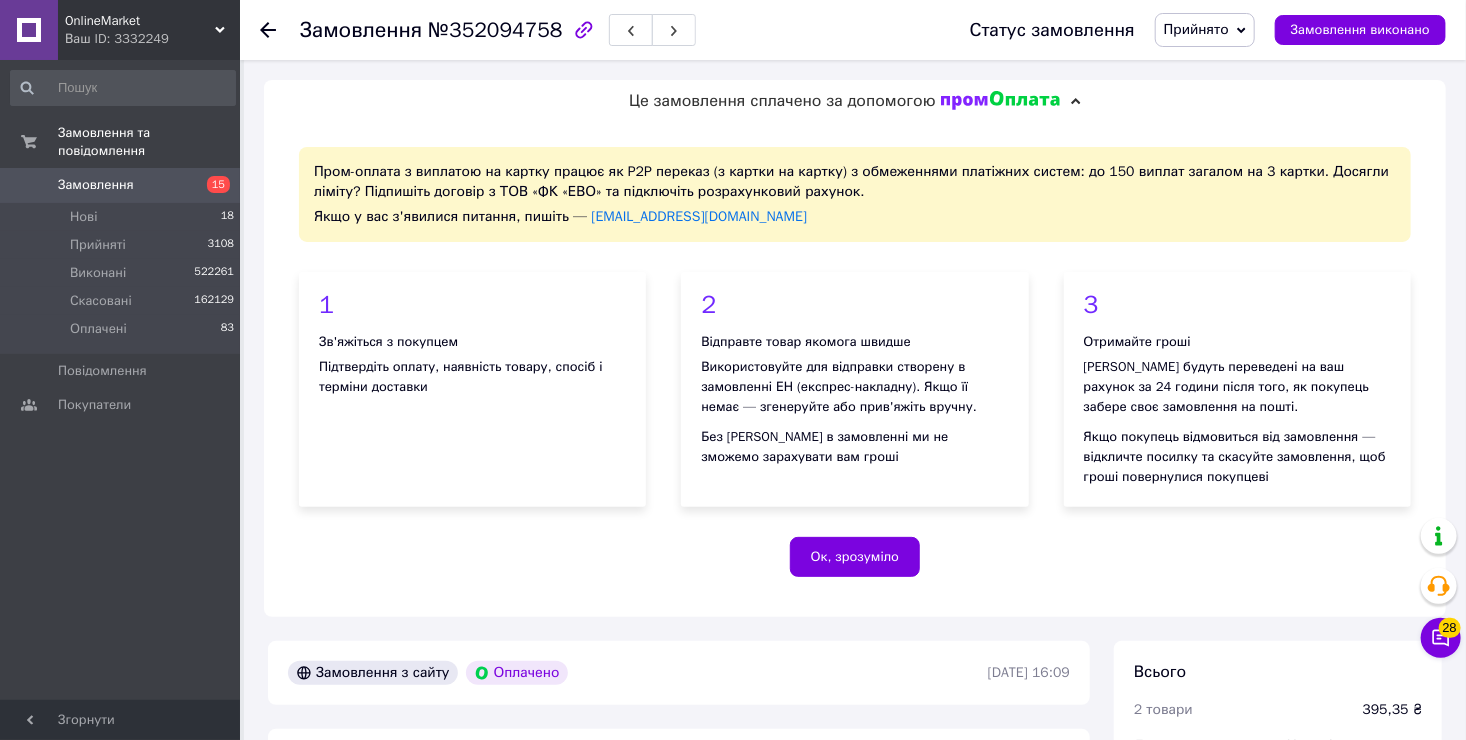 click at bounding box center [280, 30] 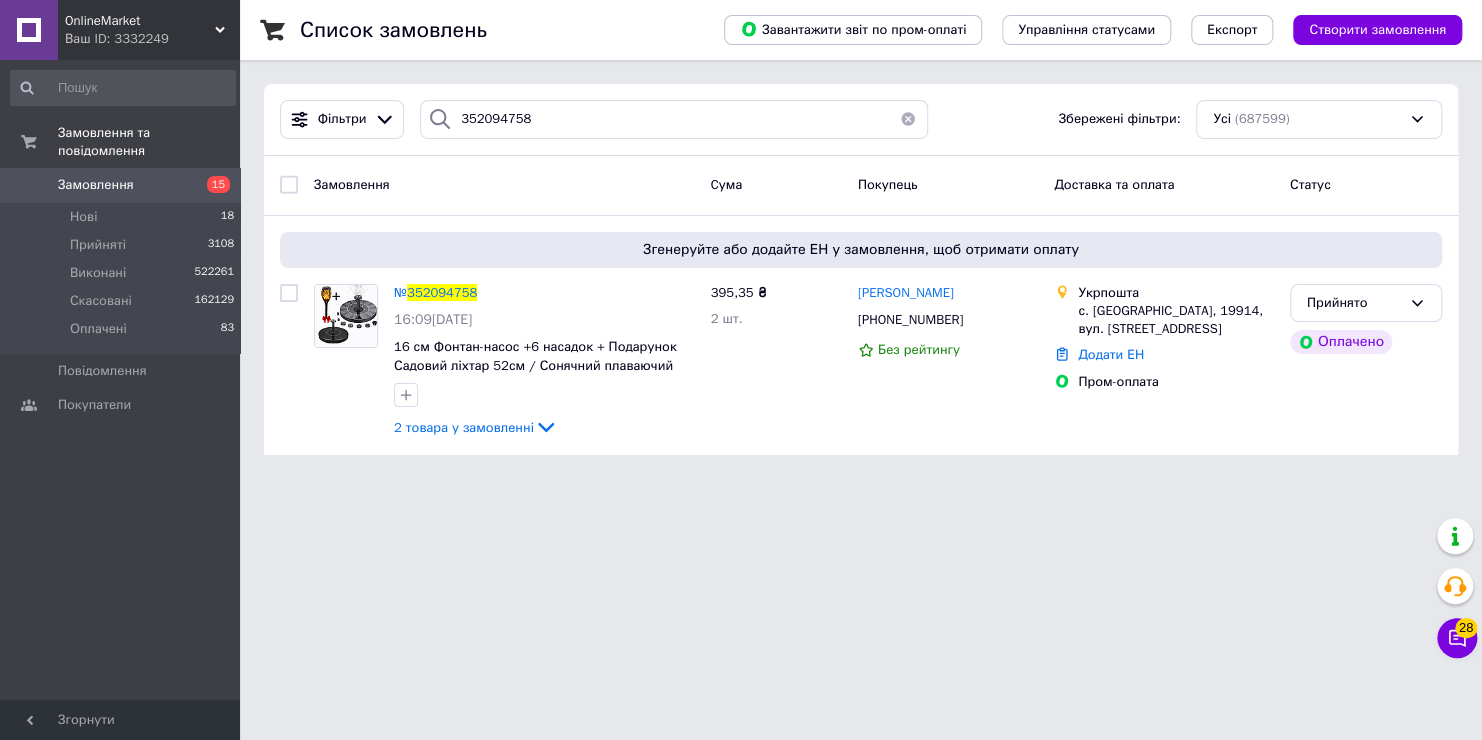 click on "Ваш ID: 3332249" at bounding box center (152, 39) 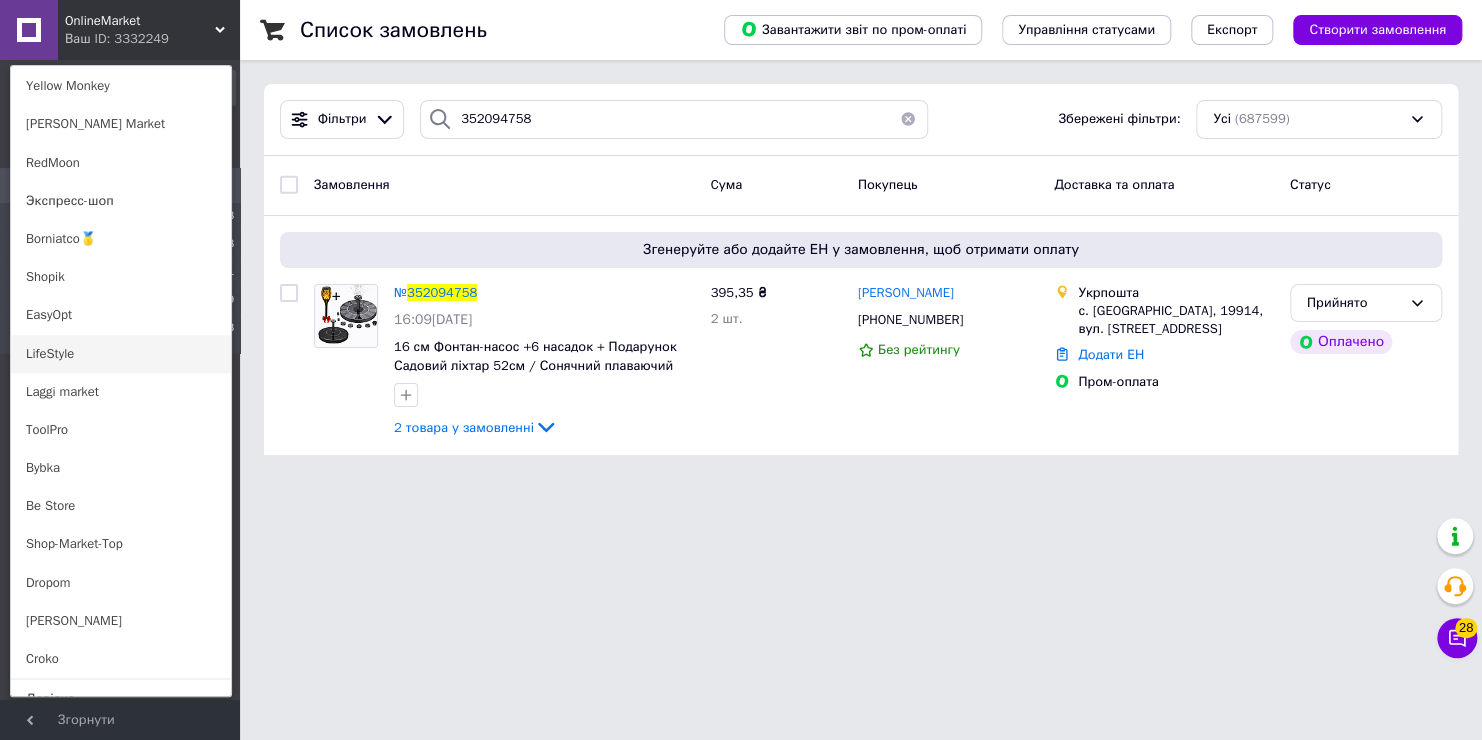 scroll, scrollTop: 1299, scrollLeft: 0, axis: vertical 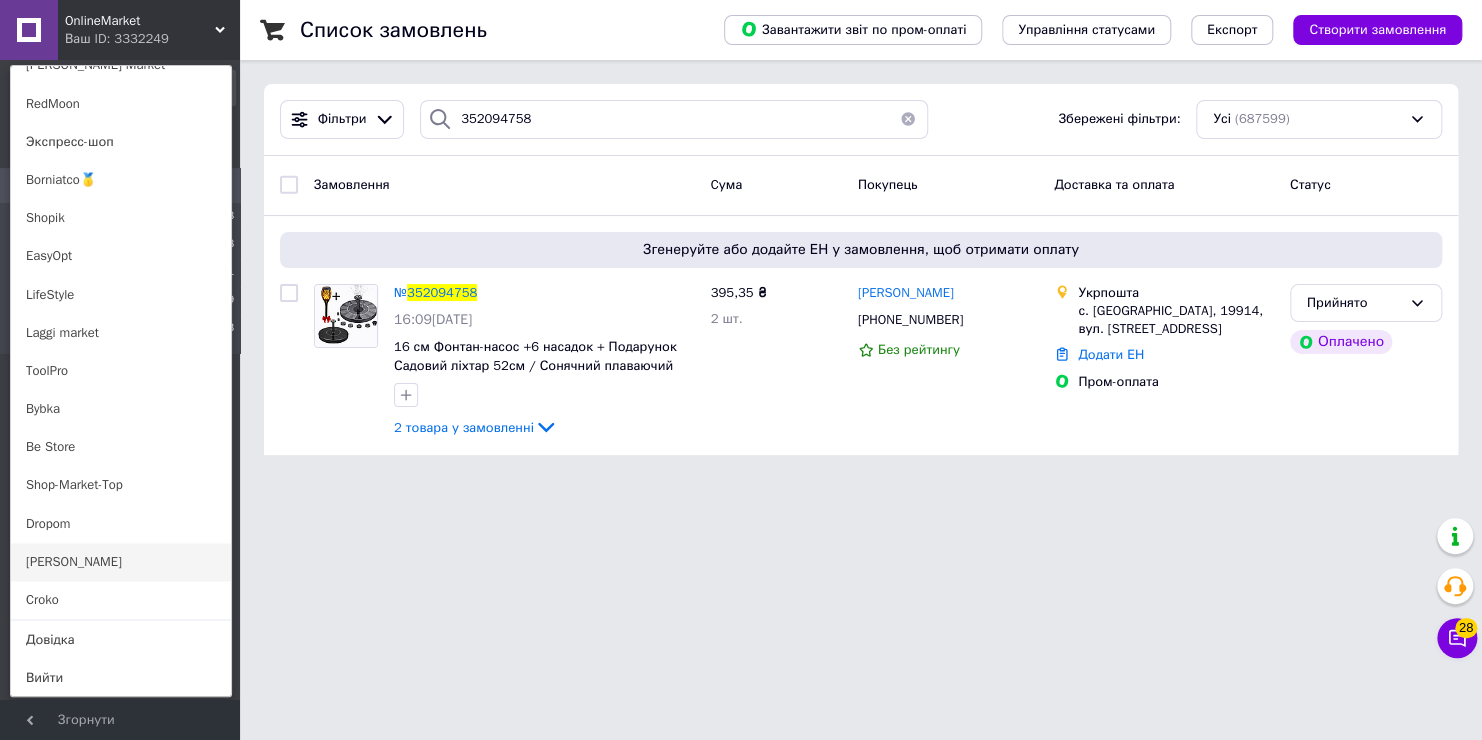 click on "[PERSON_NAME]" at bounding box center [121, 562] 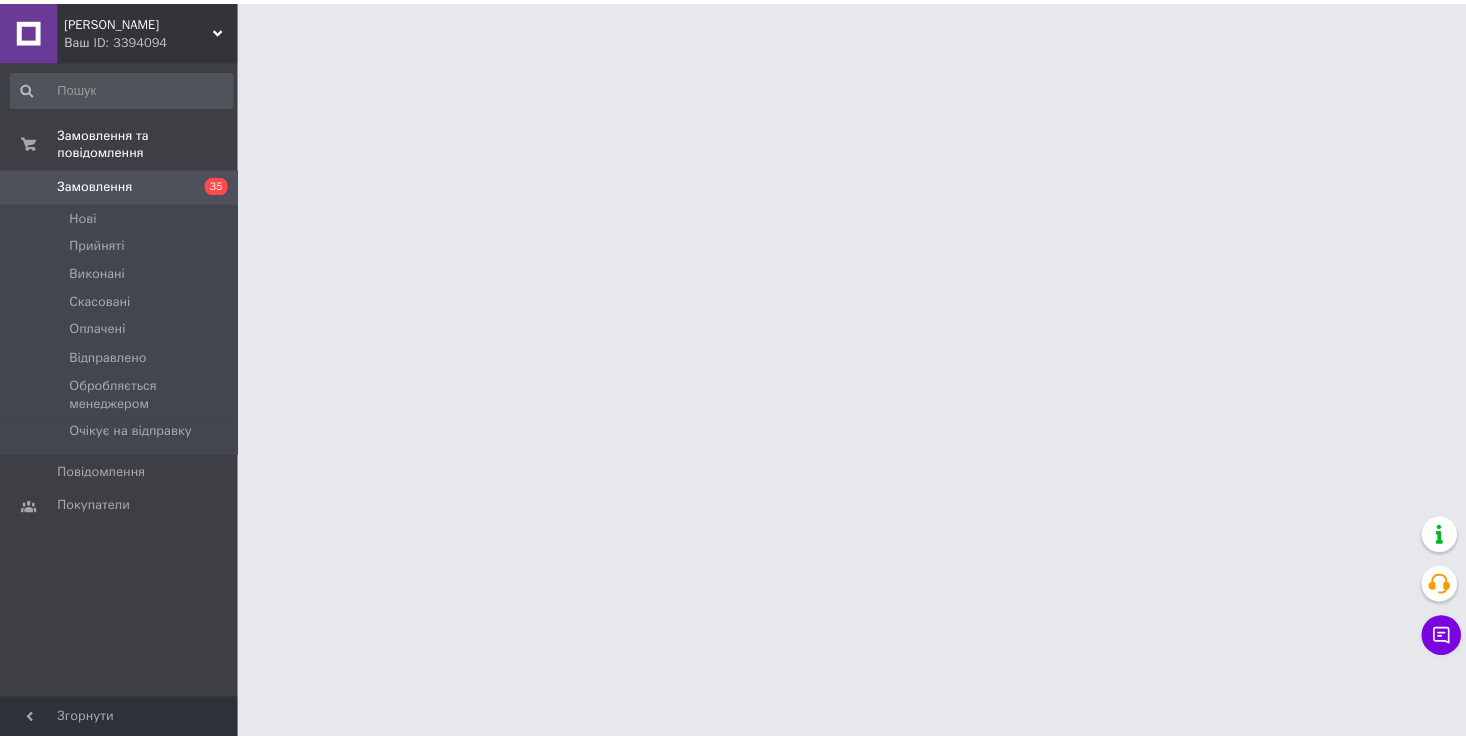 scroll, scrollTop: 0, scrollLeft: 0, axis: both 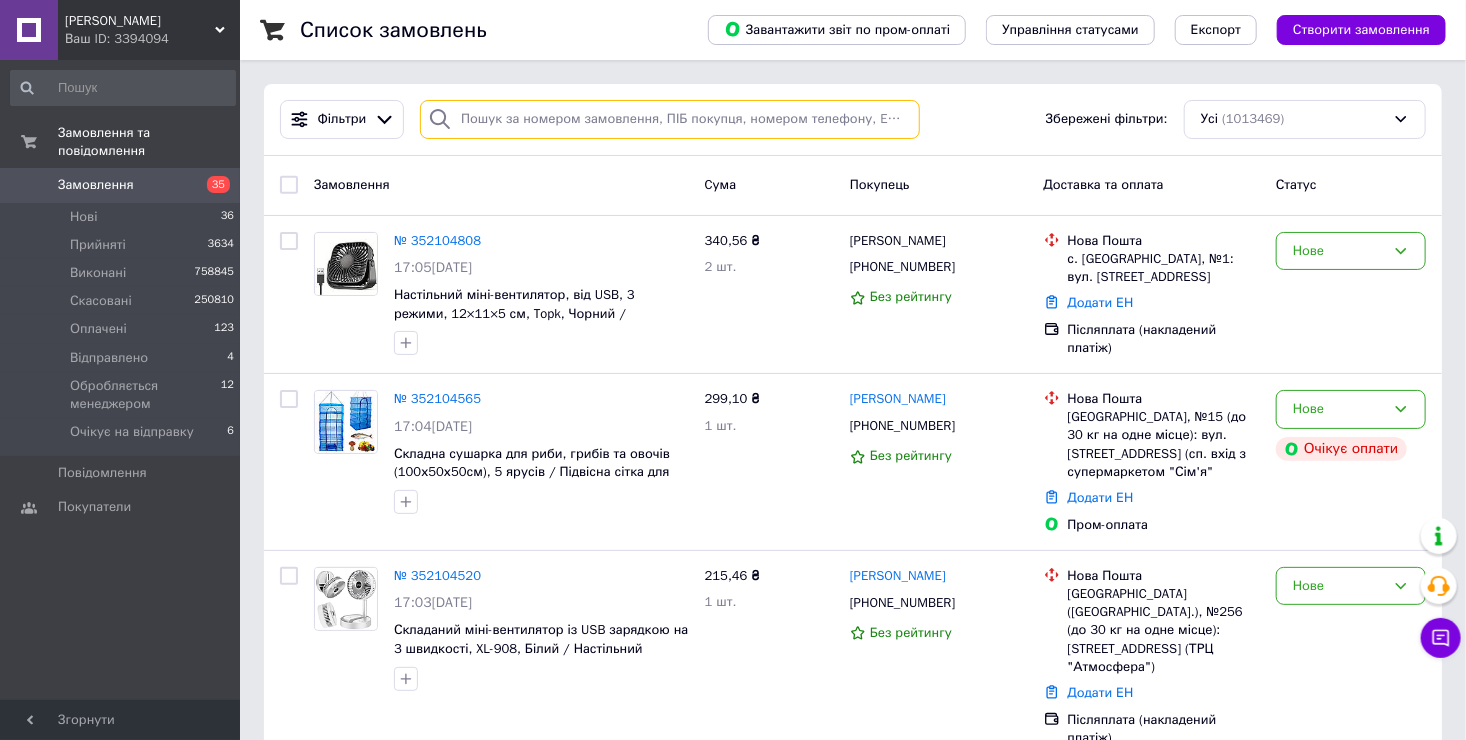 click at bounding box center (670, 119) 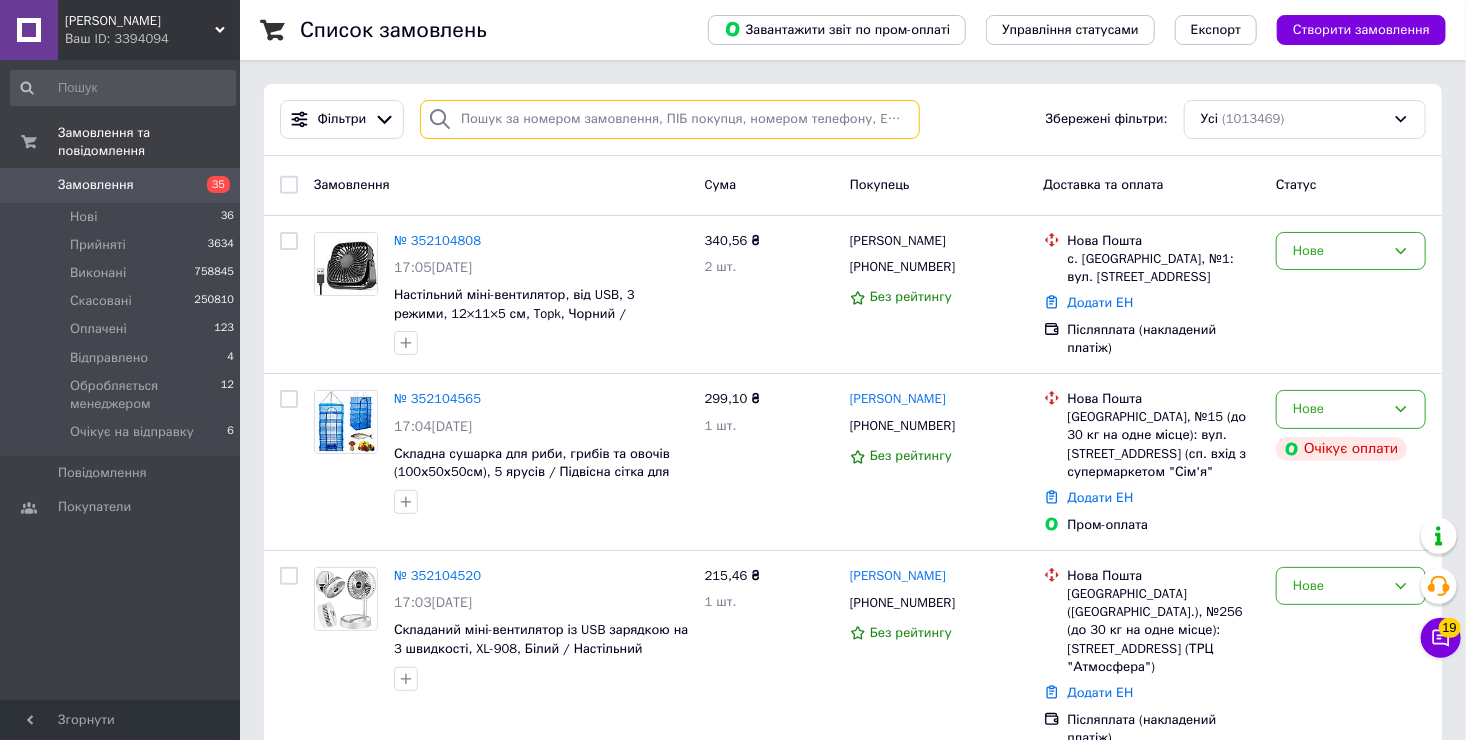 paste on "352092400" 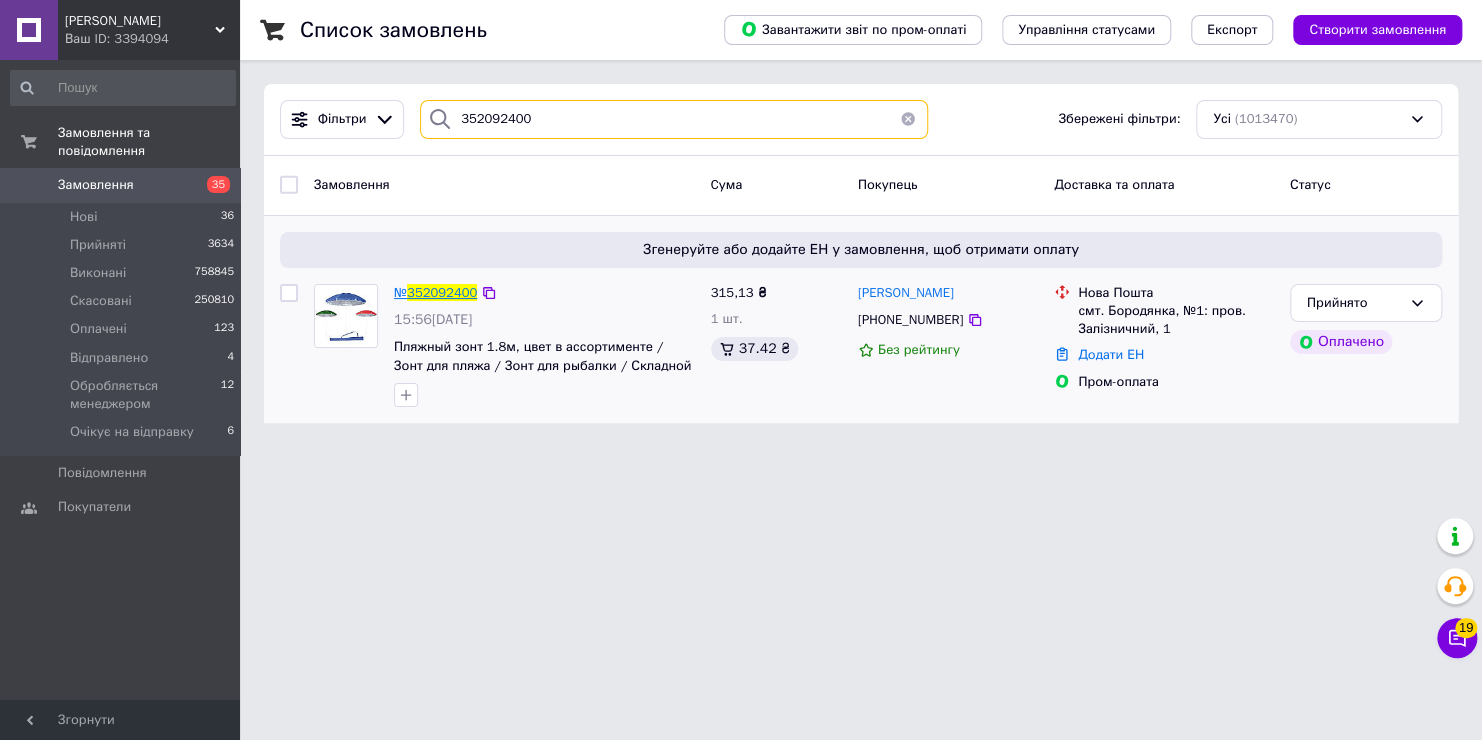 type on "352092400" 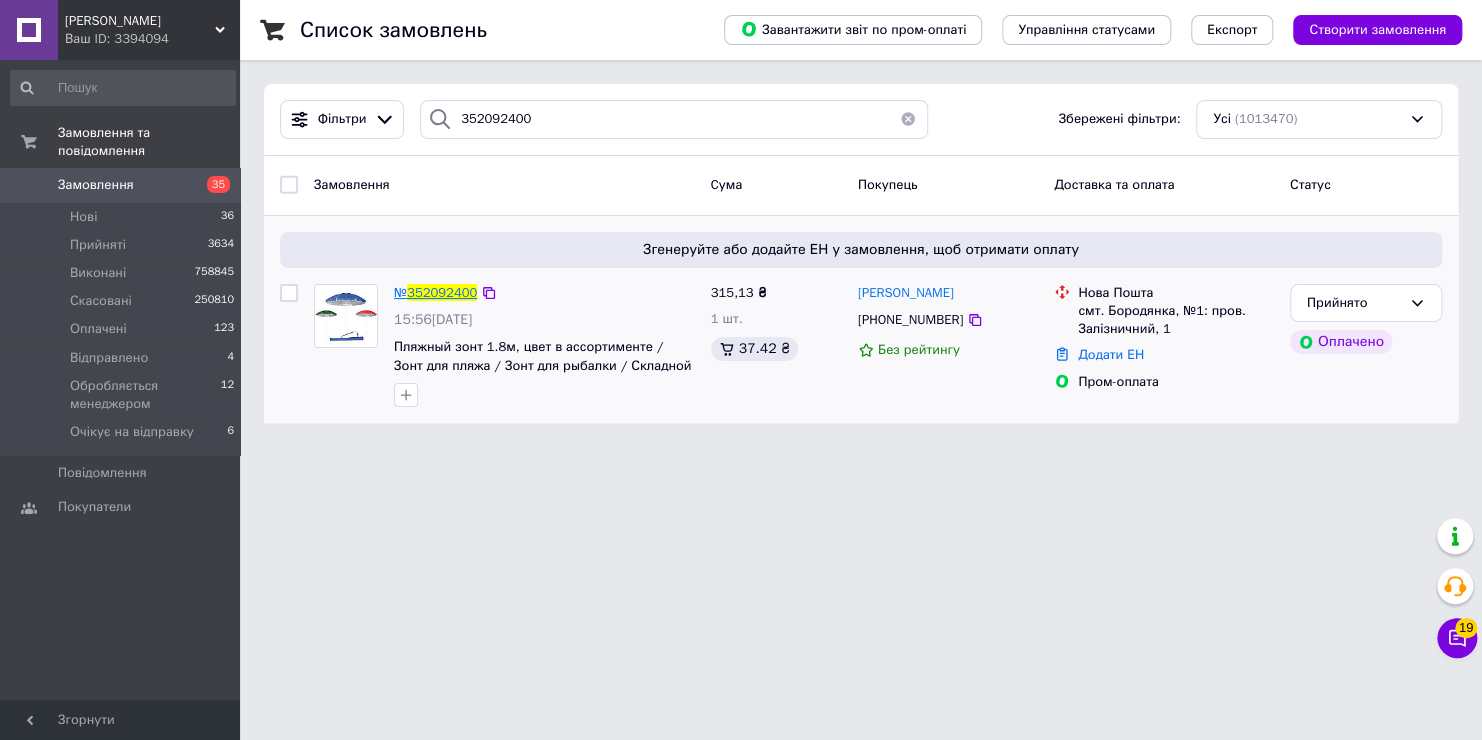 click on "352092400" at bounding box center (442, 292) 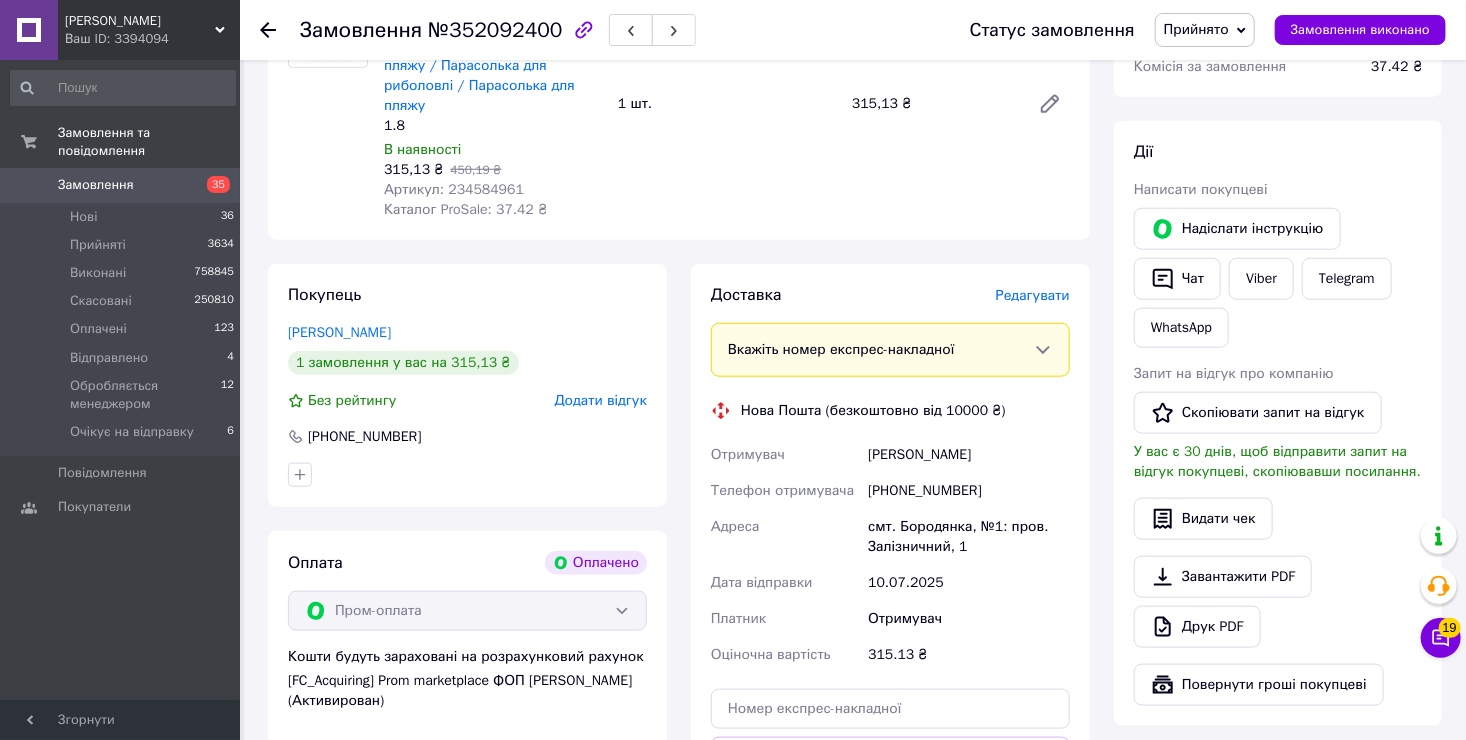 scroll, scrollTop: 1100, scrollLeft: 0, axis: vertical 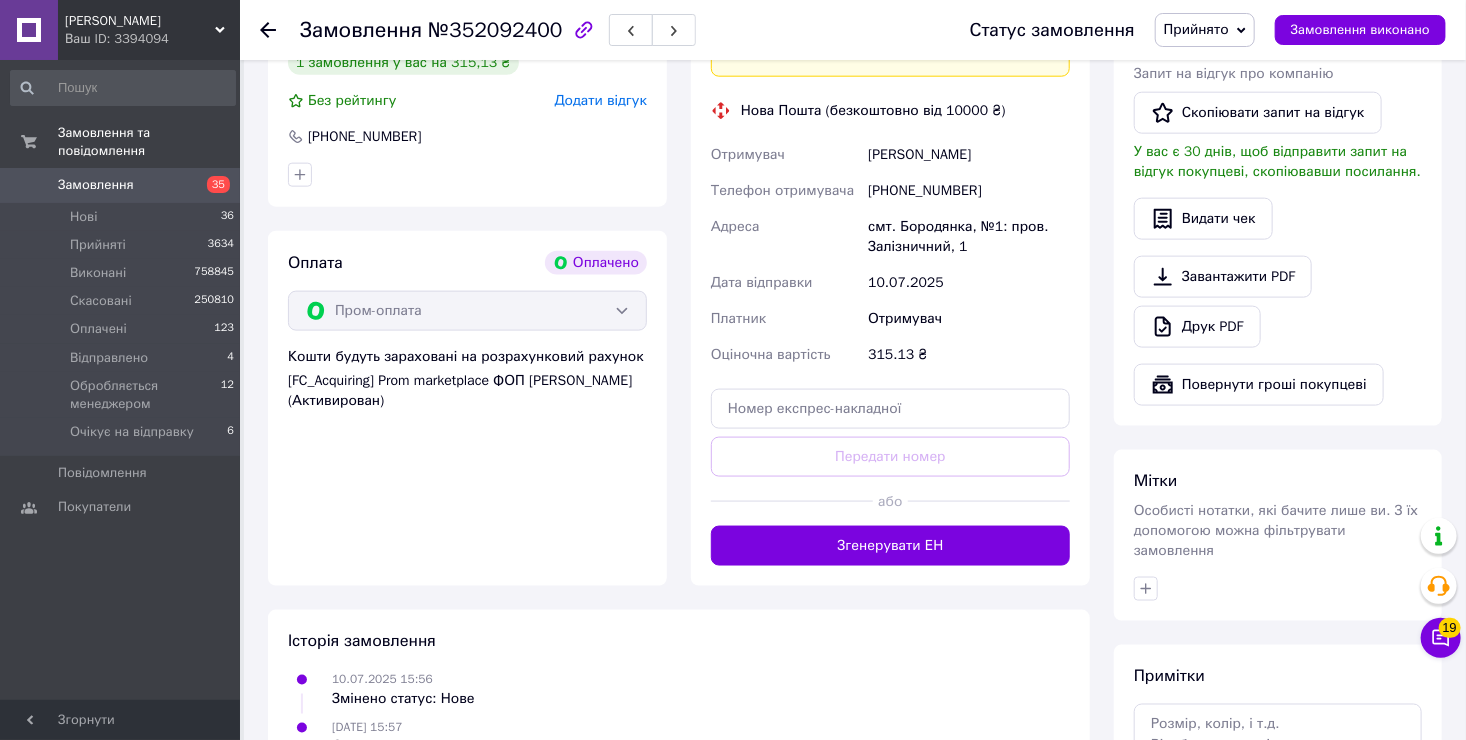 click on "Згенерувати ЕН" at bounding box center [890, 546] 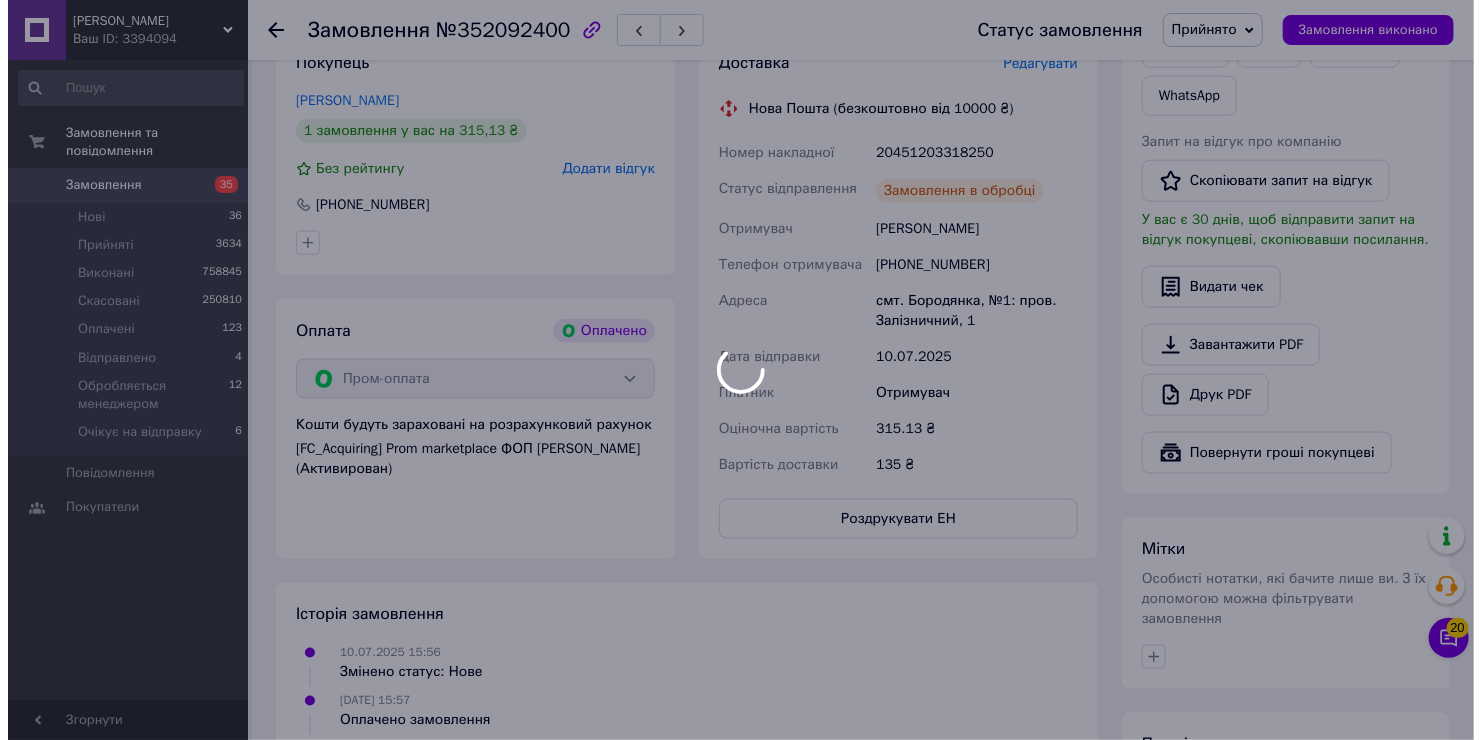 scroll, scrollTop: 1000, scrollLeft: 0, axis: vertical 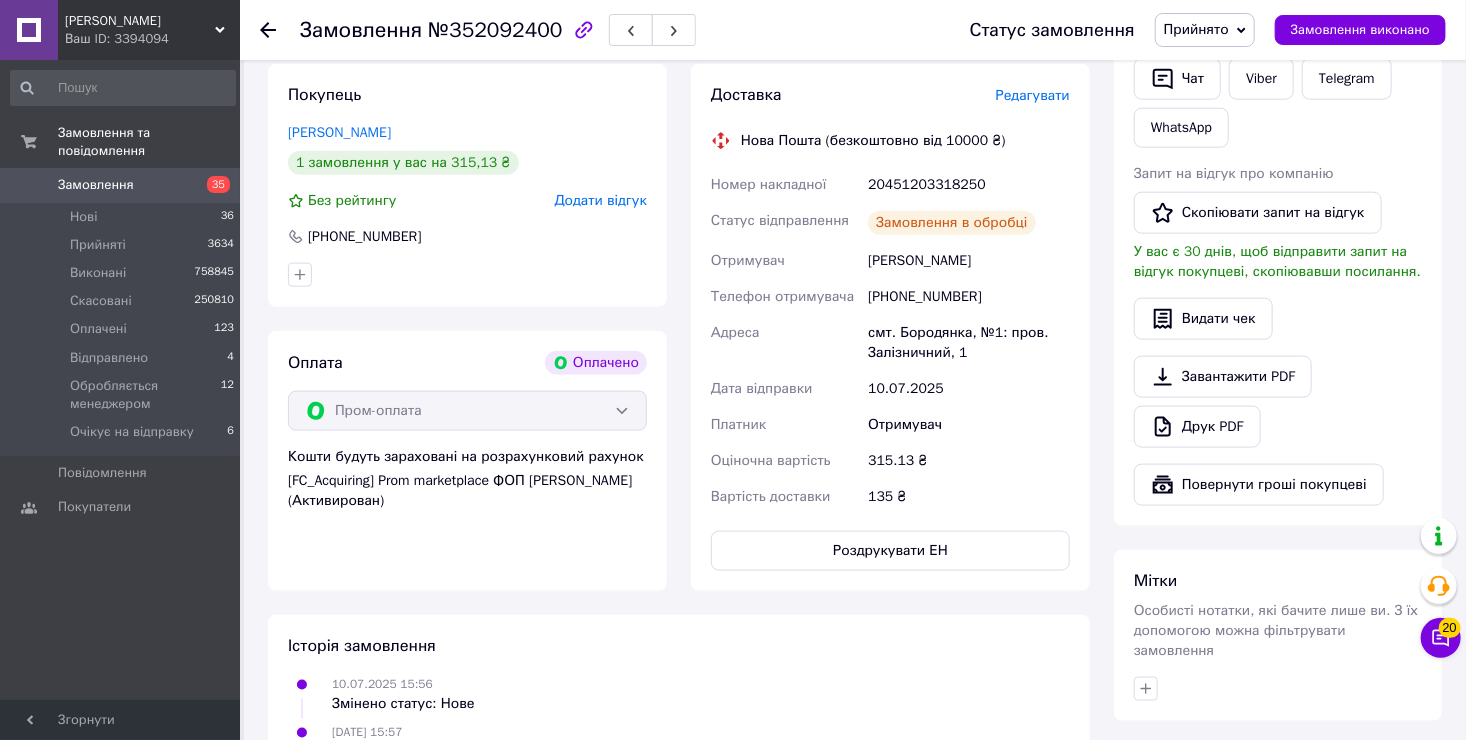 click on "Редагувати" at bounding box center (1033, 95) 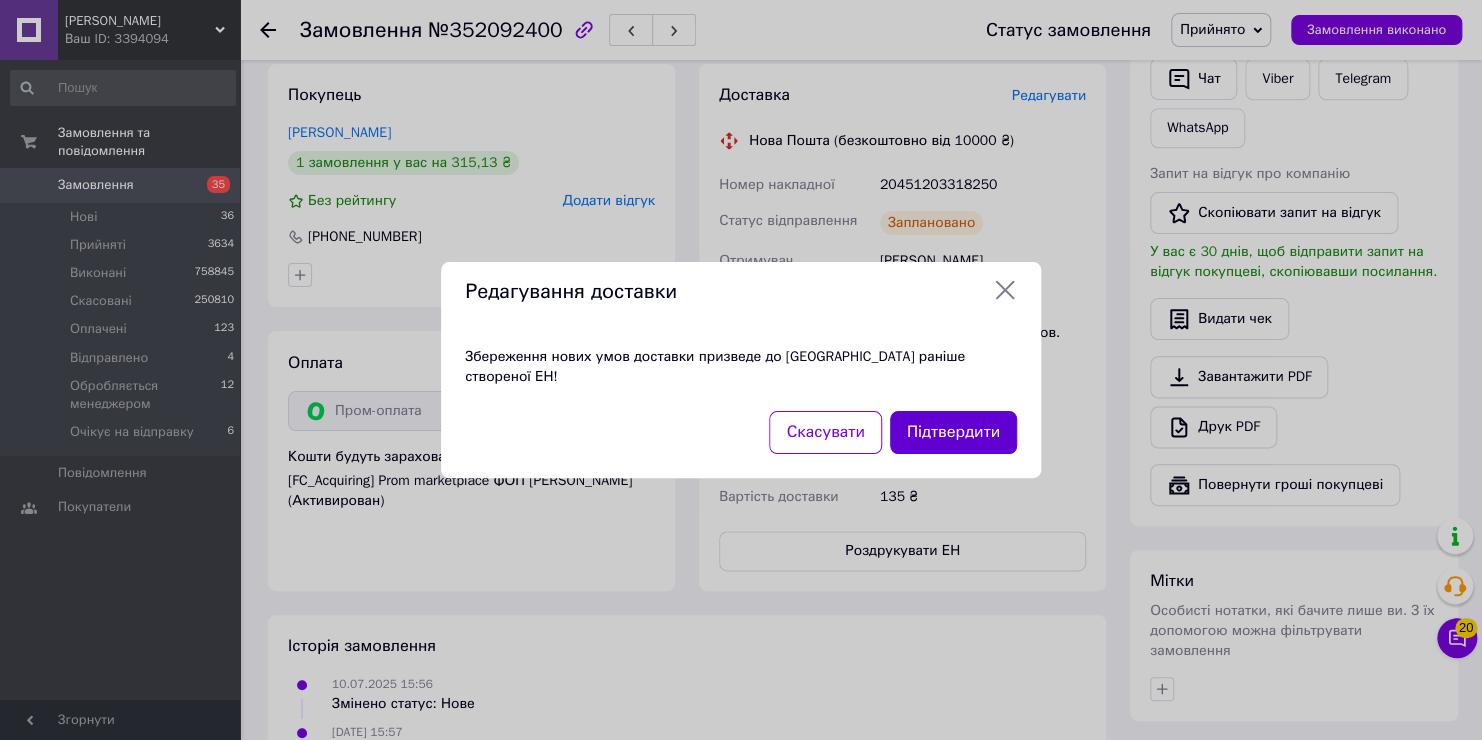 click on "Підтвердити" at bounding box center [953, 432] 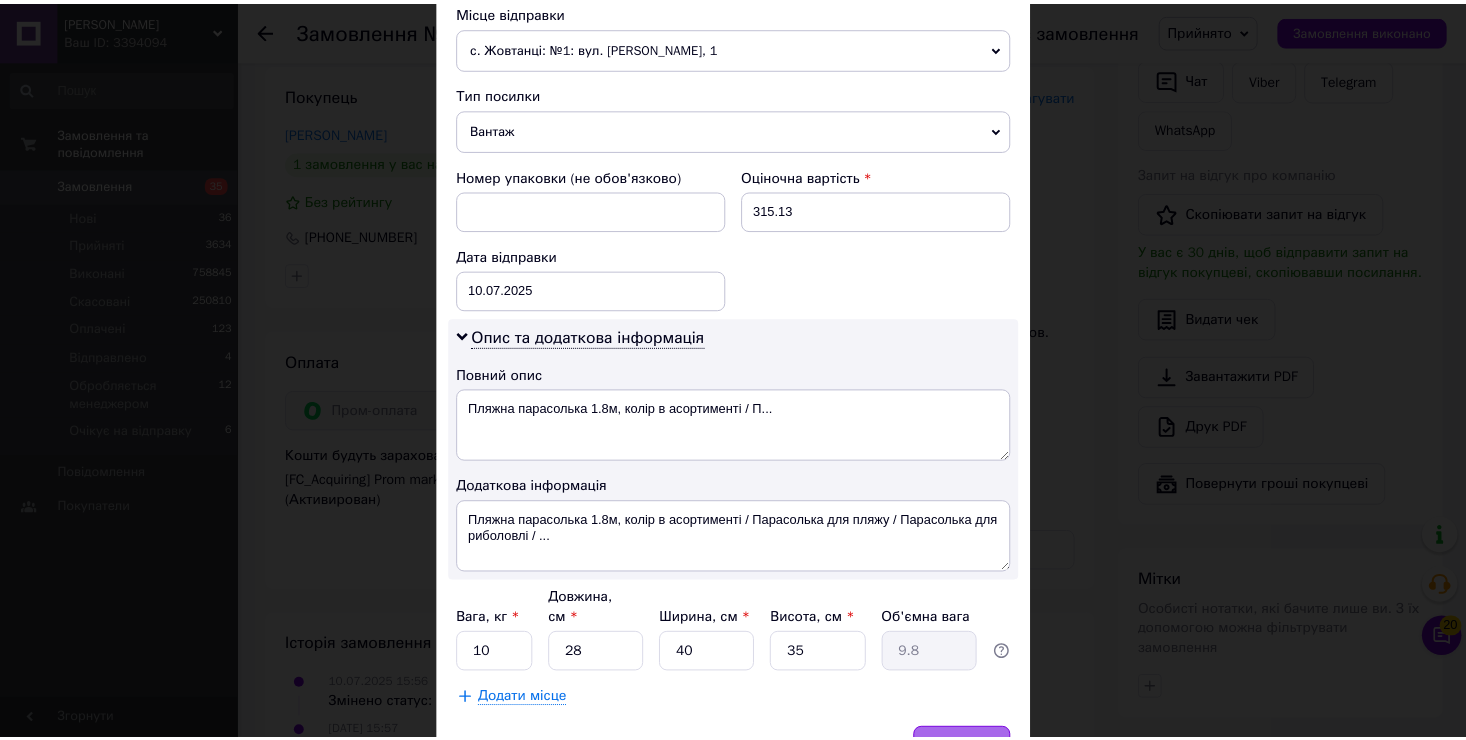 scroll, scrollTop: 800, scrollLeft: 0, axis: vertical 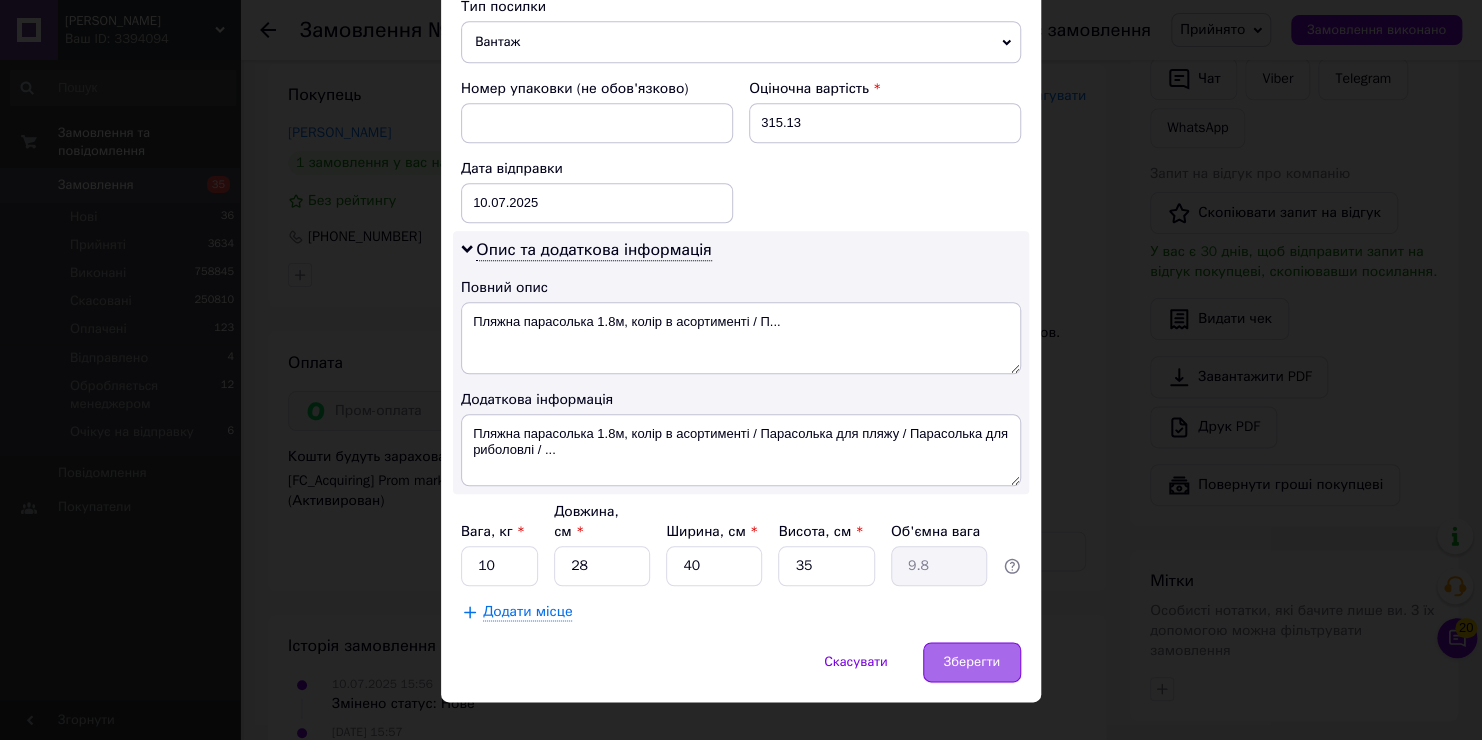 click on "Зберегти" at bounding box center (972, 662) 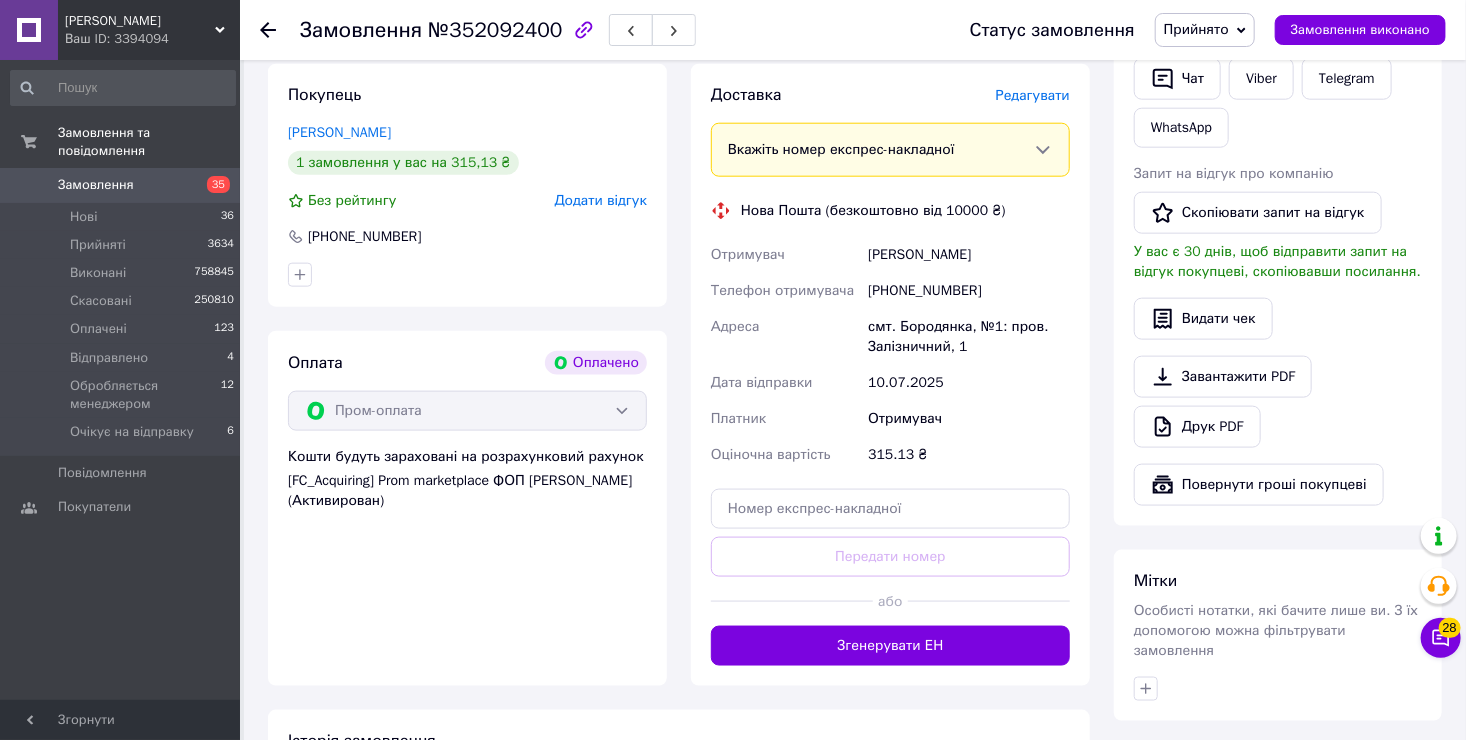 click on "Ваш ID: 3394094" at bounding box center [152, 39] 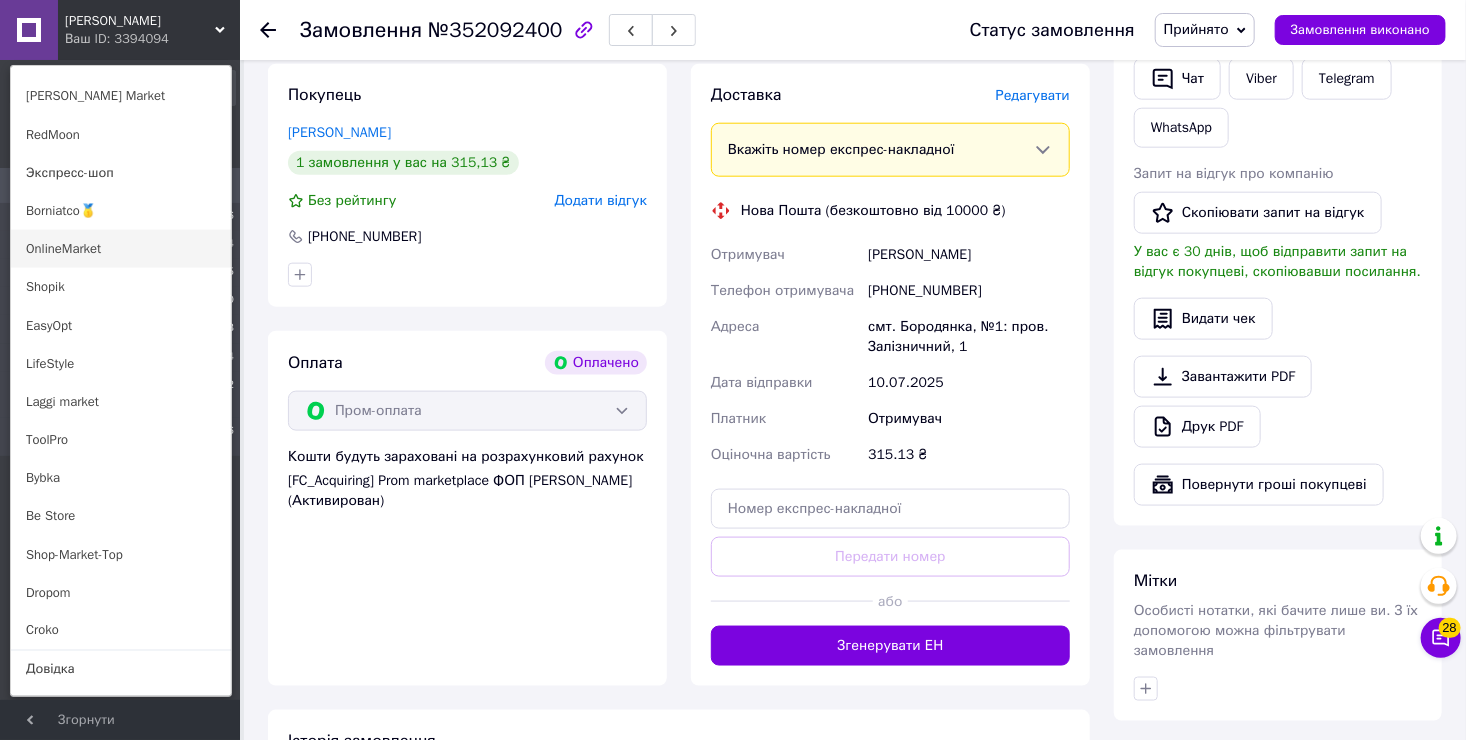 scroll, scrollTop: 1299, scrollLeft: 0, axis: vertical 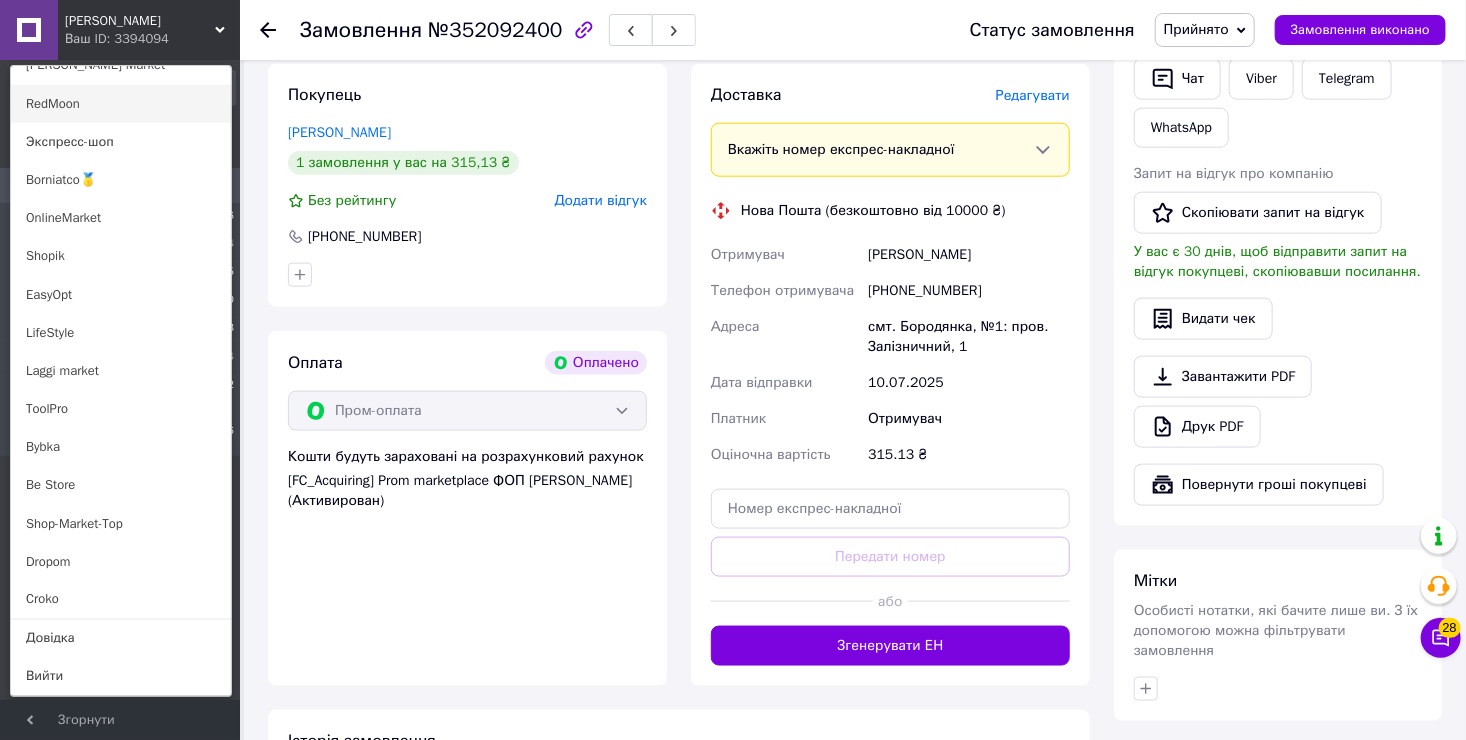 click on "RedMoon" at bounding box center (121, 104) 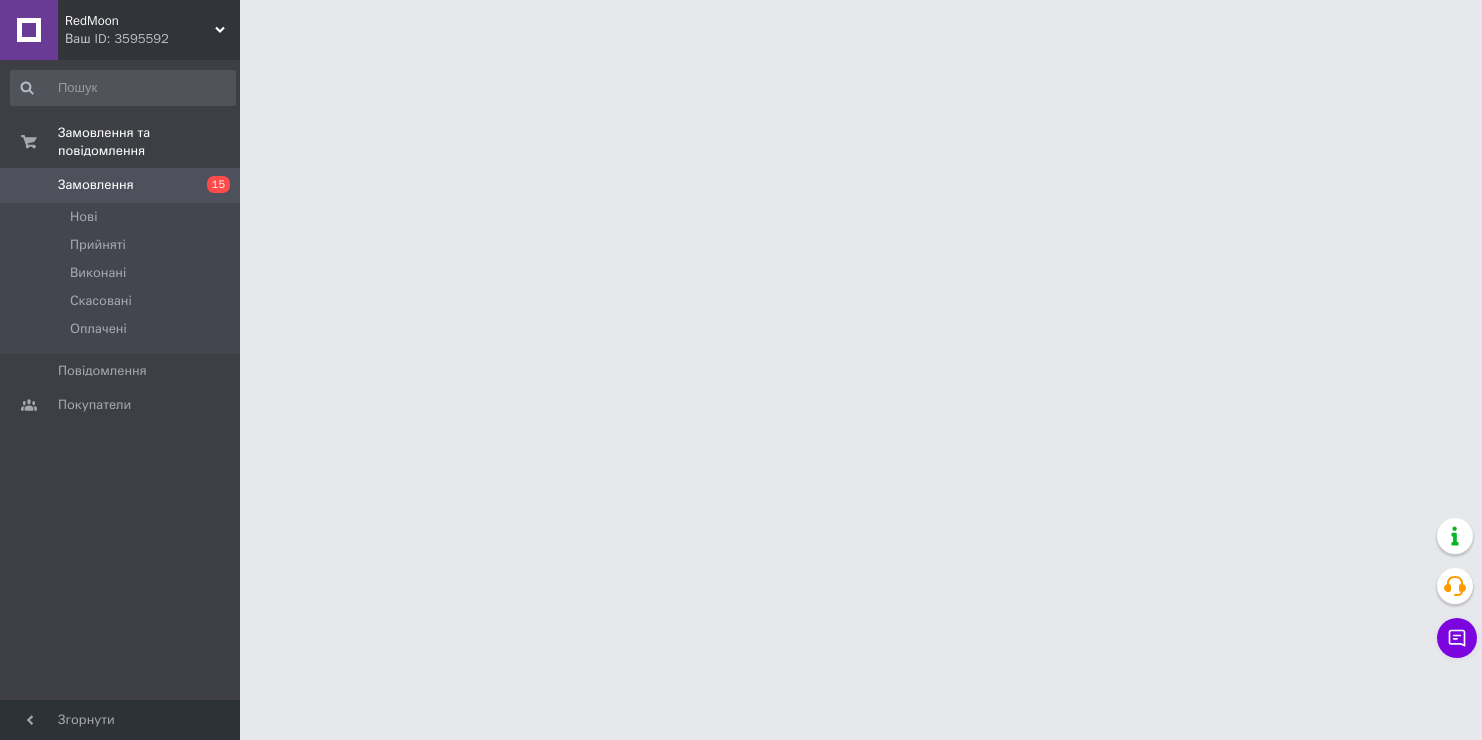 scroll, scrollTop: 0, scrollLeft: 0, axis: both 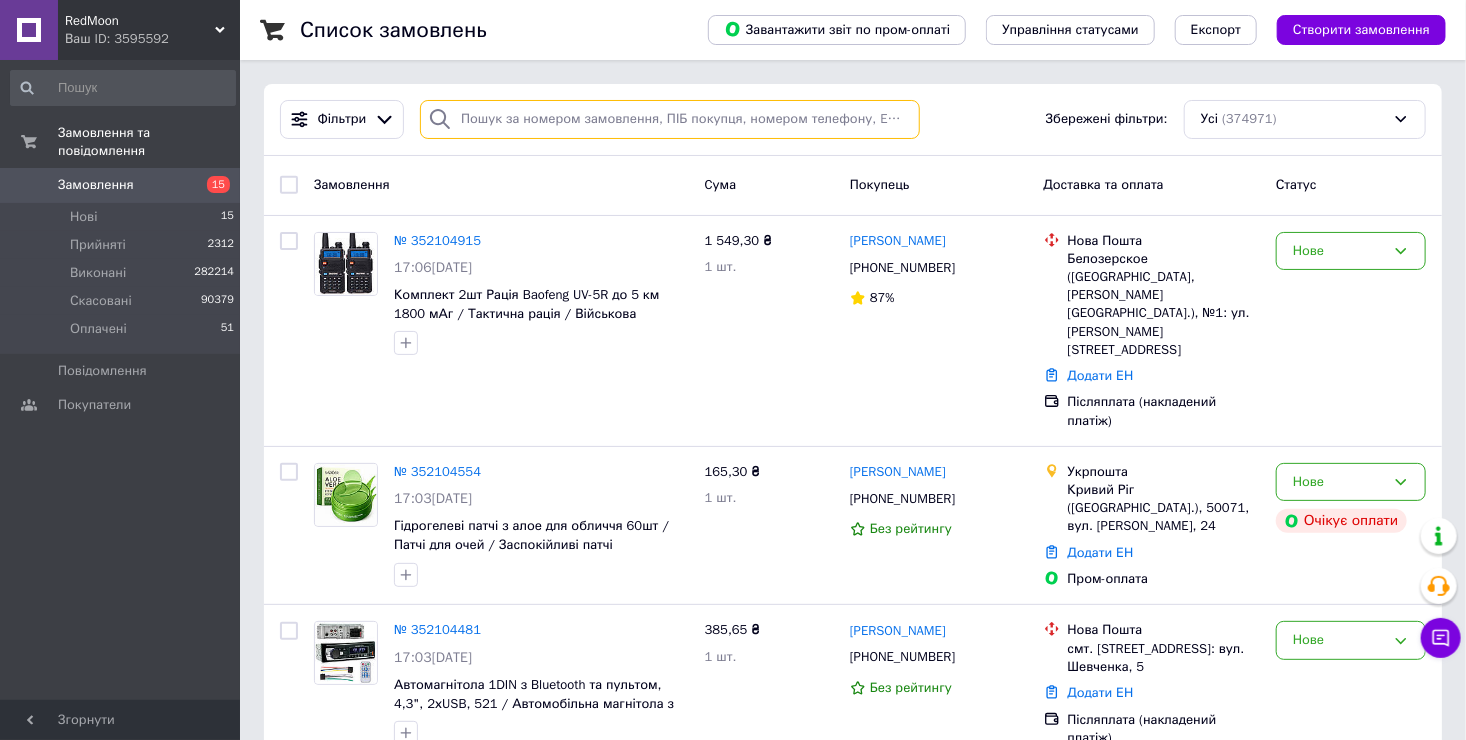 click at bounding box center (670, 119) 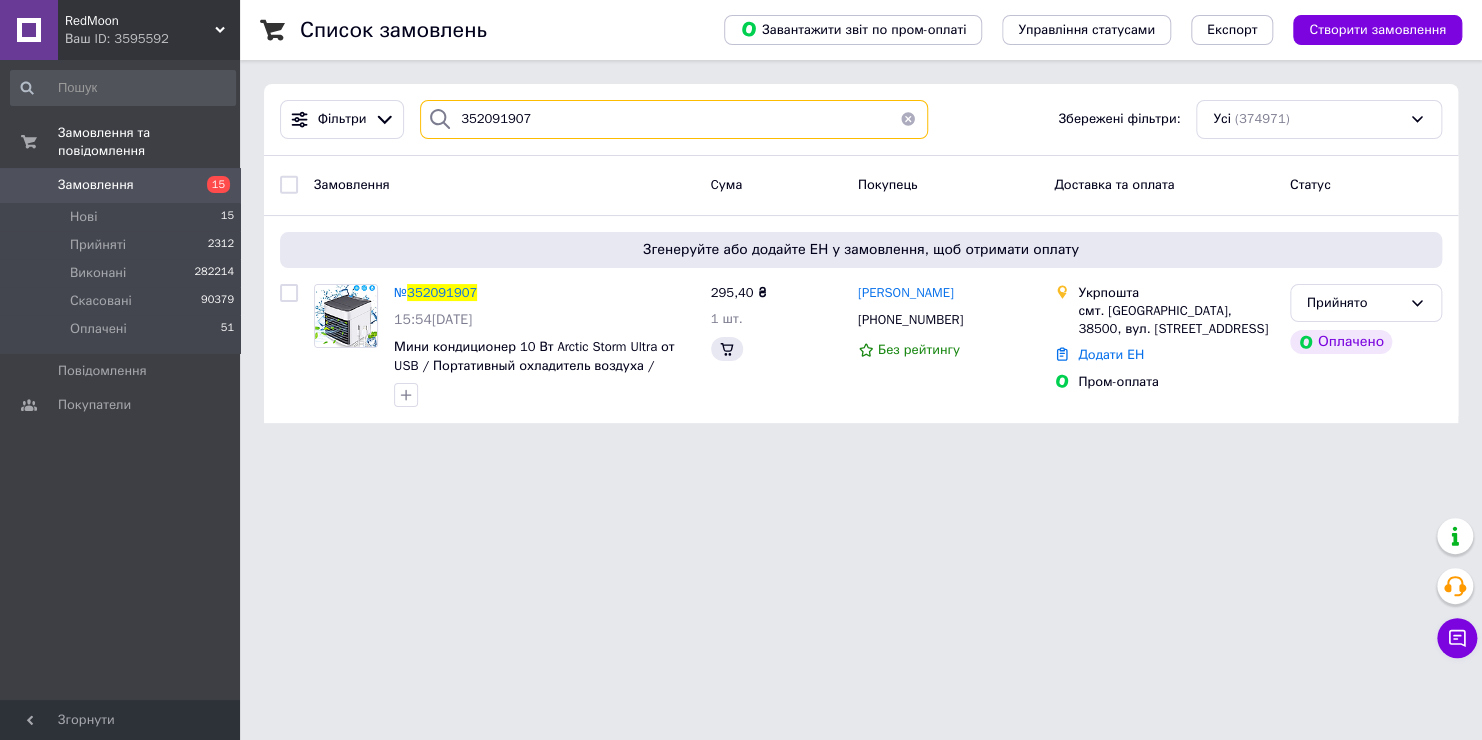 type on "352091907" 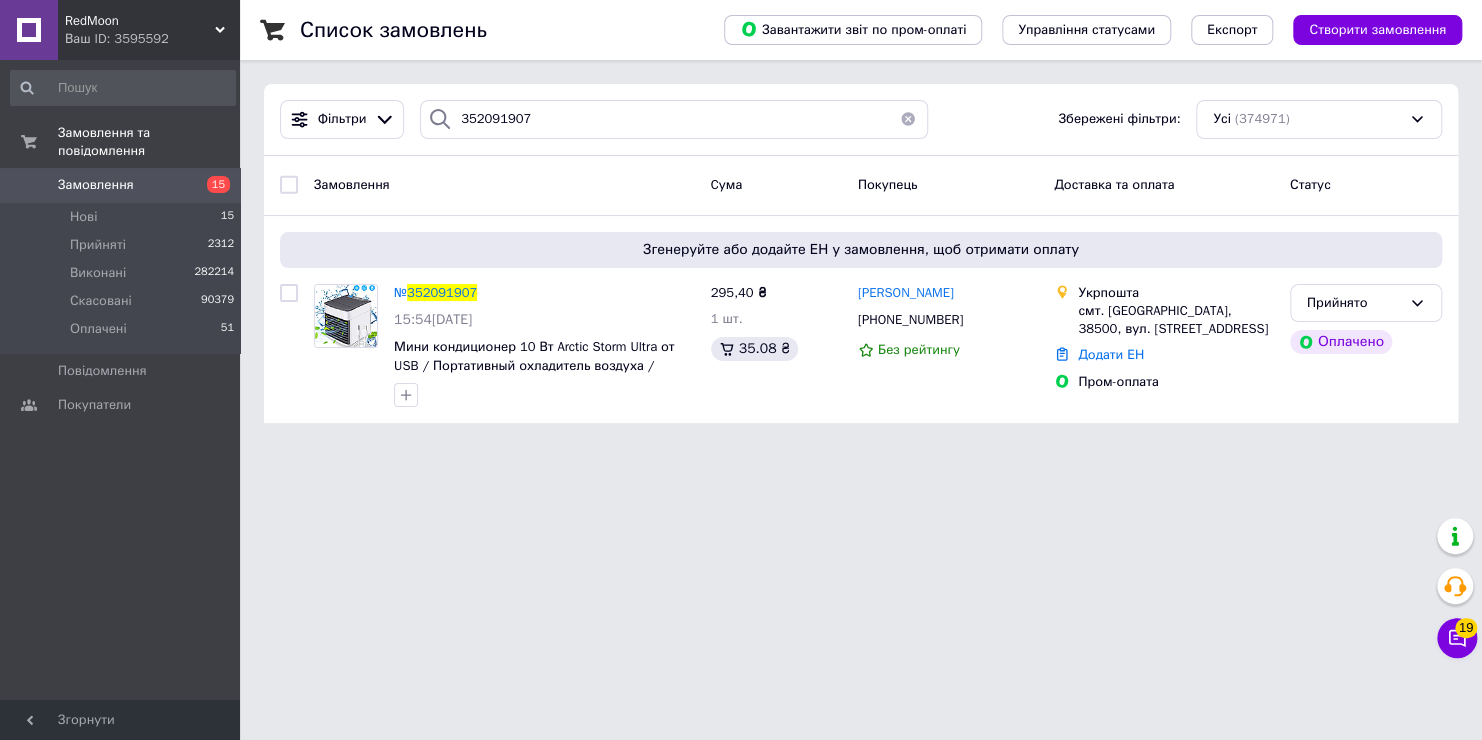 click on "Ваш ID: 3595592" at bounding box center [152, 39] 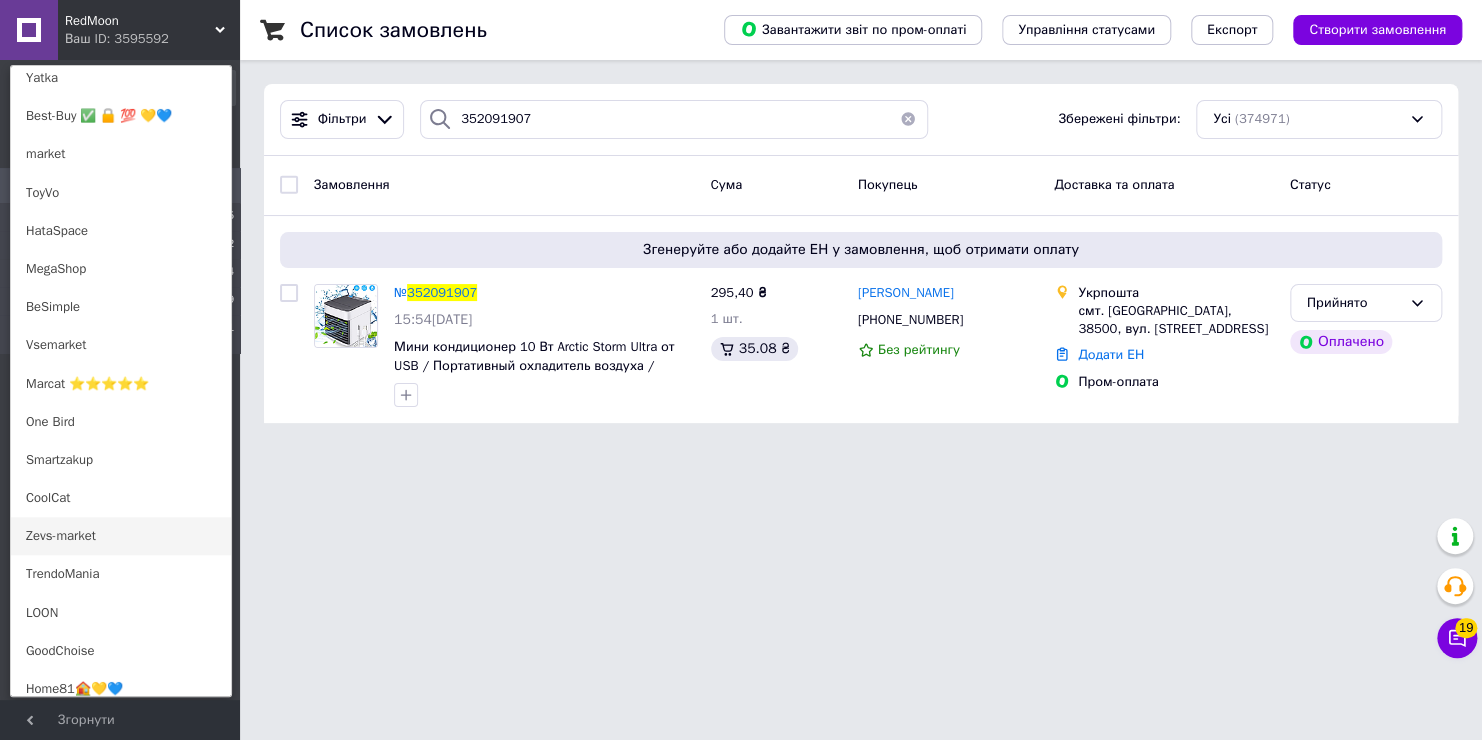 scroll, scrollTop: 799, scrollLeft: 0, axis: vertical 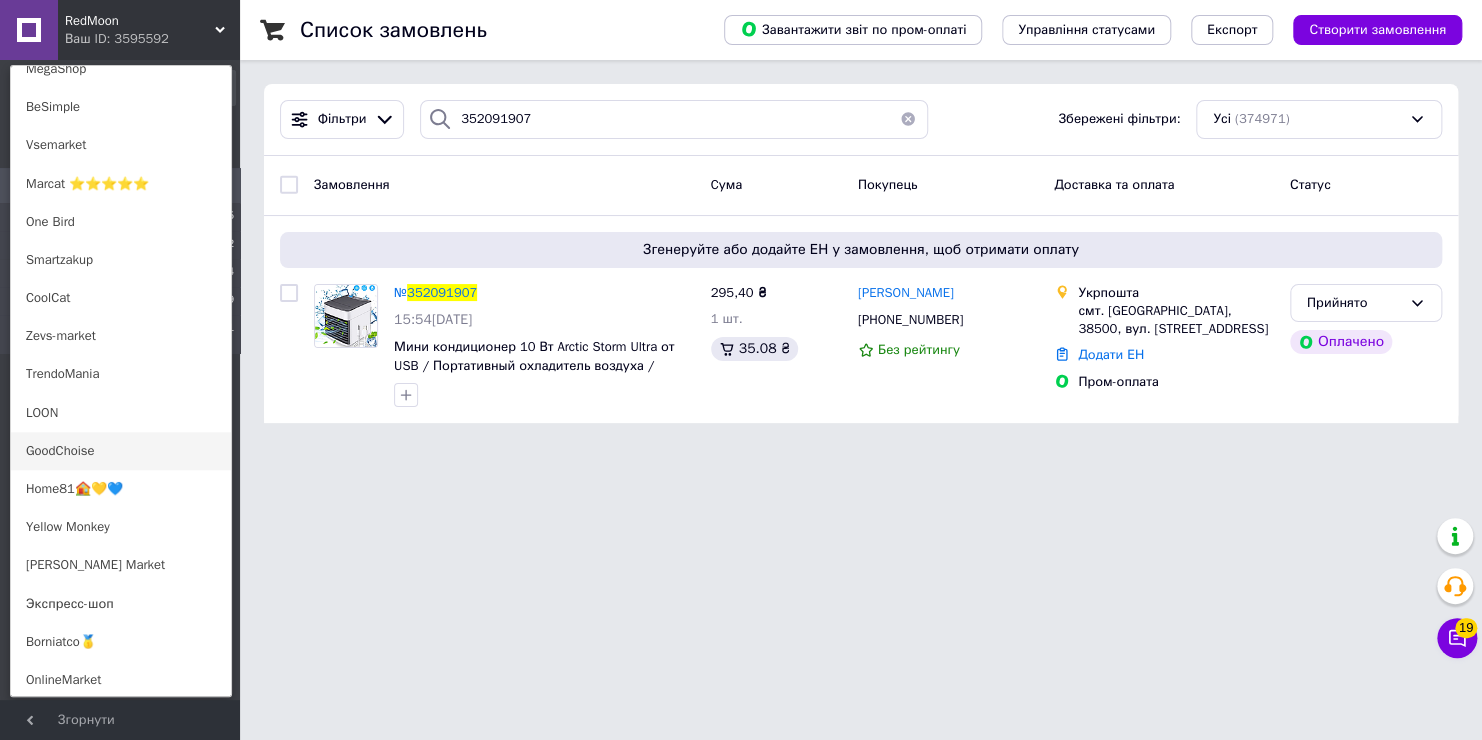click on "GoodChoise" at bounding box center (121, 451) 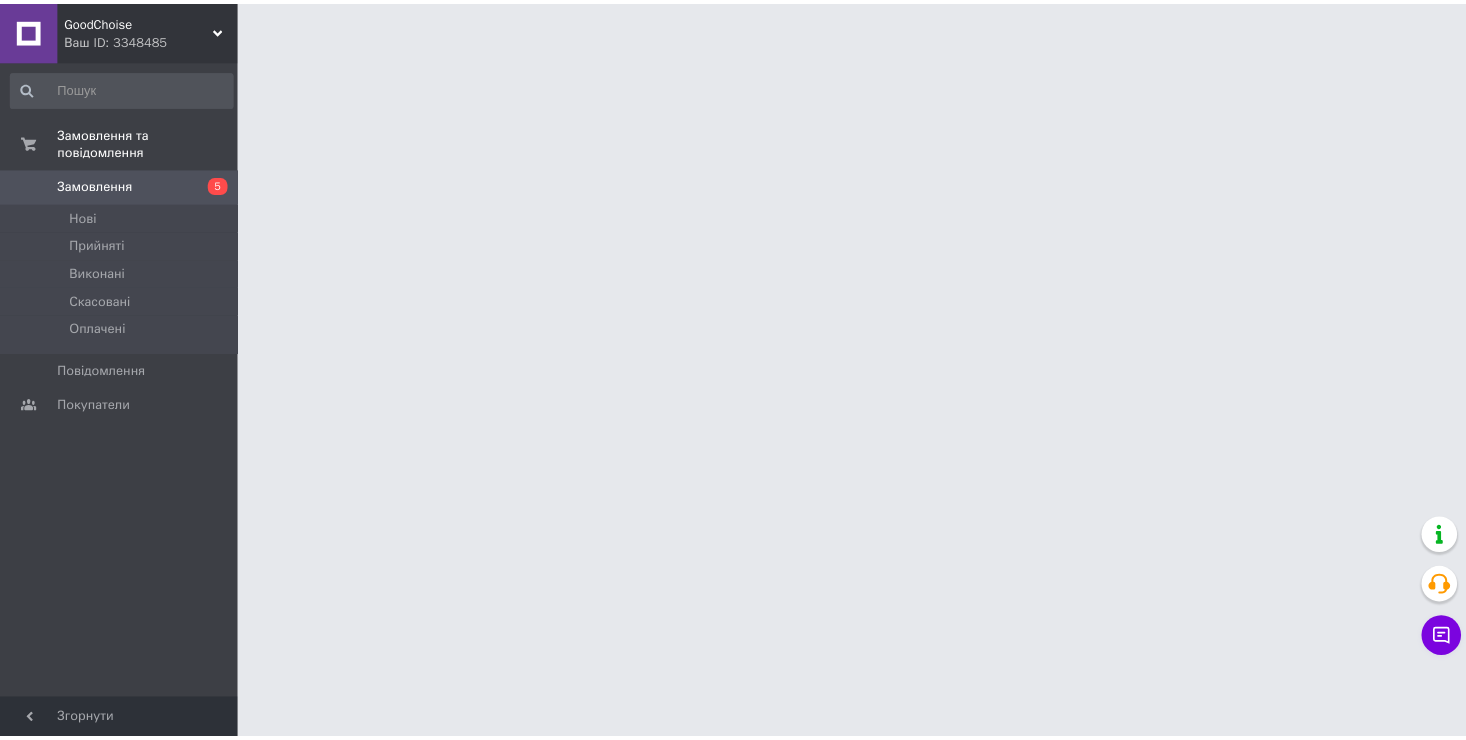 scroll, scrollTop: 0, scrollLeft: 0, axis: both 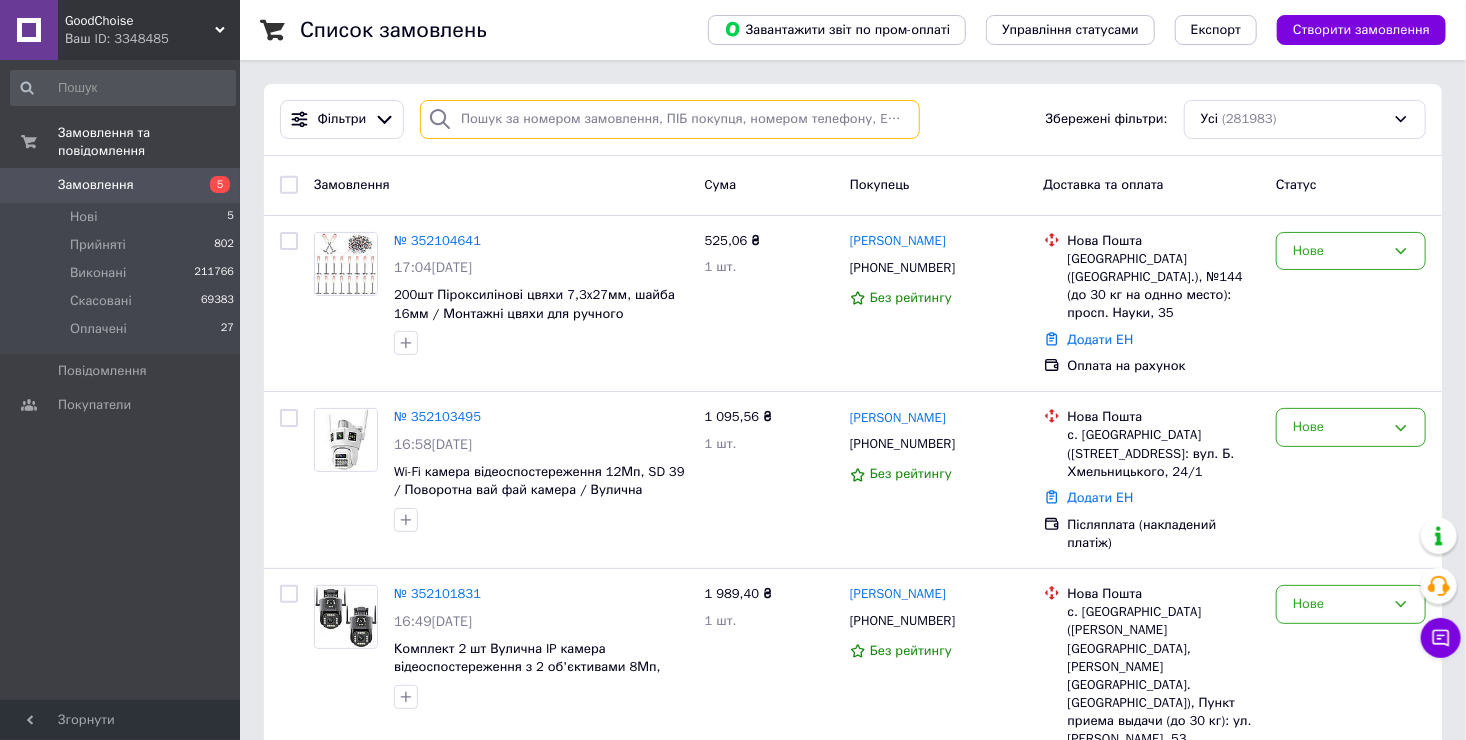 click at bounding box center [670, 119] 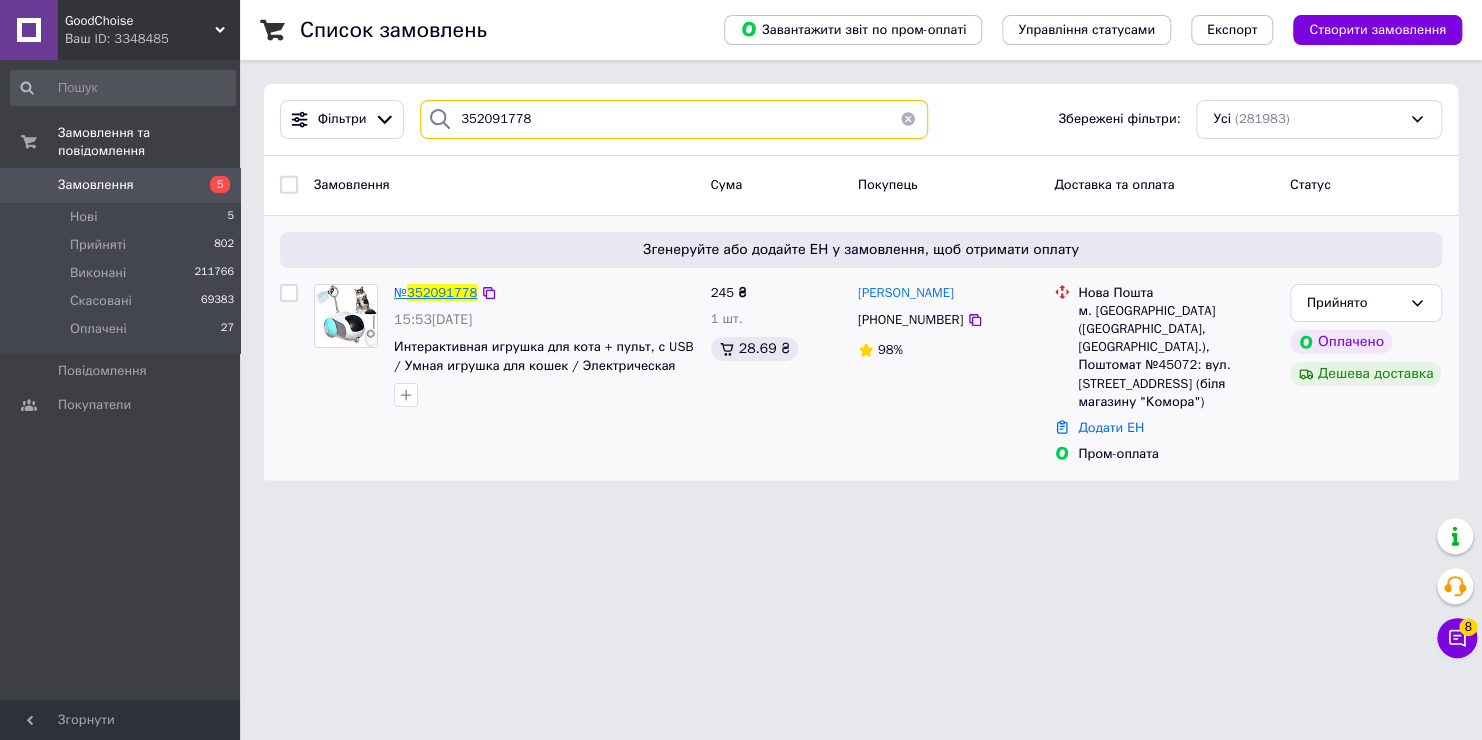 type on "352091778" 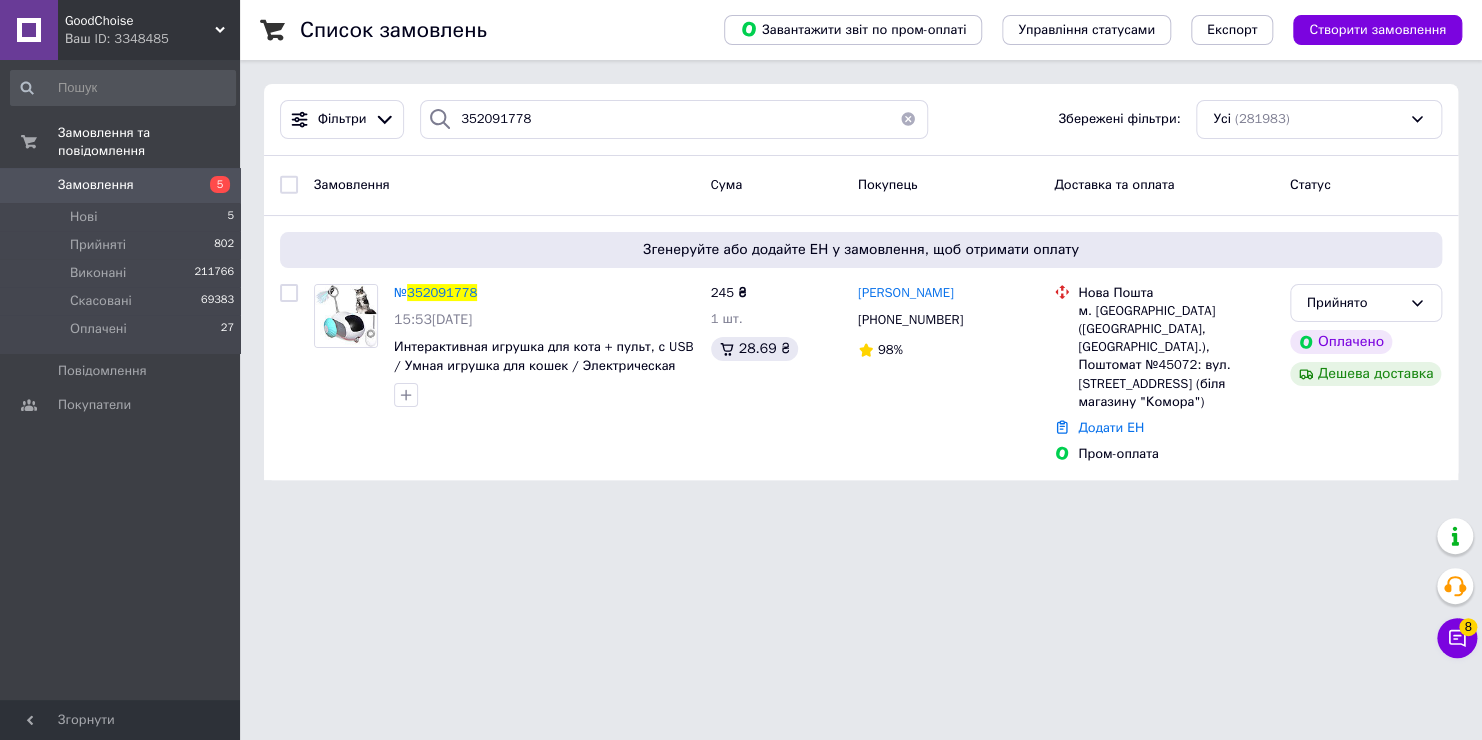 click on "352091778" at bounding box center [442, 292] 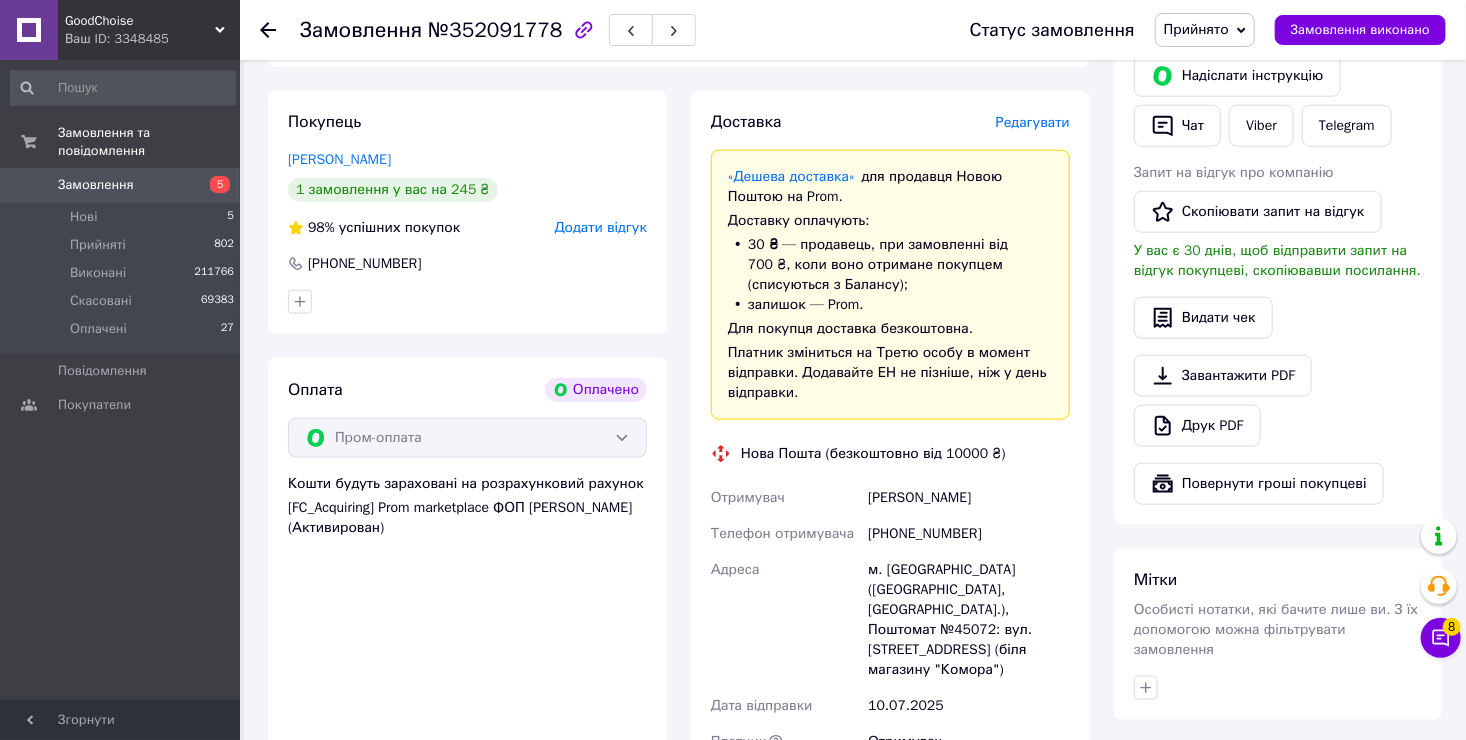 scroll, scrollTop: 1200, scrollLeft: 0, axis: vertical 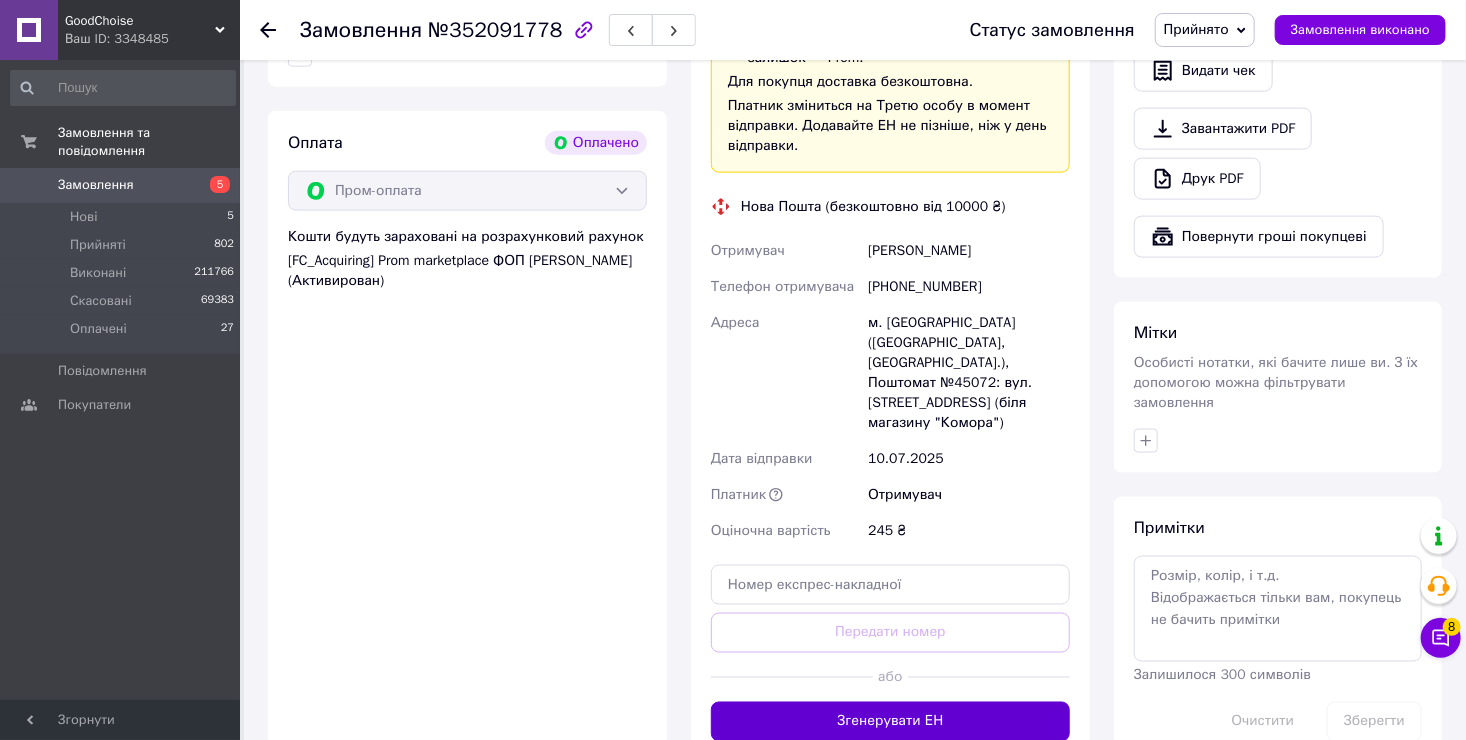 click on "Згенерувати ЕН" at bounding box center [890, 722] 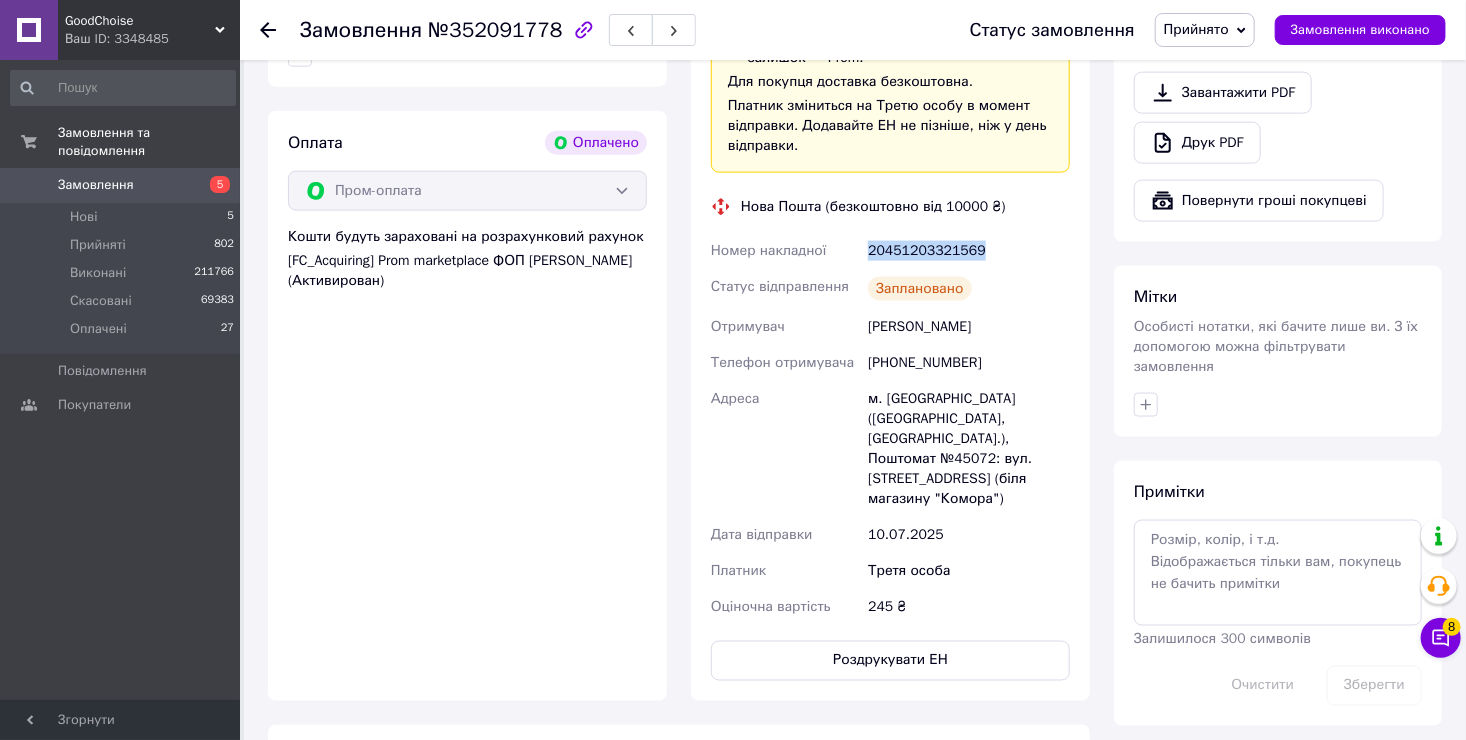 drag, startPoint x: 977, startPoint y: 253, endPoint x: 871, endPoint y: 248, distance: 106.11786 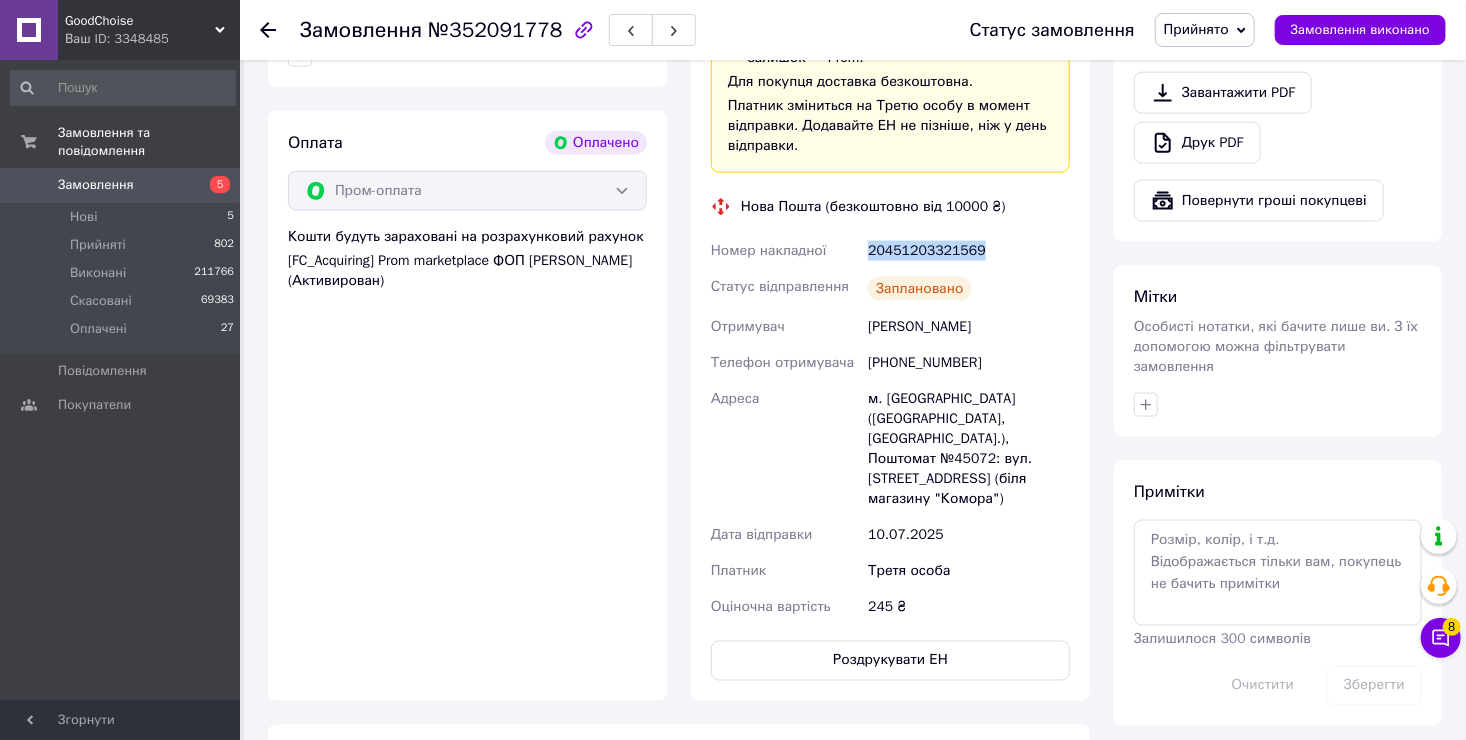 click on "20451203321569" at bounding box center (969, 251) 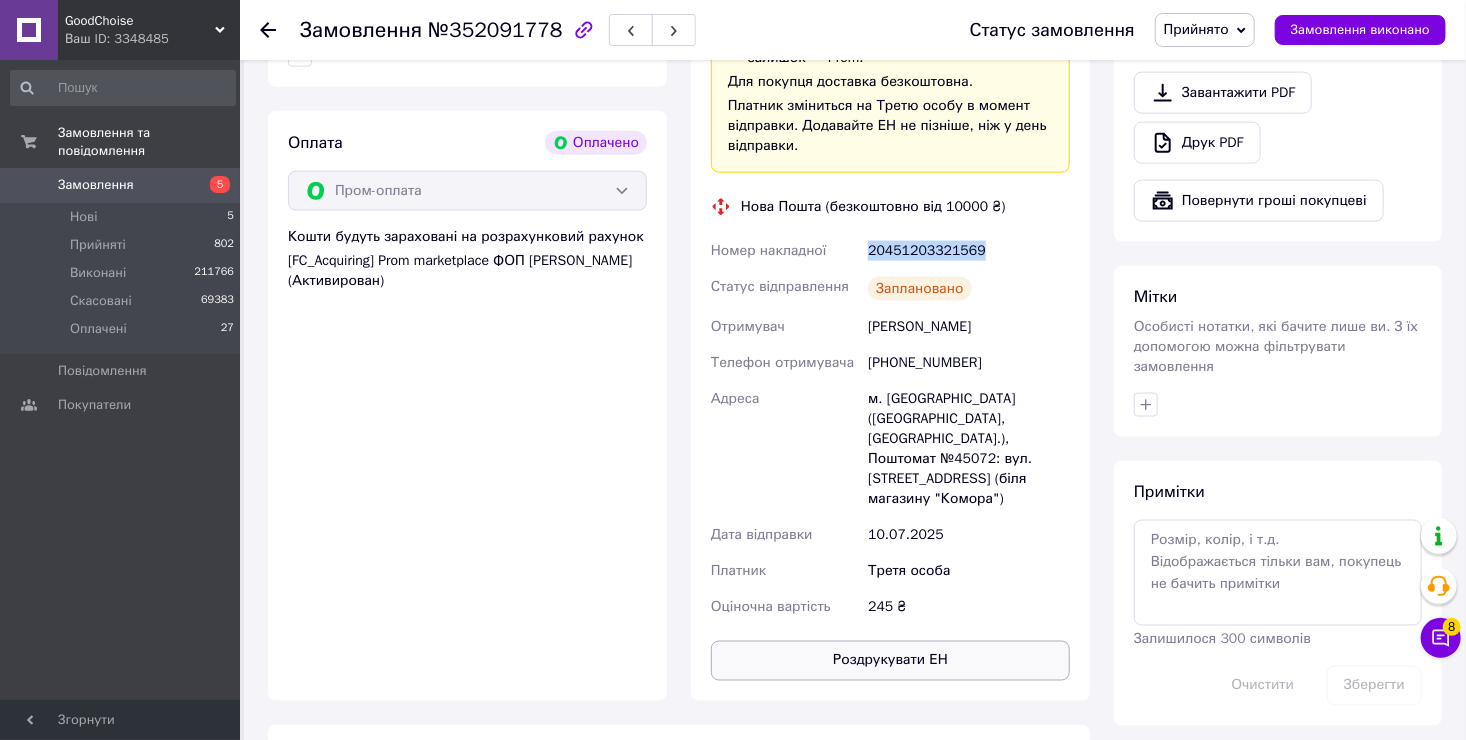 click on "Роздрукувати ЕН" at bounding box center [890, 661] 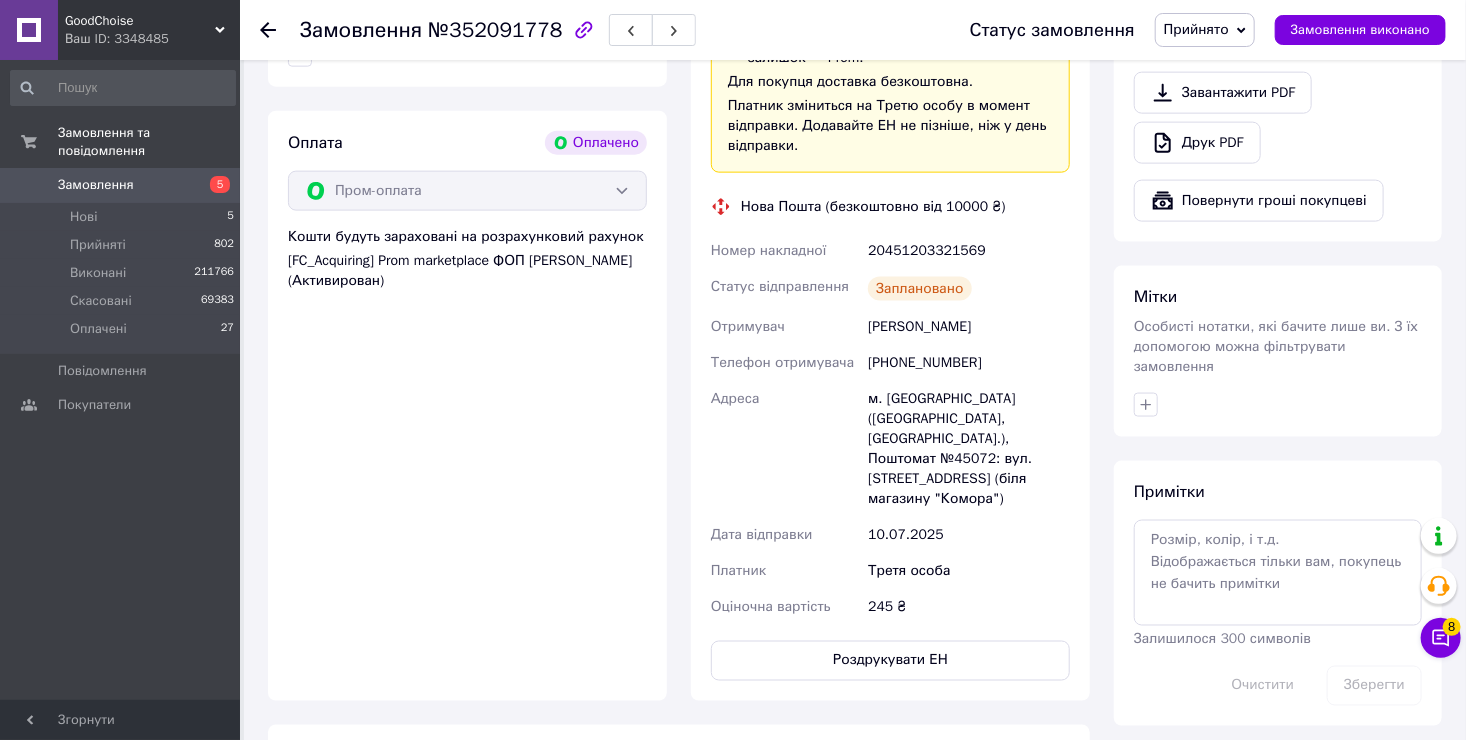 click on "Ваш ID: 3348485" at bounding box center [152, 39] 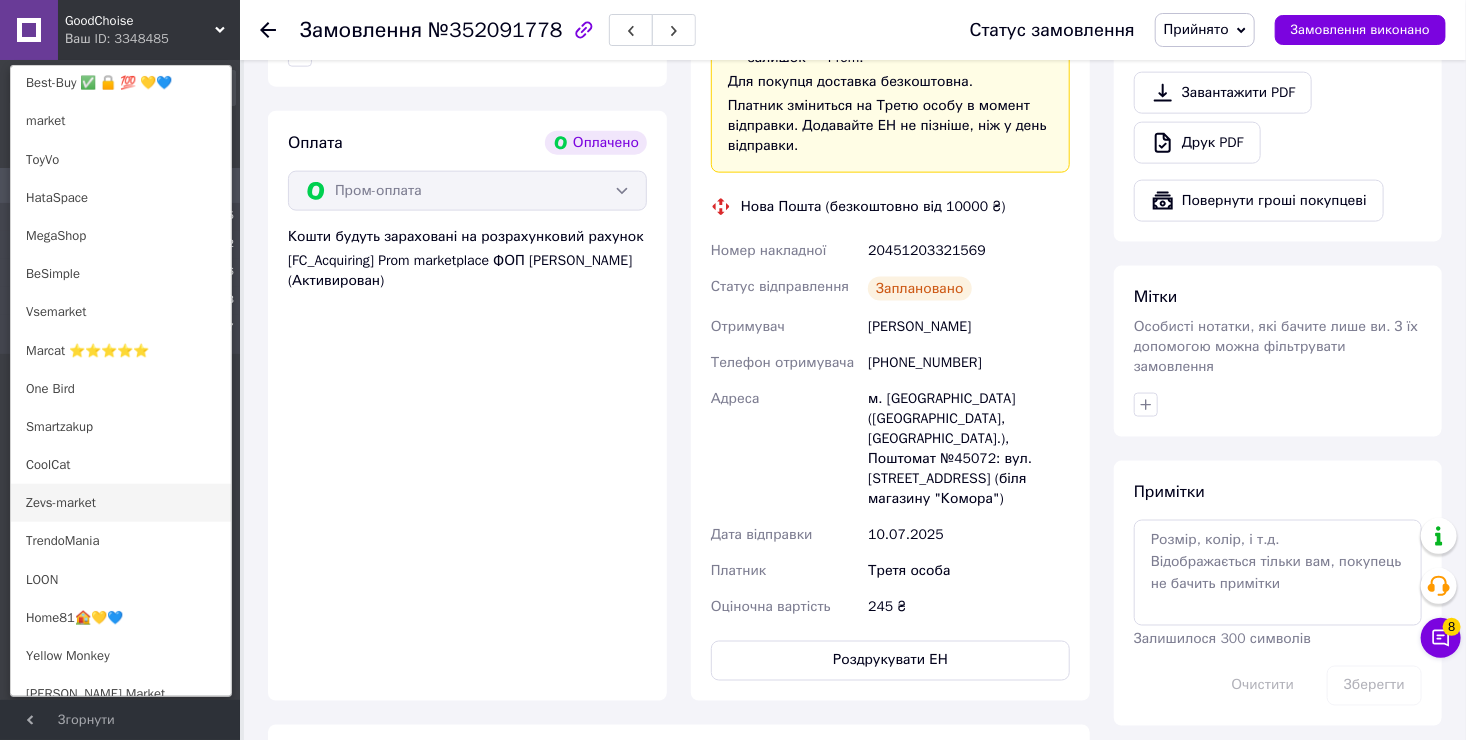 scroll, scrollTop: 600, scrollLeft: 0, axis: vertical 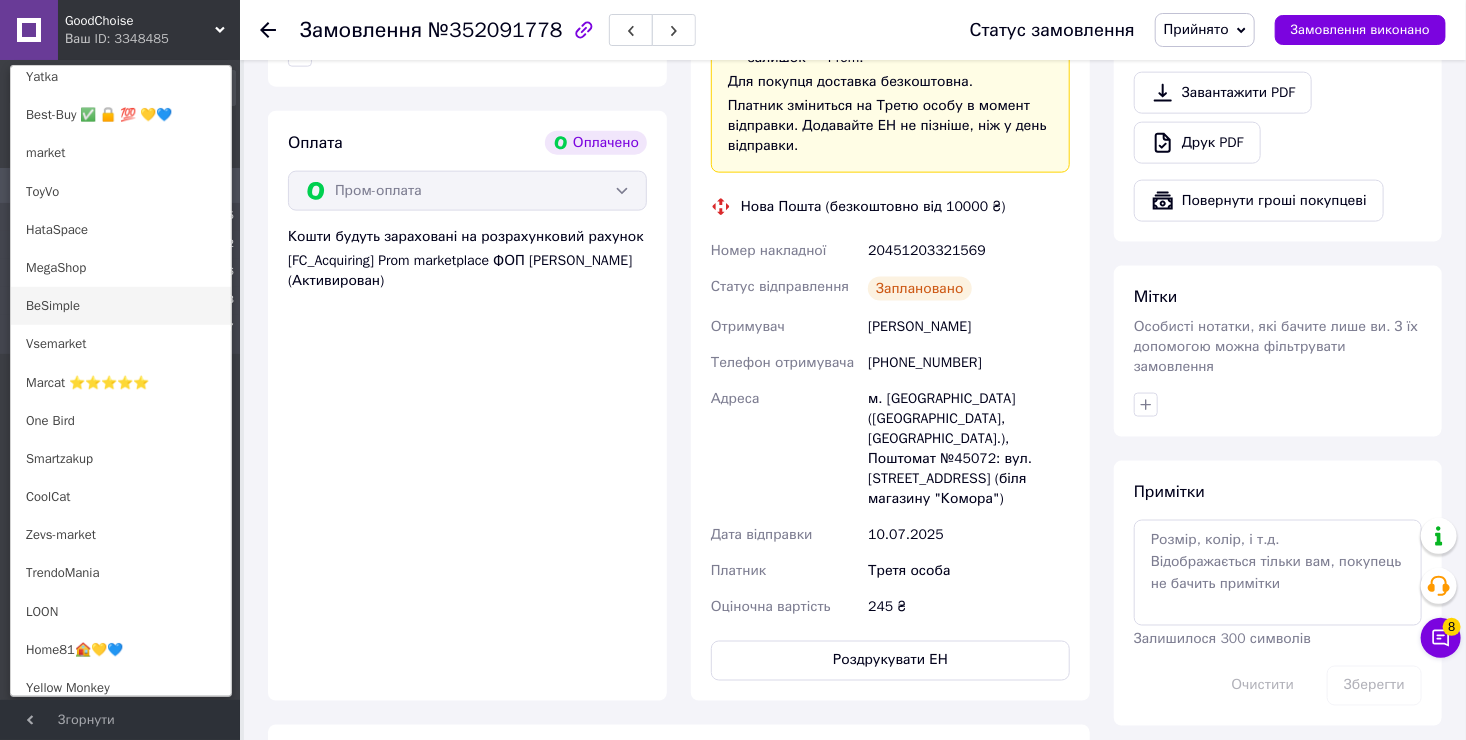 click on "BeSimple" at bounding box center (121, 306) 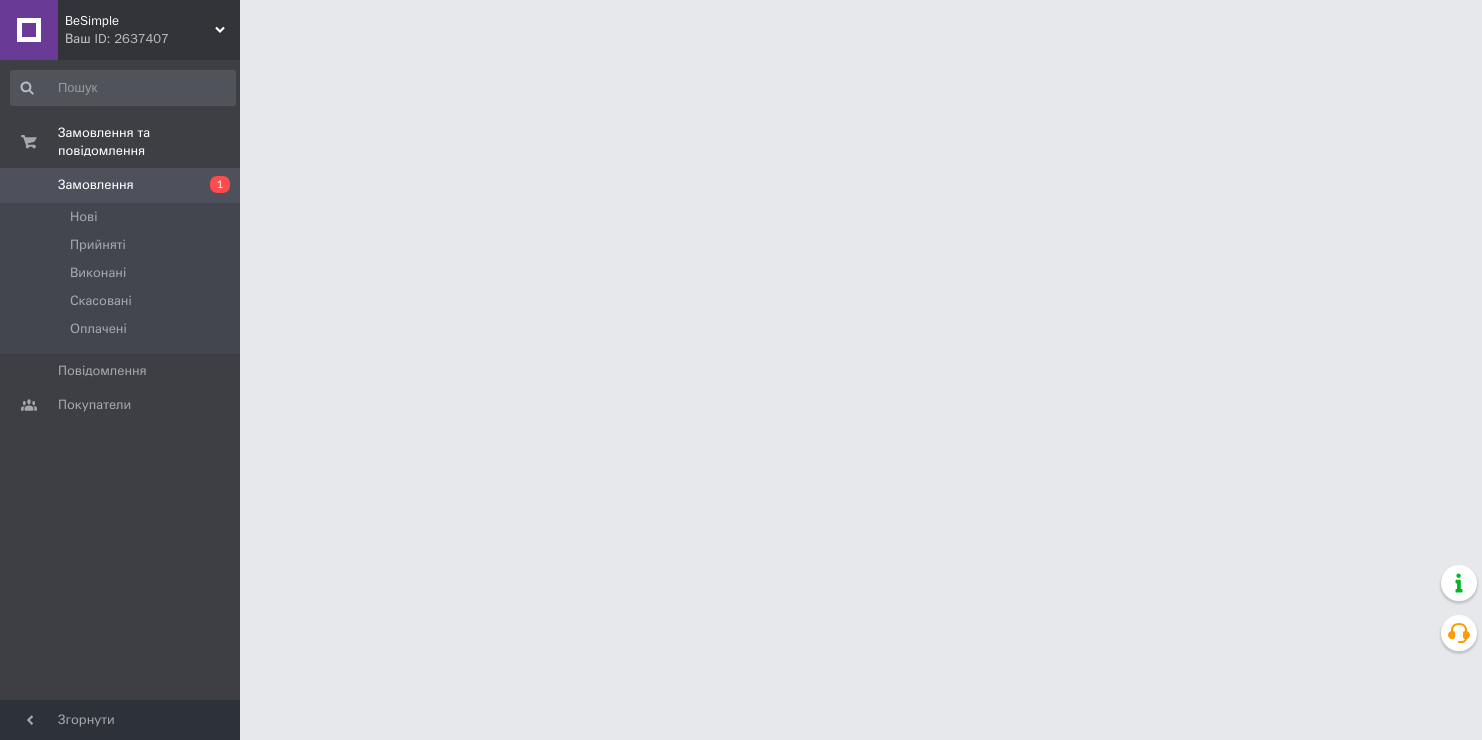 scroll, scrollTop: 0, scrollLeft: 0, axis: both 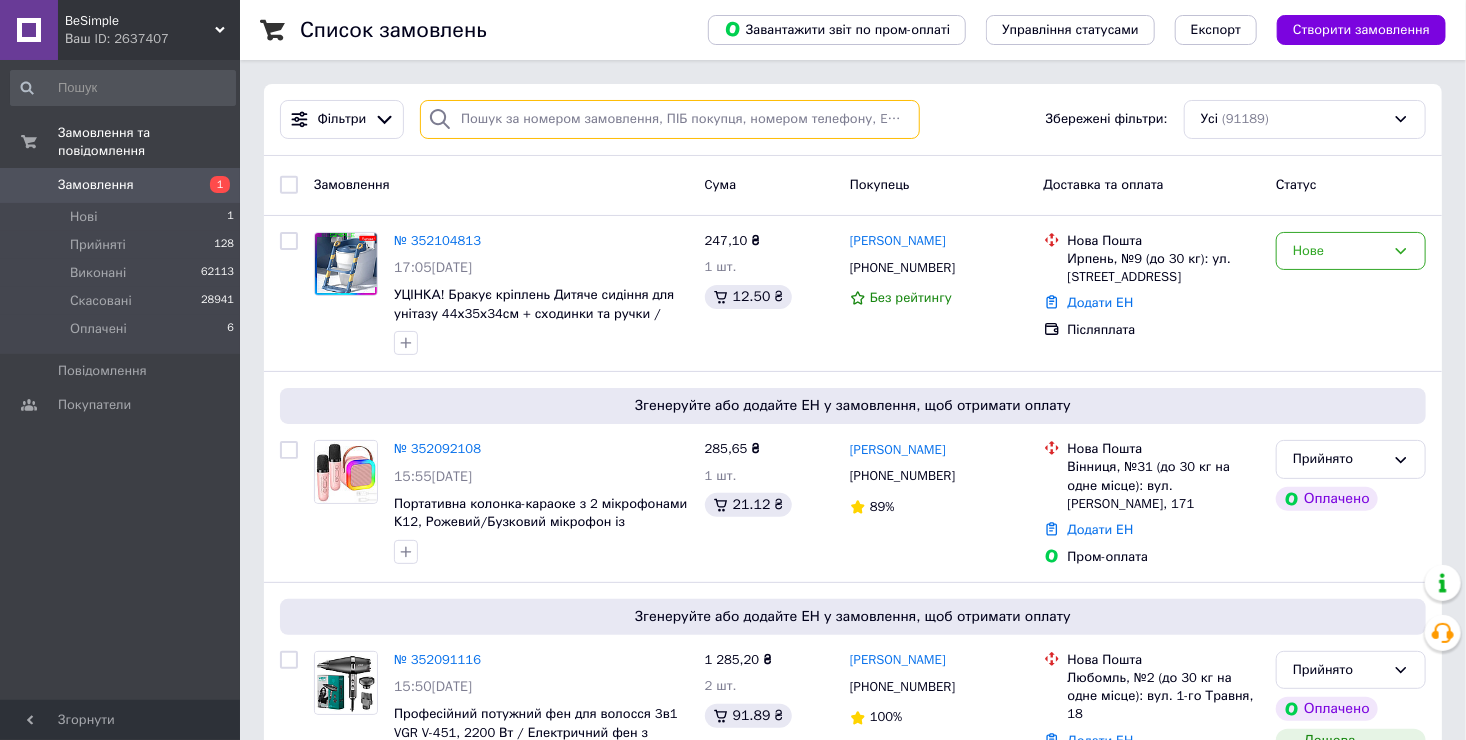 click at bounding box center (670, 119) 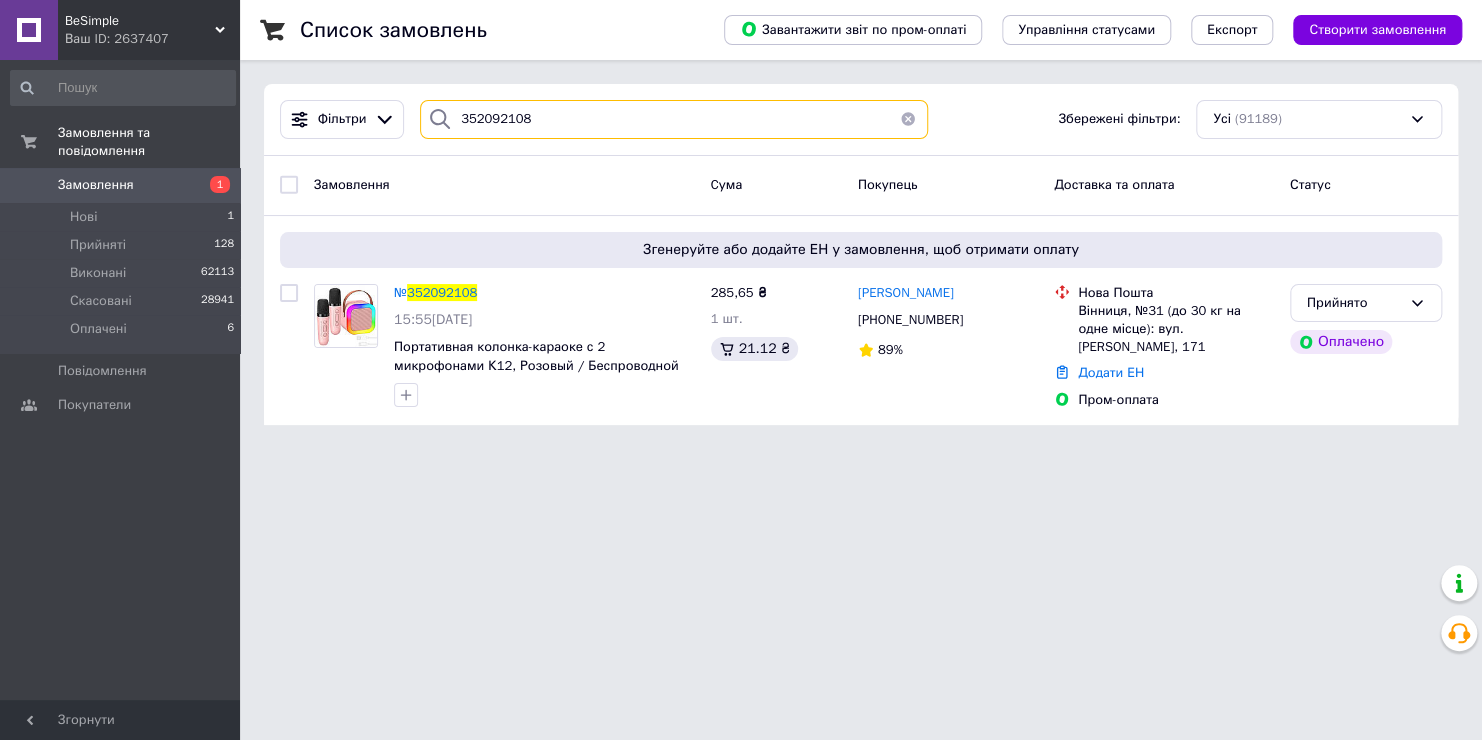type on "352092108" 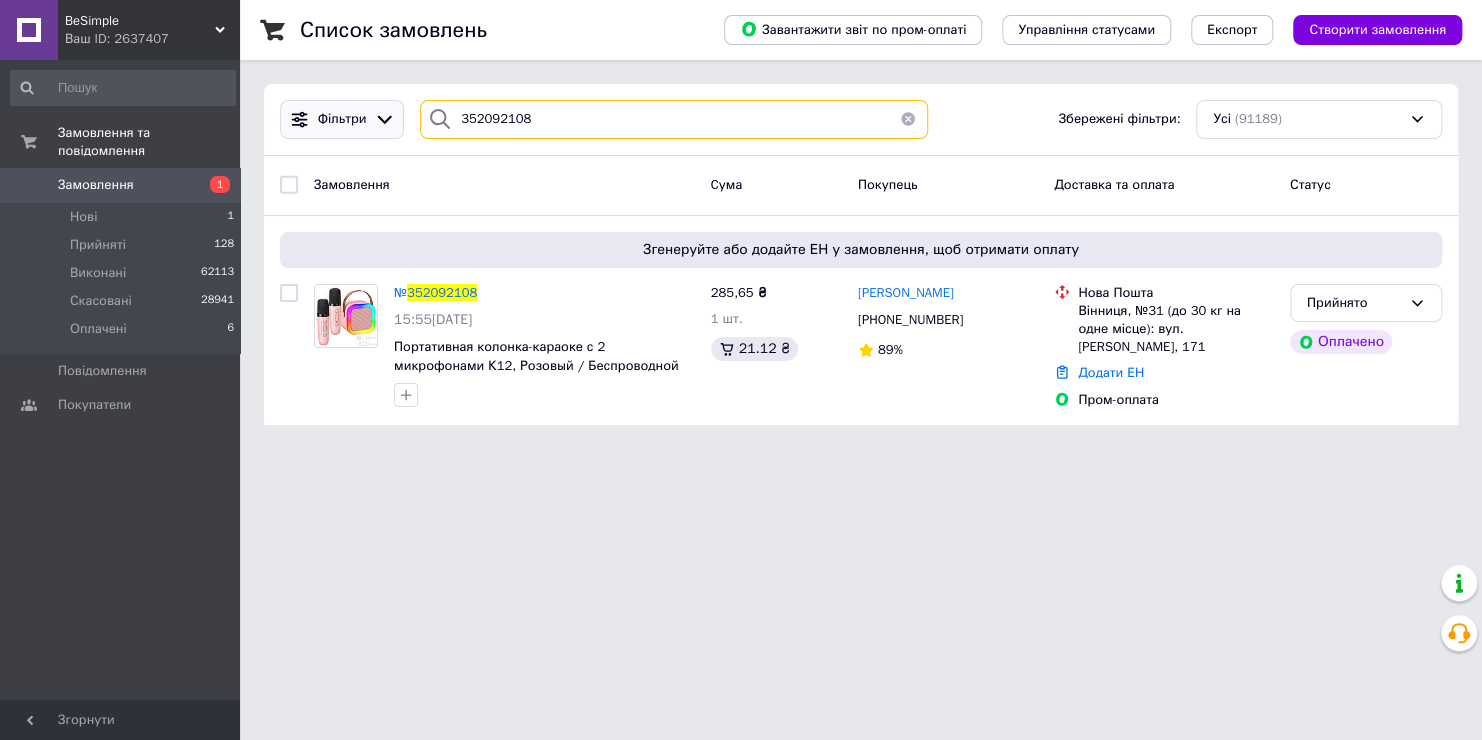 drag, startPoint x: 536, startPoint y: 116, endPoint x: 396, endPoint y: 120, distance: 140.05713 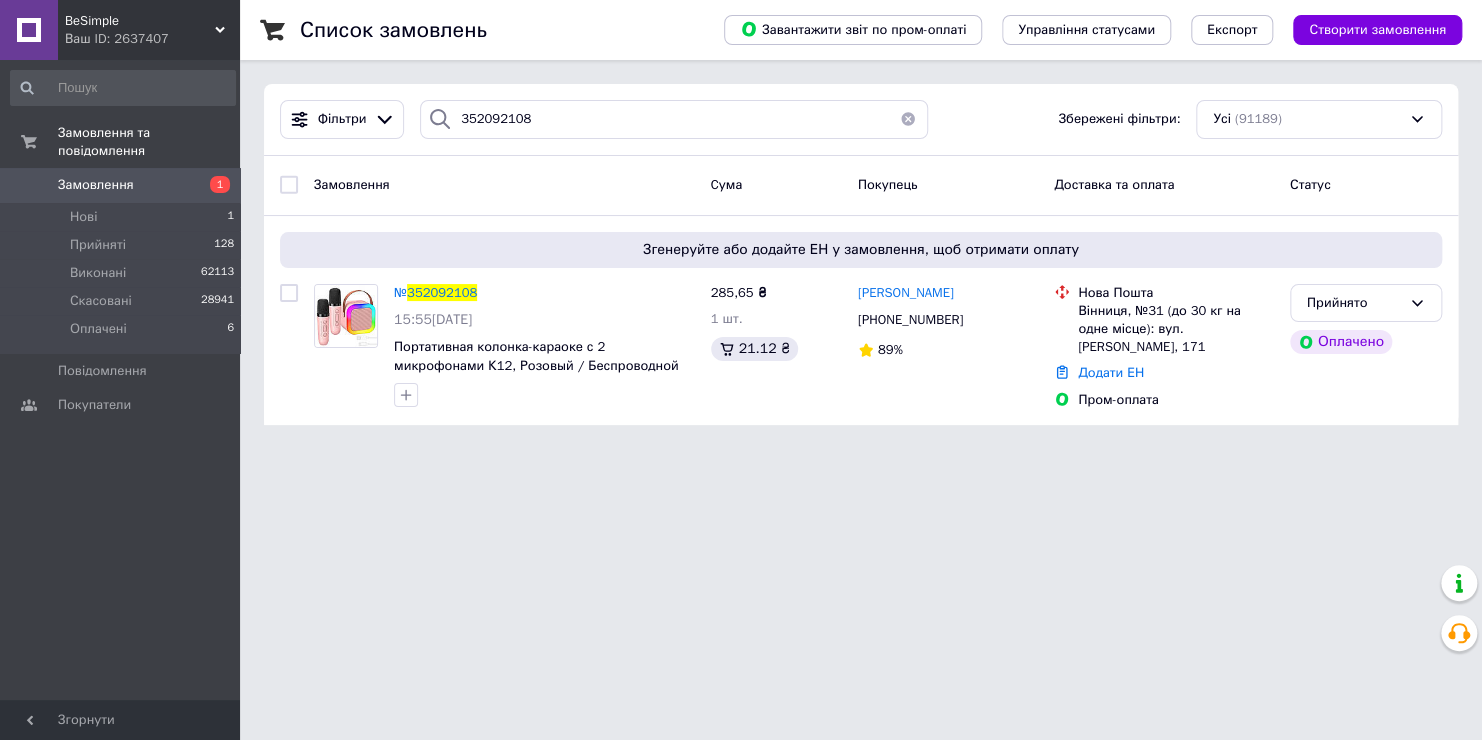 drag, startPoint x: 183, startPoint y: 24, endPoint x: 177, endPoint y: 69, distance: 45.39824 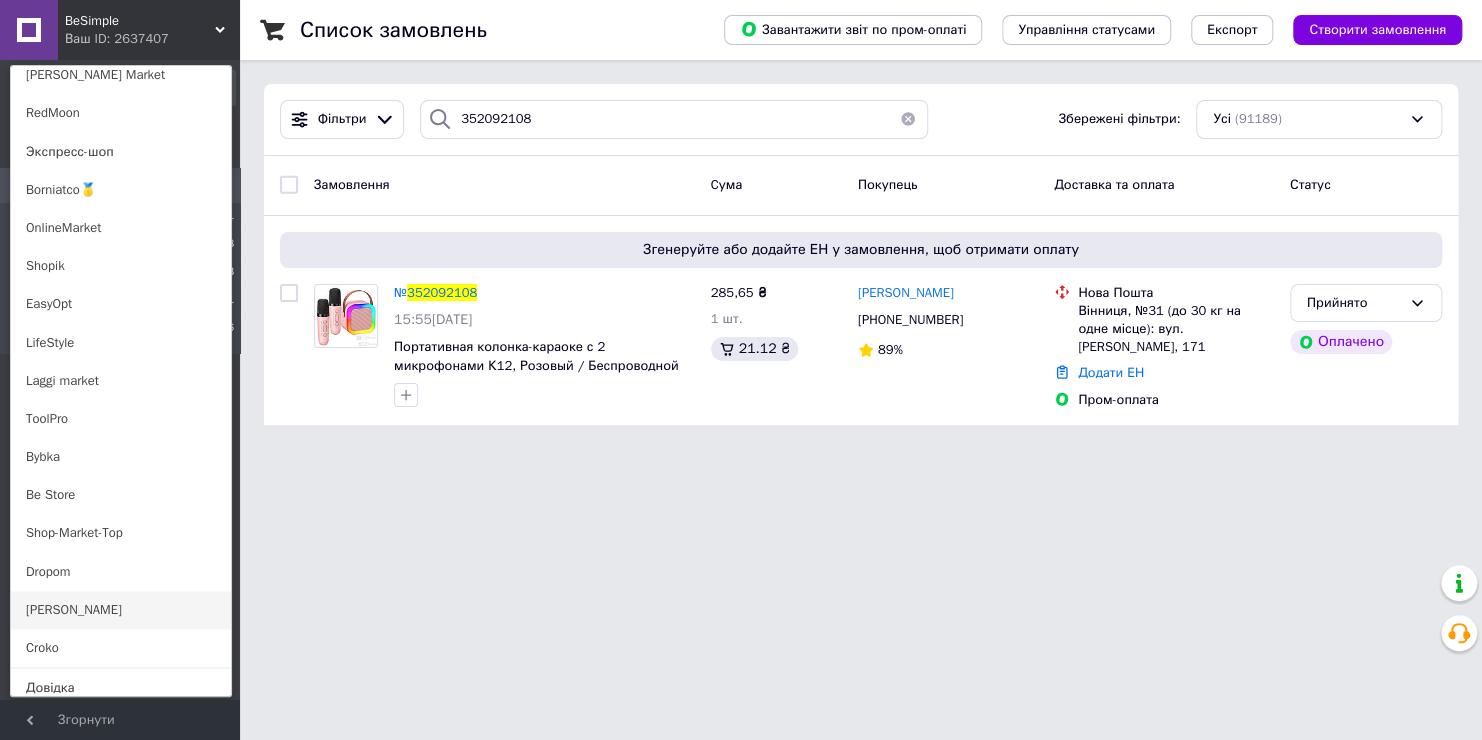 scroll, scrollTop: 1299, scrollLeft: 0, axis: vertical 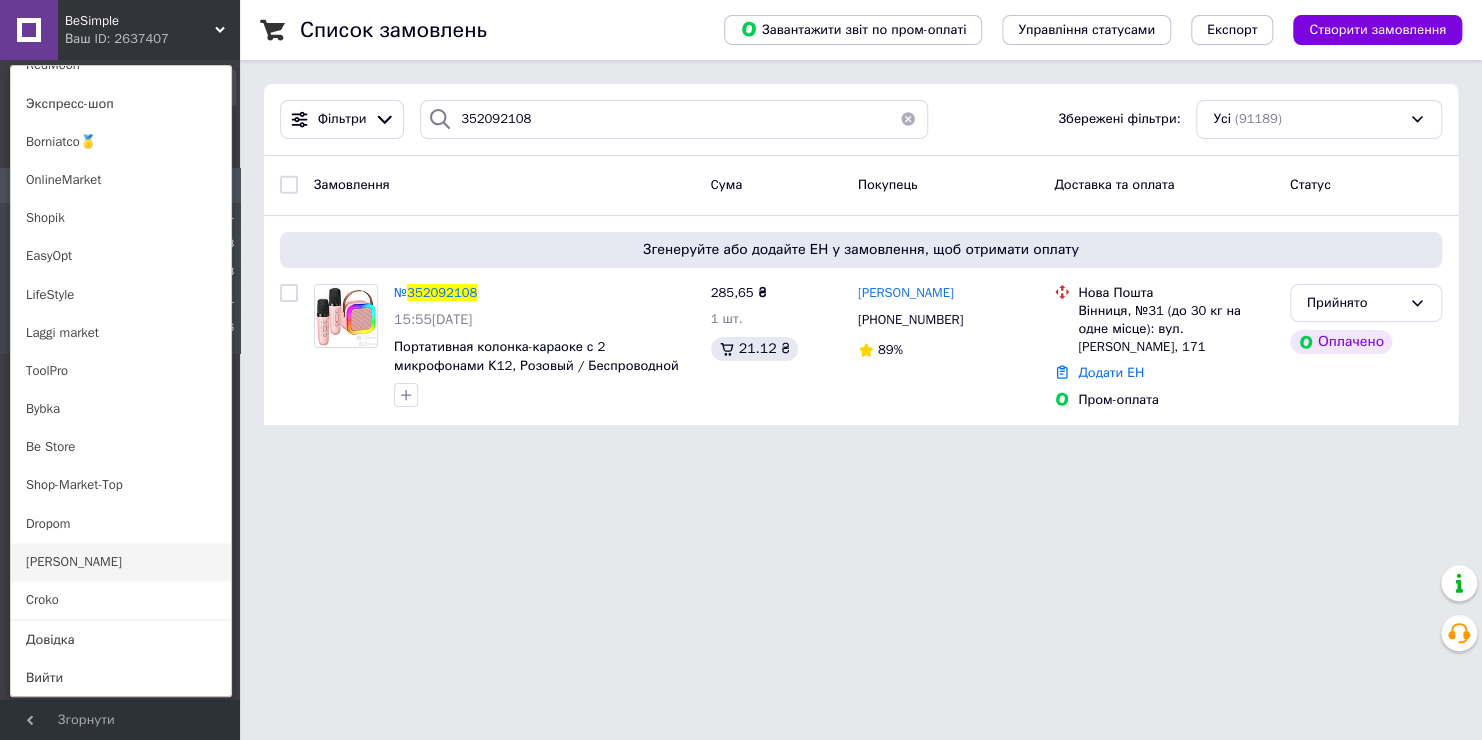 click on "[PERSON_NAME]" at bounding box center [121, 562] 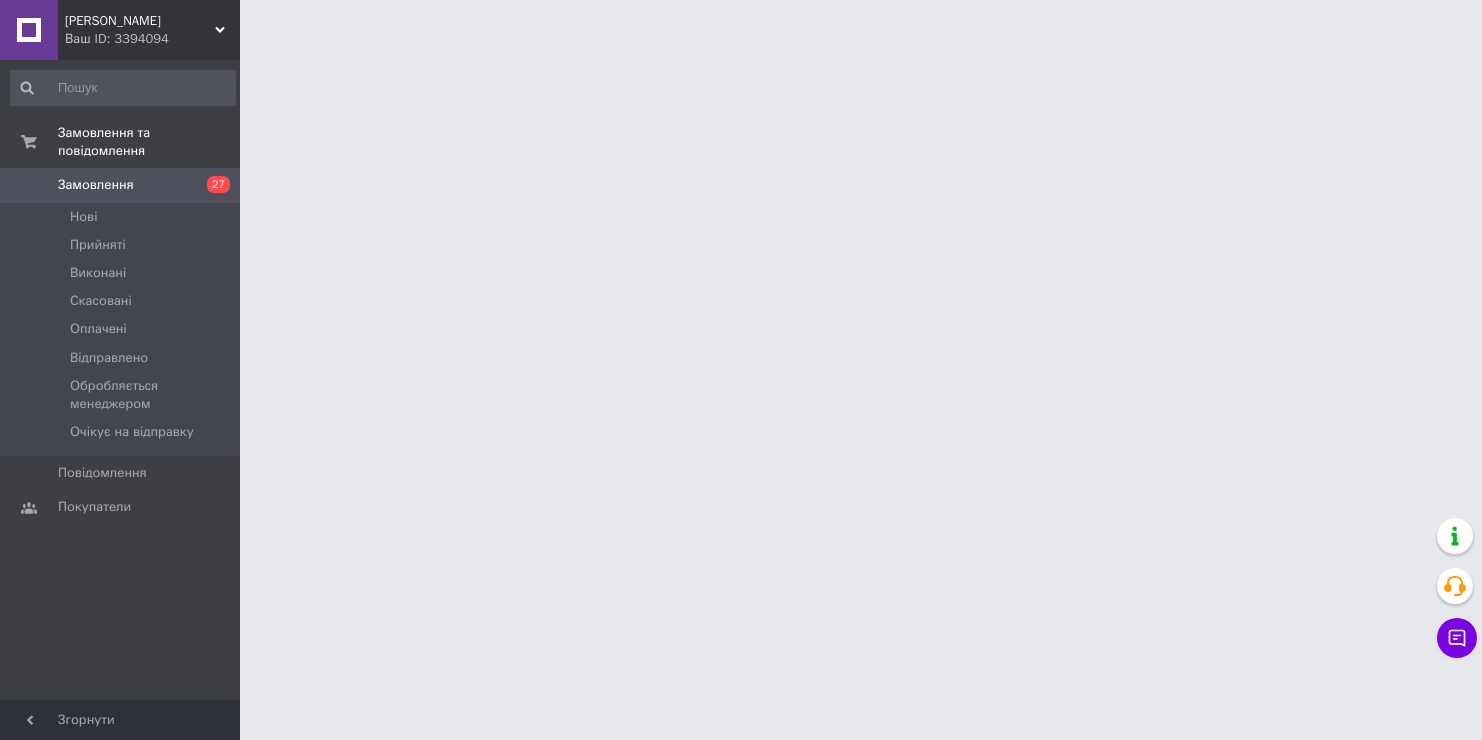 scroll, scrollTop: 0, scrollLeft: 0, axis: both 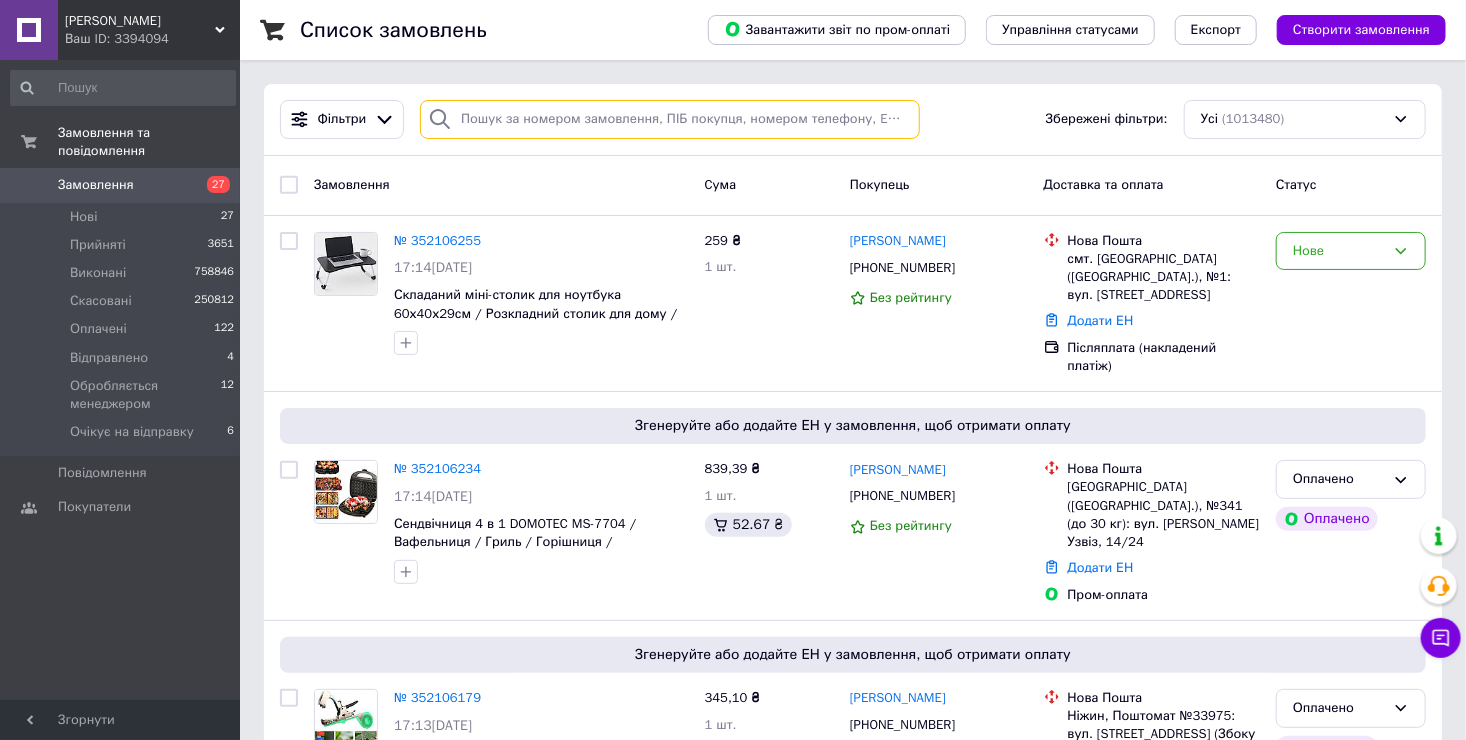 click at bounding box center (670, 119) 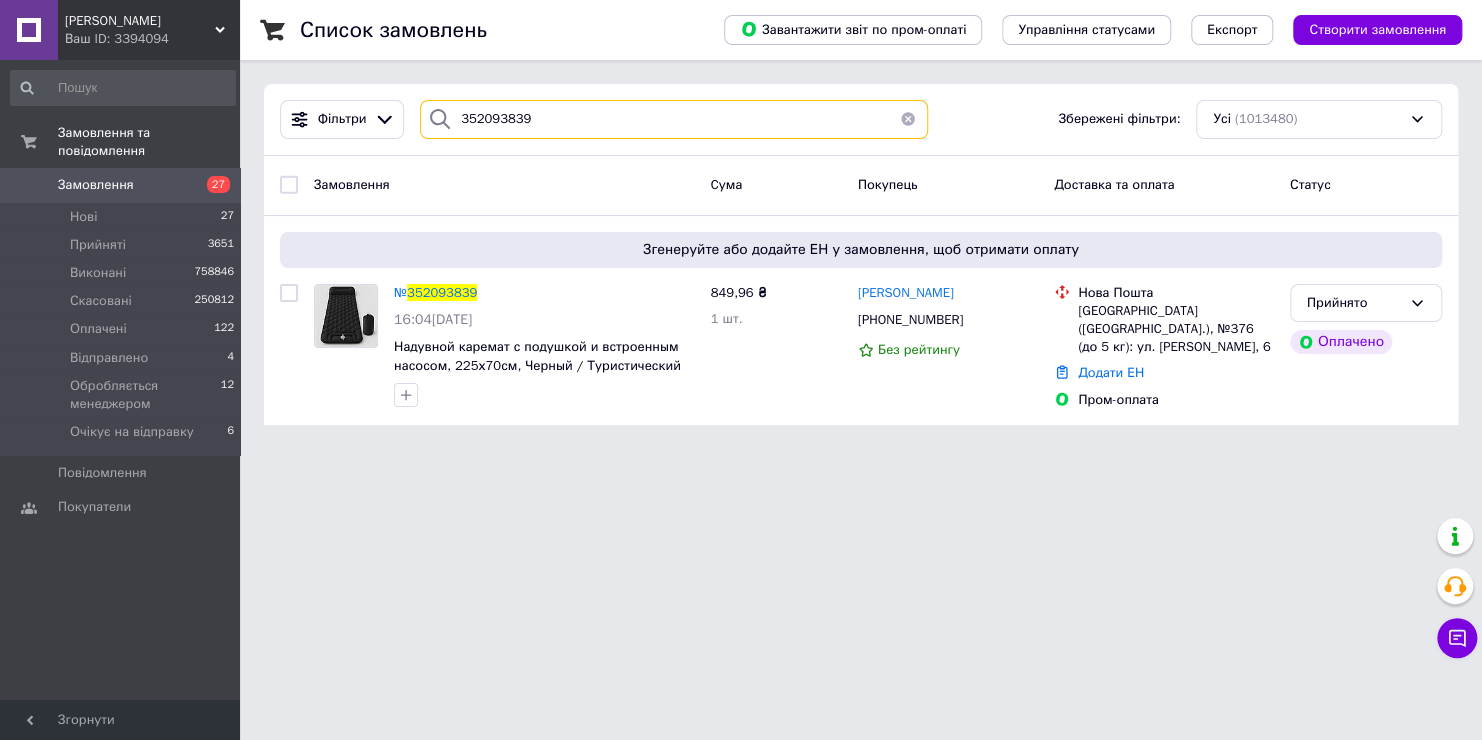 type on "352093839" 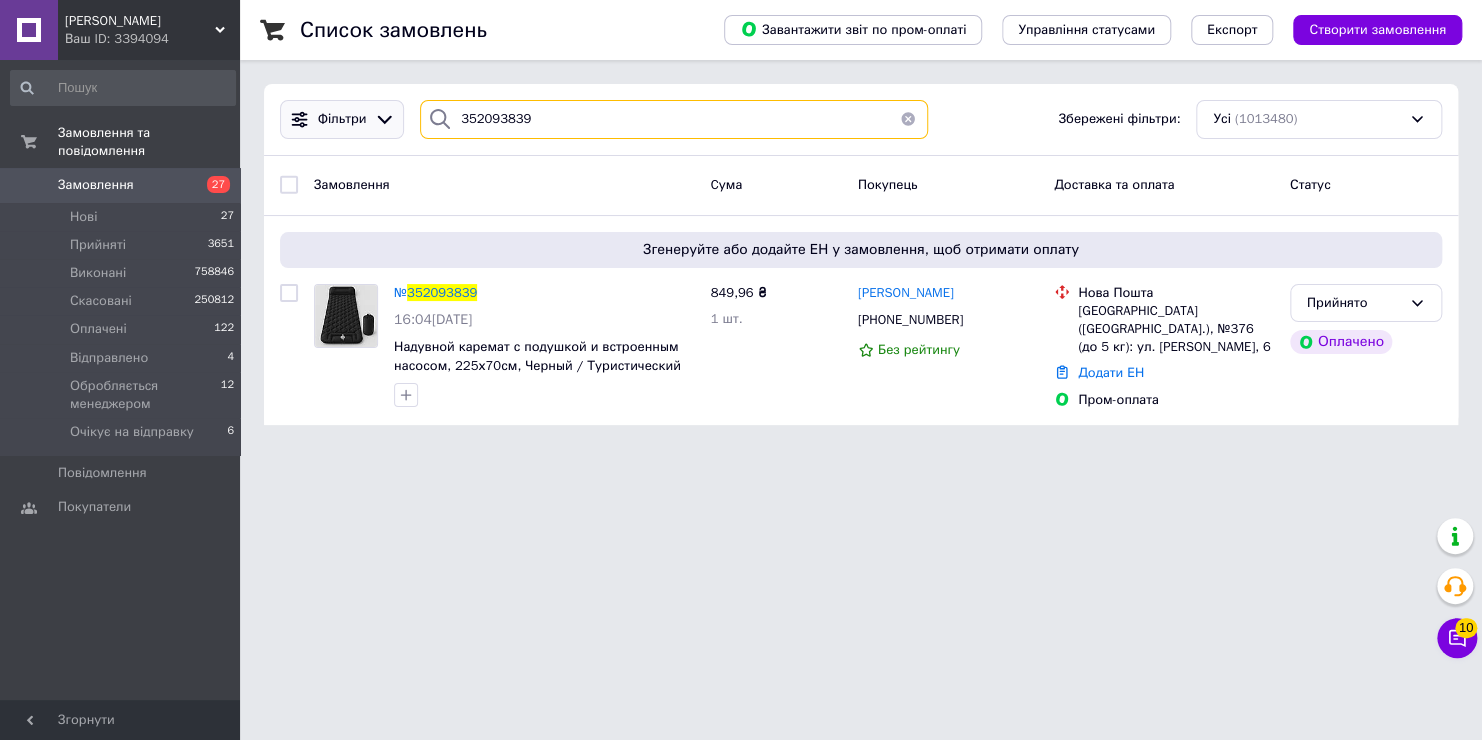 drag, startPoint x: 573, startPoint y: 109, endPoint x: 337, endPoint y: 105, distance: 236.03389 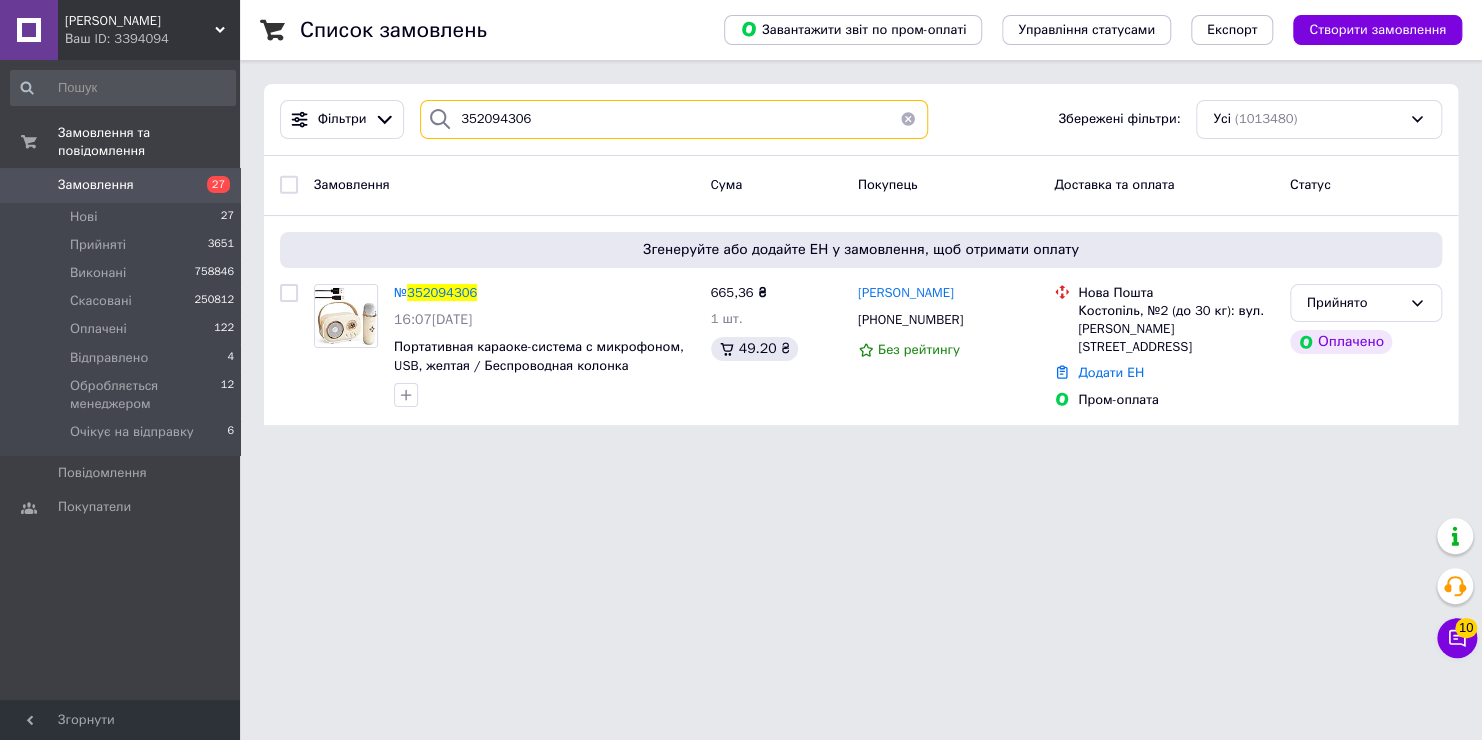 type on "352094306" 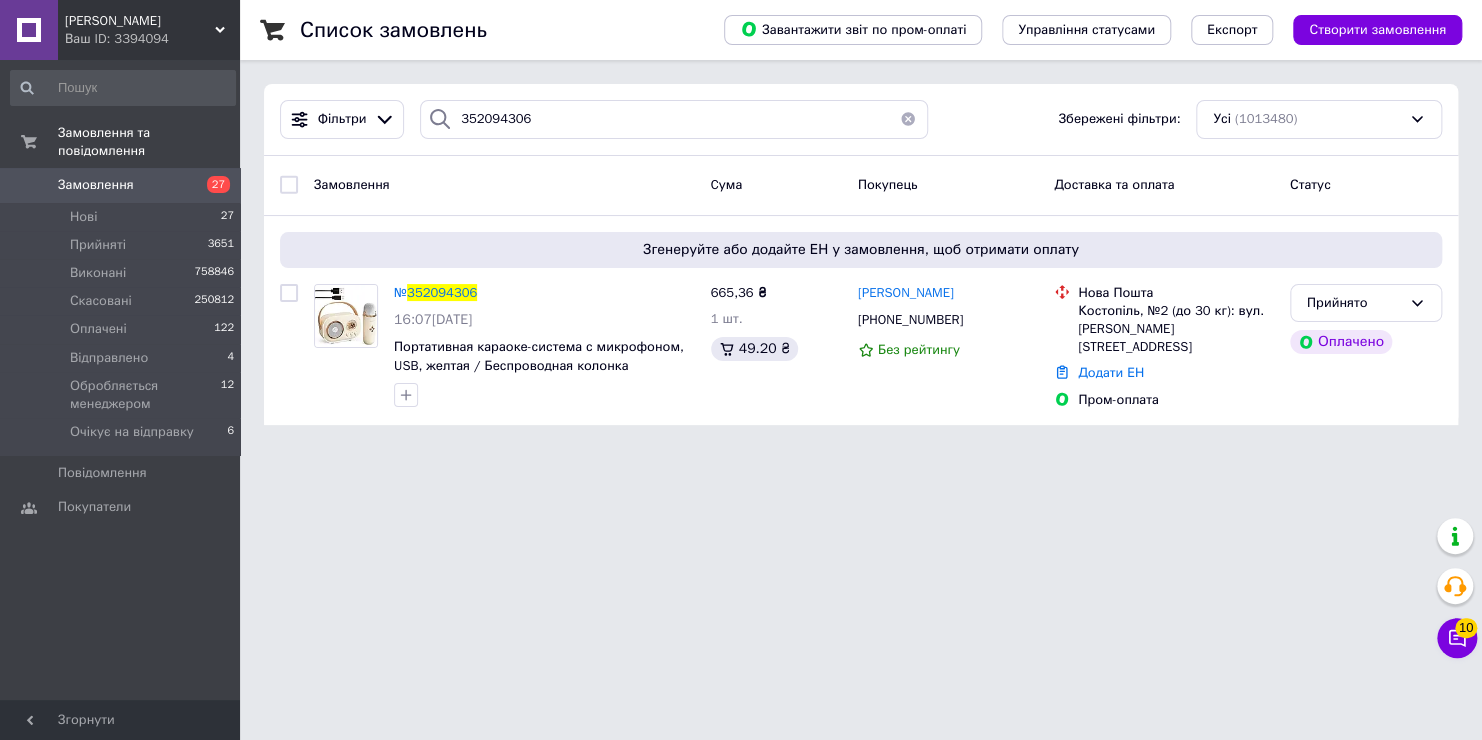 click on "HUGO Ваш ID: 3394094 Сайт HUGO Кабінет покупця Перевірити стан системи Сторінка на порталі MegaShop ULTRASHOP.IN.UA 🛒 Интернет-магазин тренд... ✅Интернет-магазин Skandi Sklad-044 Інтернет магазин Sklad-032 Trendly⭐⭐⭐⭐⭐ FENIX-UA HomeMix ВыгодноGO Easyshop BoTreba Yatka Best-Buy ✅ 🔒 💯 💛💙 market ToyVo HataSpace MegaShop BeSimple Vsemarket Marcat ⭐⭐⭐⭐⭐ One Bird Smartzakup CoolCat Zevs-market TrendoMania LOON GoodChoise Home81🏠💛💙 Yellow Monkey Mona Liza Market RedMoon Экспресс-шоп Borniatco🥇 OnlineMarket Shopik EasyOpt LifeStyle Laggi market ToolPro Bybka Be Store Shop-Market-Top Dropom Croko Довідка Вийти Замовлення та повідомлення Замовлення 27 Нові 27 Прийняті 3651 Виконані 122" at bounding box center [741, 224] 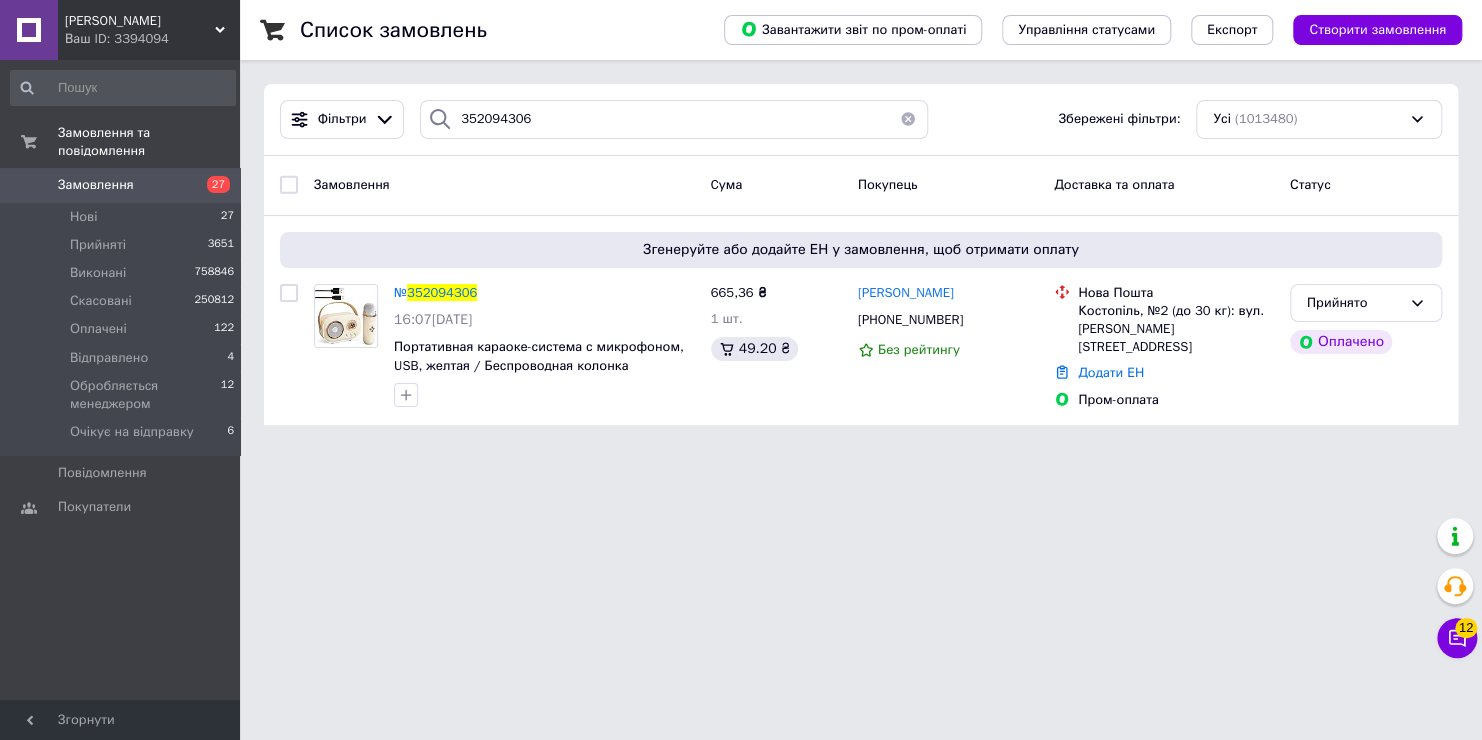 click on "[PERSON_NAME]" at bounding box center [140, 21] 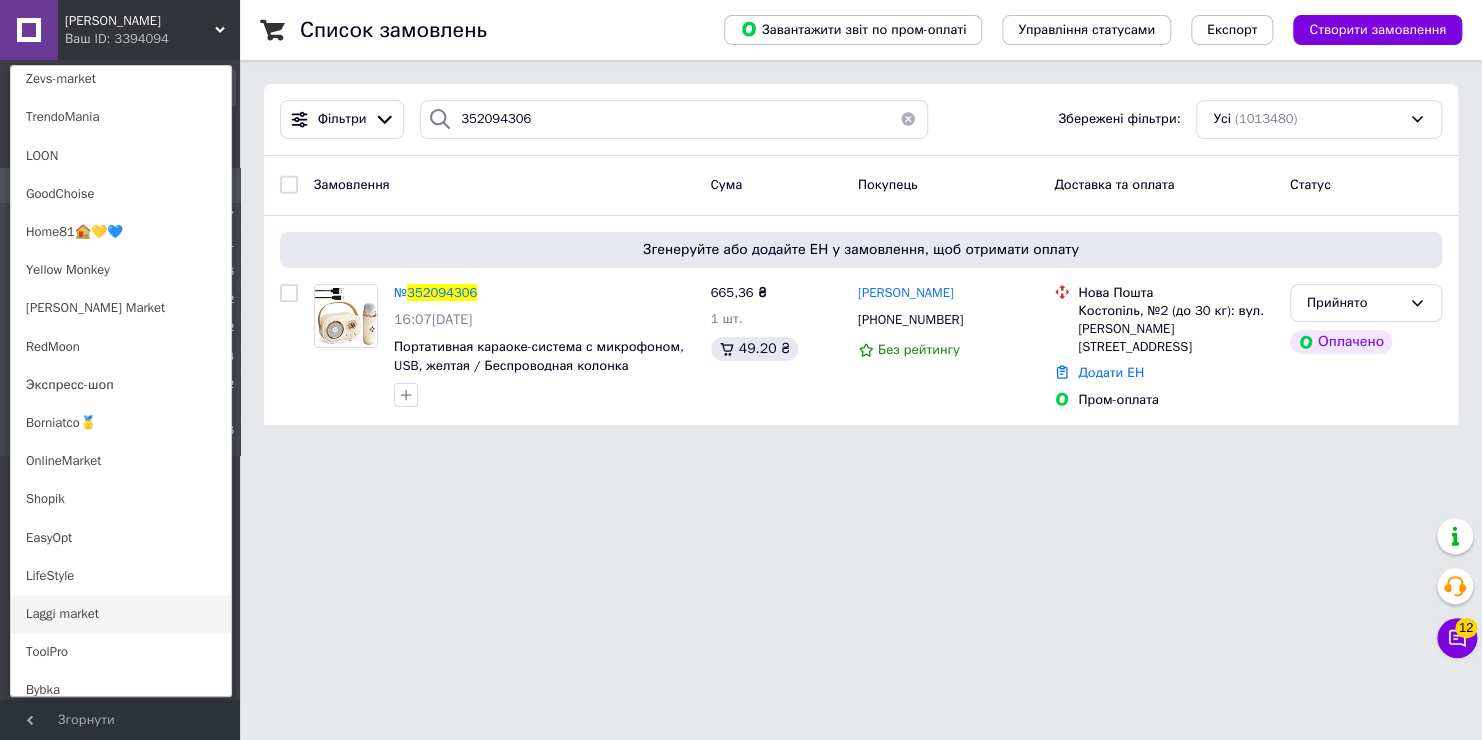 scroll, scrollTop: 1100, scrollLeft: 0, axis: vertical 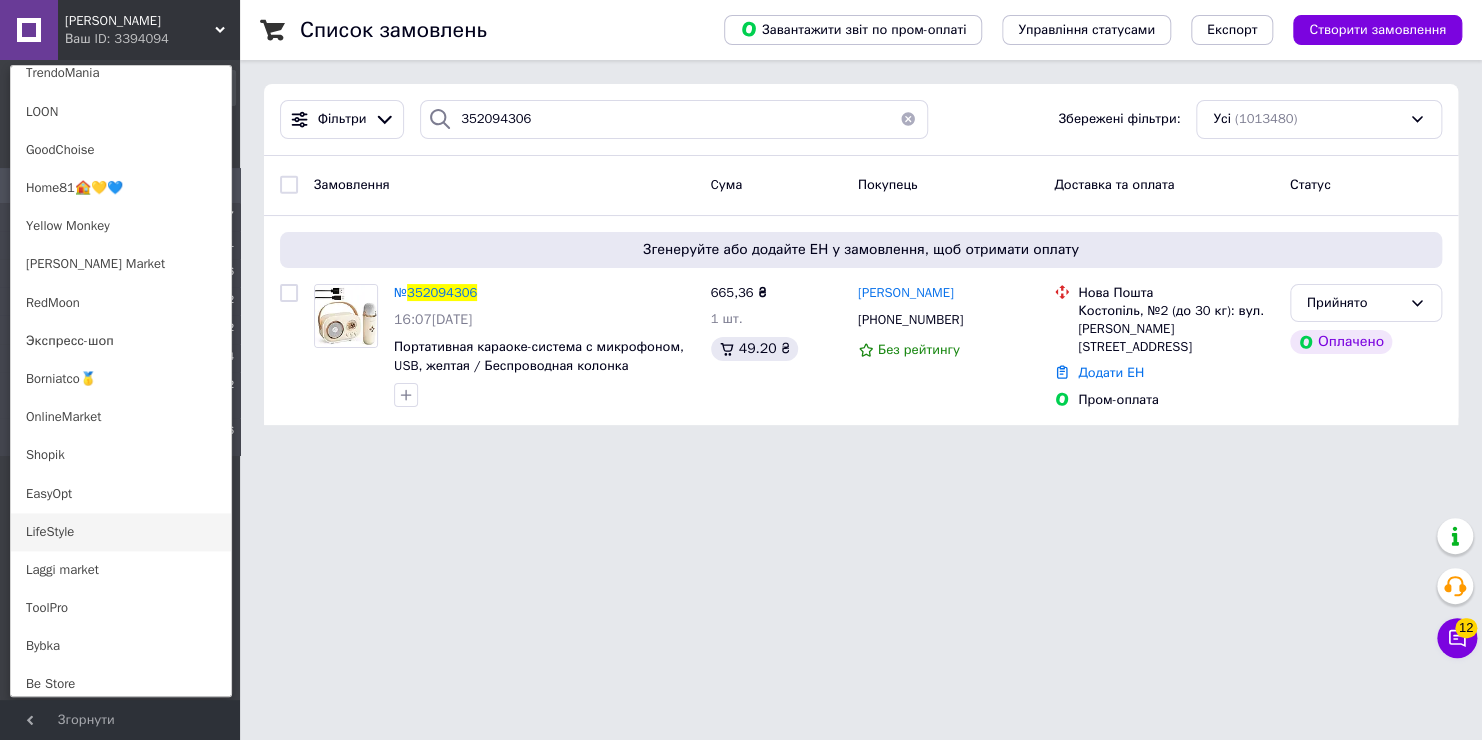click on "LifeStyle" at bounding box center [121, 532] 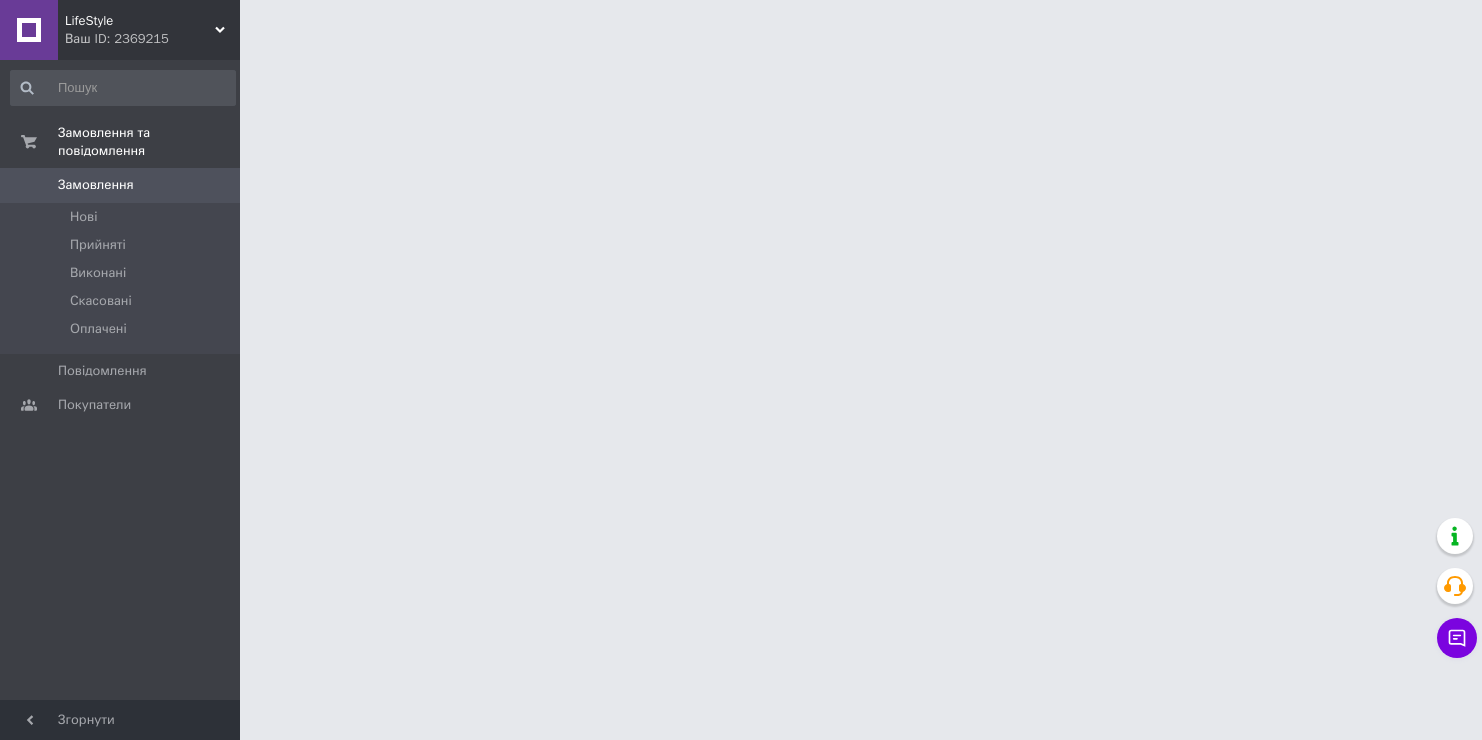 scroll, scrollTop: 0, scrollLeft: 0, axis: both 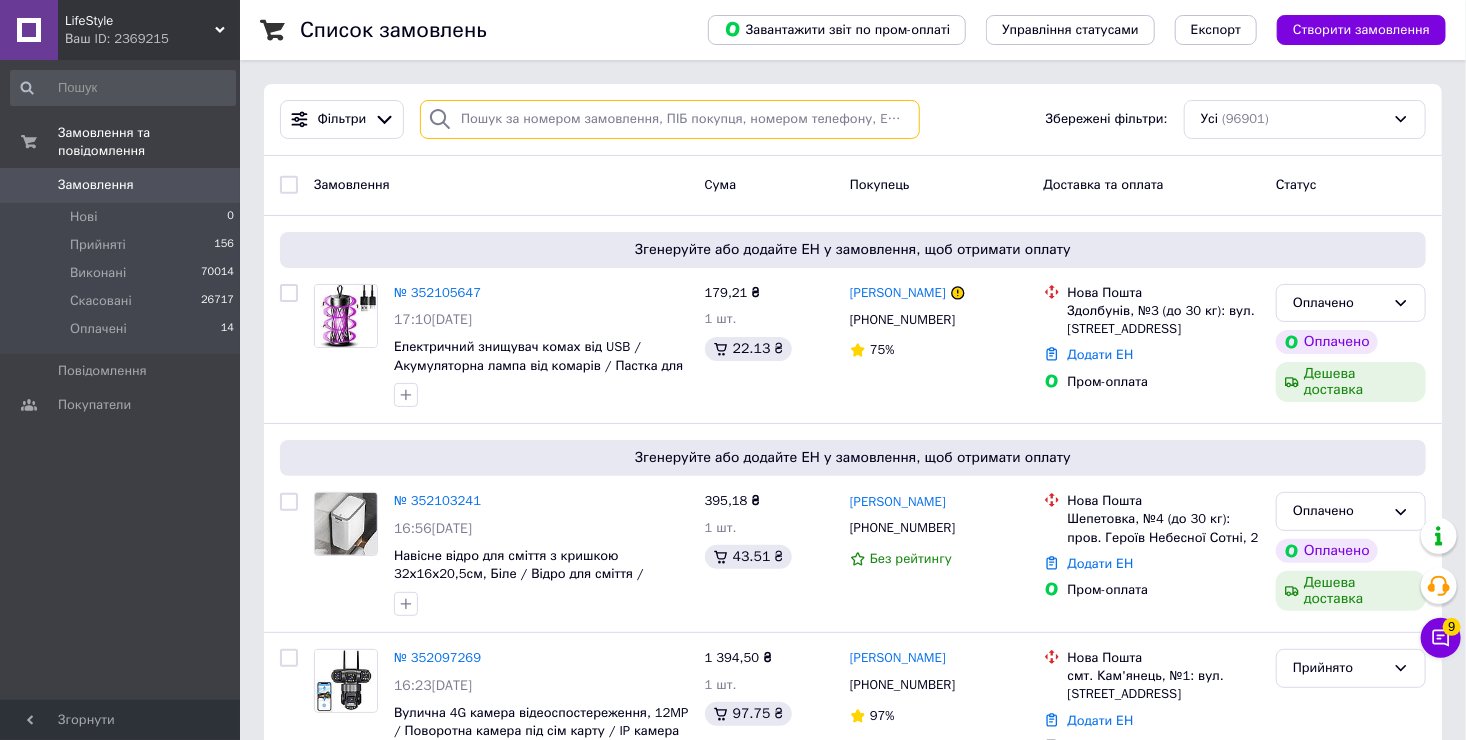 click at bounding box center [670, 119] 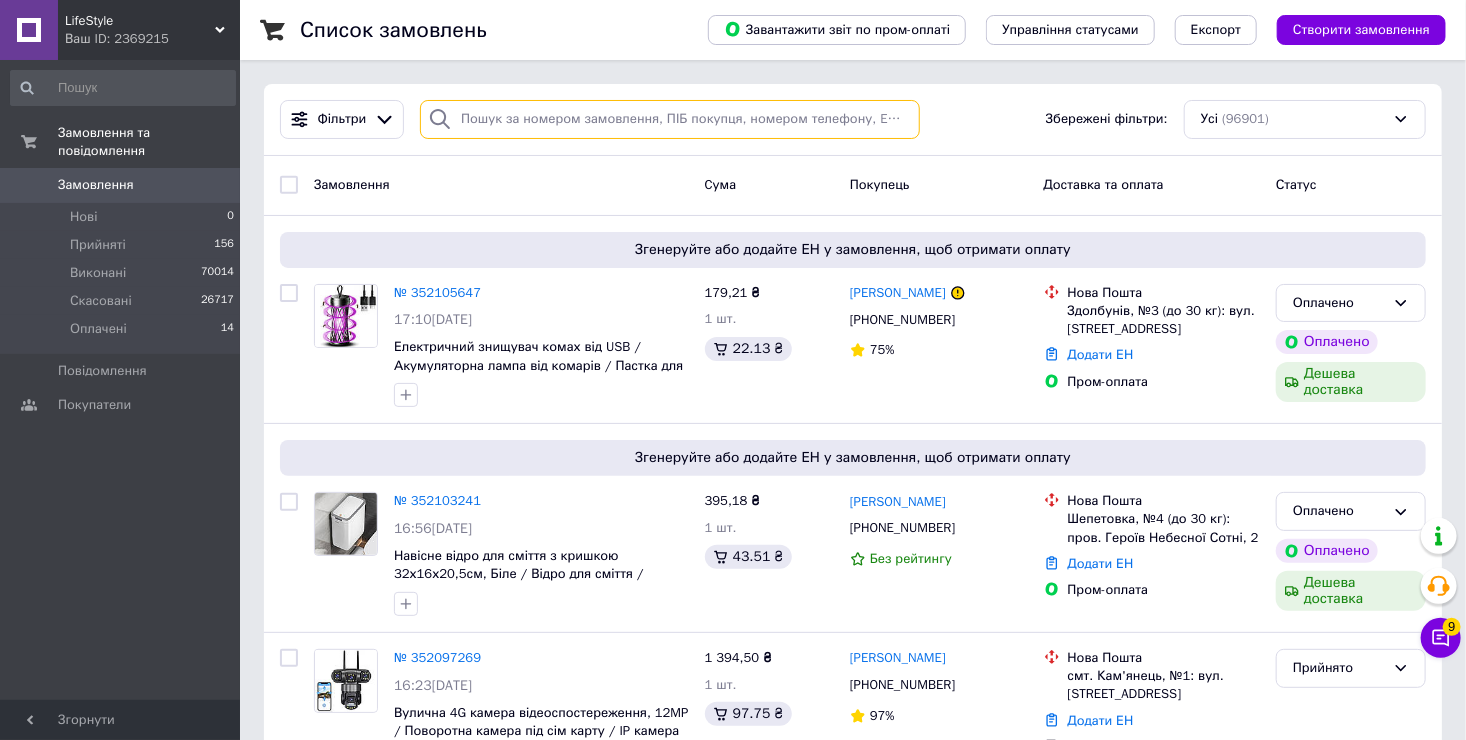 paste on "352096011" 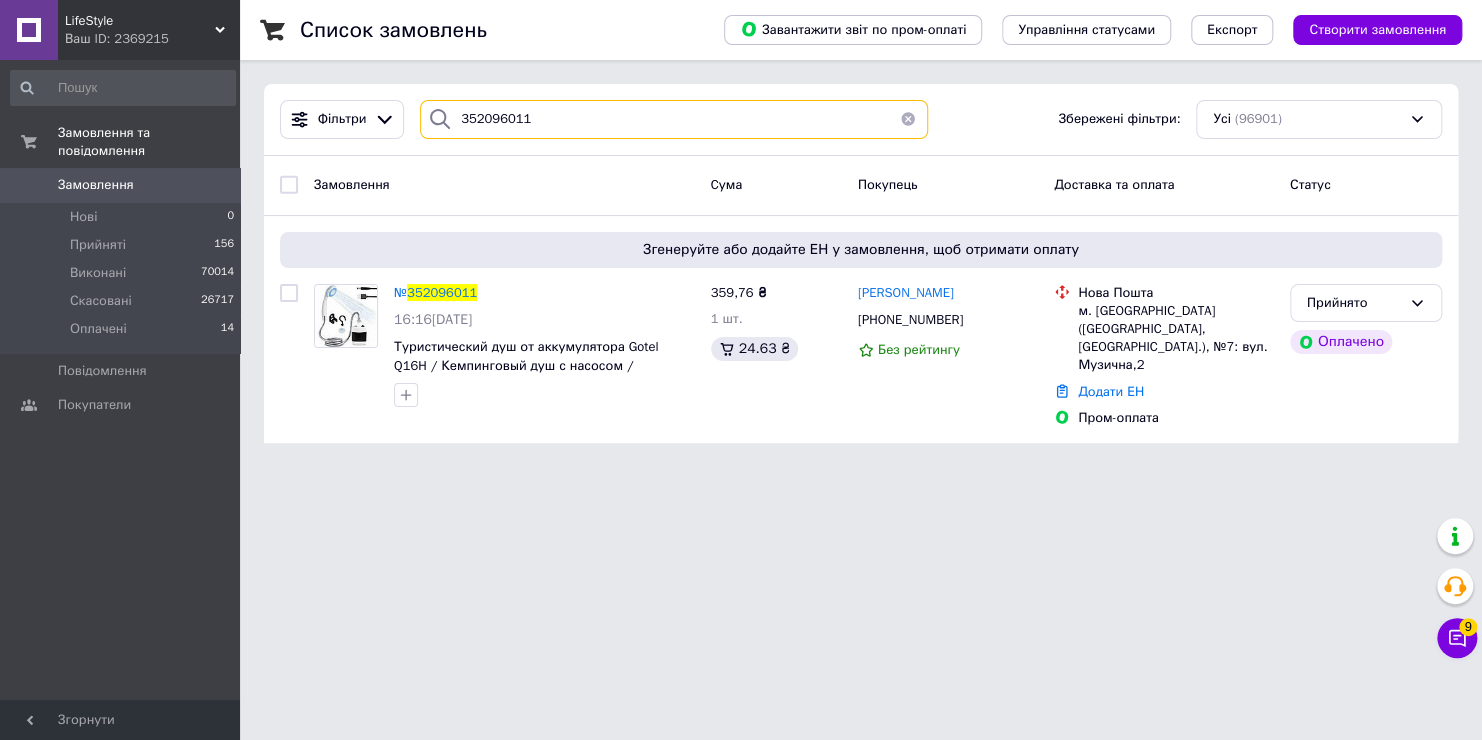 type on "352096011" 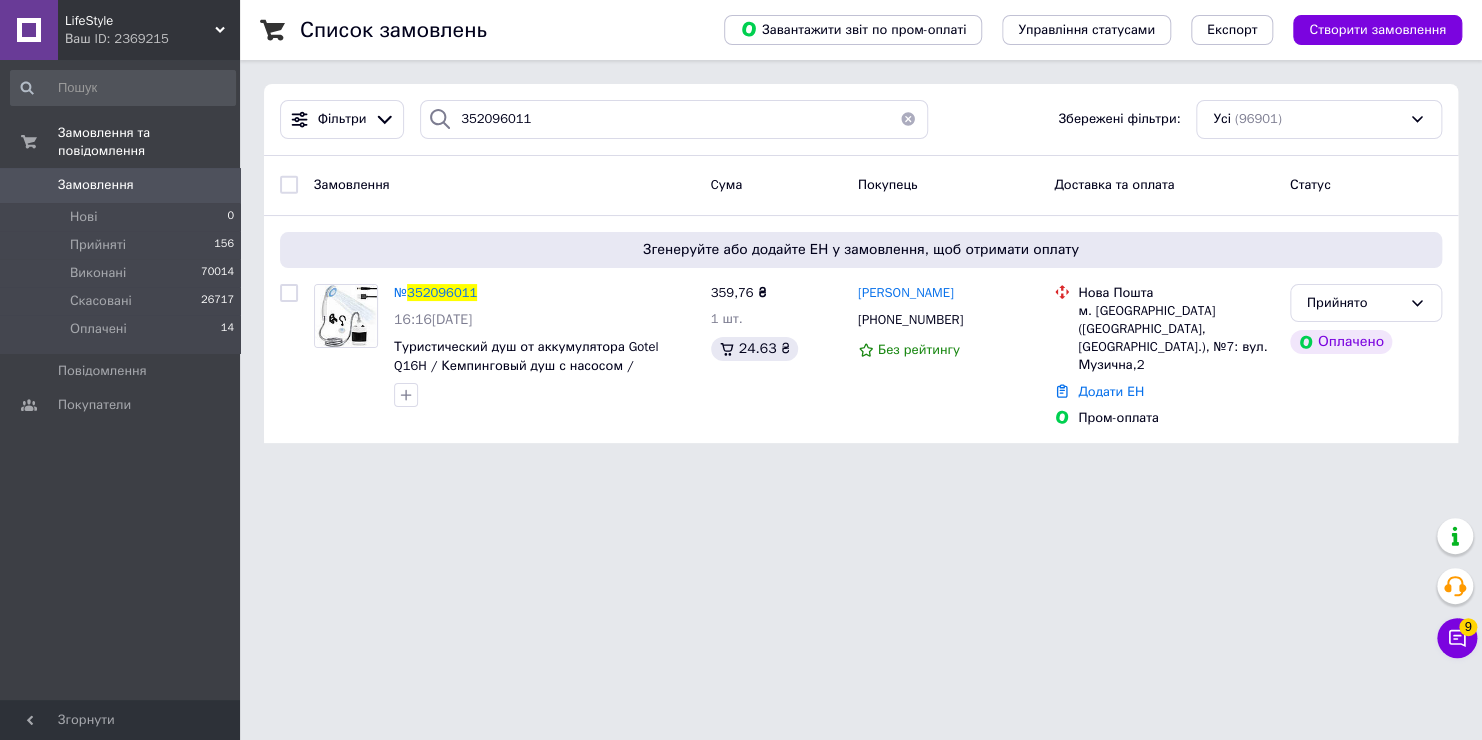 click on "Ваш ID: 2369215" at bounding box center (152, 39) 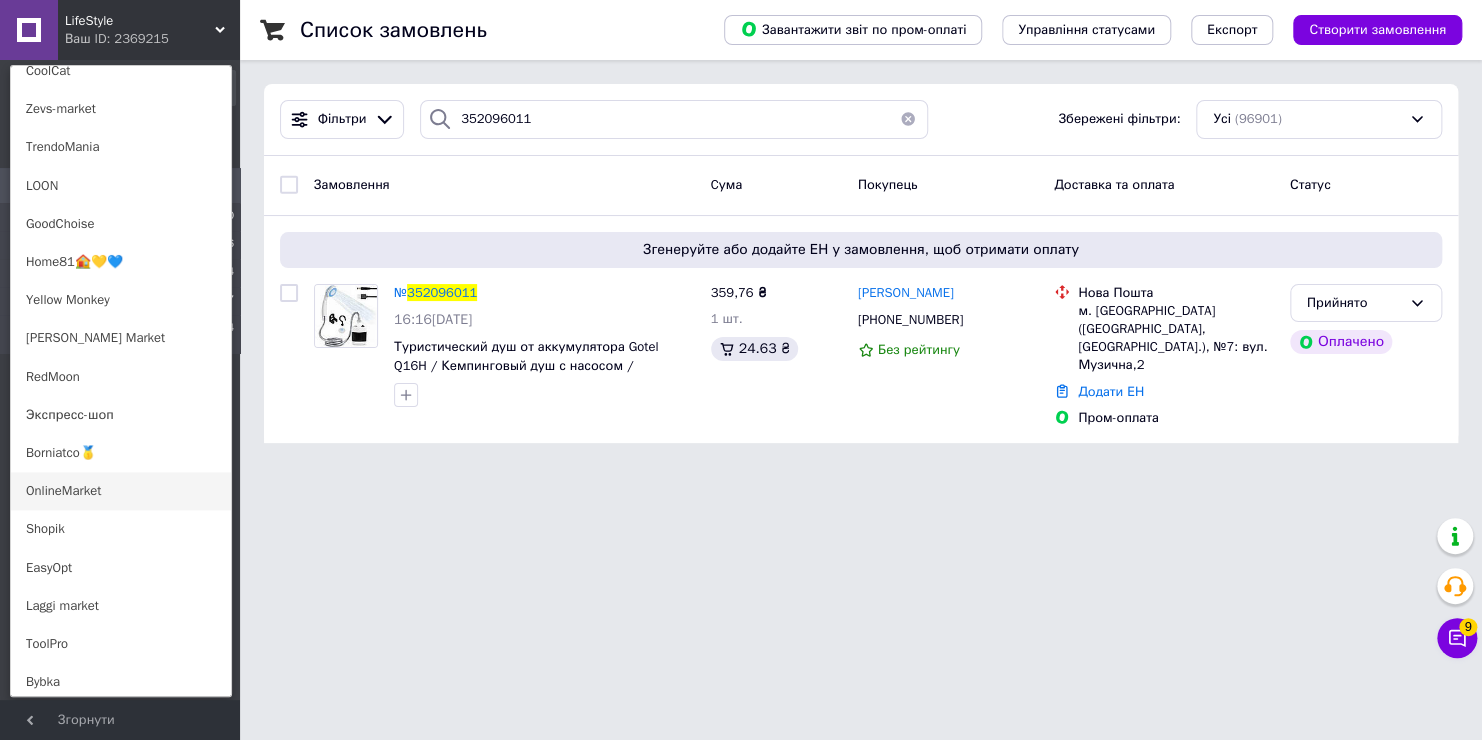 scroll, scrollTop: 1100, scrollLeft: 0, axis: vertical 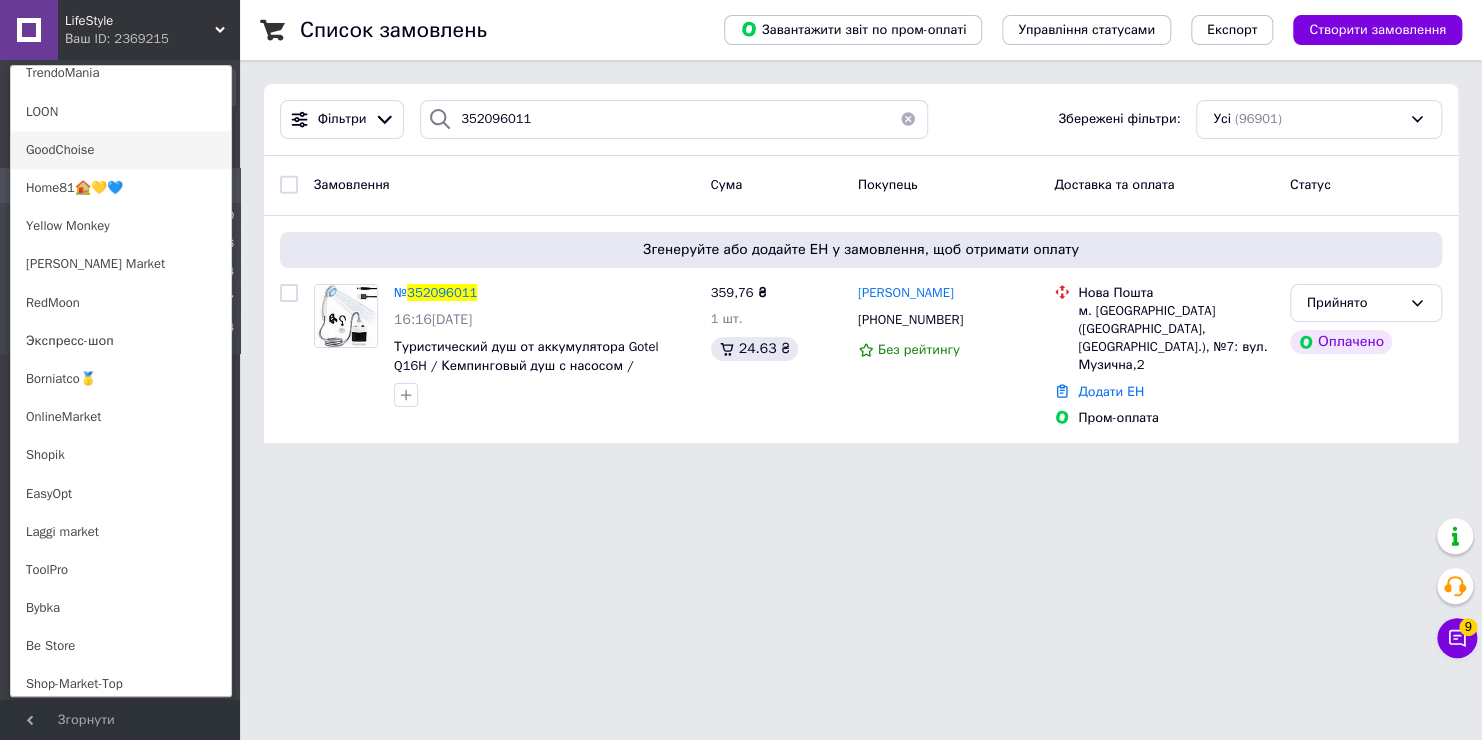 click on "GoodChoise" at bounding box center (121, 150) 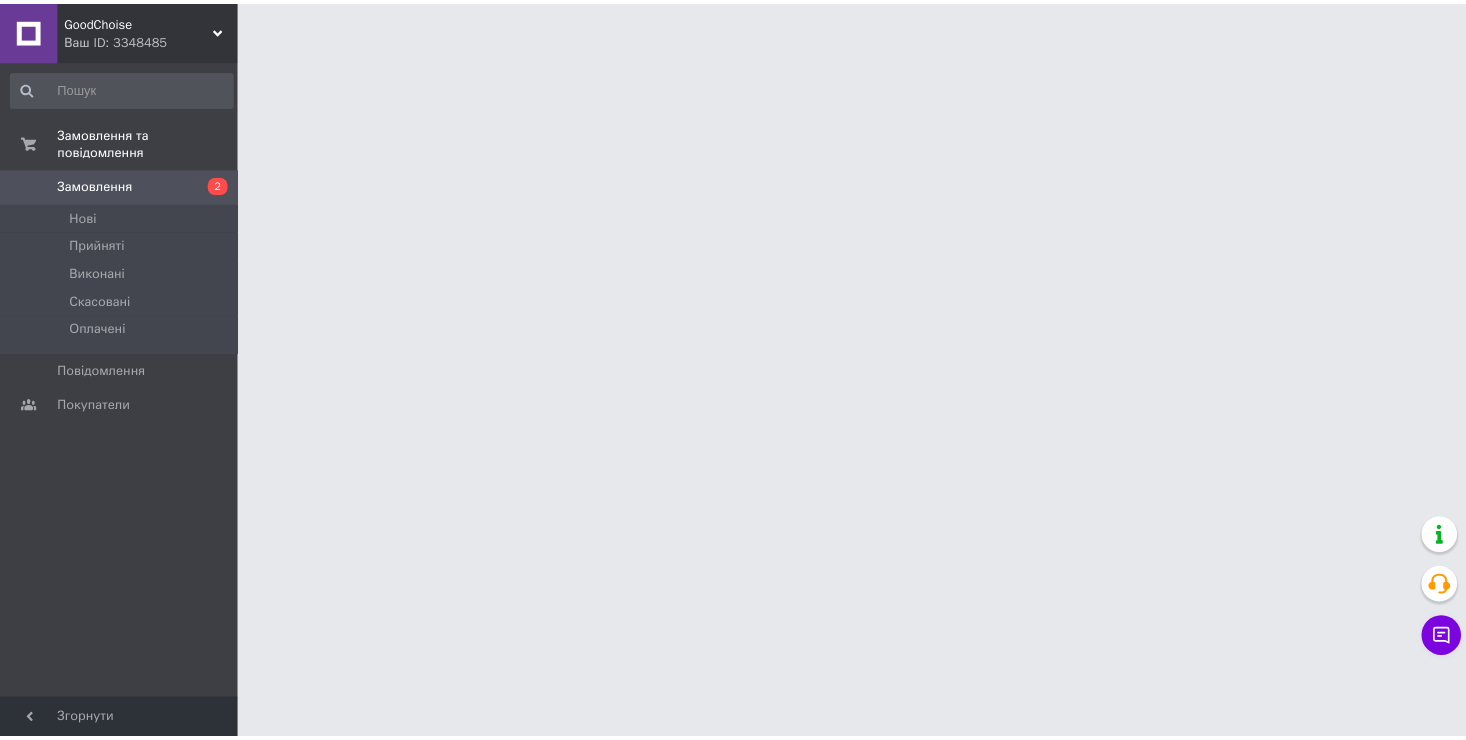 scroll, scrollTop: 0, scrollLeft: 0, axis: both 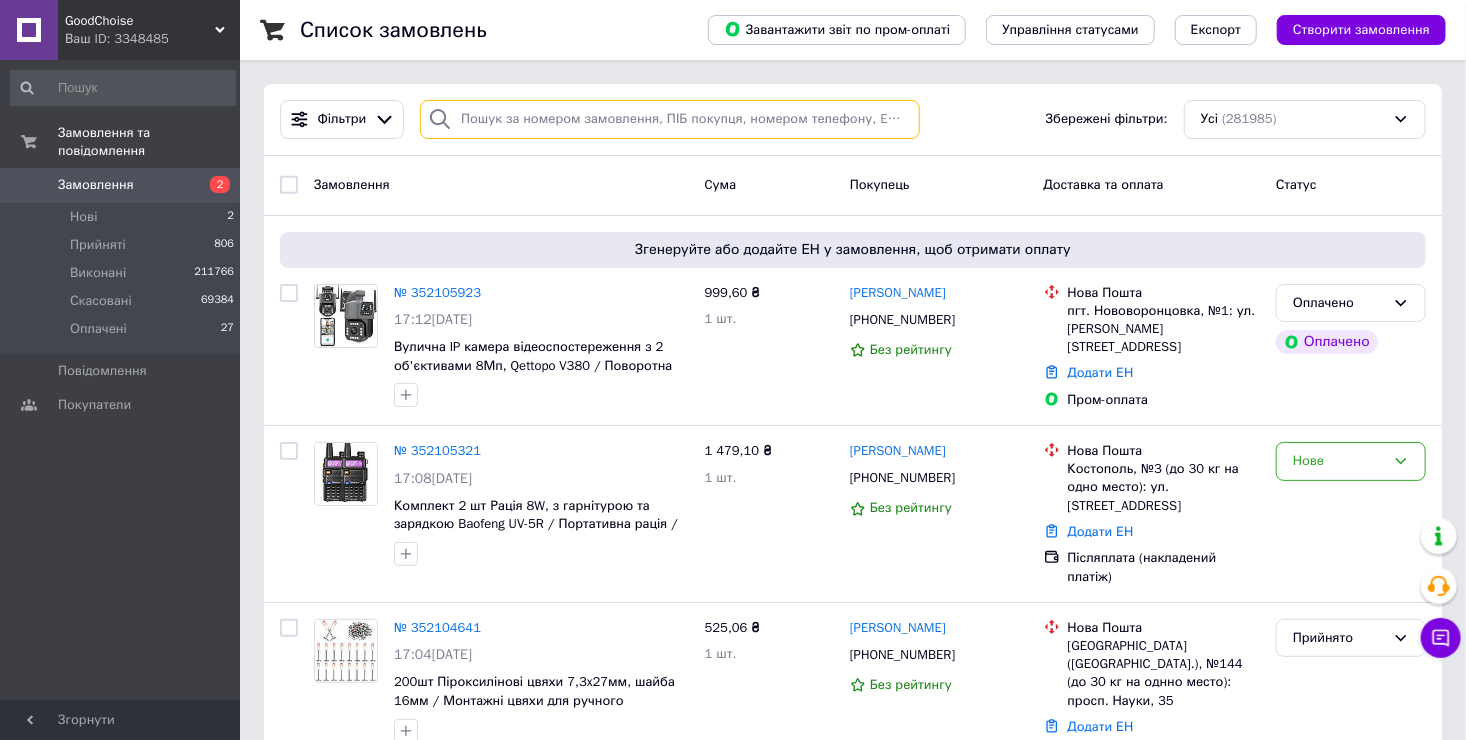 click at bounding box center [670, 119] 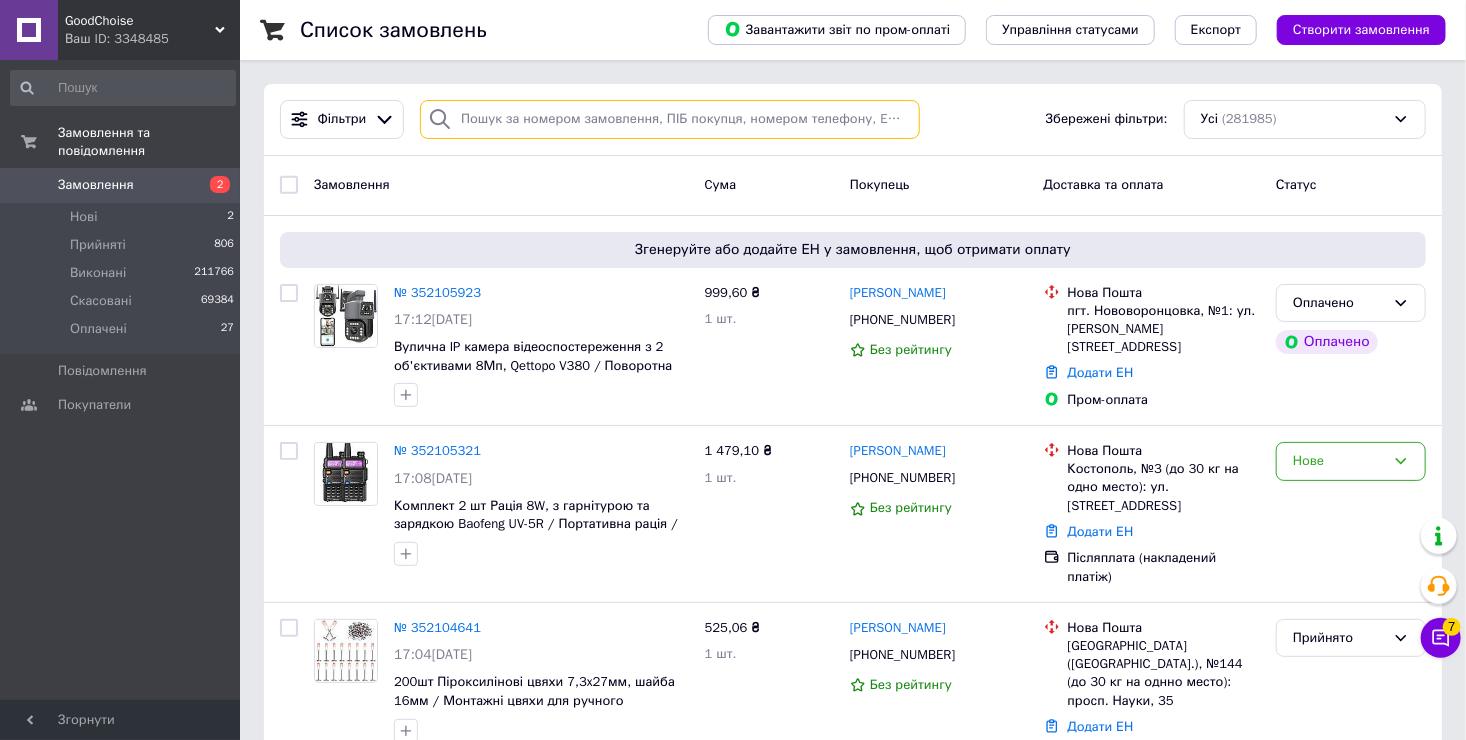 paste on "352095549" 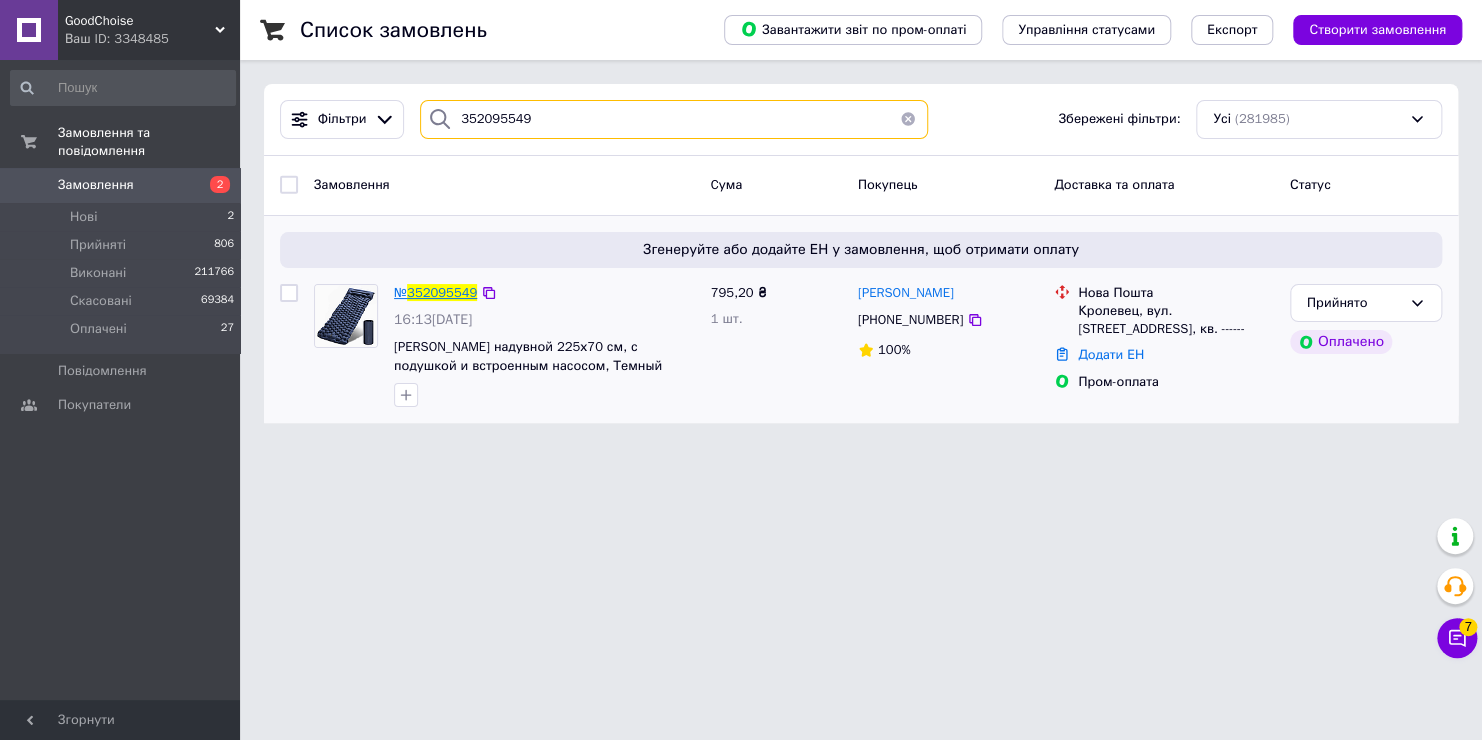 type on "352095549" 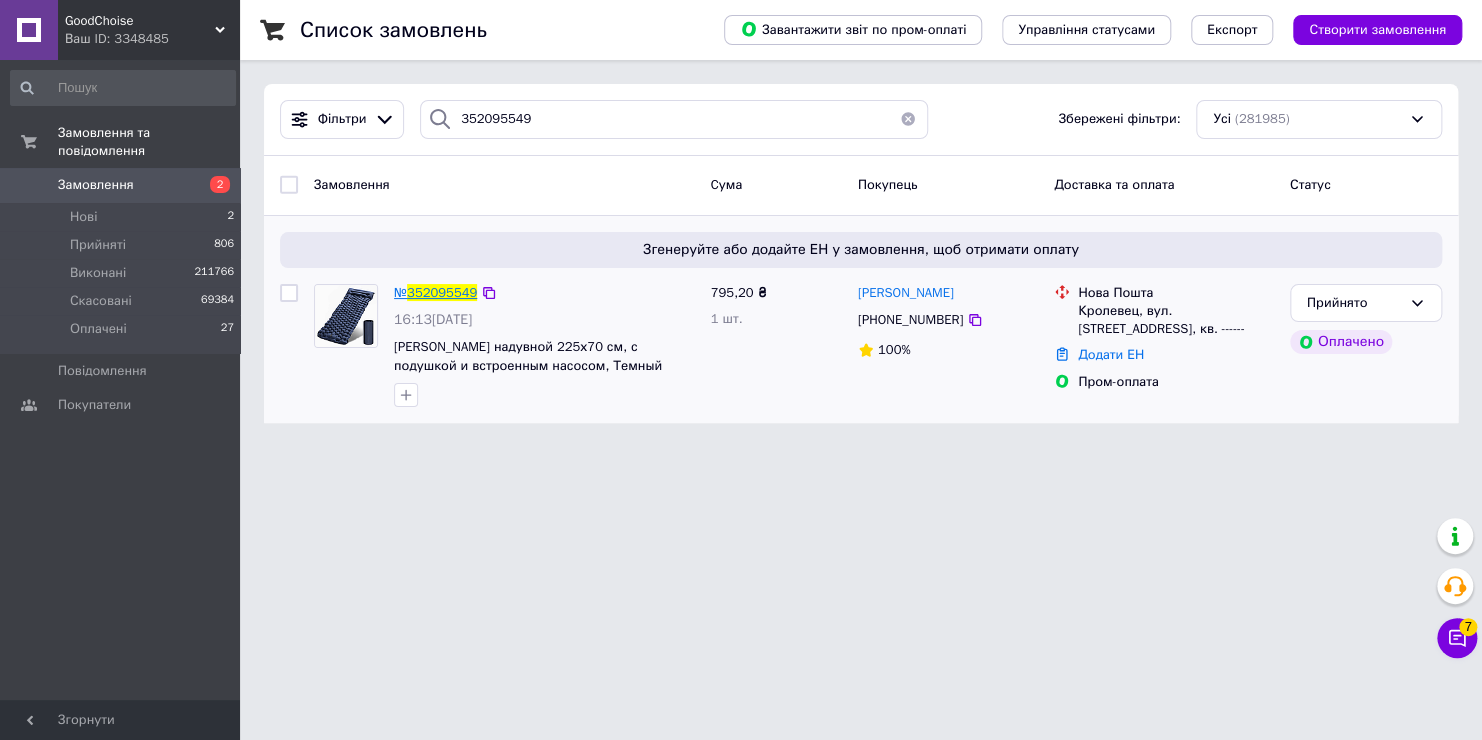 click on "352095549" at bounding box center (442, 292) 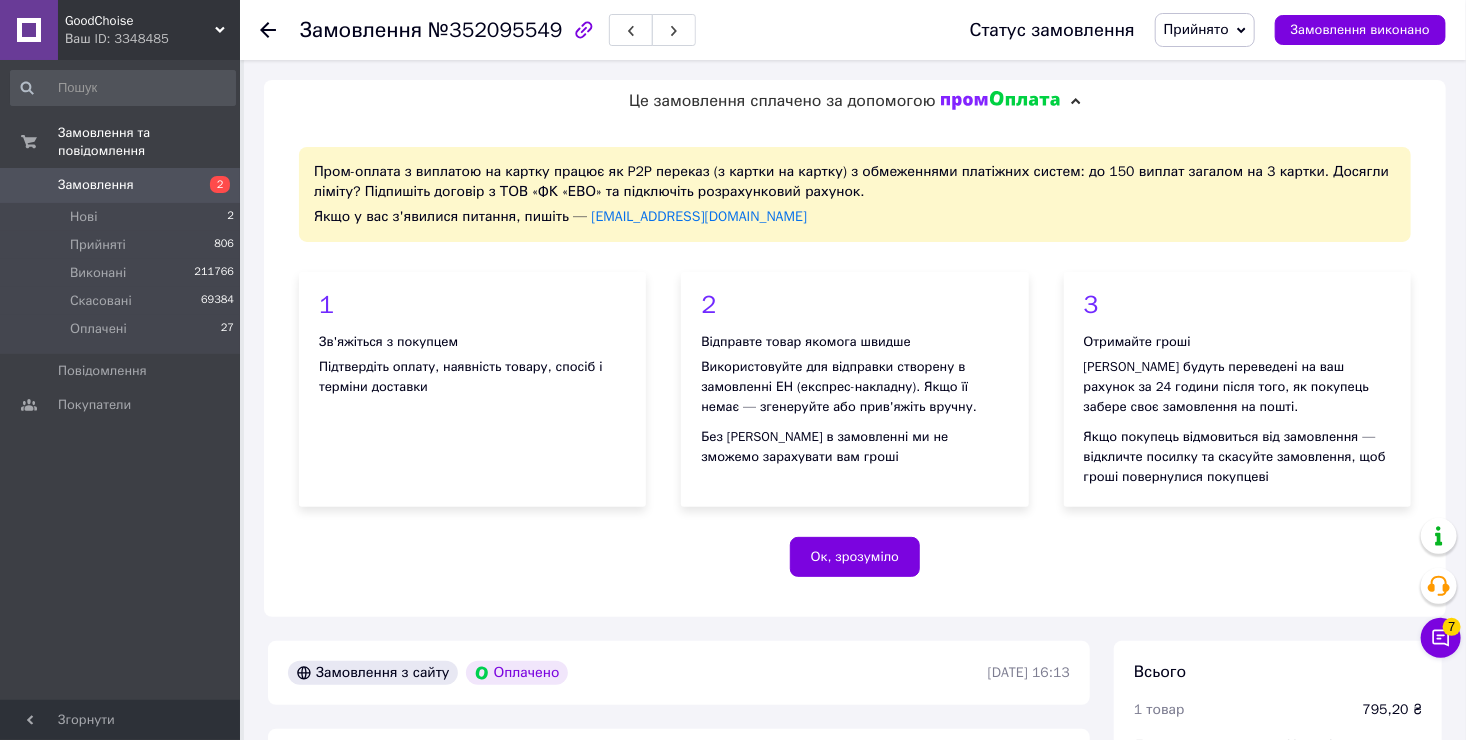 click on "Ваш ID: 3348485" at bounding box center [152, 39] 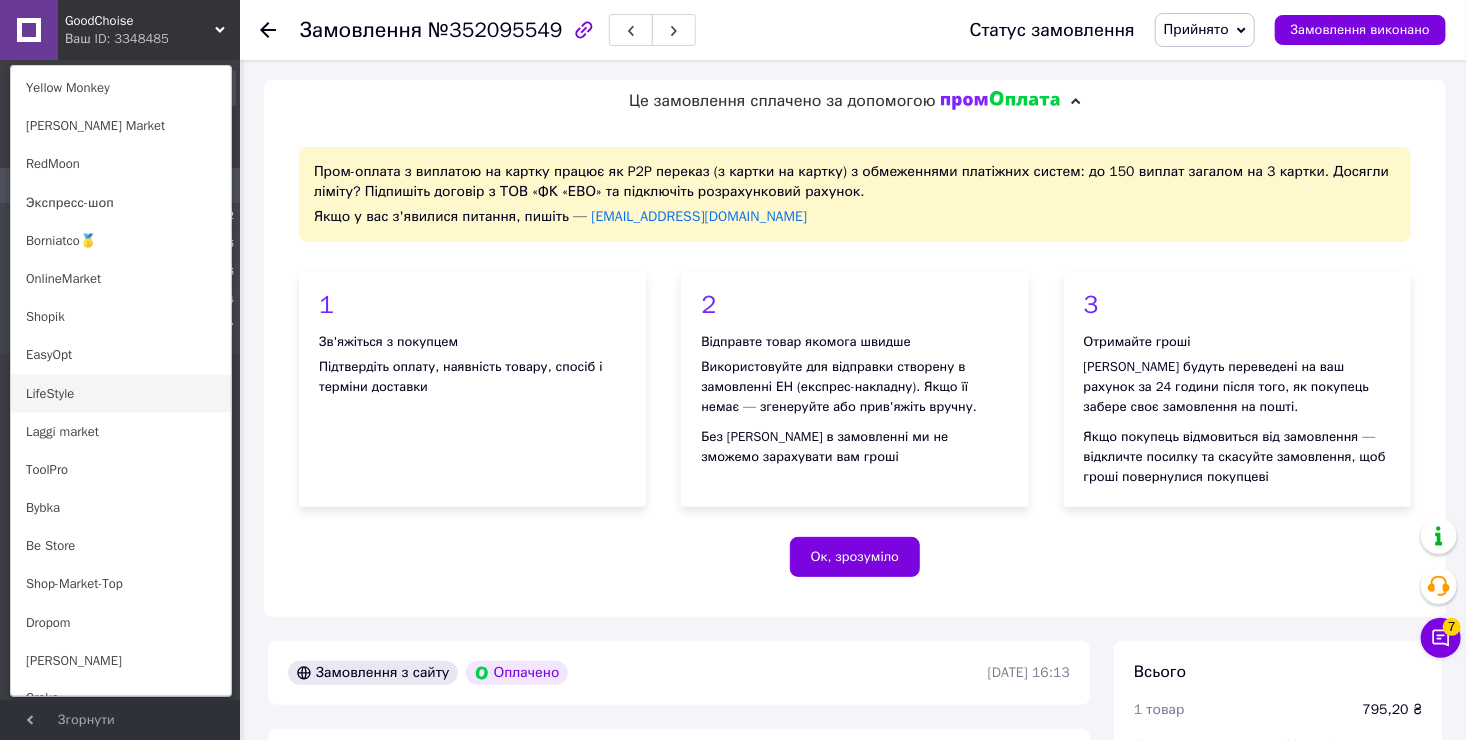 scroll, scrollTop: 1299, scrollLeft: 0, axis: vertical 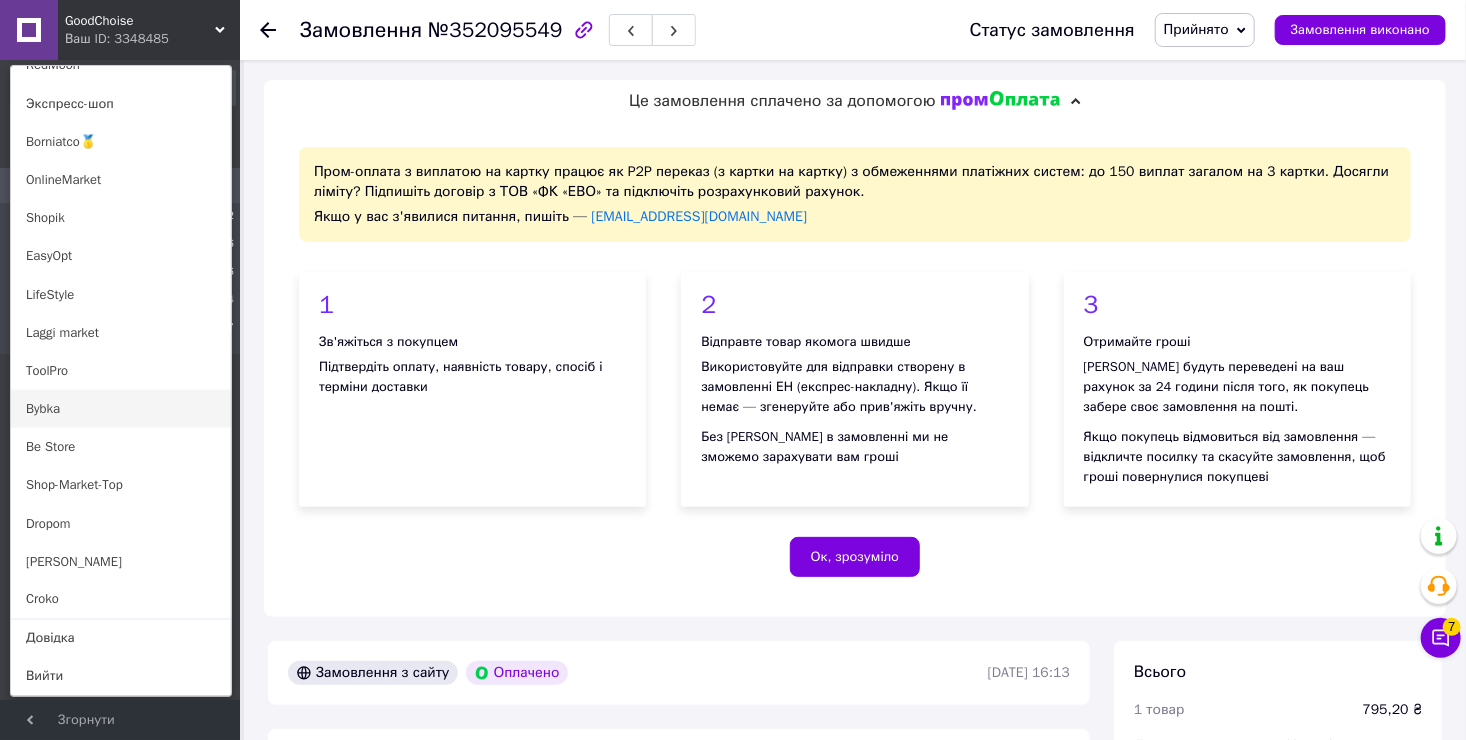 click on "Bybka" at bounding box center (121, 409) 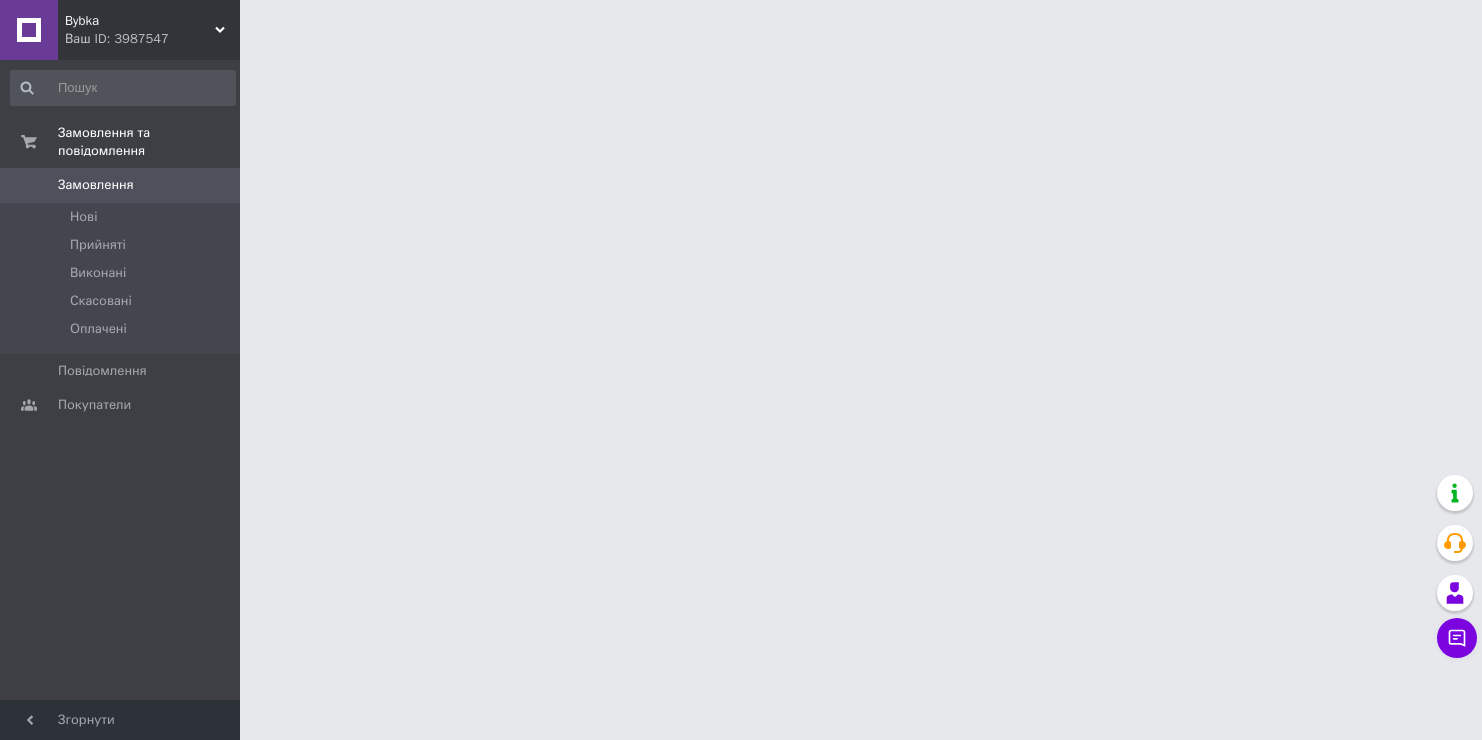 scroll, scrollTop: 0, scrollLeft: 0, axis: both 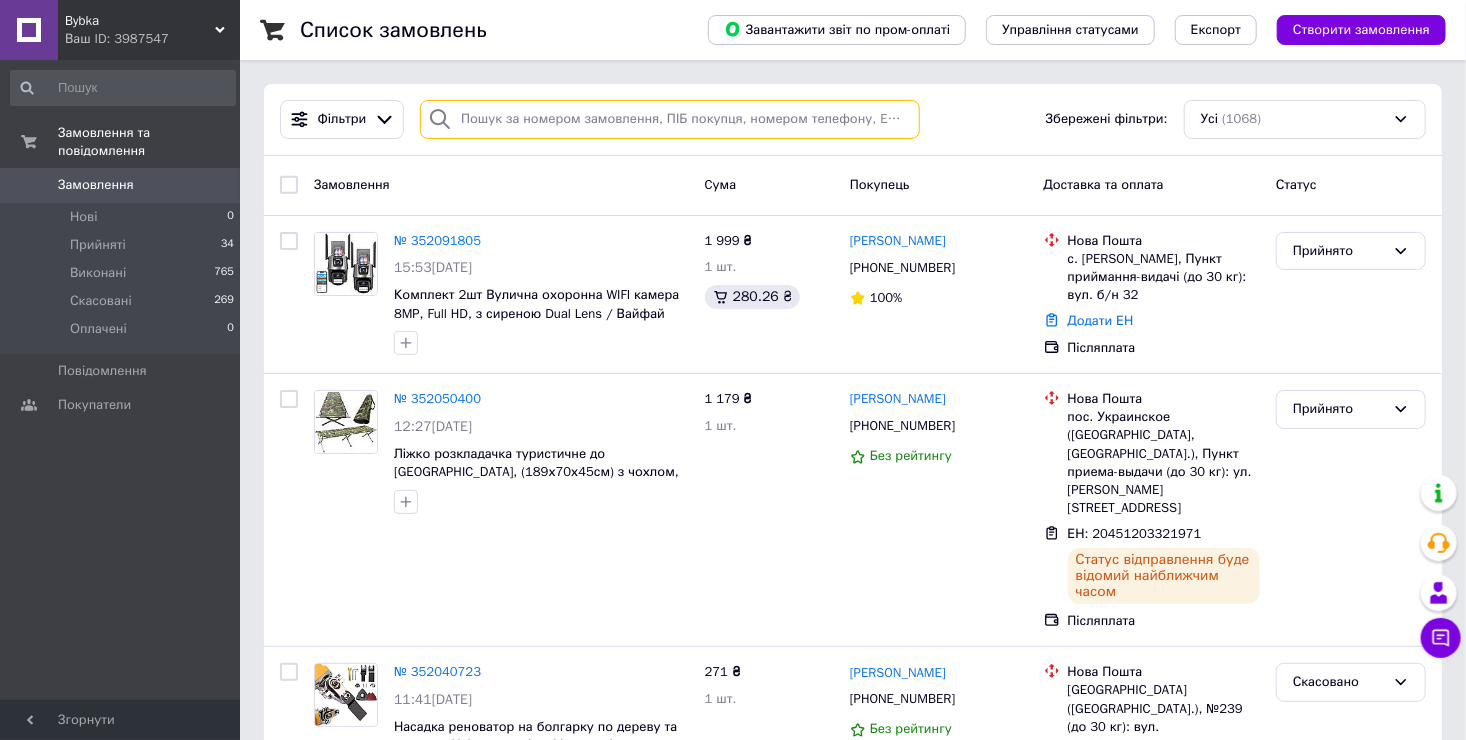 click at bounding box center (670, 119) 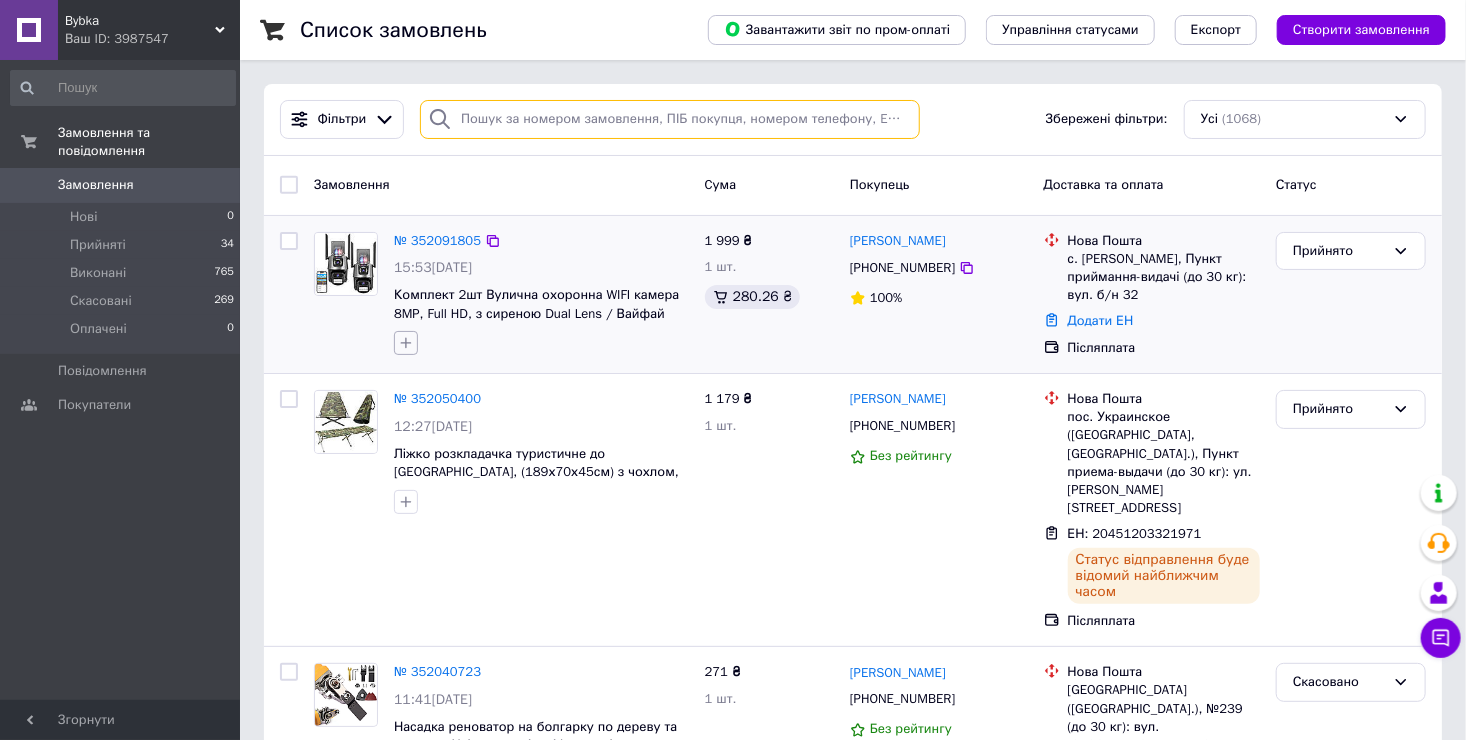 paste on "351884977" 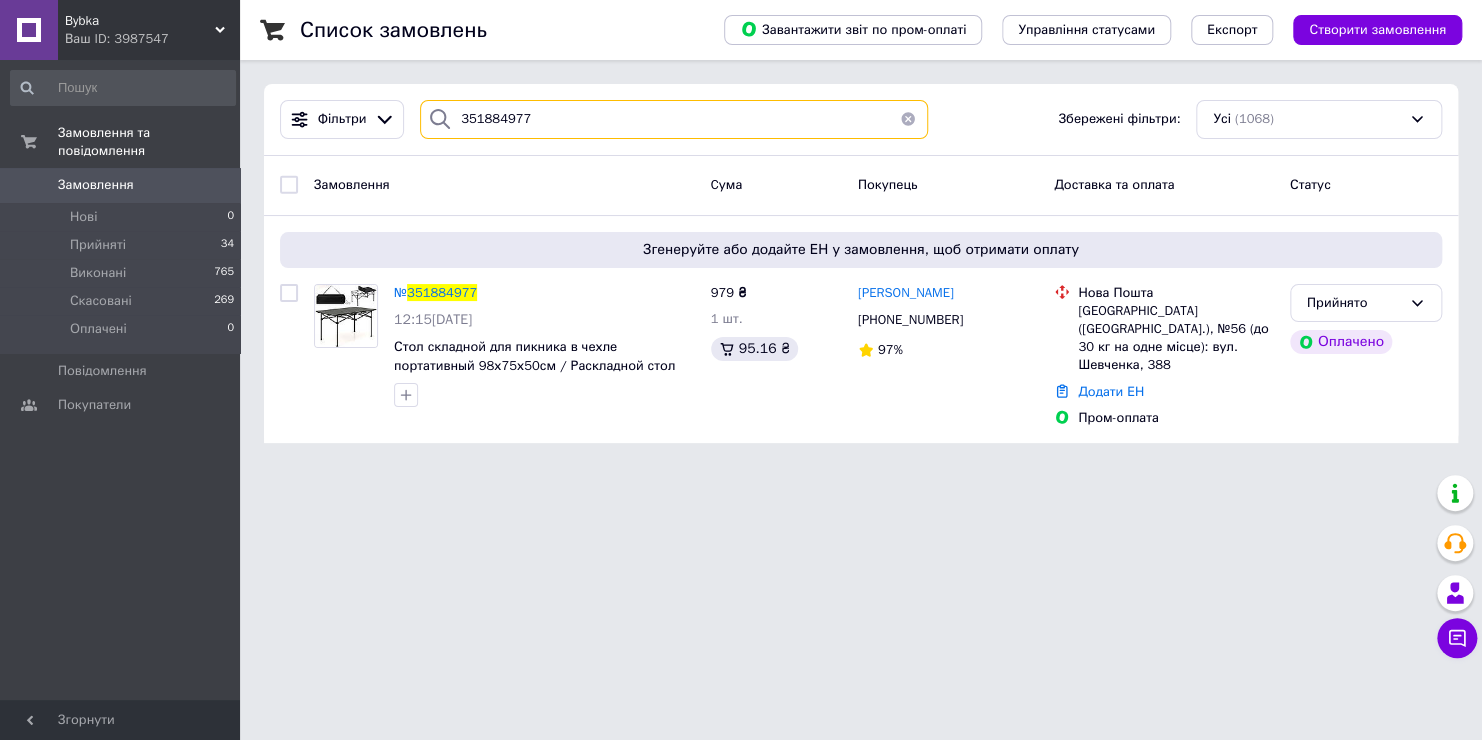 type on "351884977" 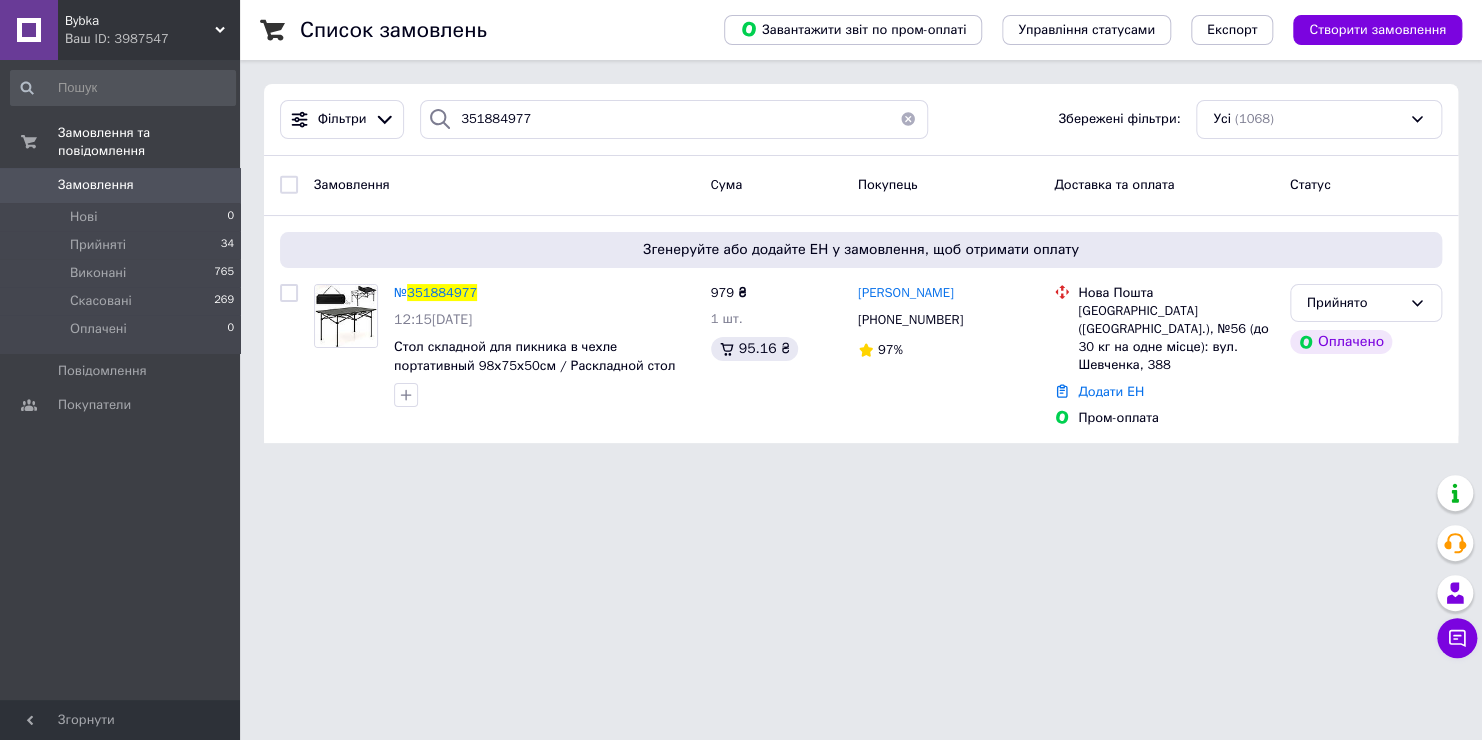 click on "Ваш ID: 3987547" at bounding box center [152, 39] 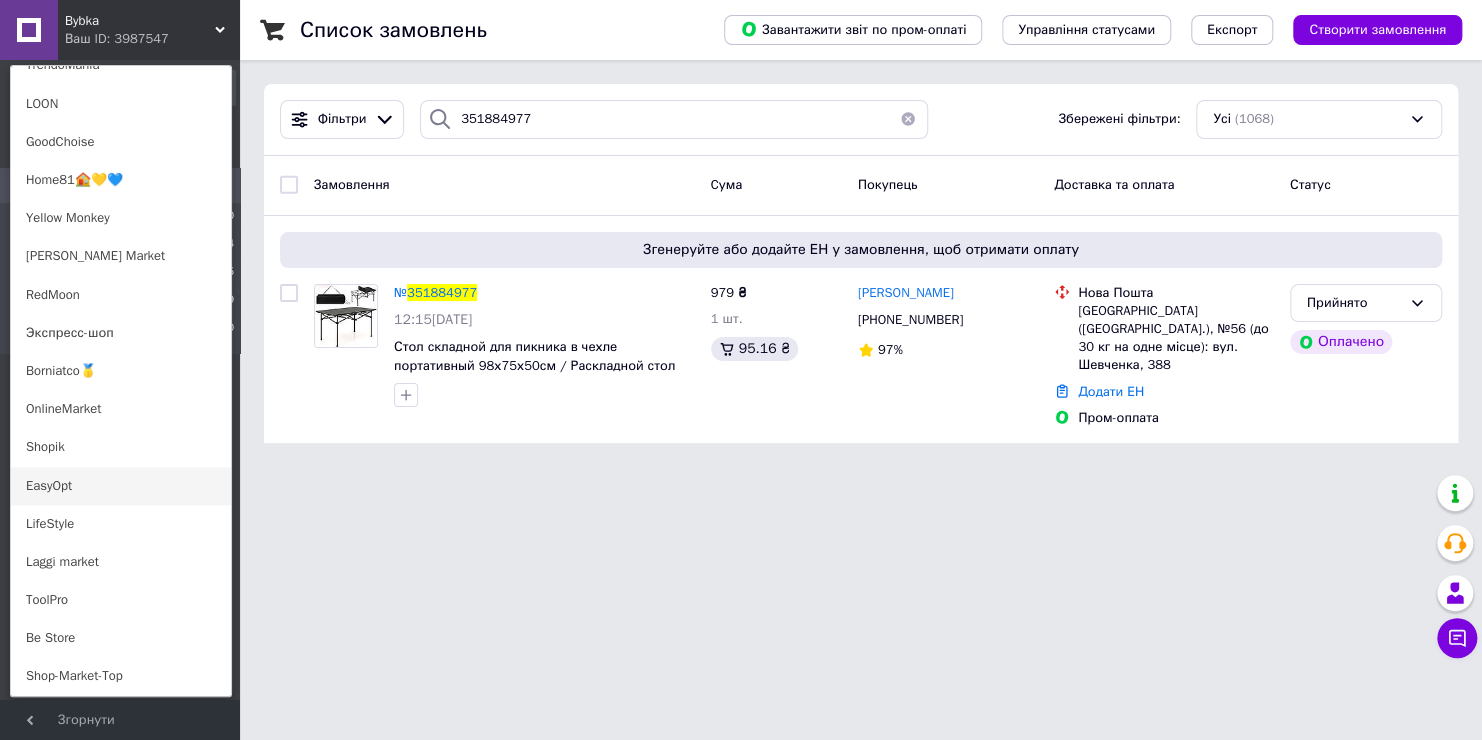 scroll, scrollTop: 1000, scrollLeft: 0, axis: vertical 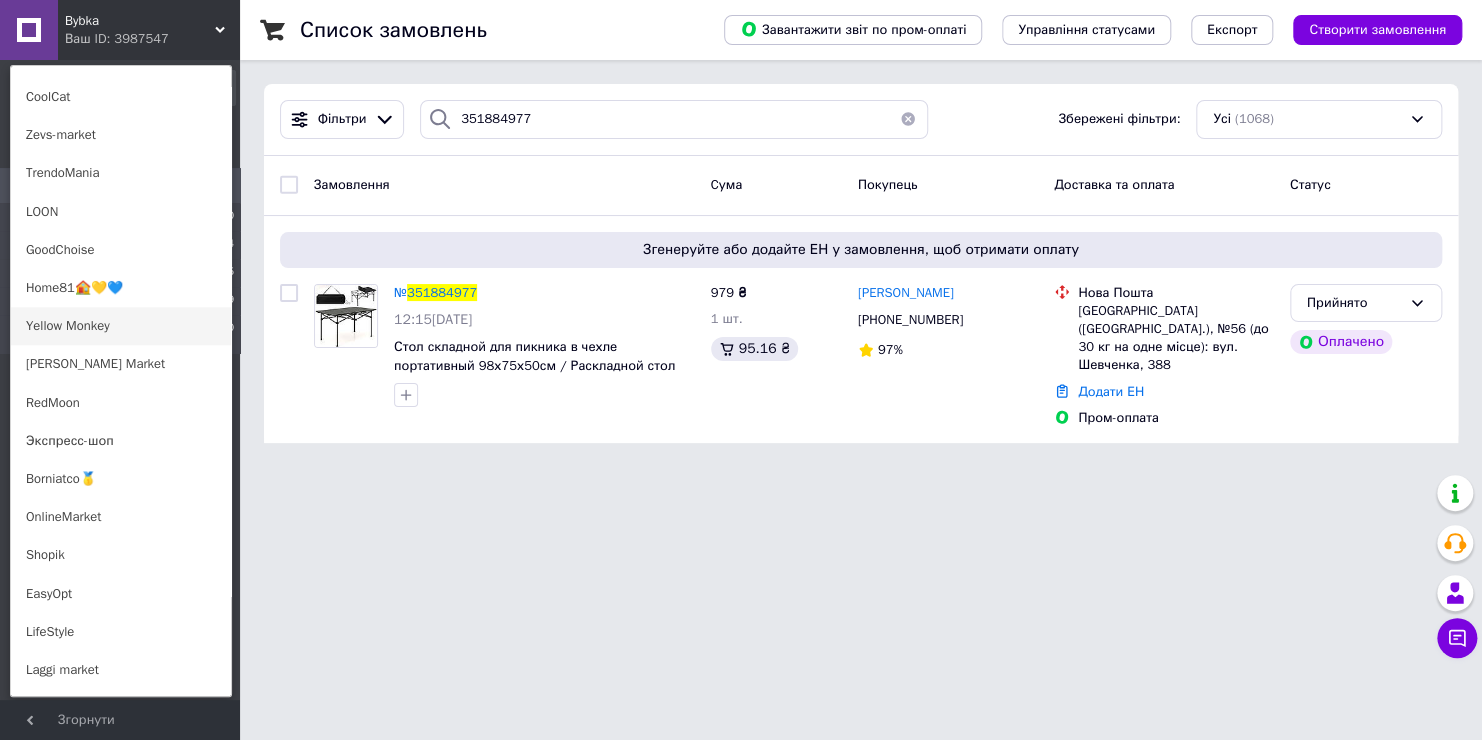 click on "Yellow Monkey" at bounding box center [121, 326] 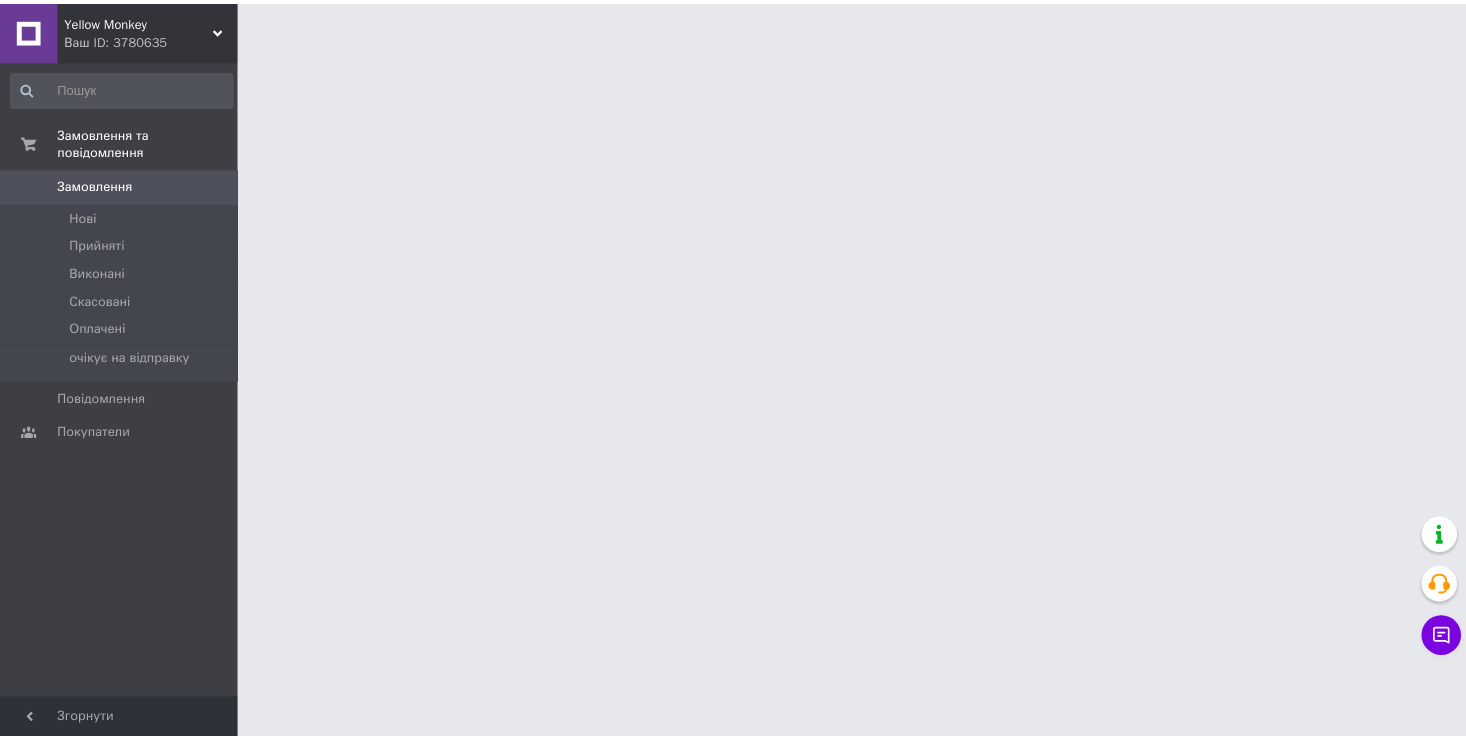 scroll, scrollTop: 0, scrollLeft: 0, axis: both 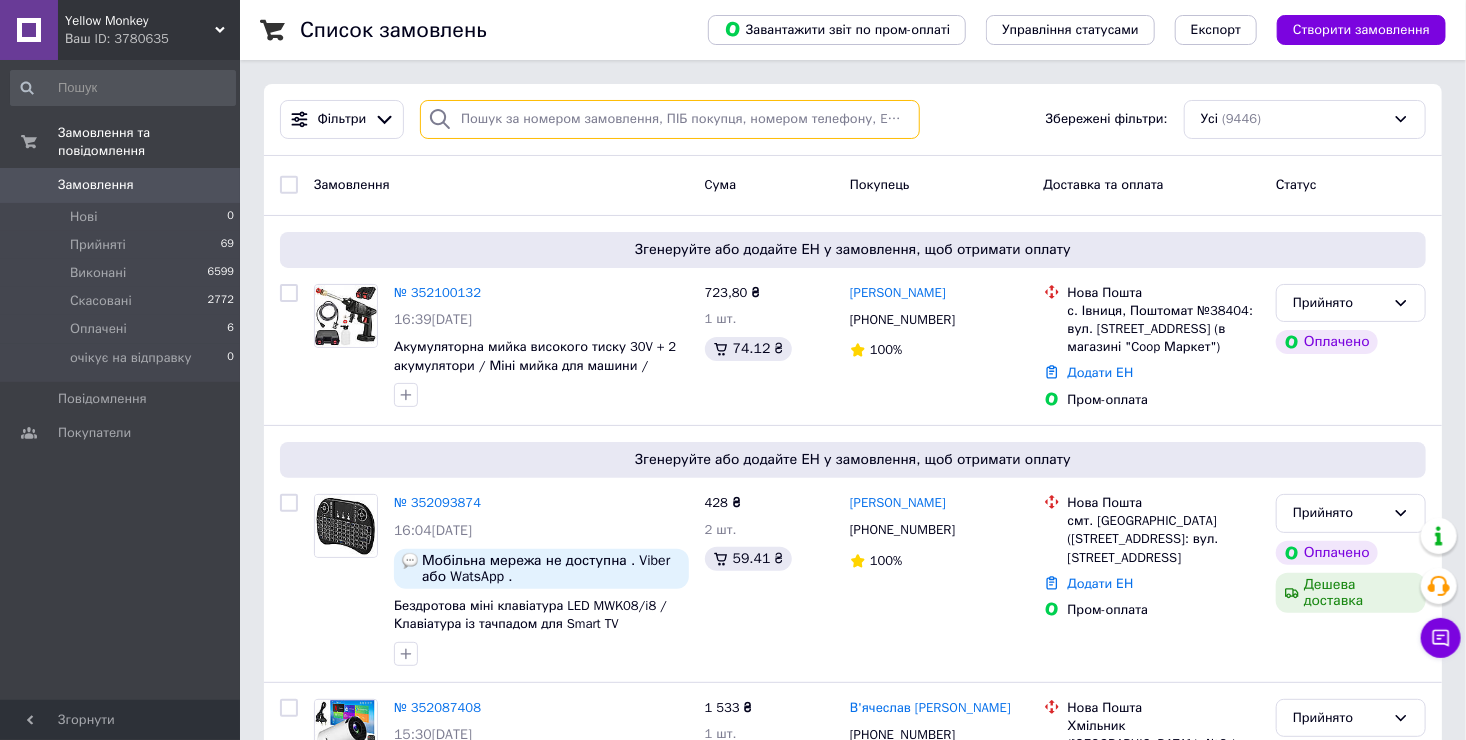 click at bounding box center [670, 119] 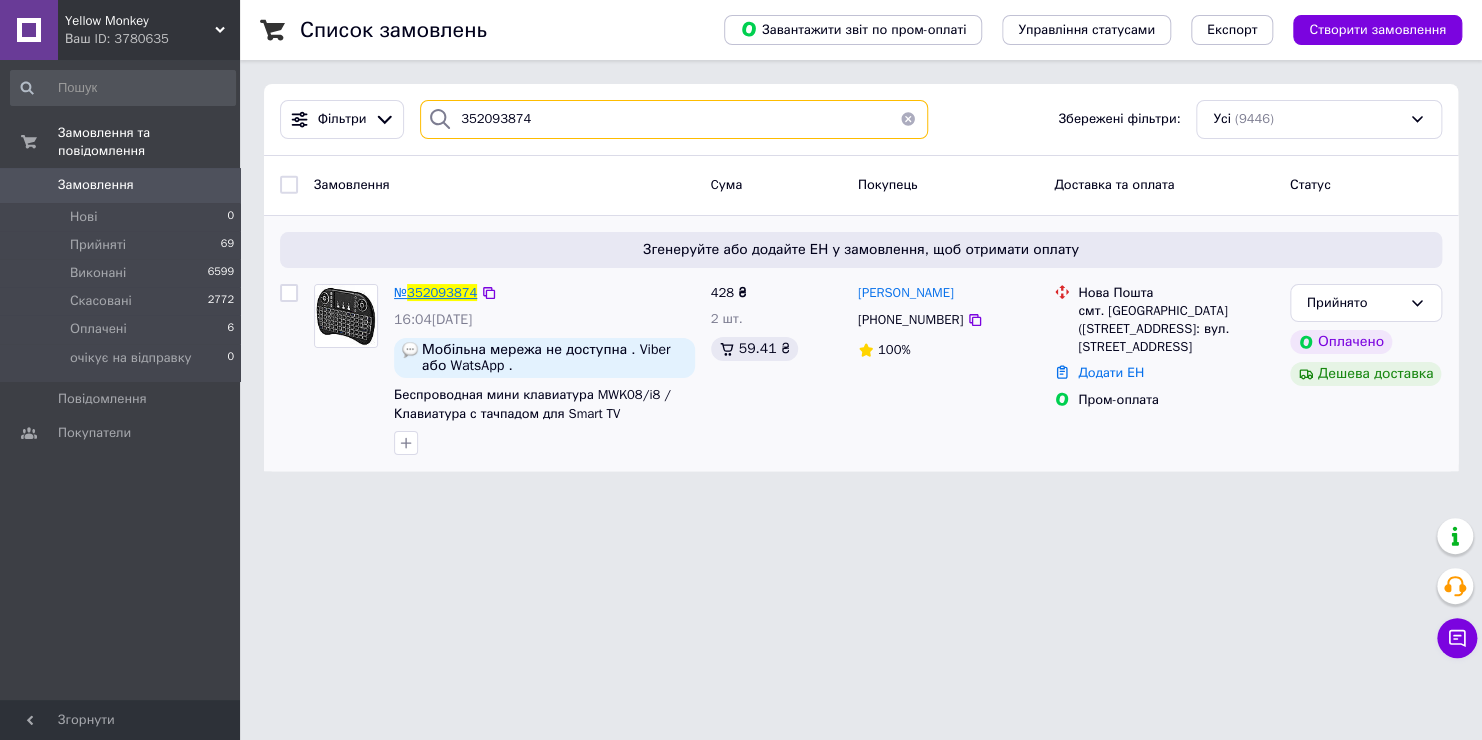 type on "352093874" 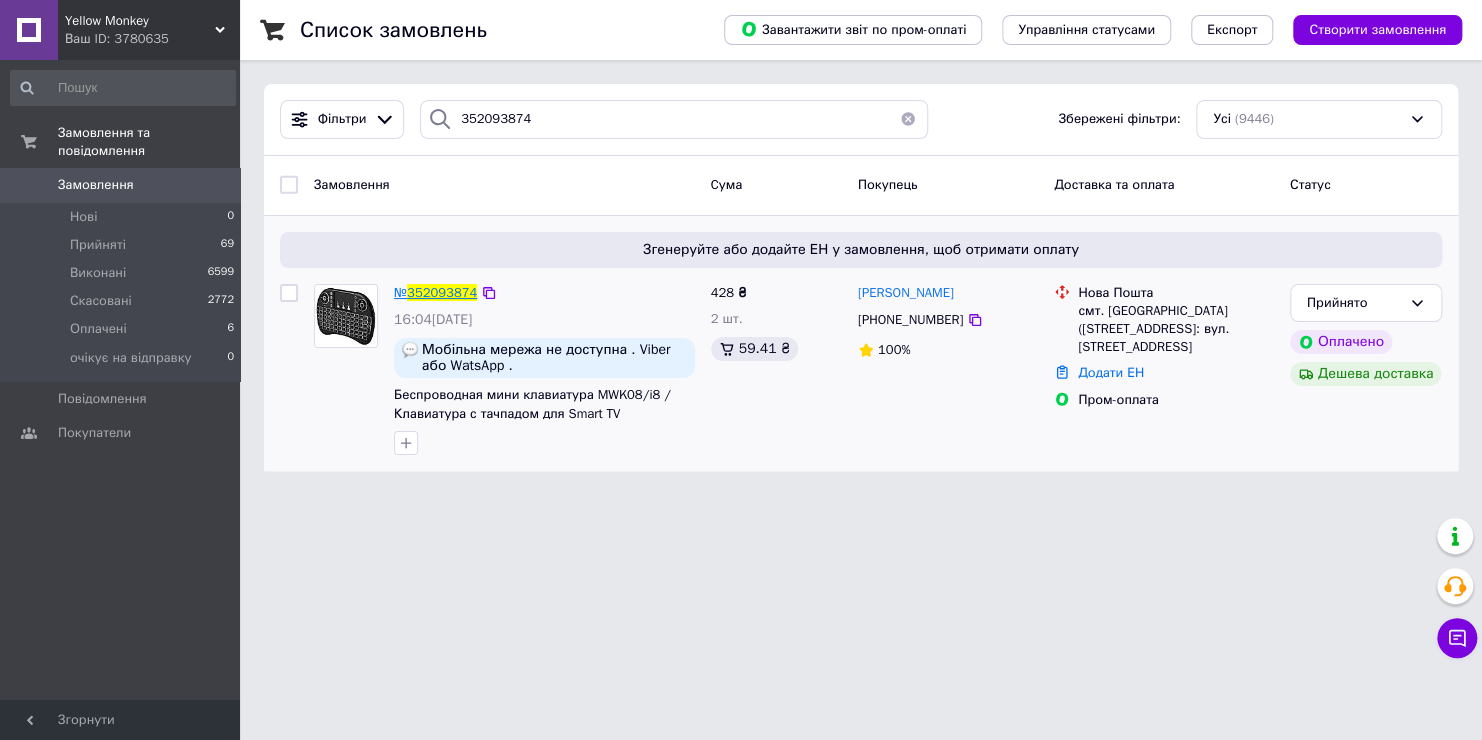 click on "352093874" at bounding box center [442, 292] 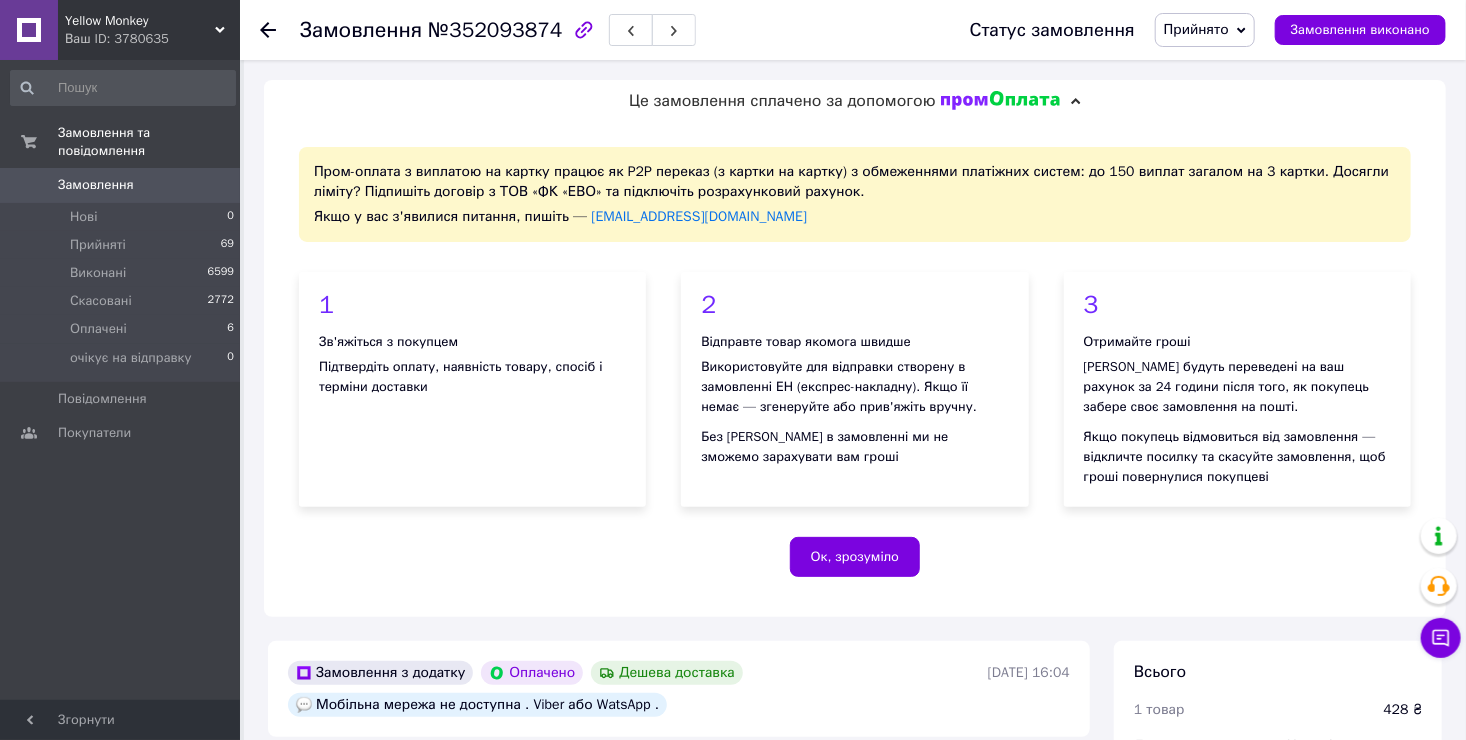 click on "Yellow Monkey Ваш ID: 3780635" at bounding box center (149, 30) 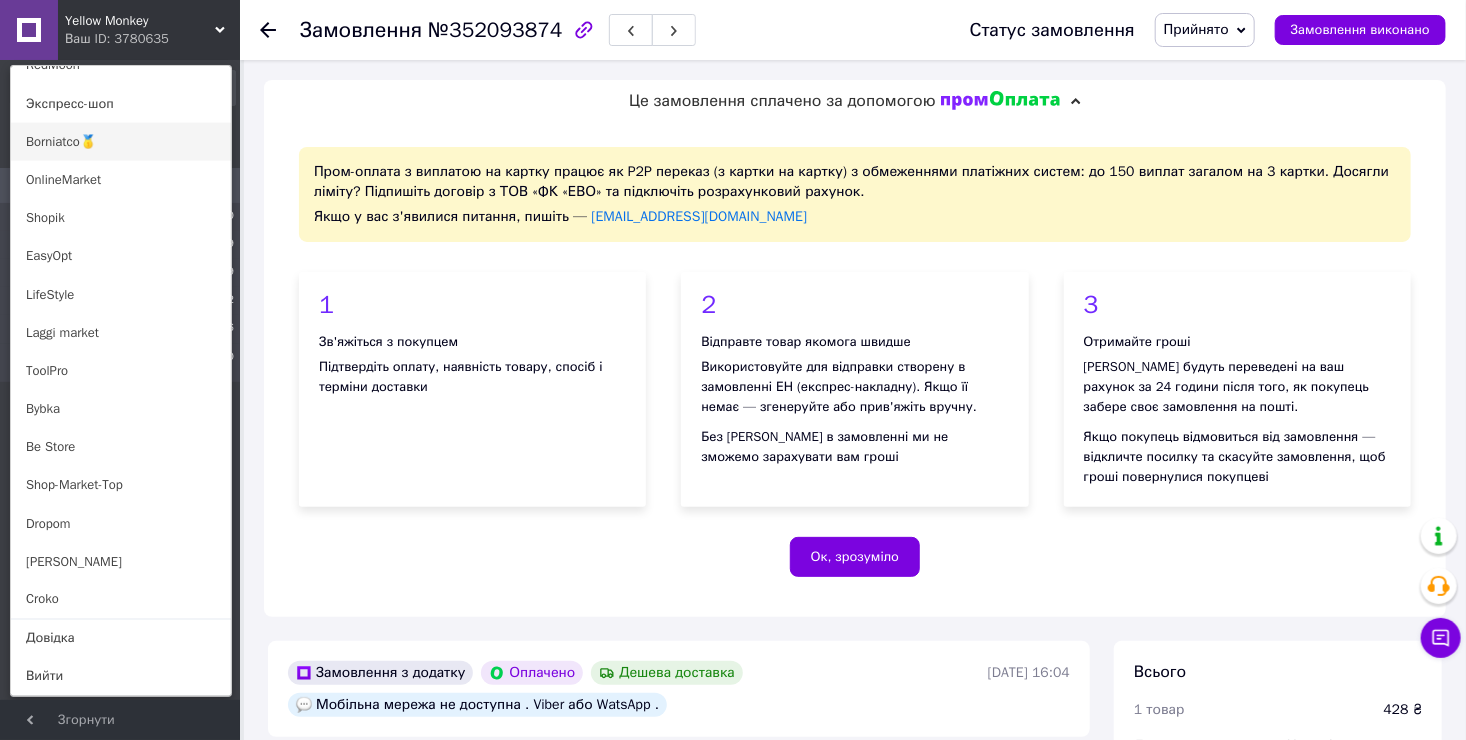 scroll, scrollTop: 1199, scrollLeft: 0, axis: vertical 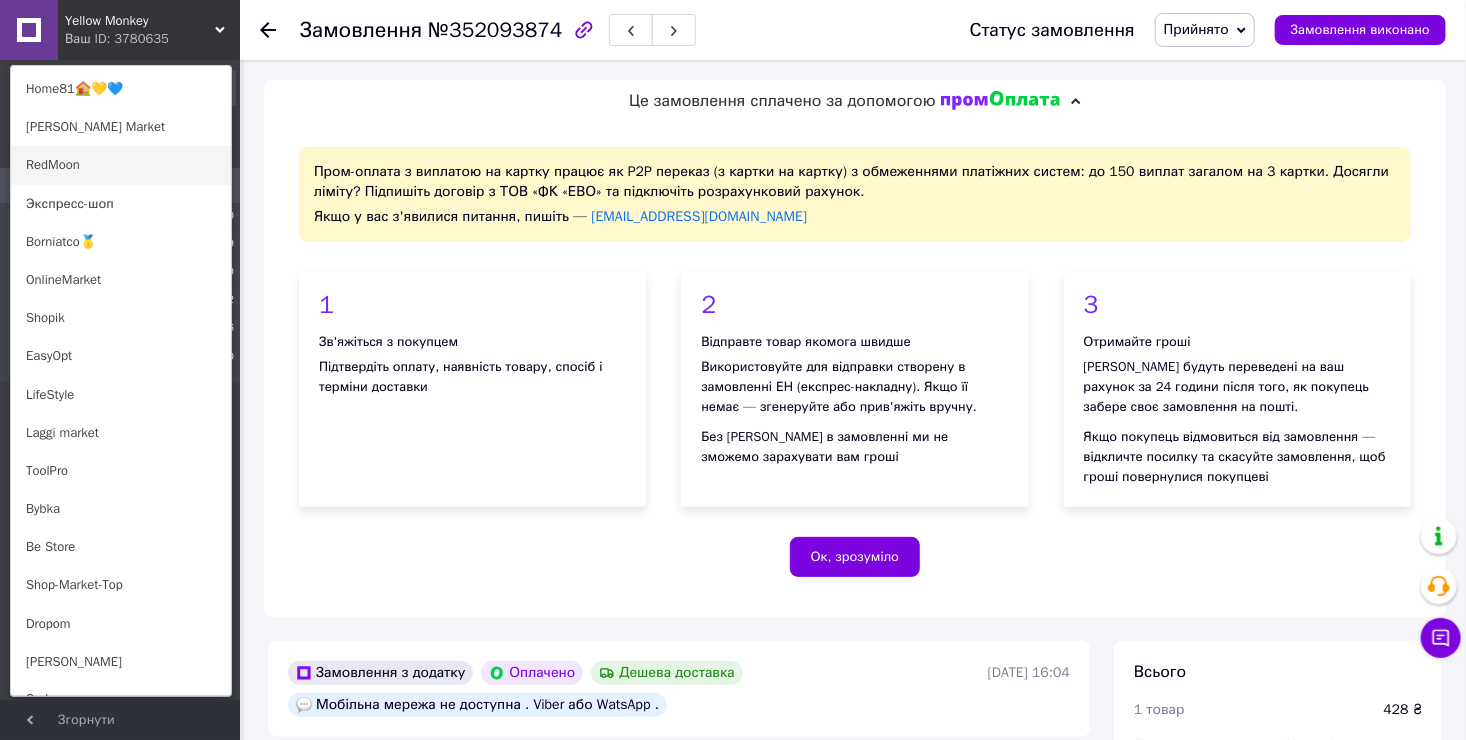 click on "RedMoon" at bounding box center [121, 165] 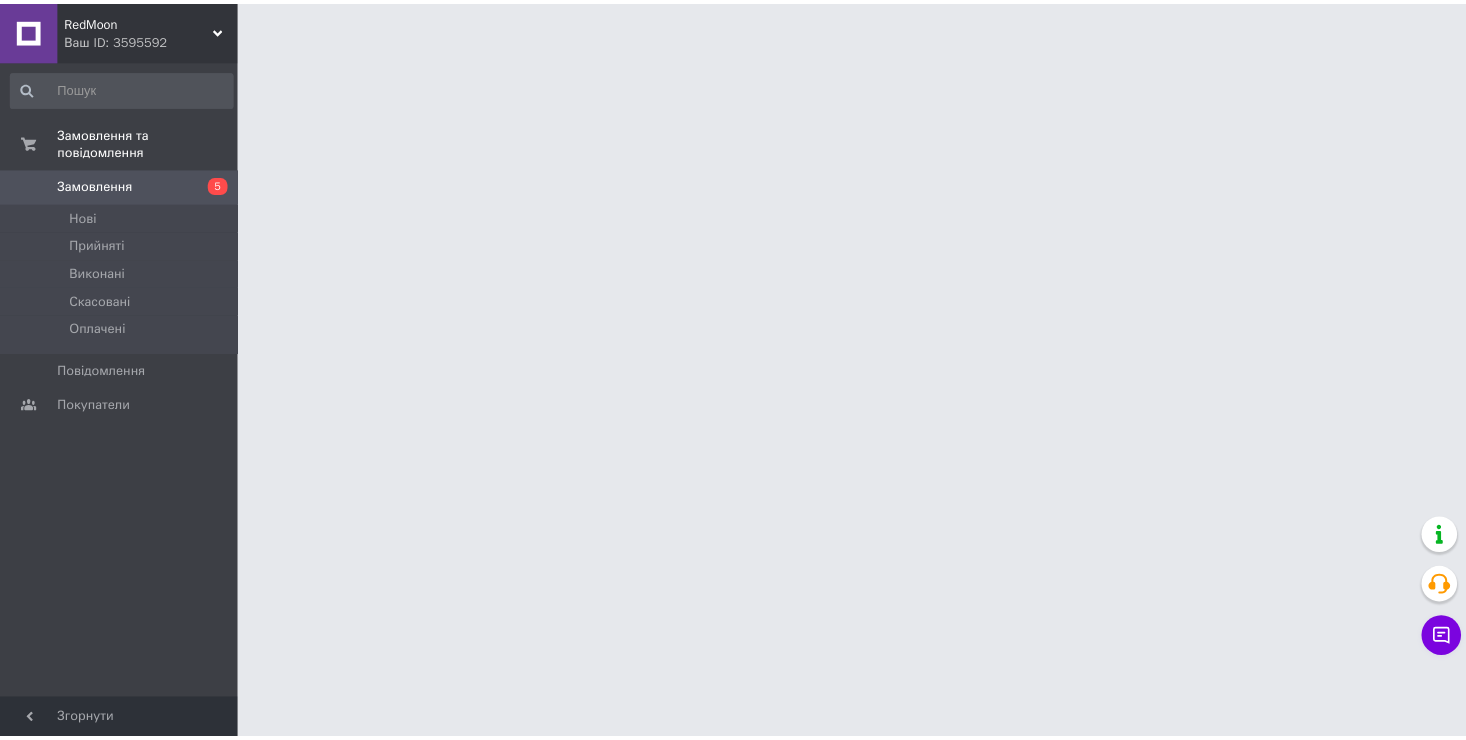 scroll, scrollTop: 0, scrollLeft: 0, axis: both 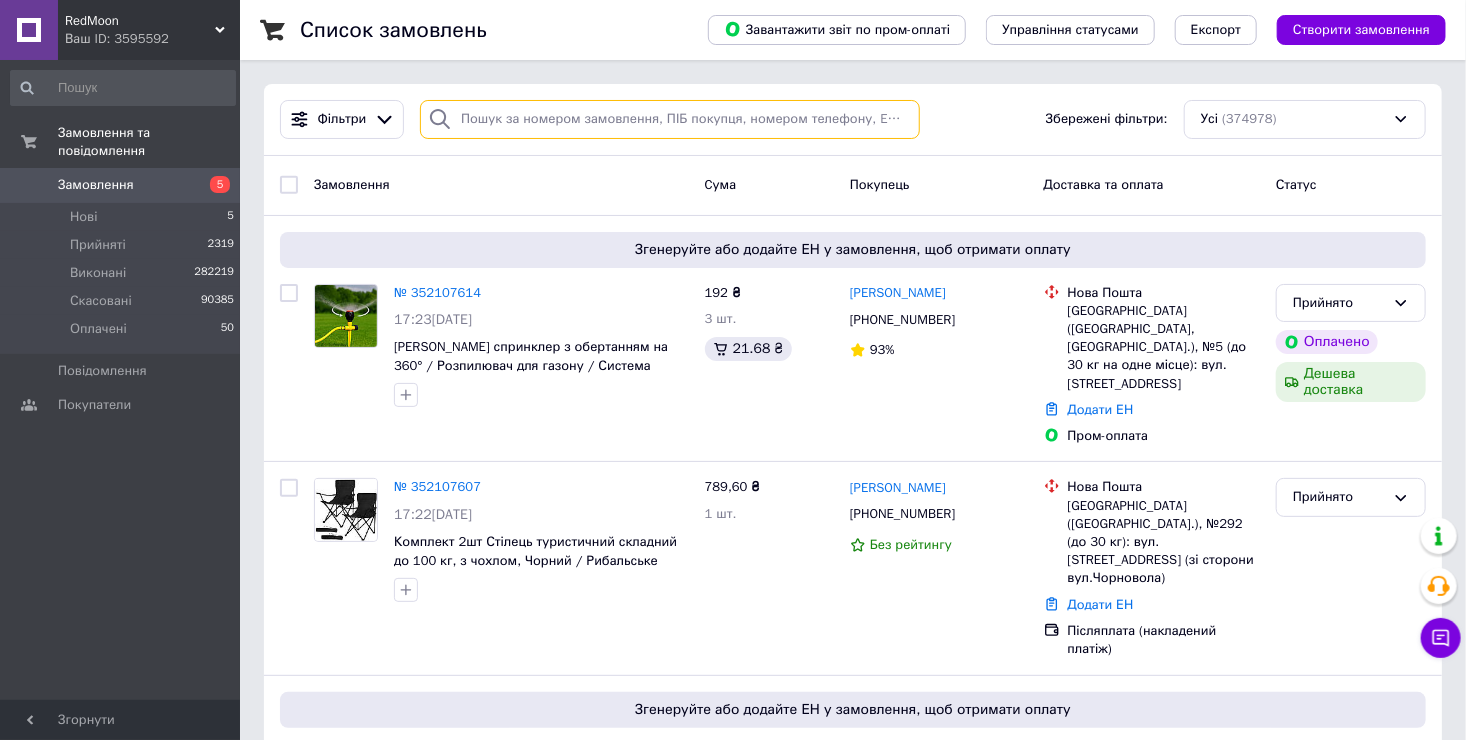 click at bounding box center [670, 119] 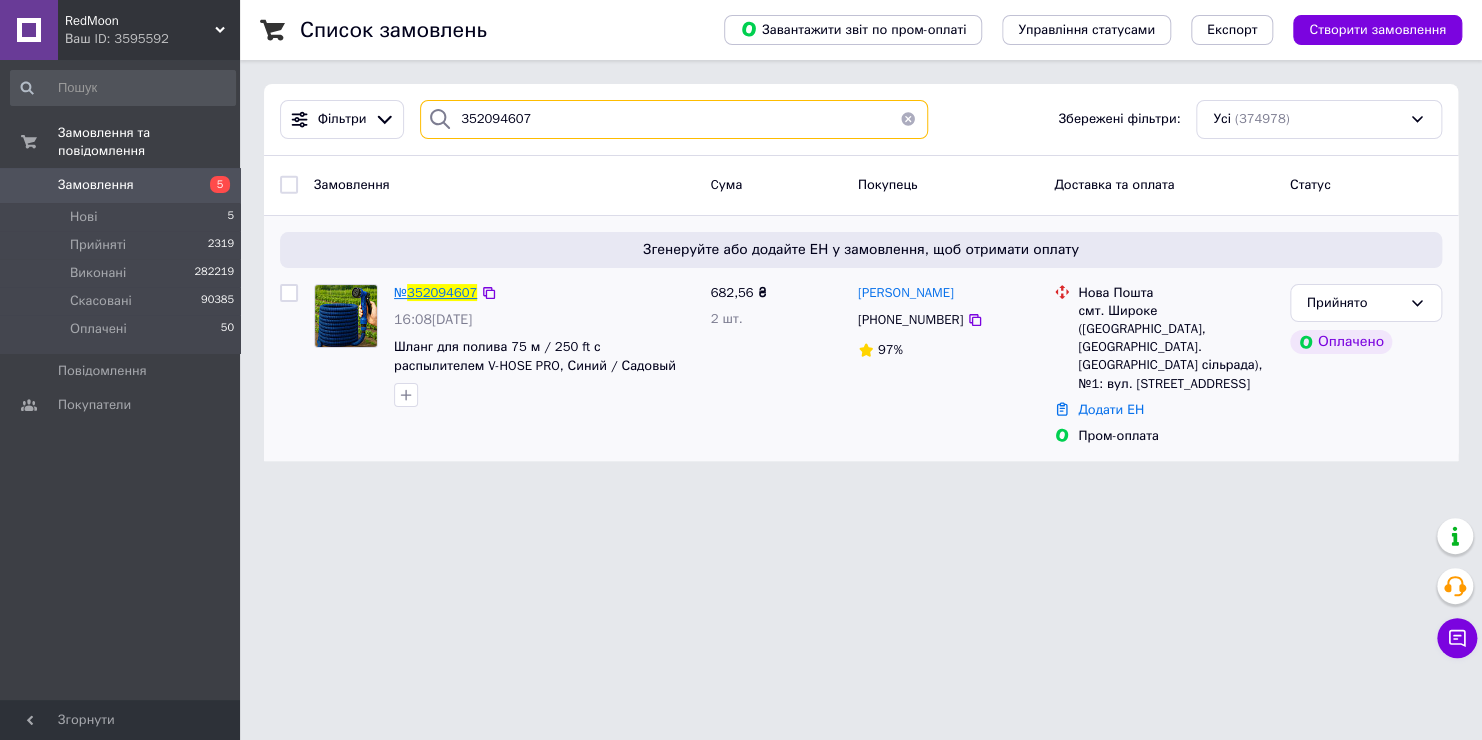 type on "352094607" 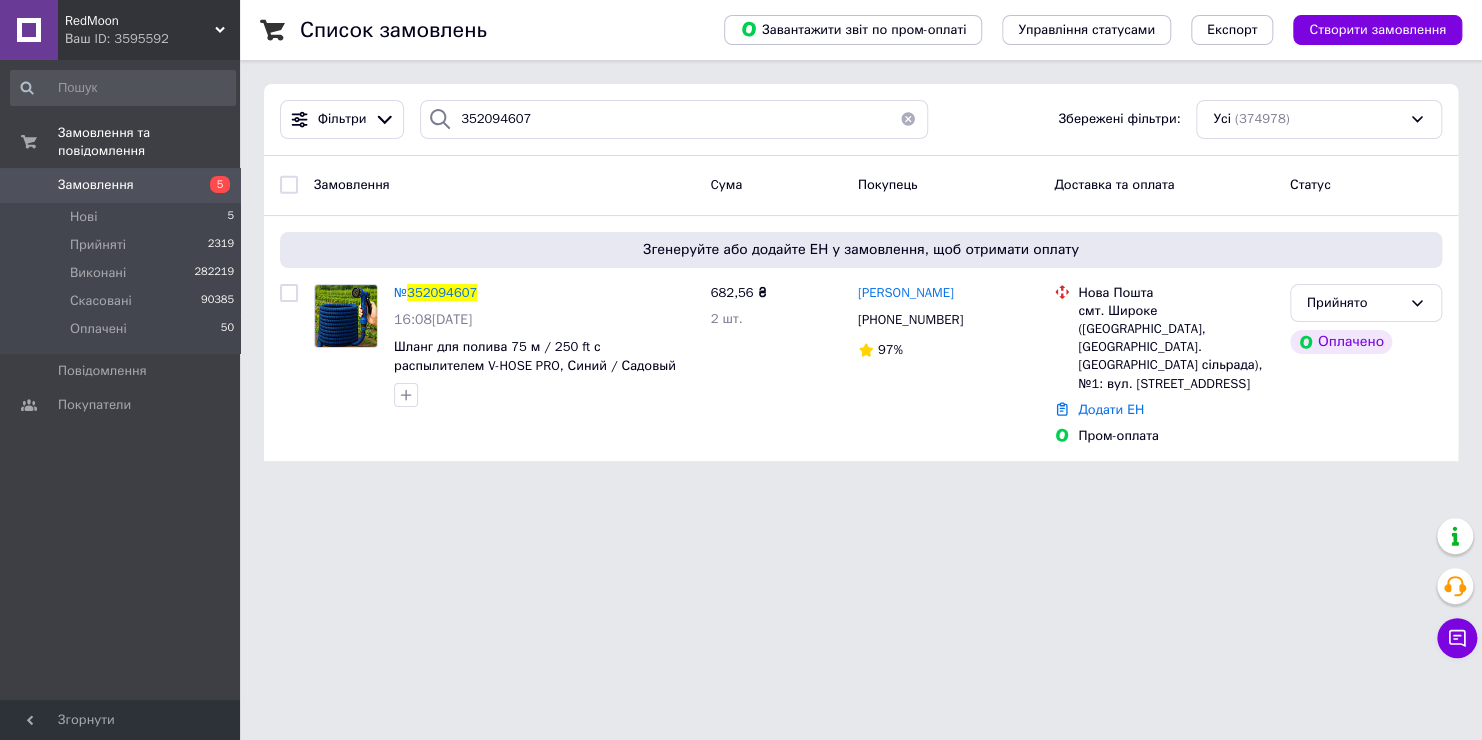 click on "352094607" at bounding box center [442, 292] 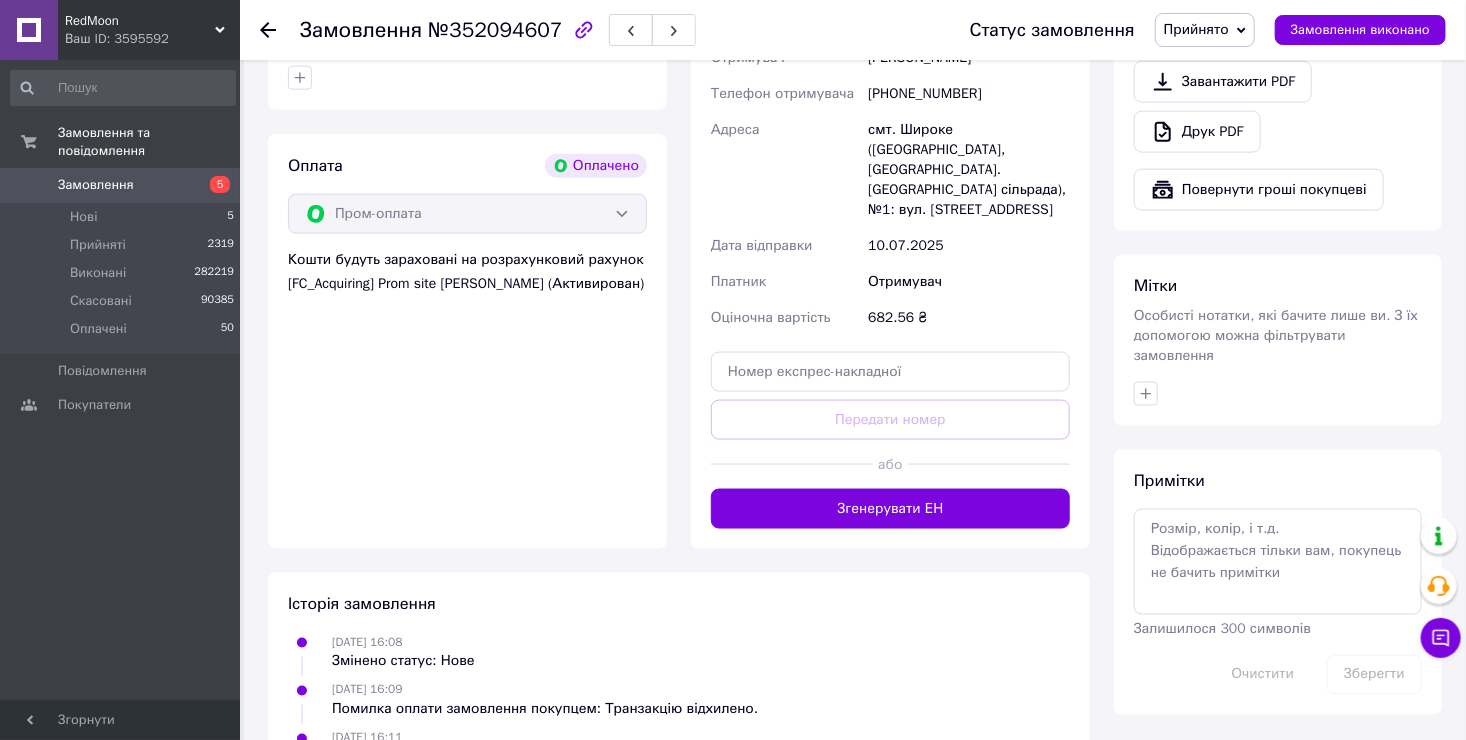 scroll, scrollTop: 1200, scrollLeft: 0, axis: vertical 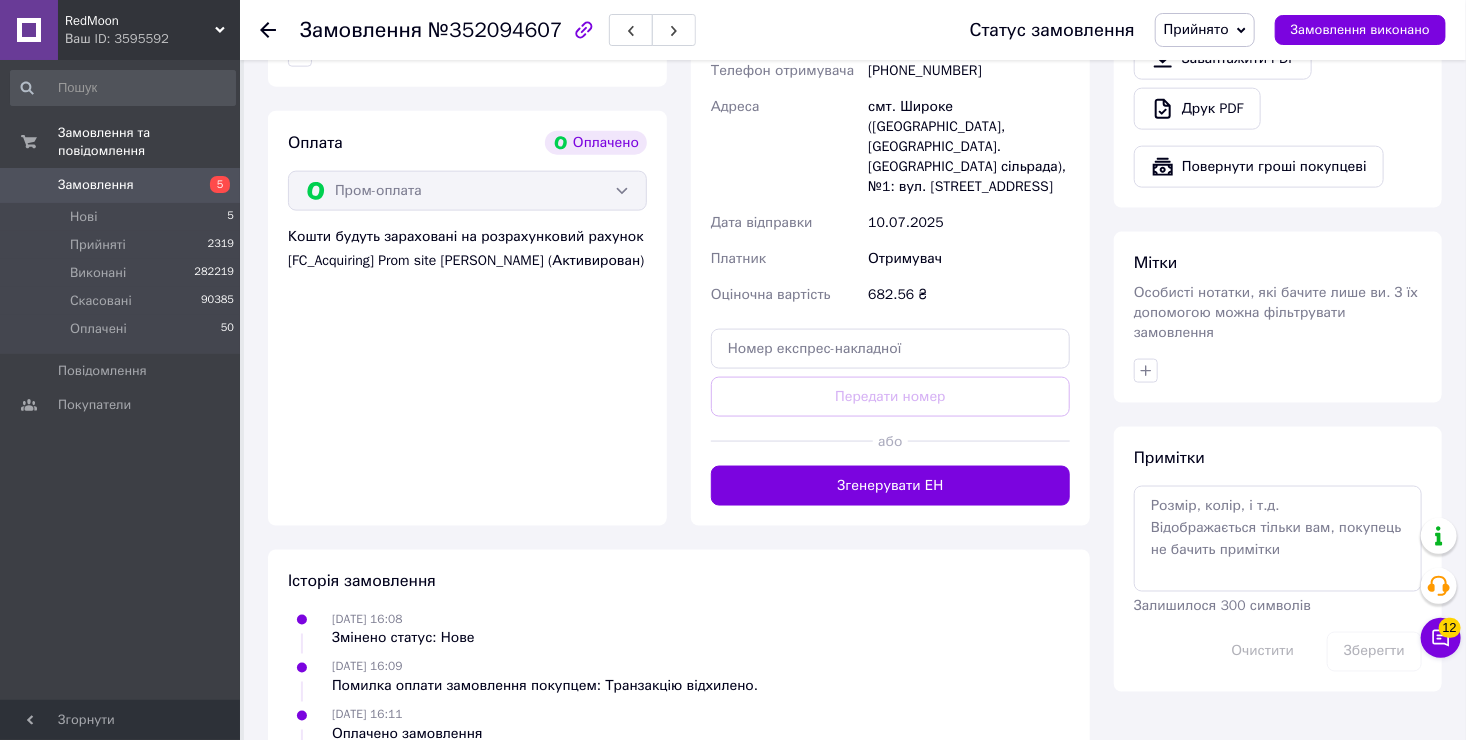 click on "Ваш ID: 3595592" at bounding box center [152, 39] 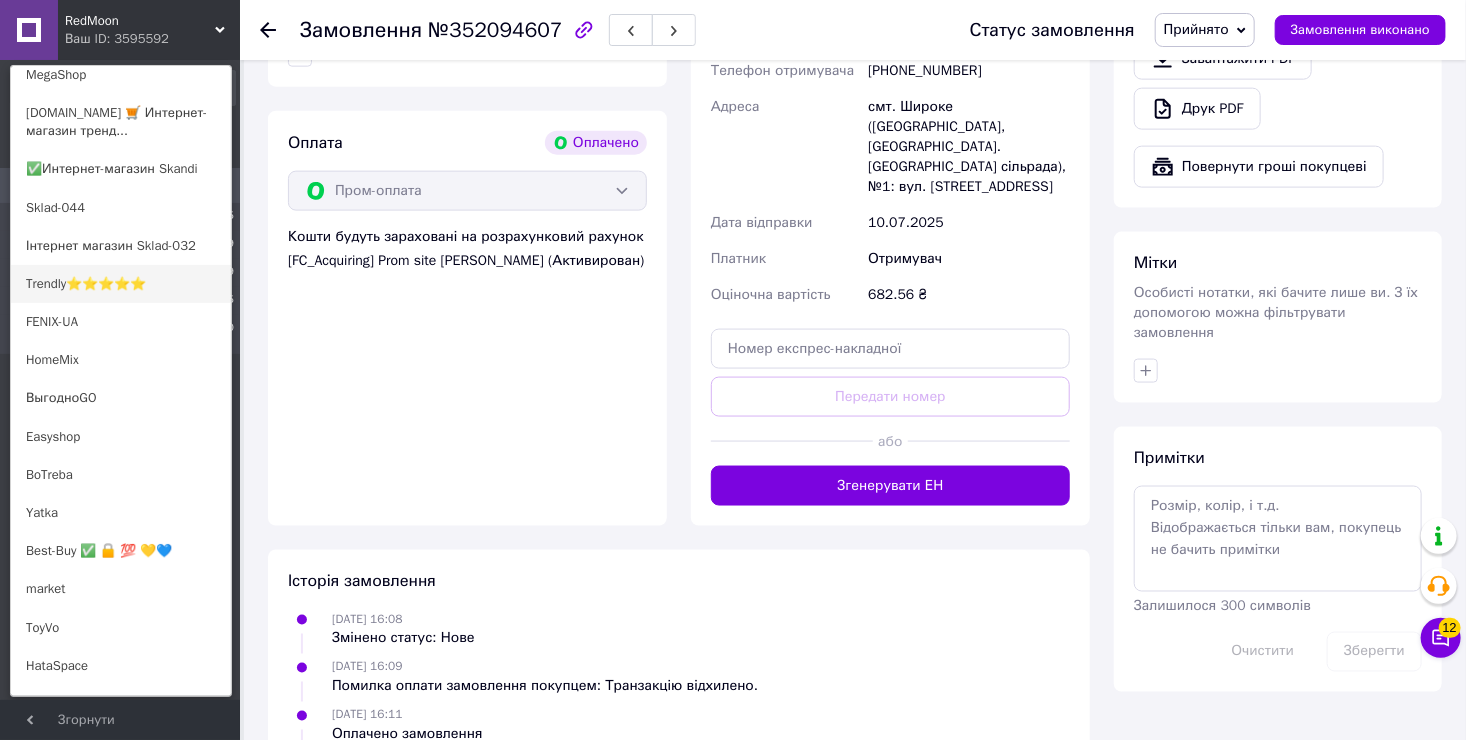 scroll, scrollTop: 300, scrollLeft: 0, axis: vertical 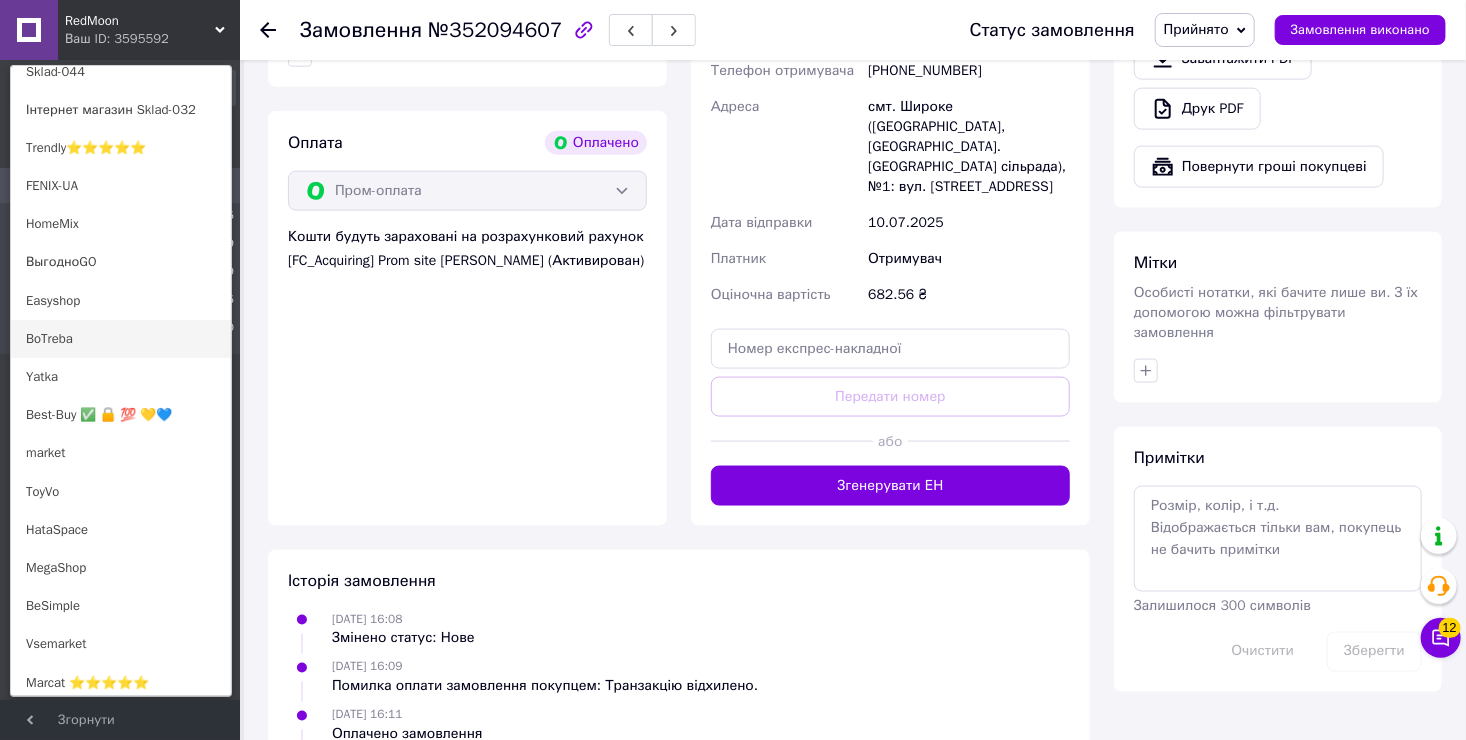 click on "BoTreba" at bounding box center [121, 339] 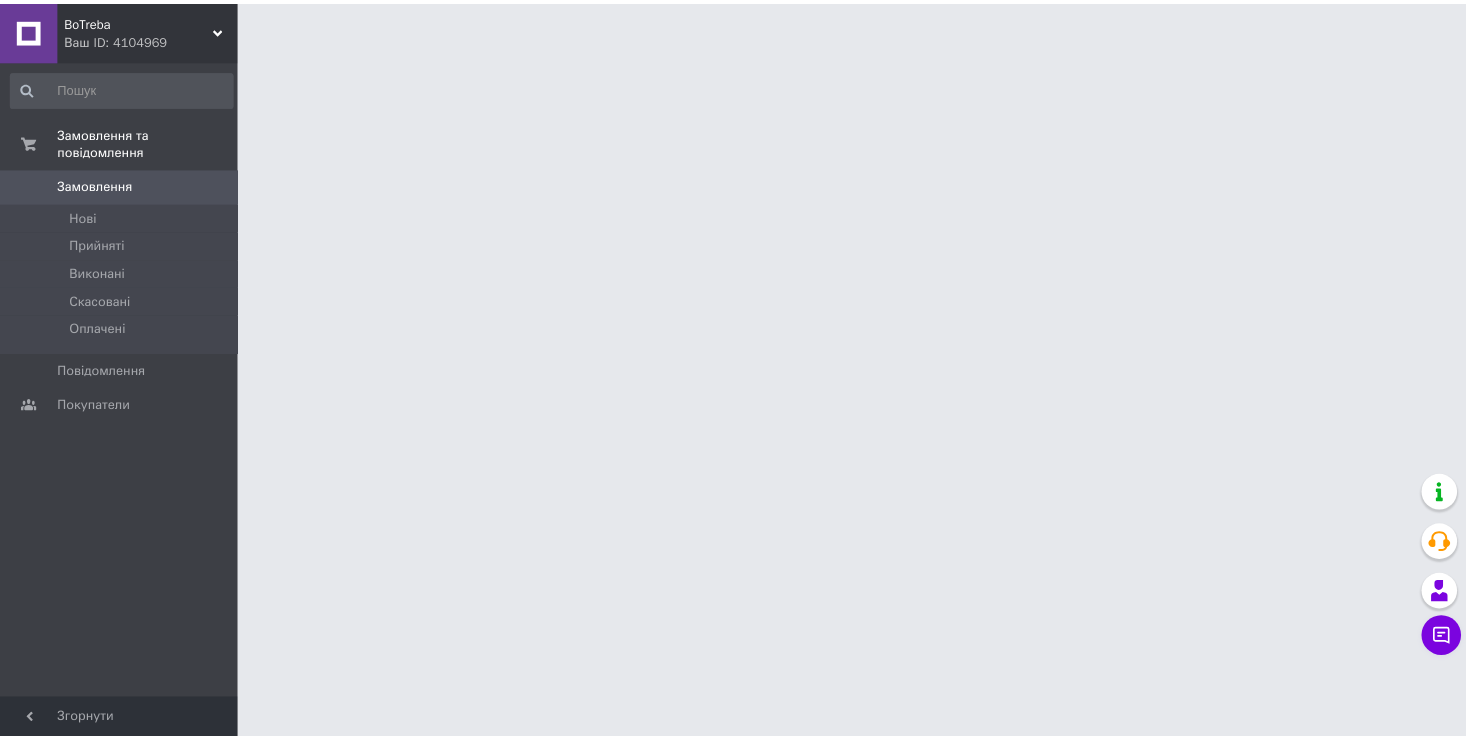 scroll, scrollTop: 0, scrollLeft: 0, axis: both 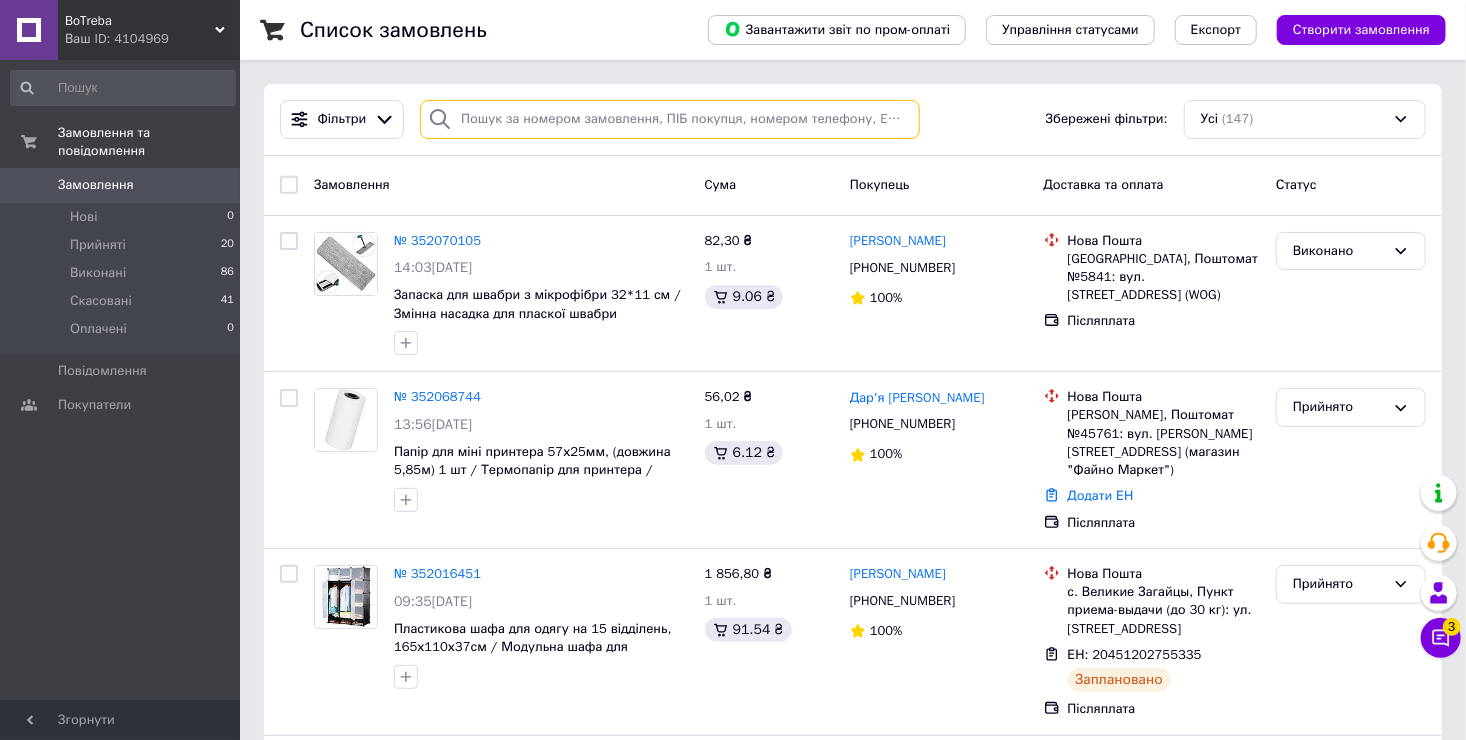 click at bounding box center (670, 119) 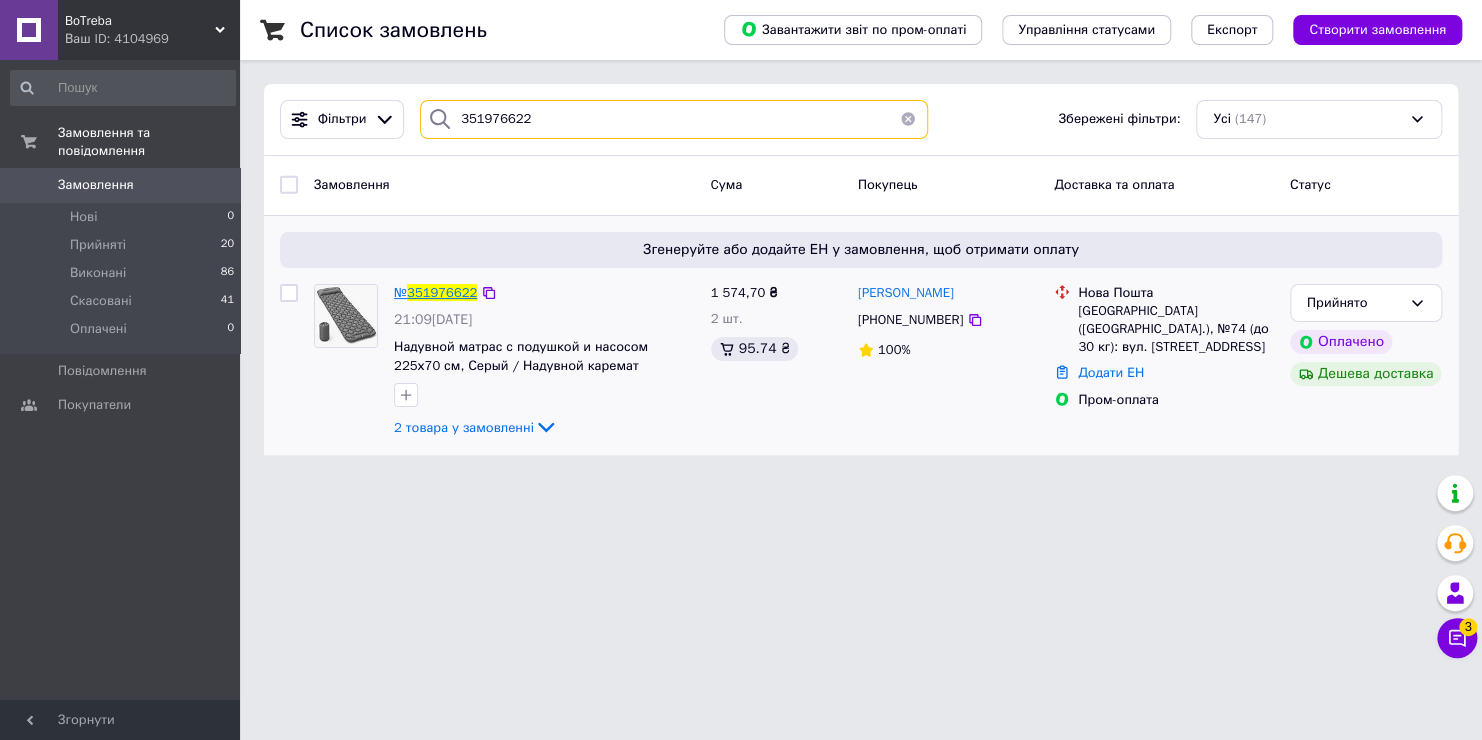 type on "351976622" 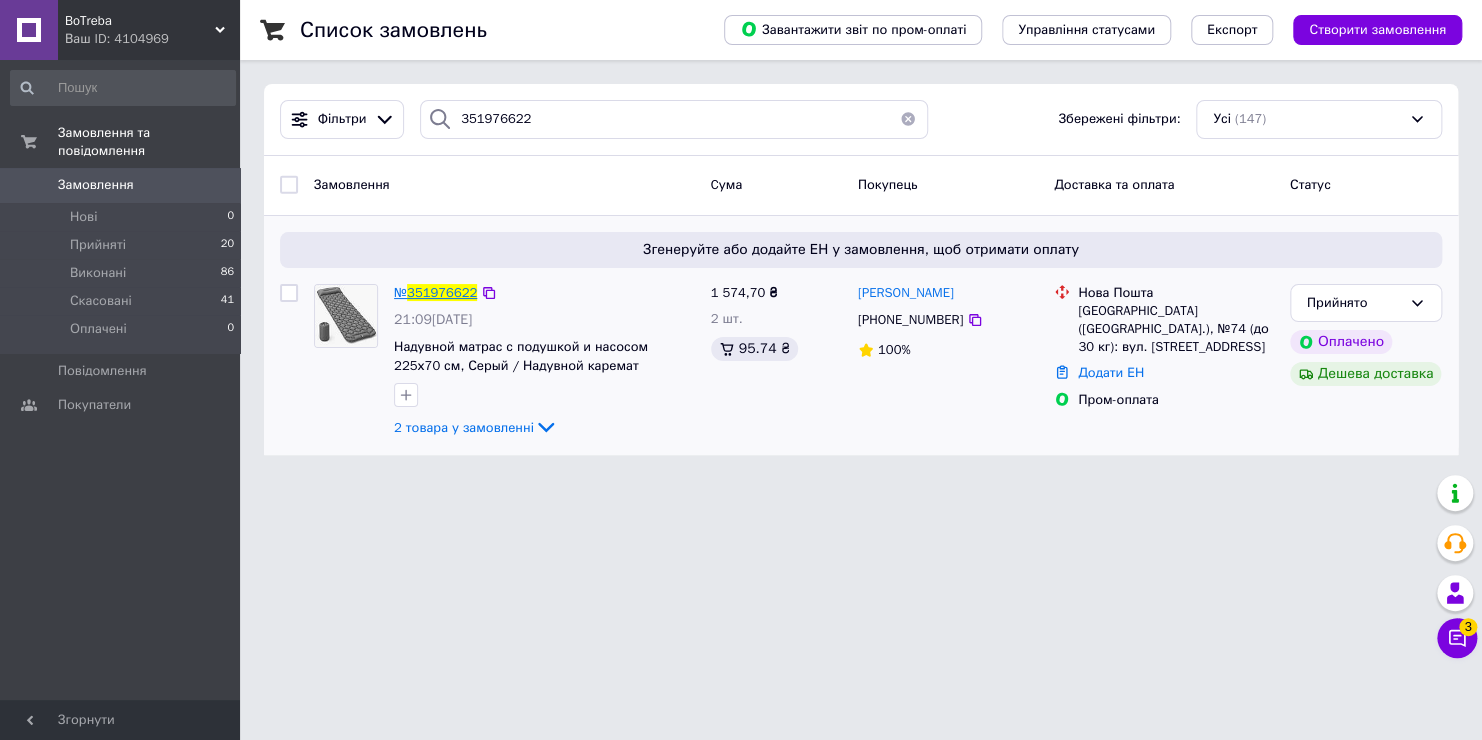 click on "351976622" at bounding box center [442, 292] 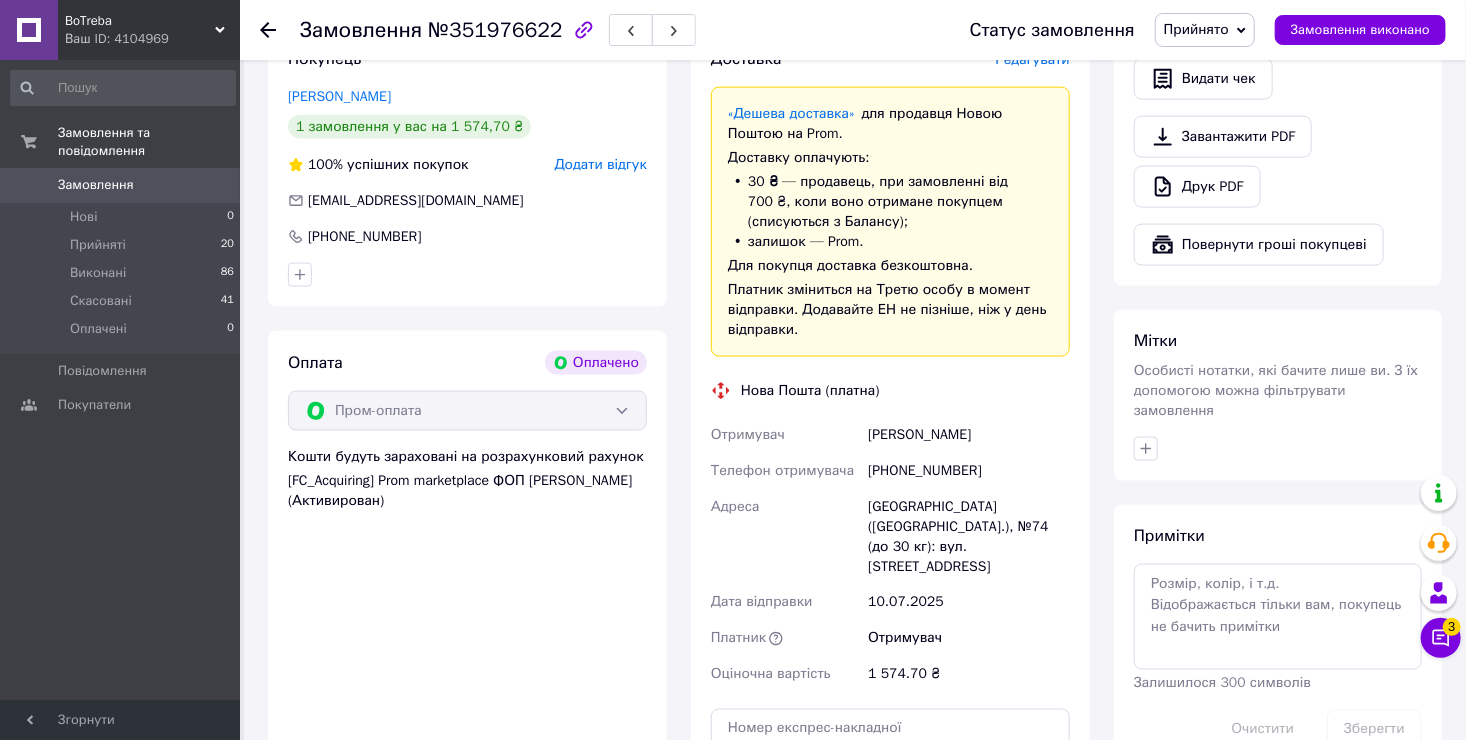 scroll, scrollTop: 1348, scrollLeft: 0, axis: vertical 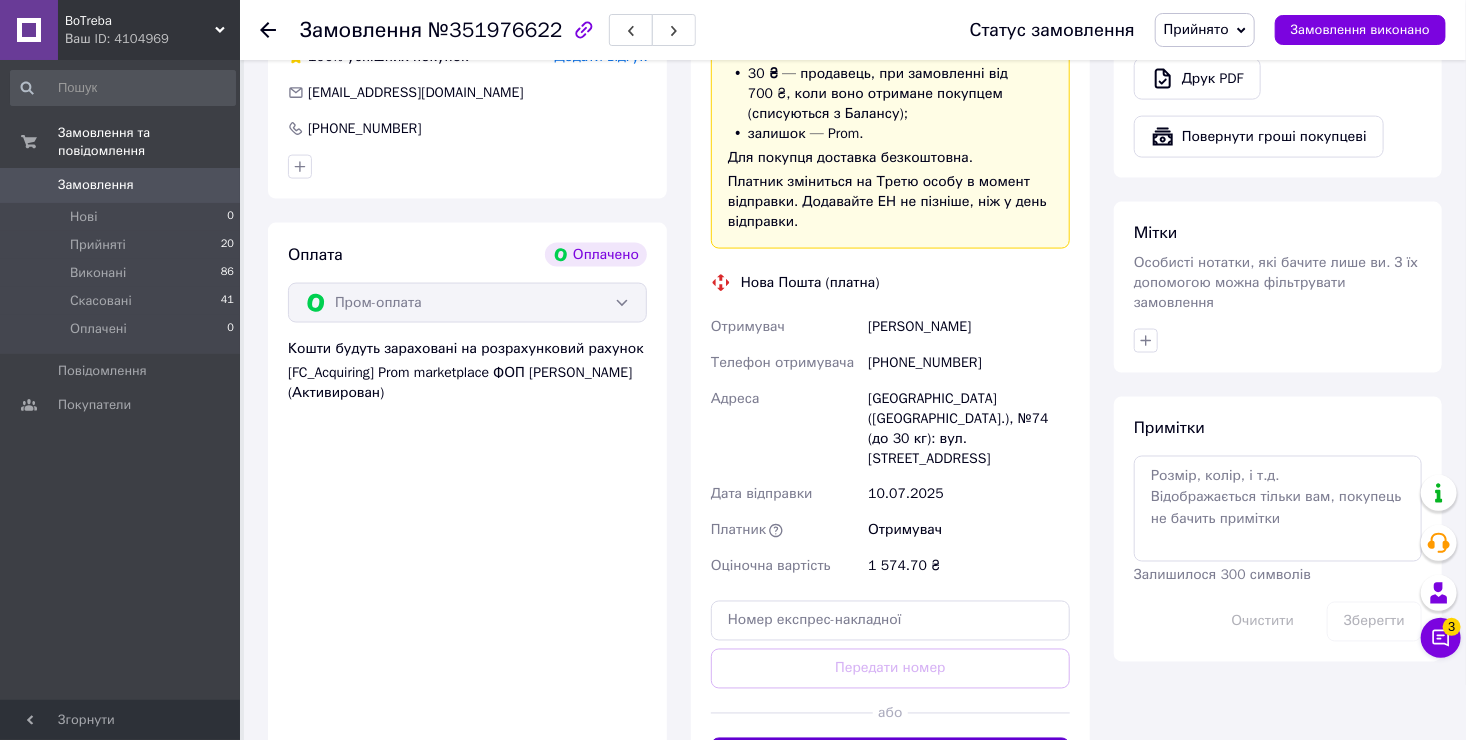 click at bounding box center (989, 713) 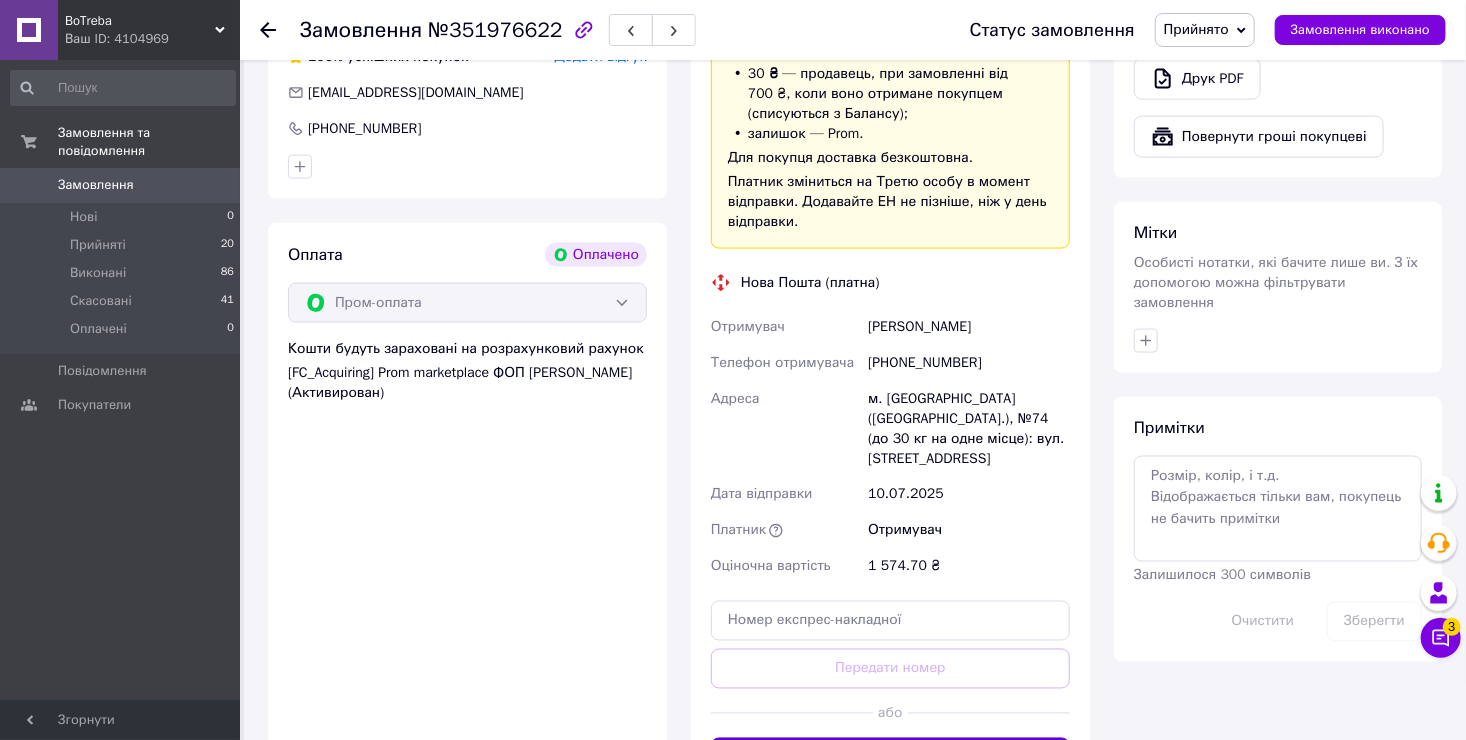 click on "Згенерувати ЕН" at bounding box center (890, 758) 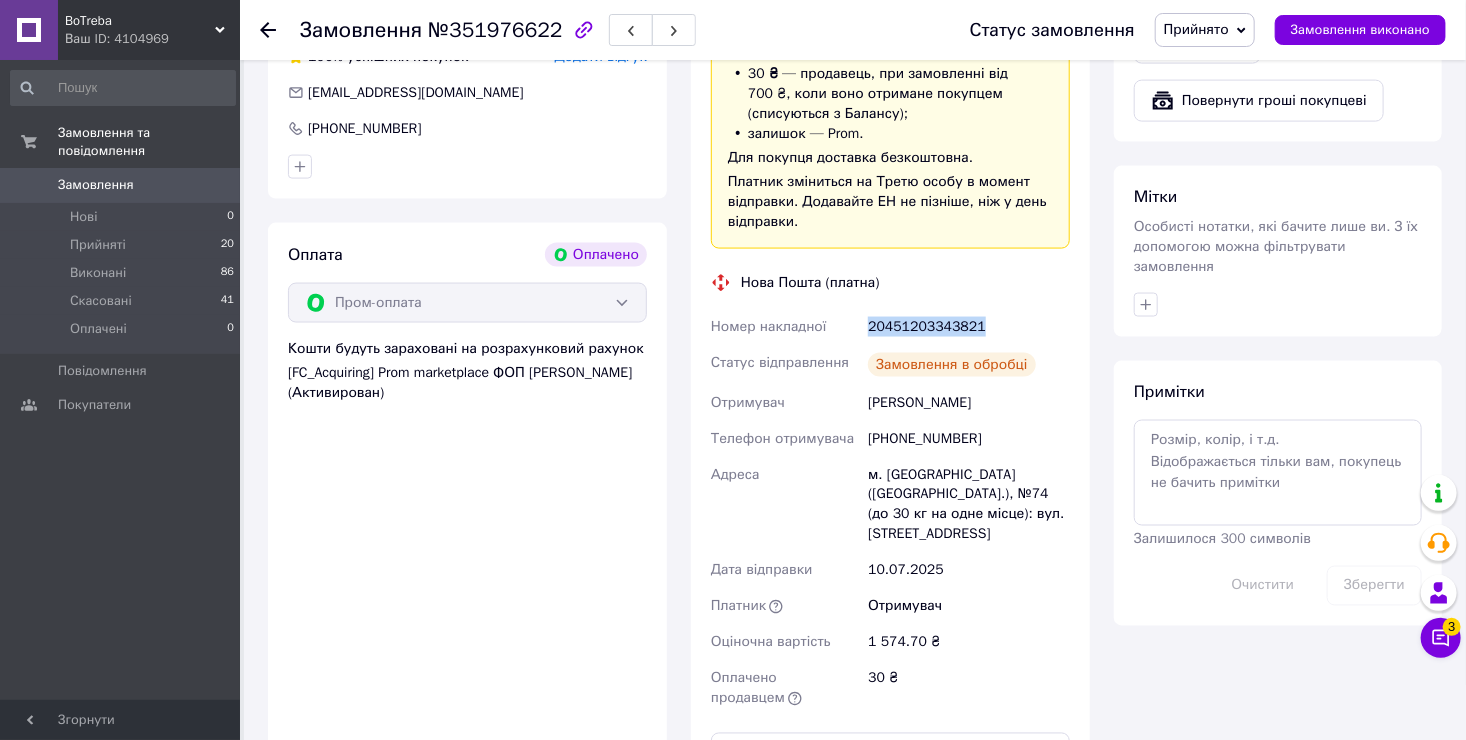 drag, startPoint x: 978, startPoint y: 290, endPoint x: 869, endPoint y: 300, distance: 109.457756 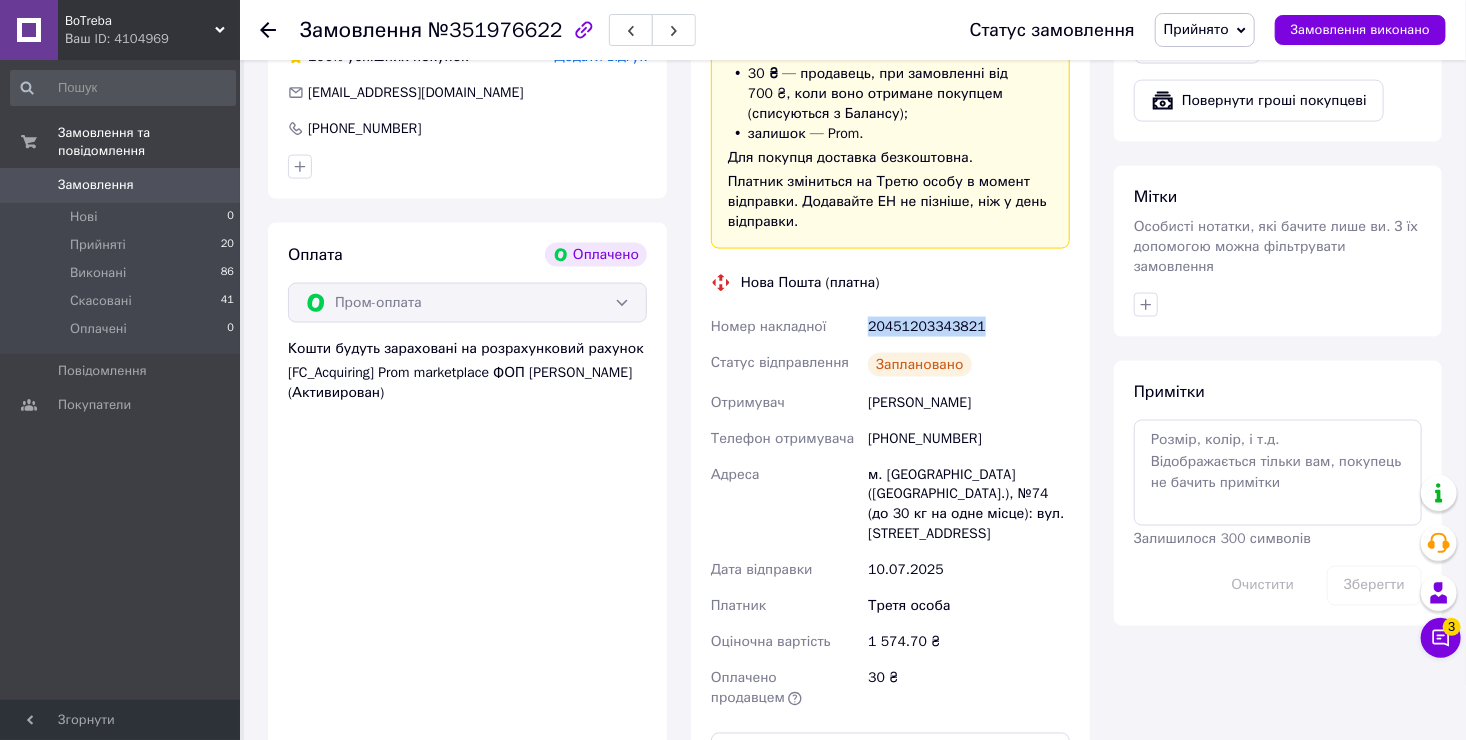 copy on "20451203343821" 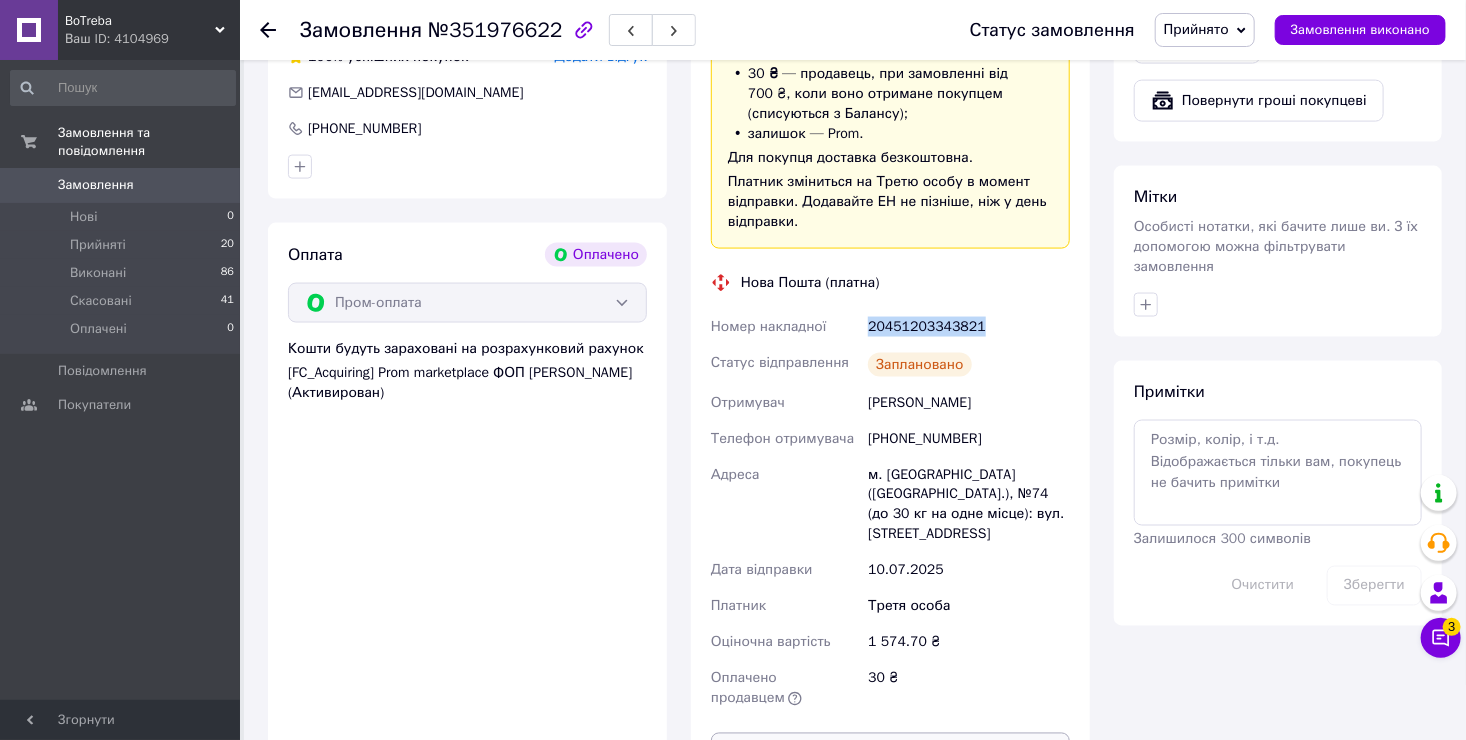 click on "Роздрукувати ЕН" at bounding box center (890, 753) 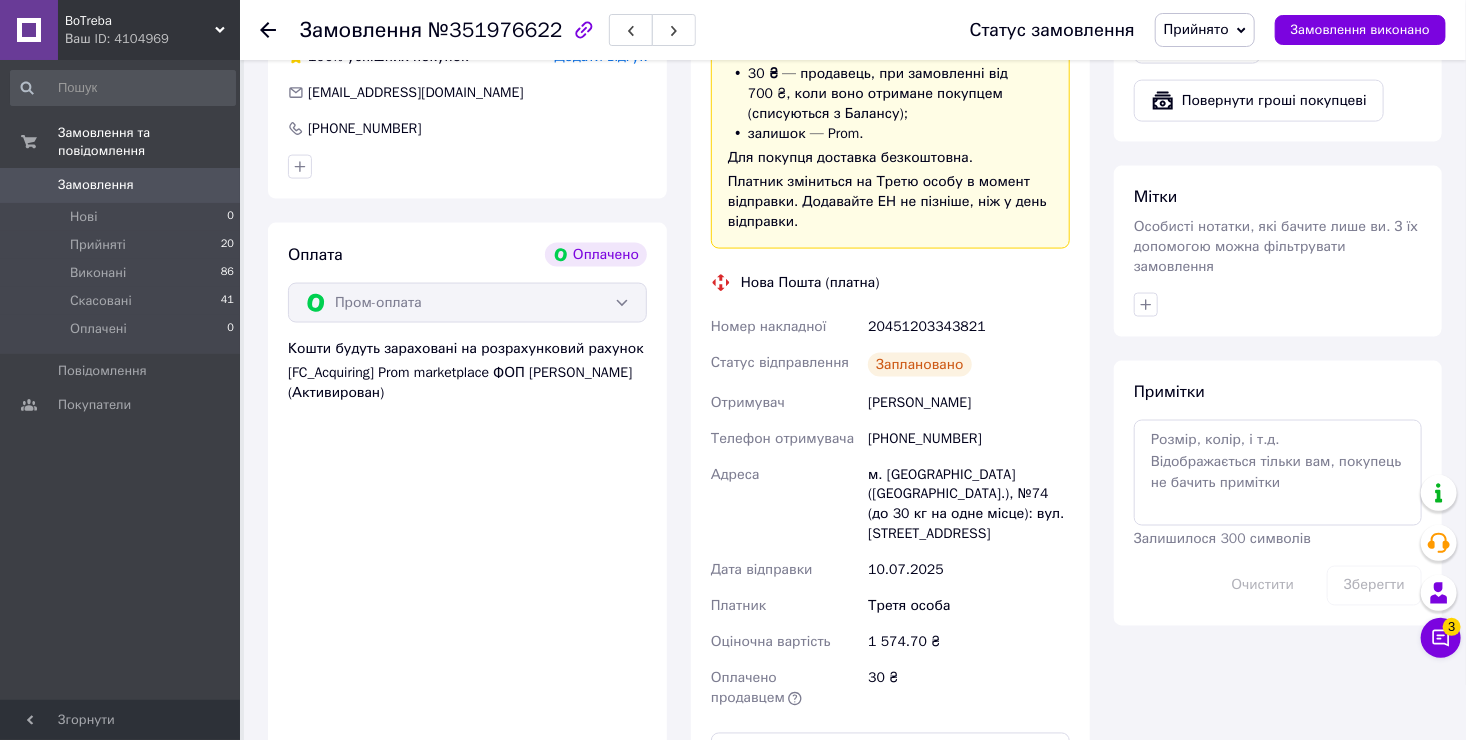 click on "Ваш ID: 4104969" at bounding box center (152, 39) 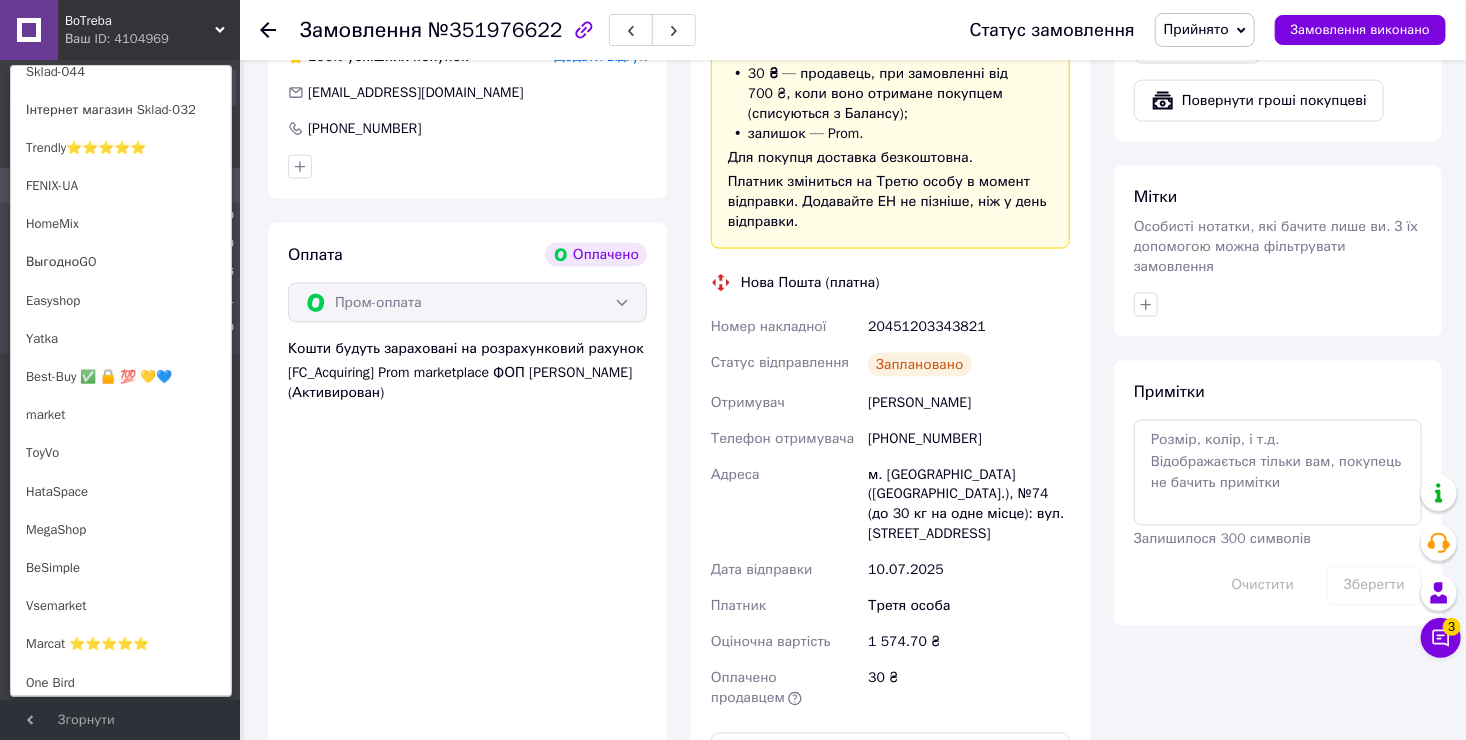 scroll, scrollTop: 700, scrollLeft: 0, axis: vertical 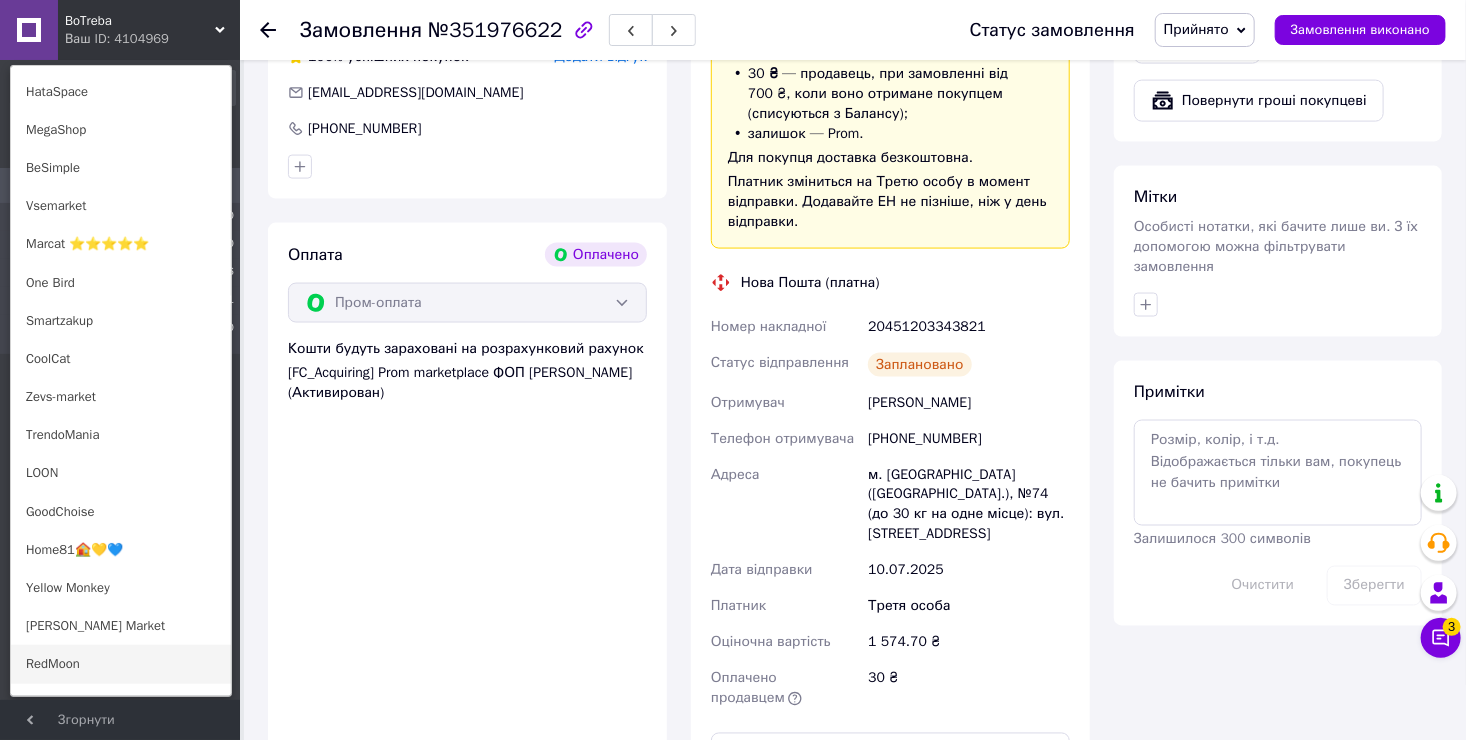 click on "RedMoon" at bounding box center (121, 664) 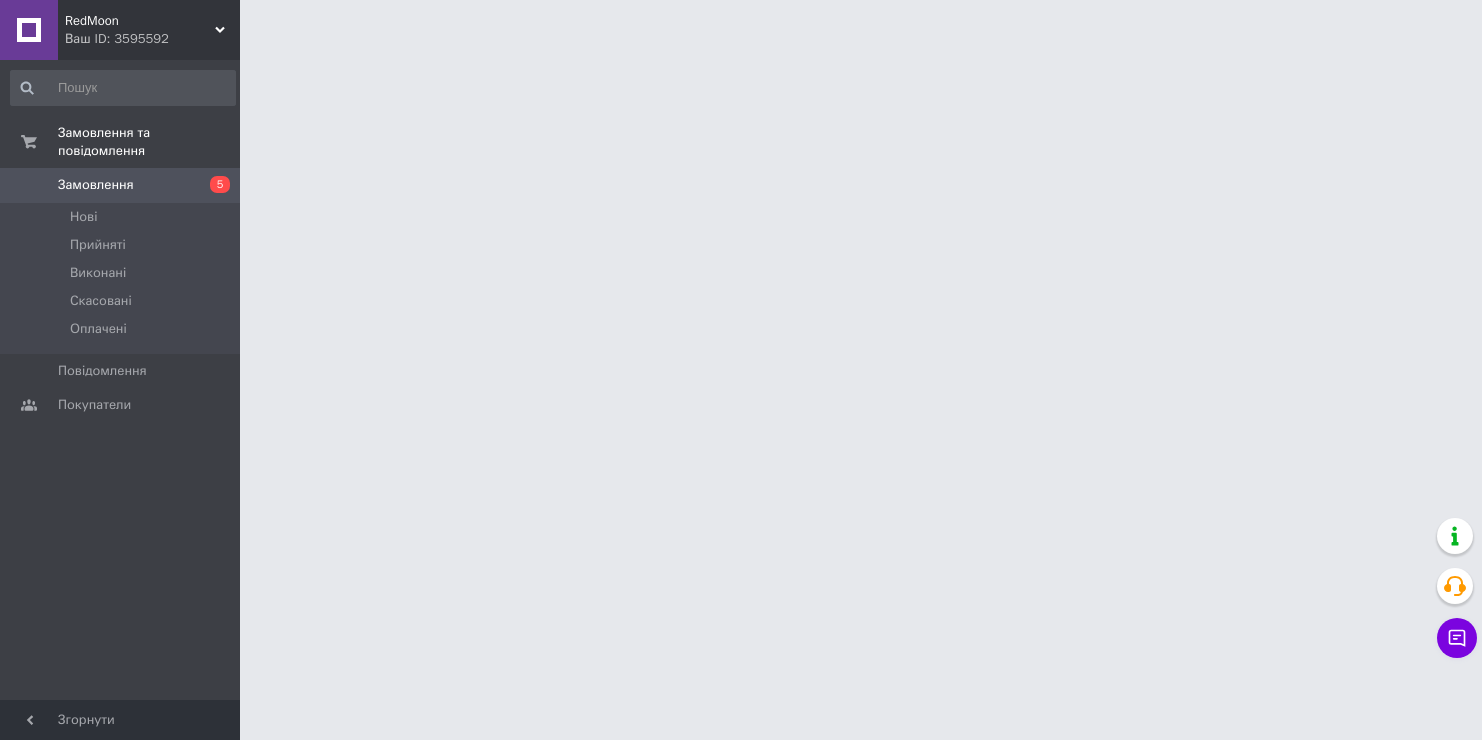 scroll, scrollTop: 0, scrollLeft: 0, axis: both 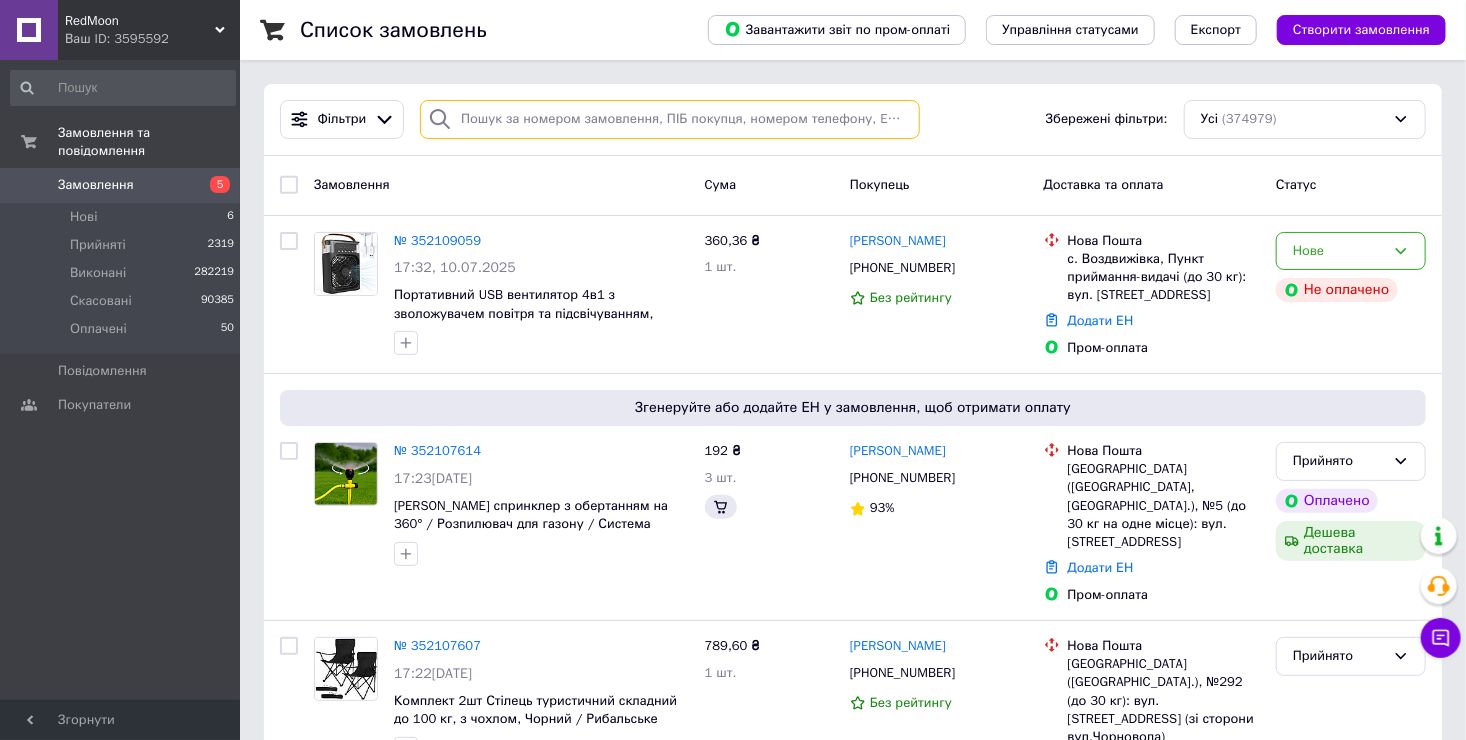 click at bounding box center [670, 119] 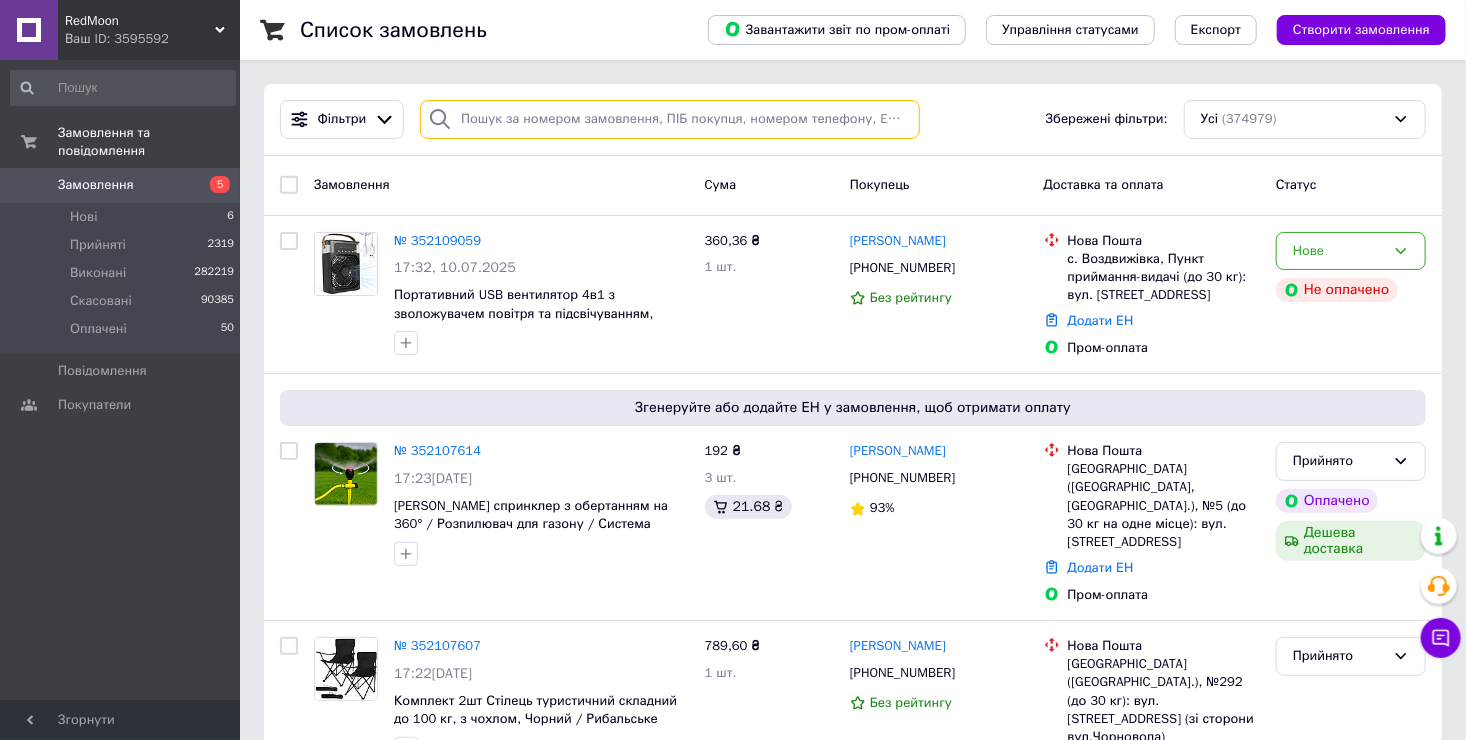 paste on "352090666" 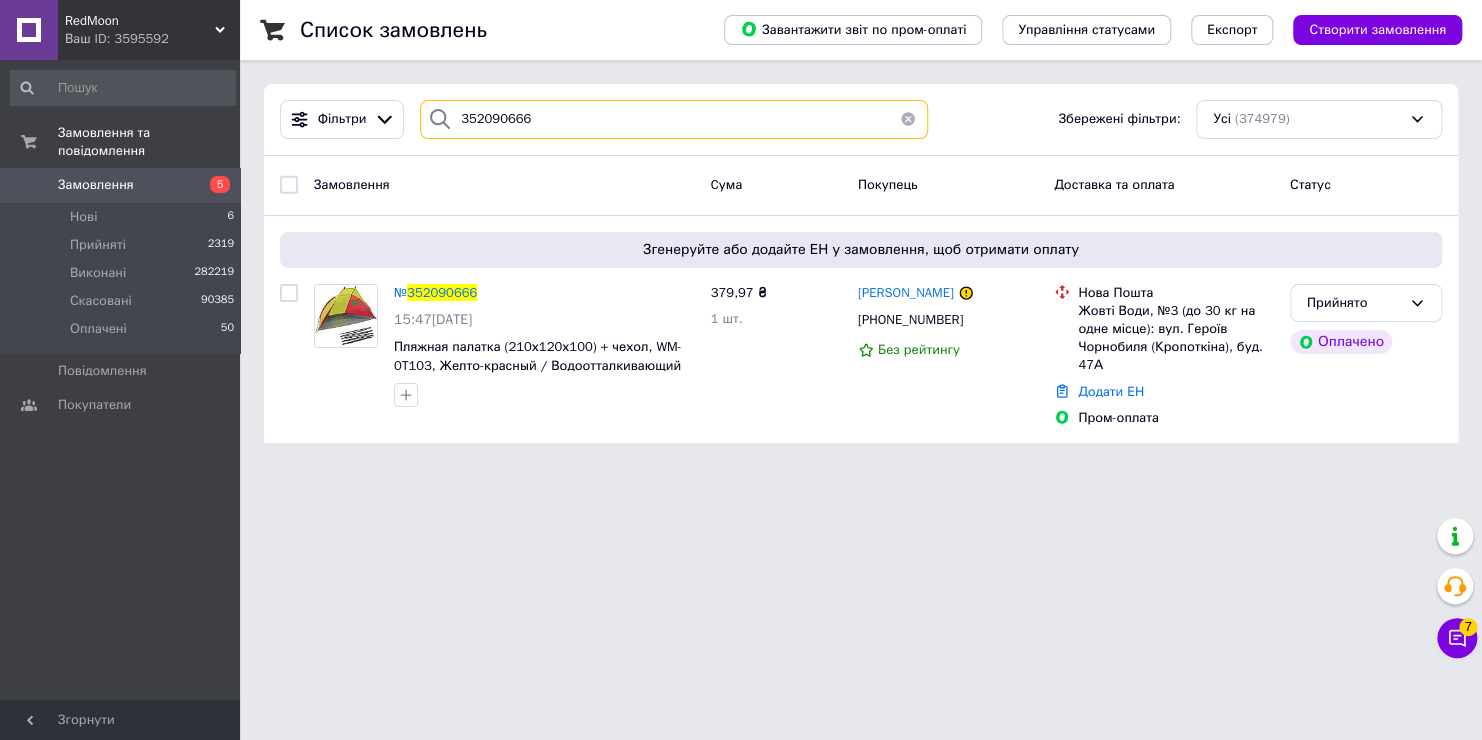 type on "352090666" 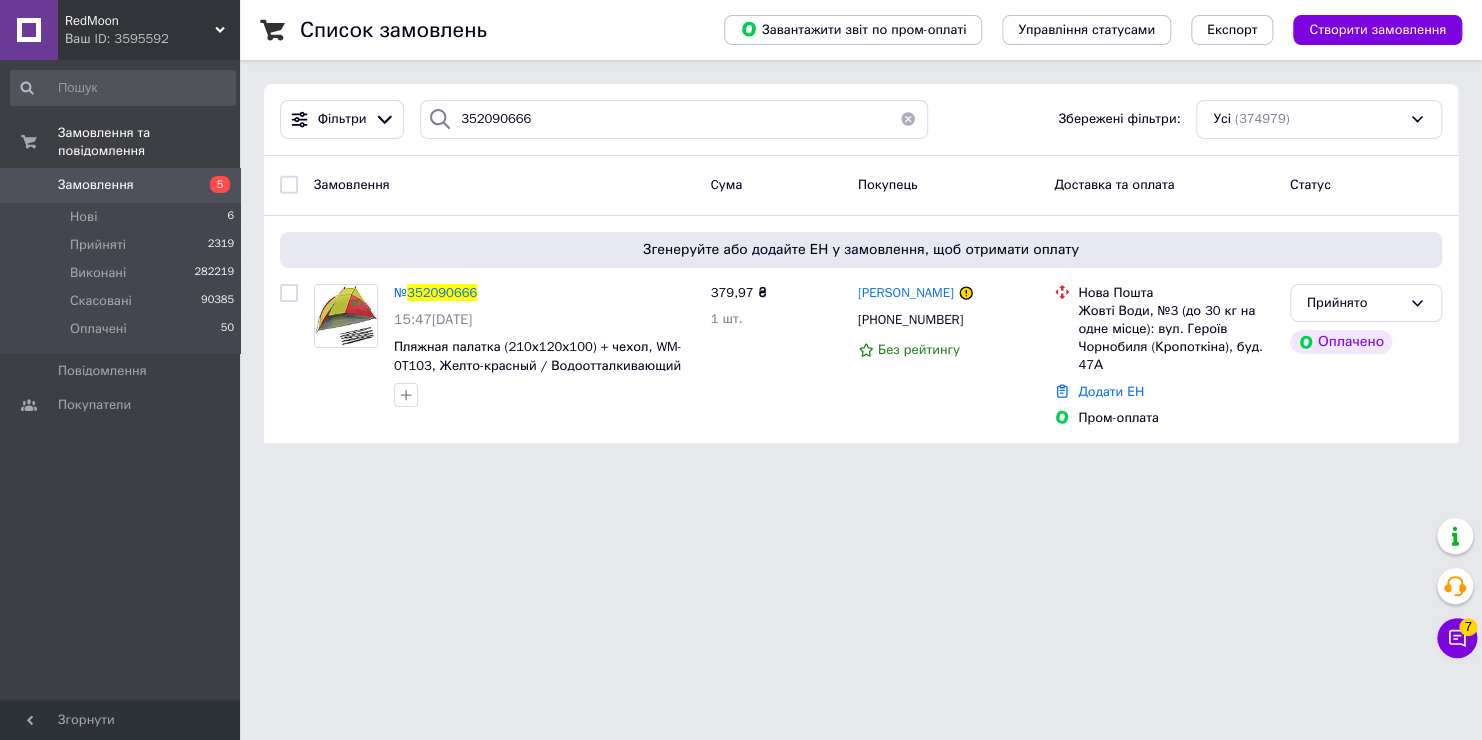 click on "RedMoon" at bounding box center [140, 21] 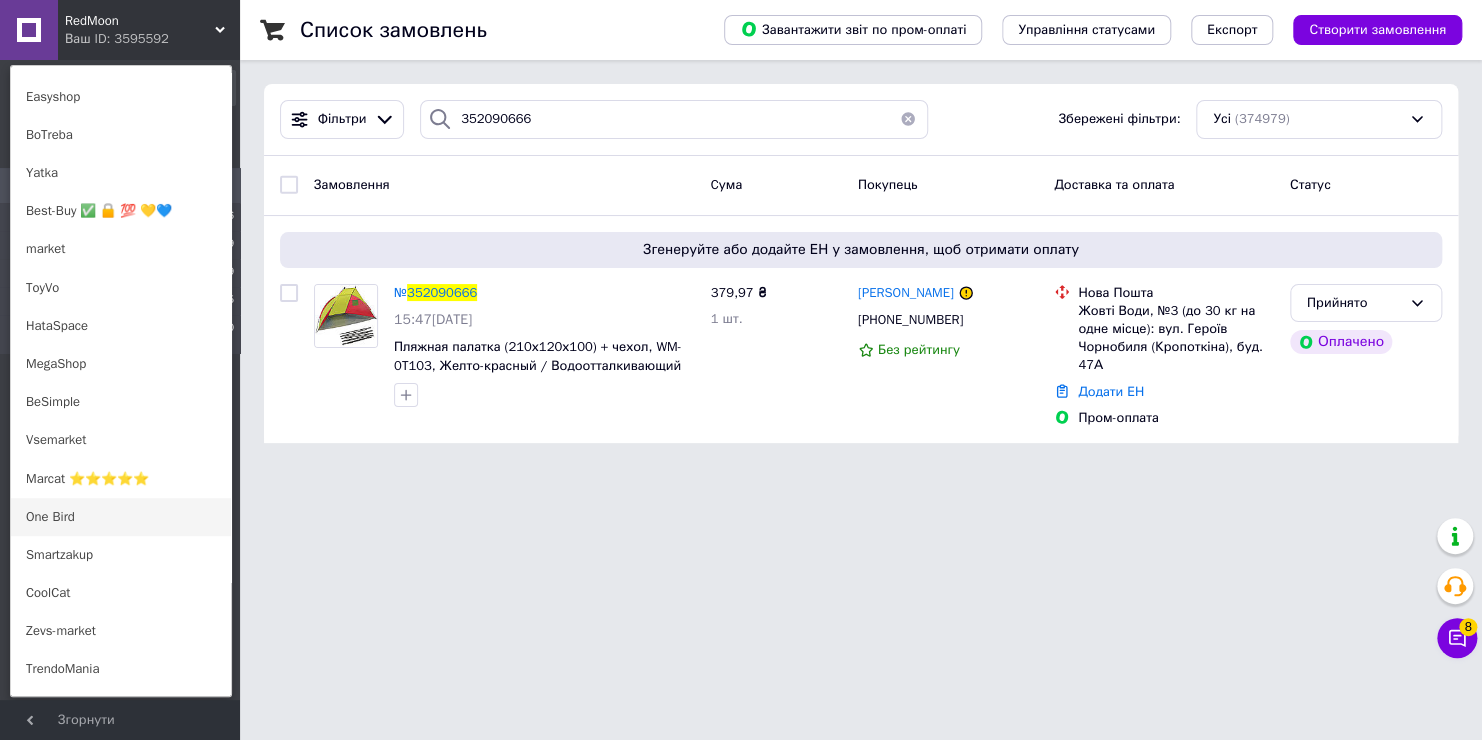 scroll, scrollTop: 499, scrollLeft: 0, axis: vertical 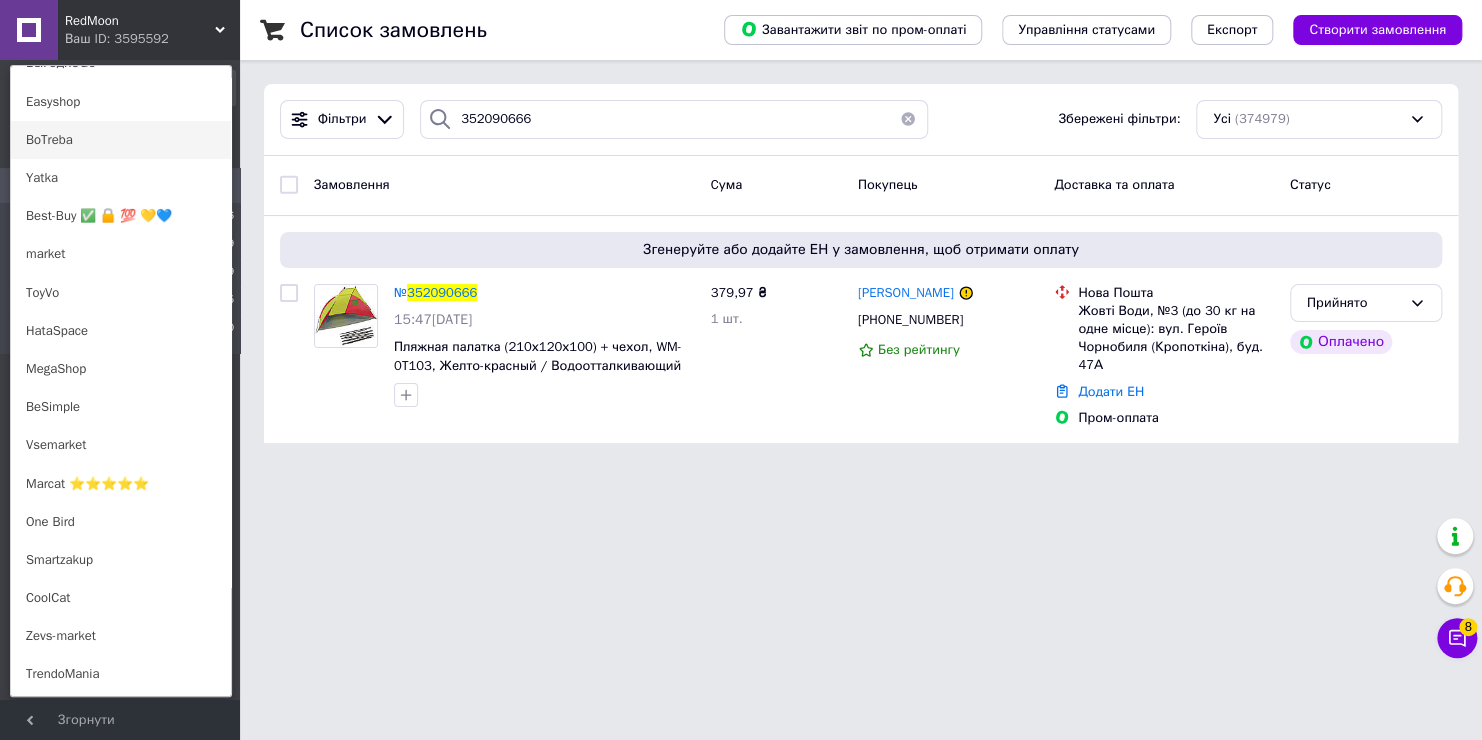 click on "BoTreba" at bounding box center (121, 140) 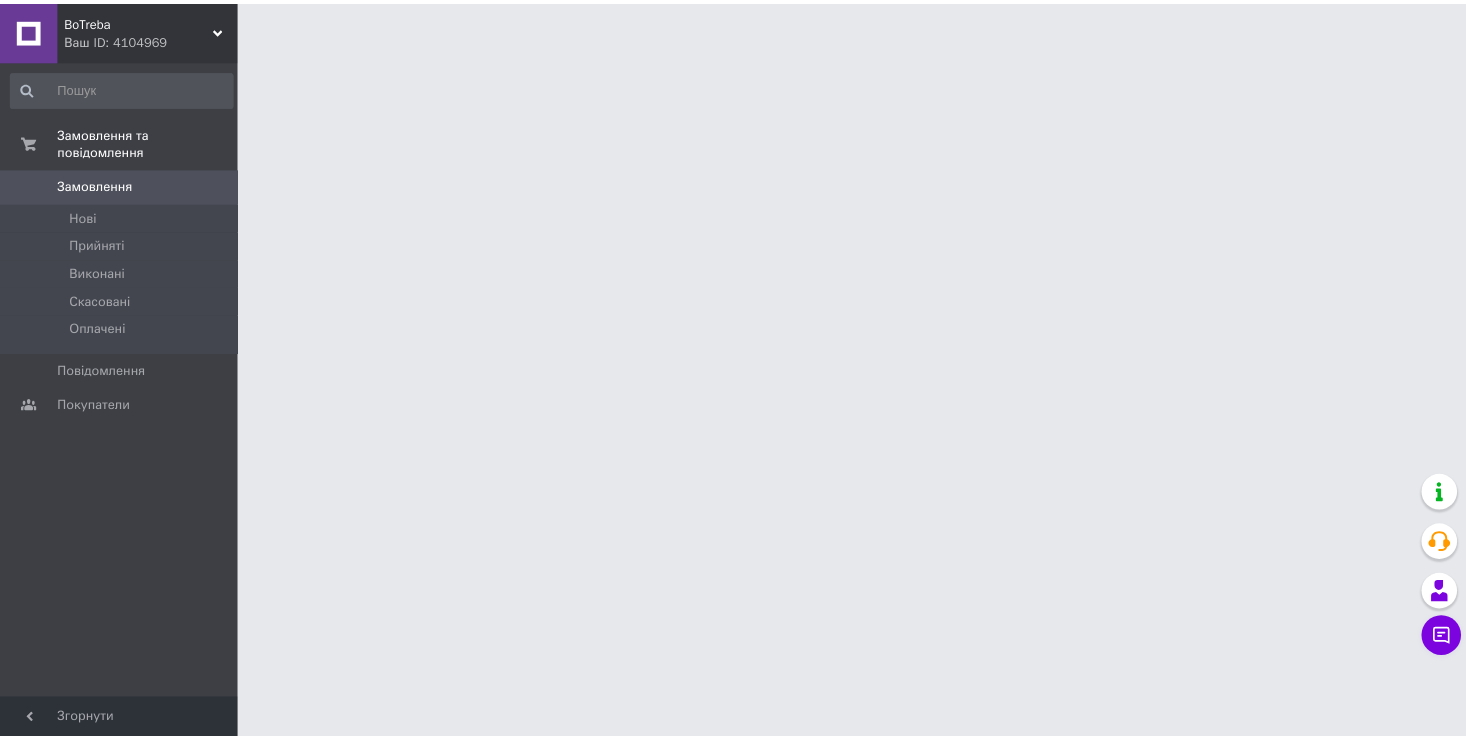 scroll, scrollTop: 0, scrollLeft: 0, axis: both 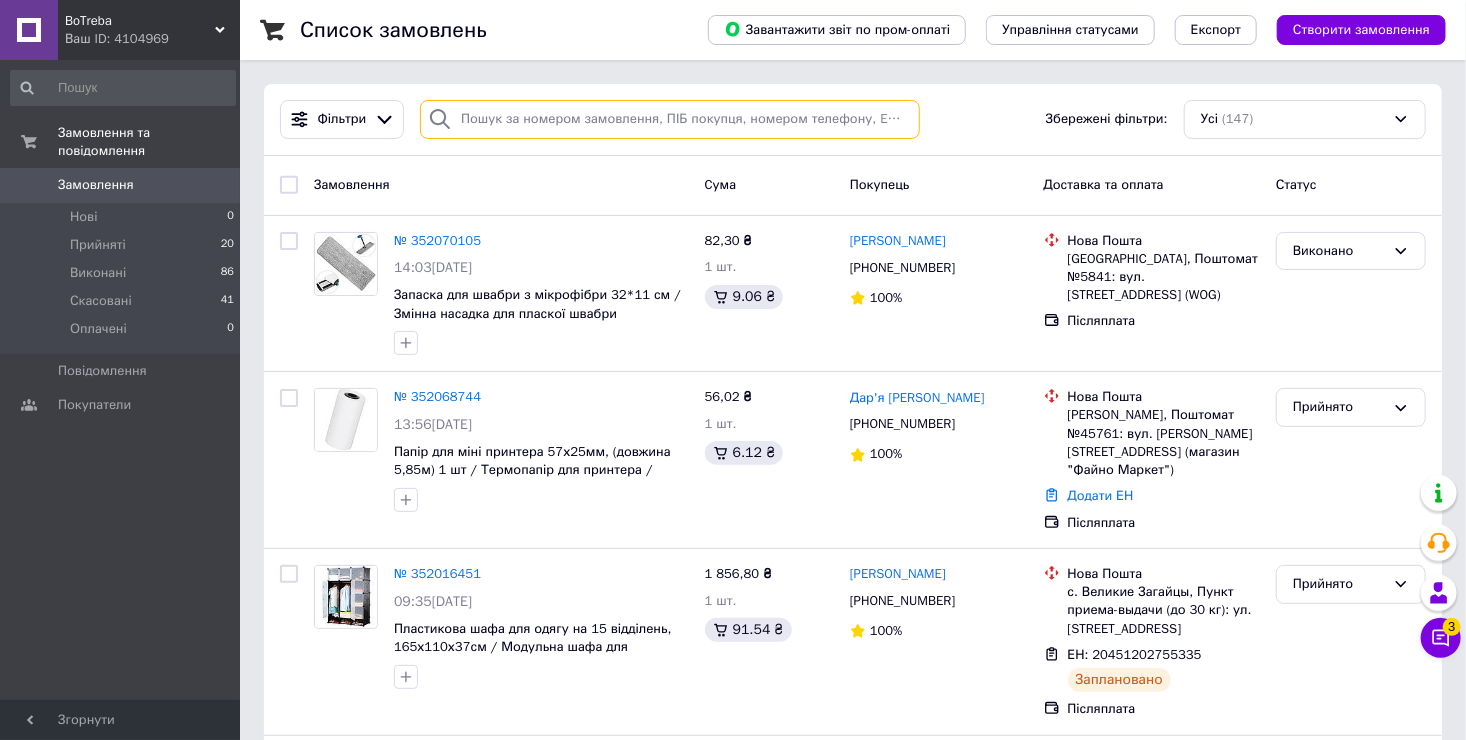 paste on "351879071" 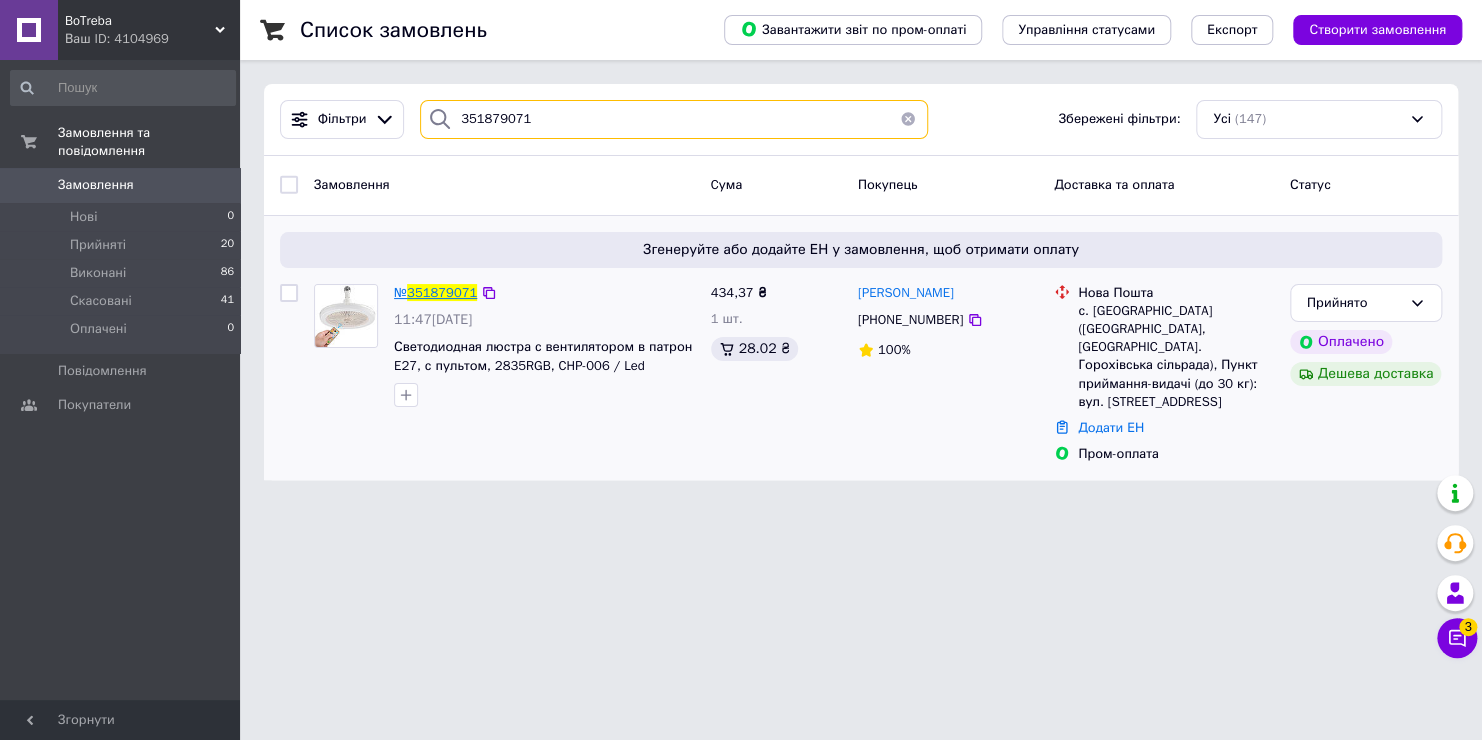 type on "351879071" 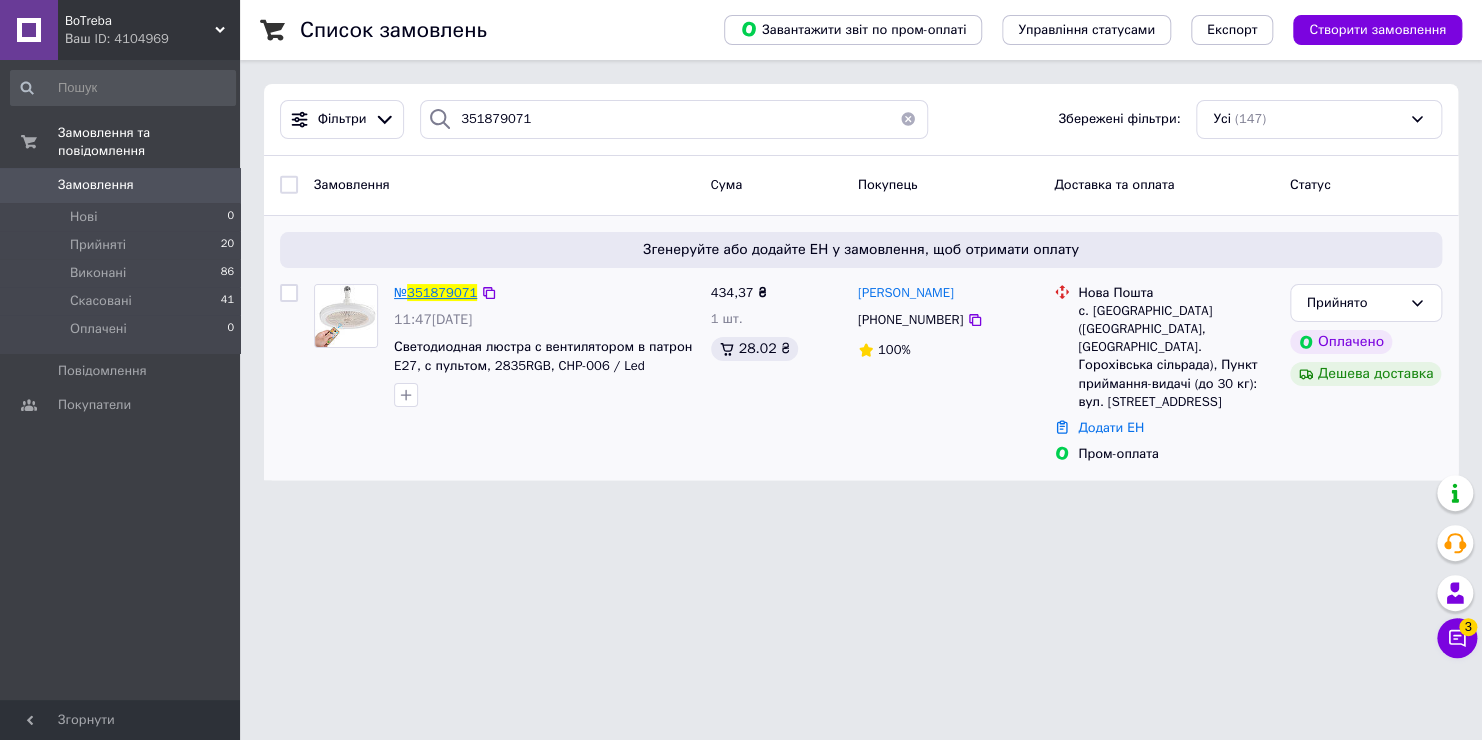 click on "351879071" at bounding box center (442, 292) 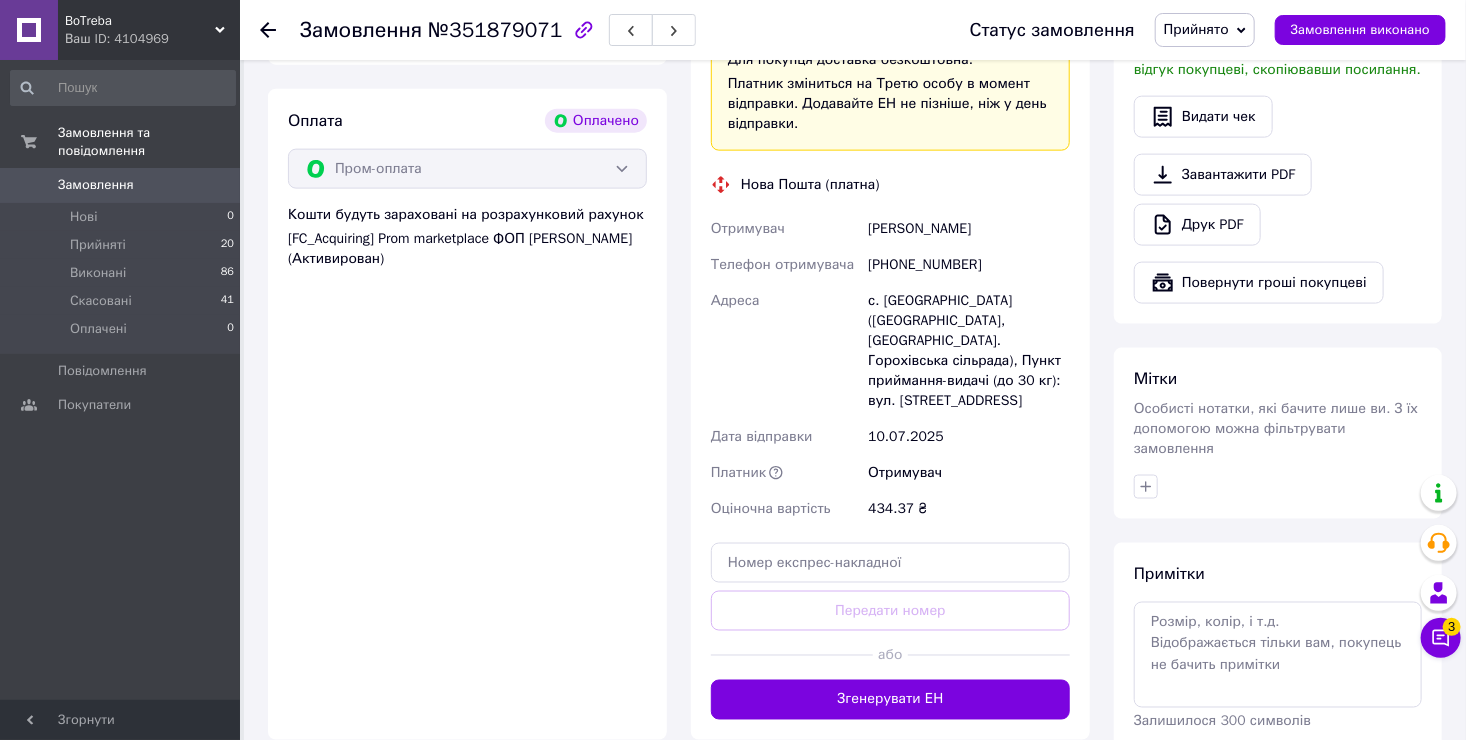 scroll, scrollTop: 1207, scrollLeft: 0, axis: vertical 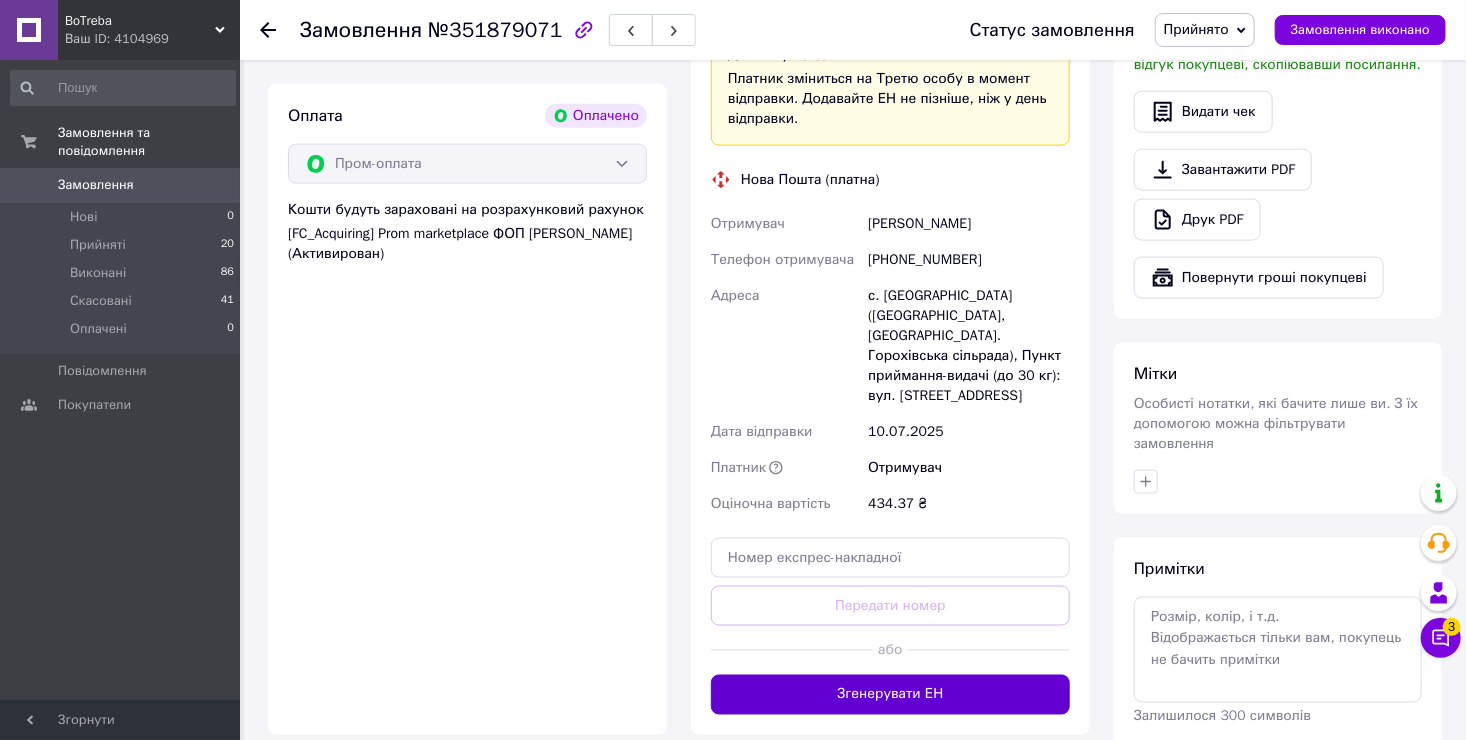click on "Згенерувати ЕН" at bounding box center [890, 695] 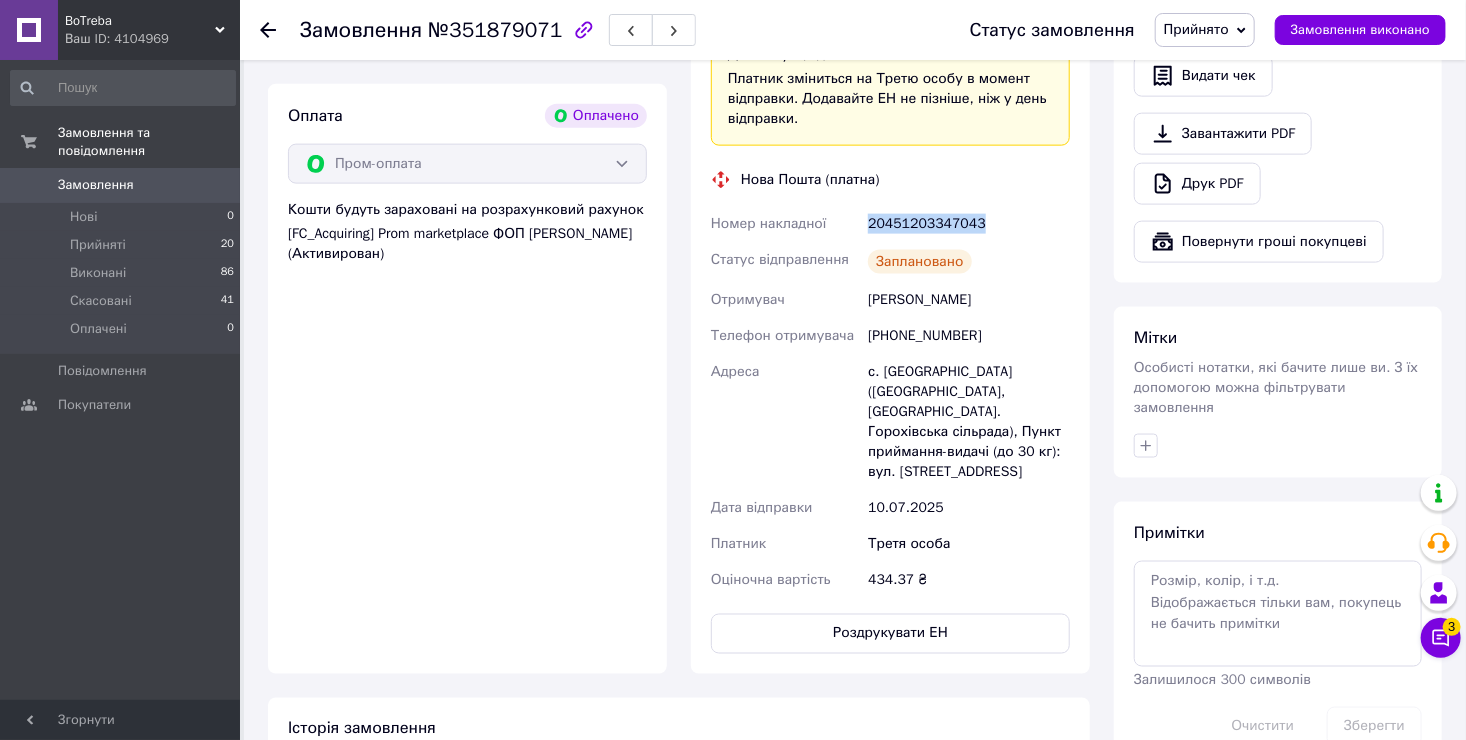 drag, startPoint x: 971, startPoint y: 224, endPoint x: 847, endPoint y: 222, distance: 124.01613 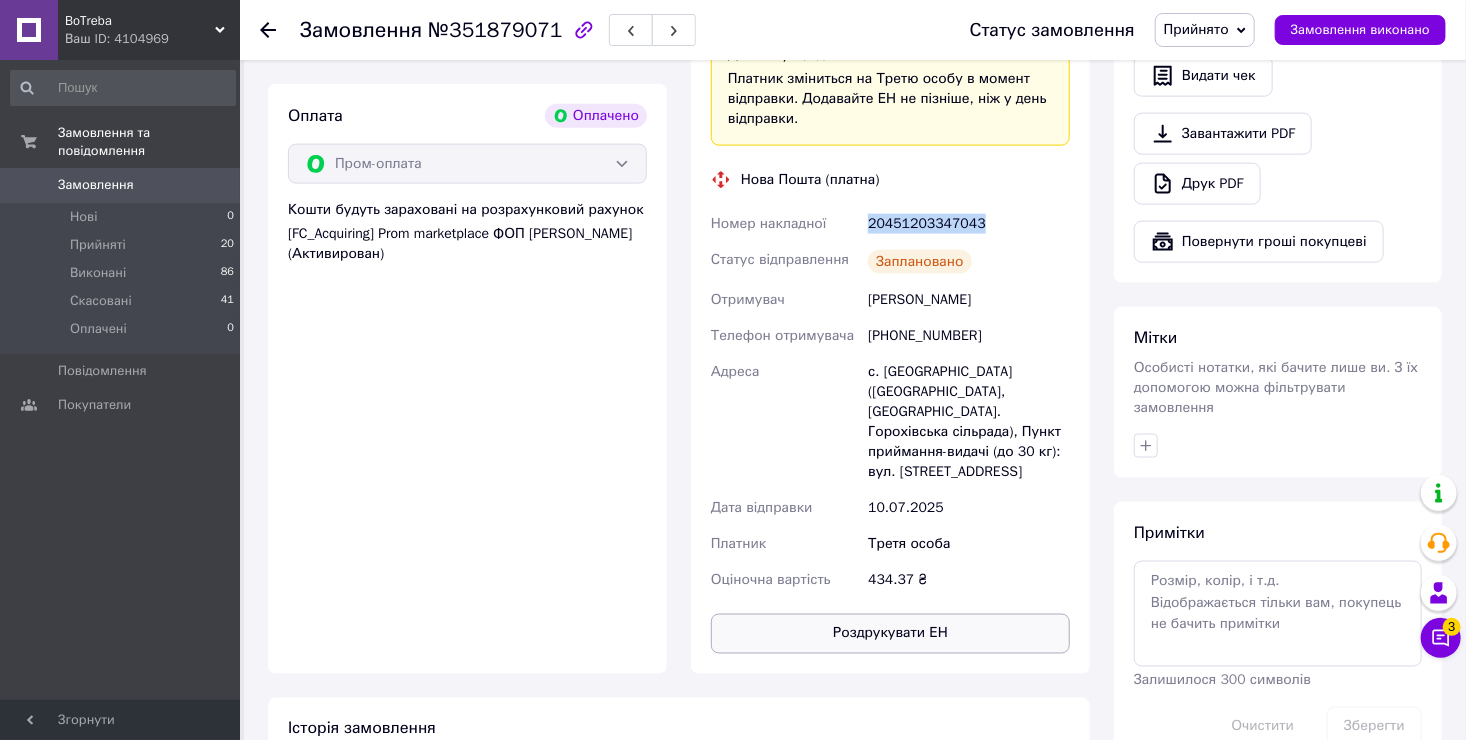click on "Роздрукувати ЕН" at bounding box center [890, 634] 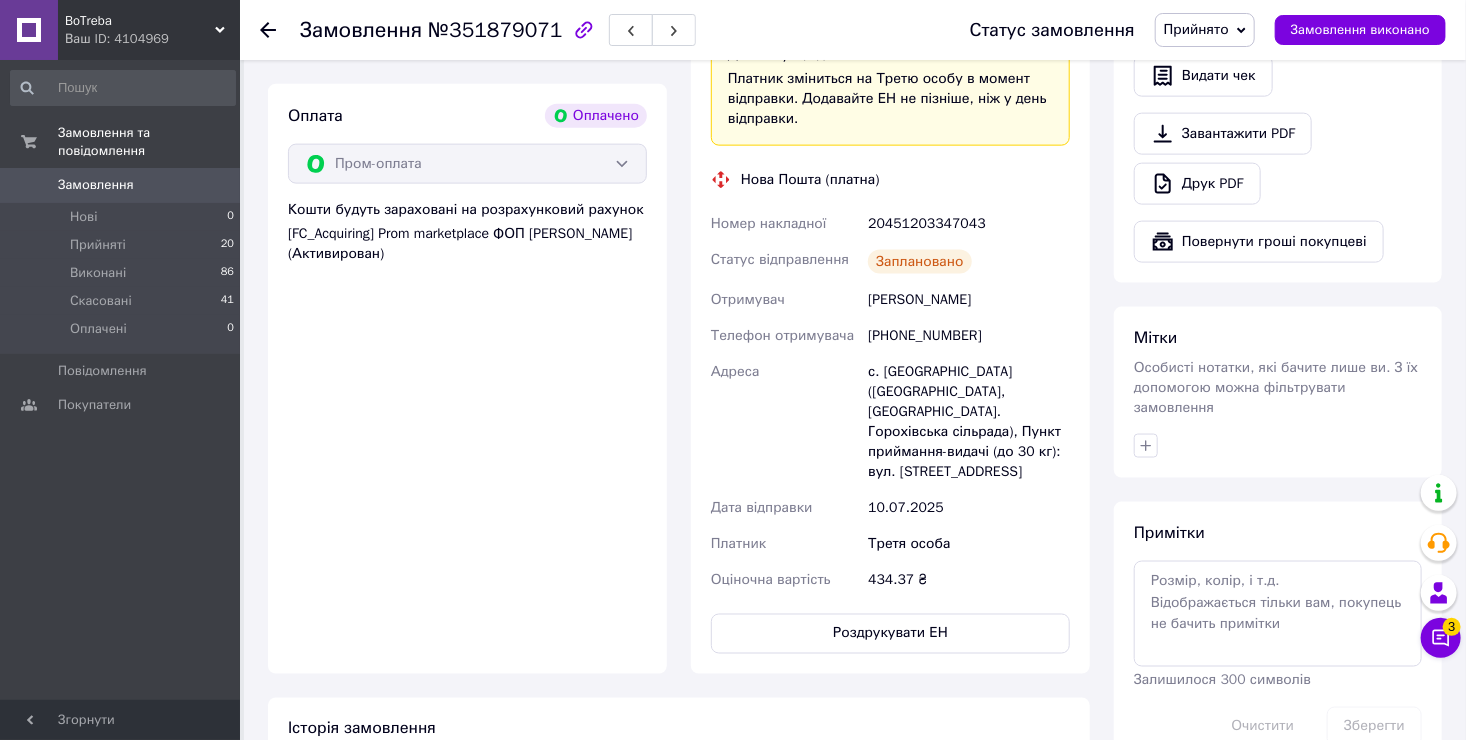 click on "BoTreba Ваш ID: 4104969" at bounding box center [149, 30] 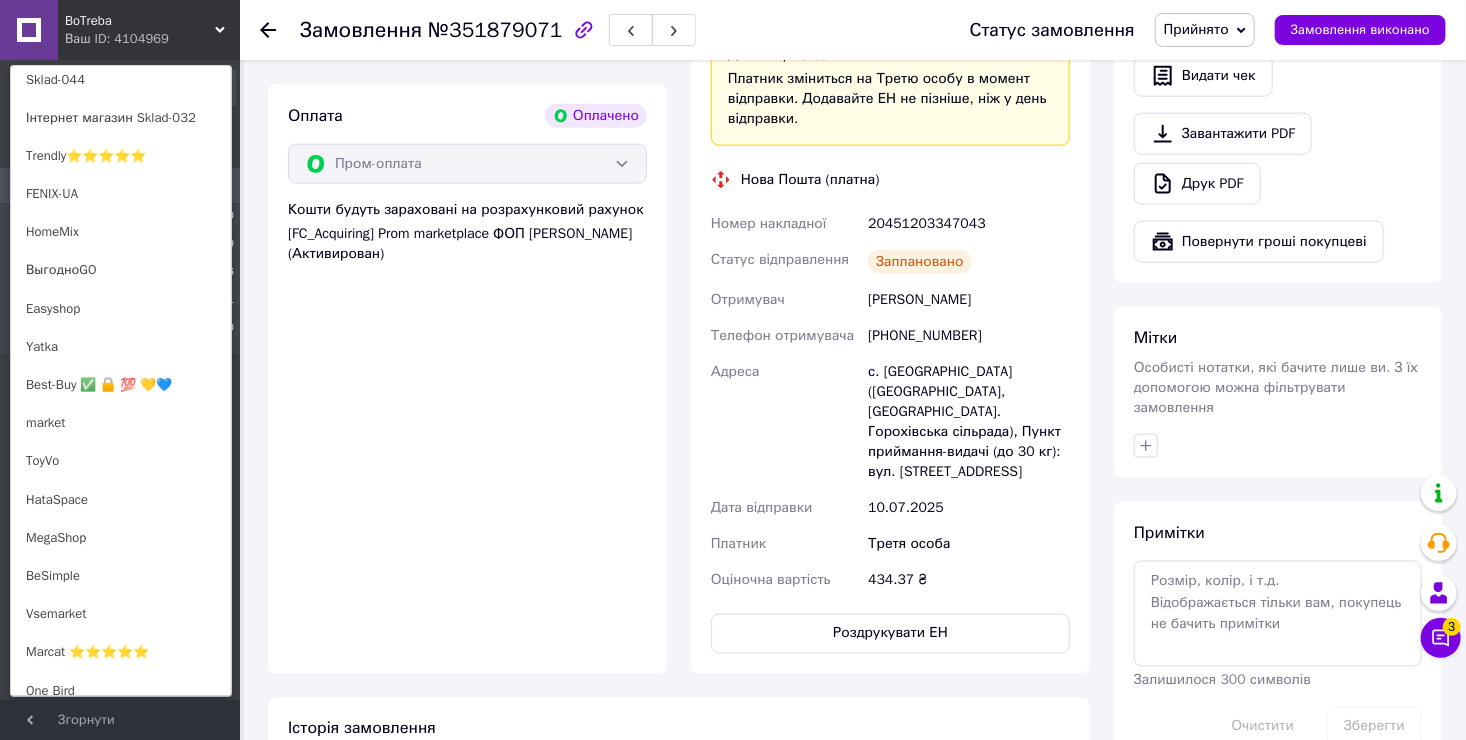 scroll, scrollTop: 300, scrollLeft: 0, axis: vertical 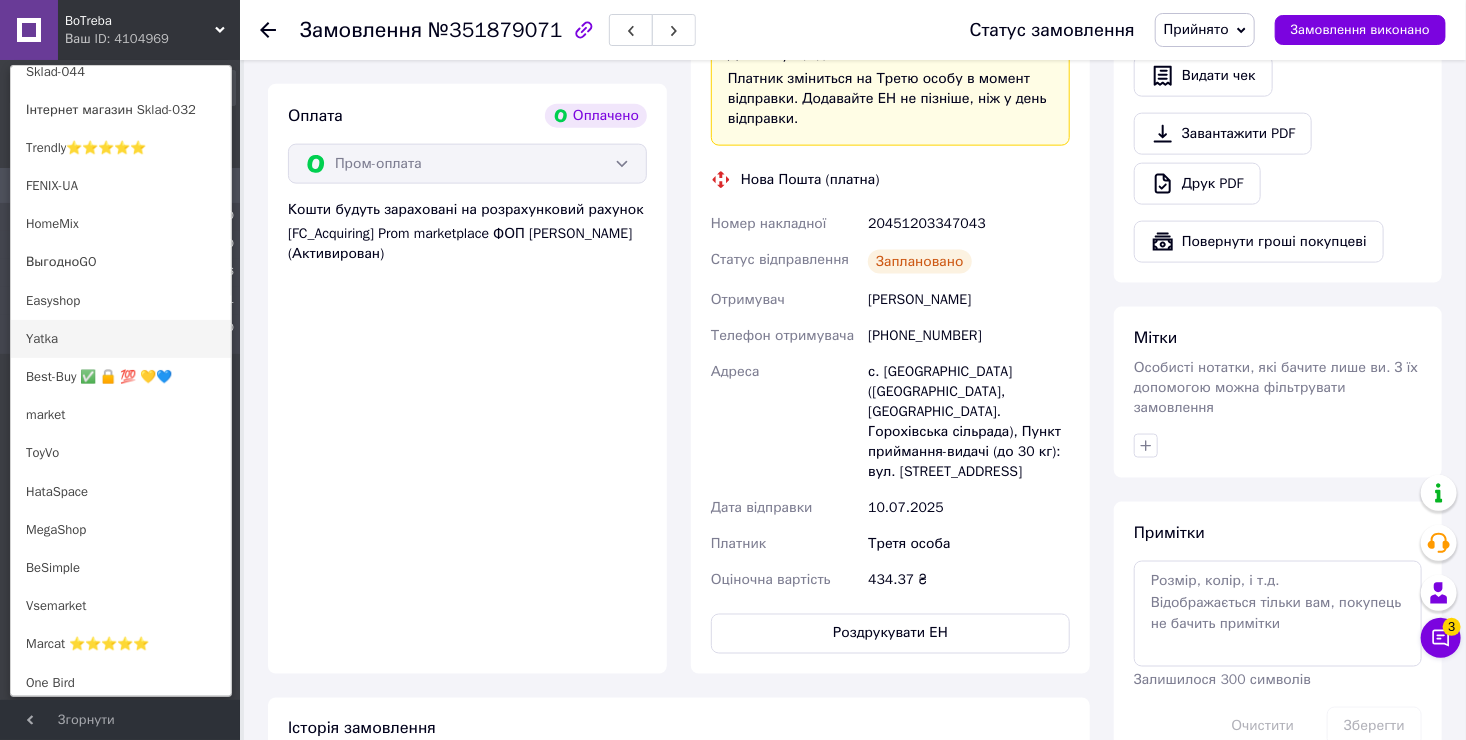 click on "Yatka" at bounding box center [121, 339] 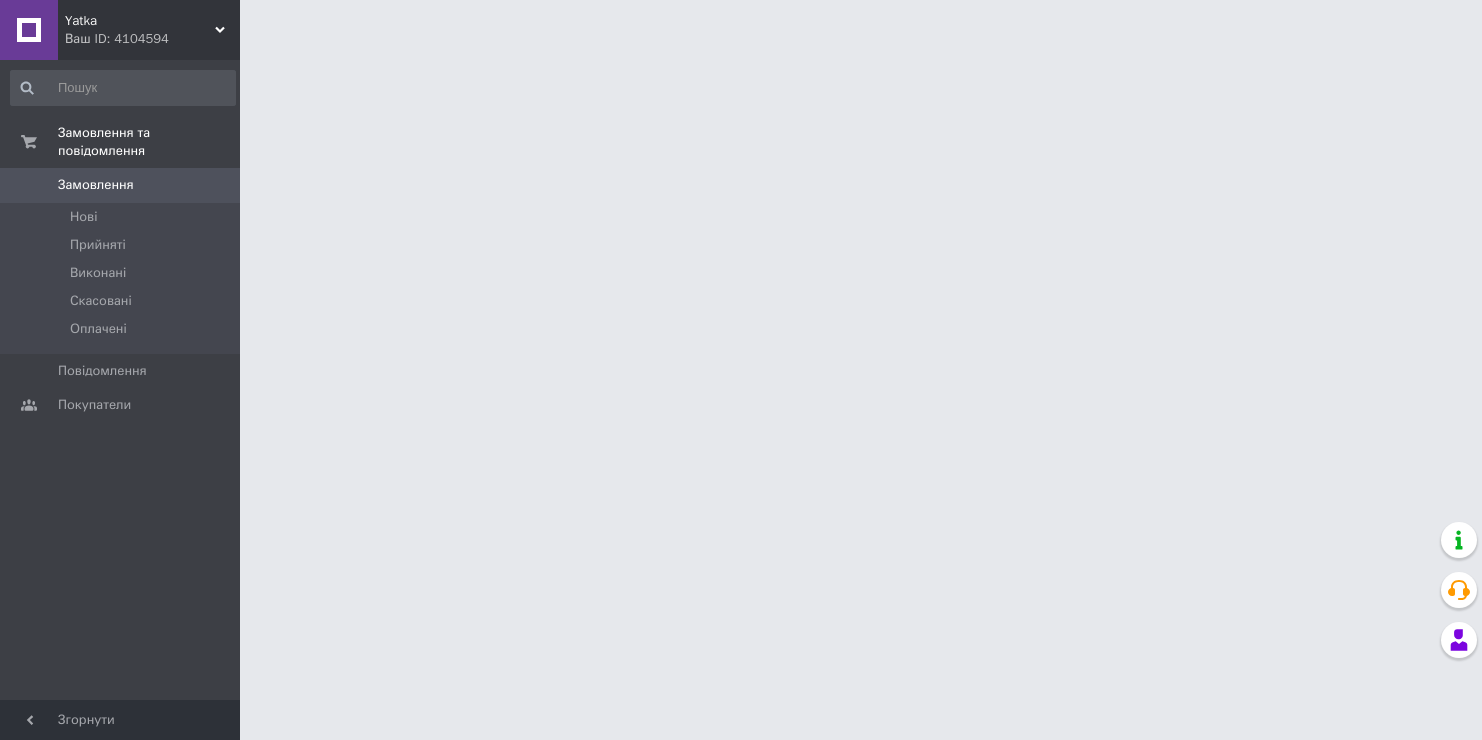 scroll, scrollTop: 0, scrollLeft: 0, axis: both 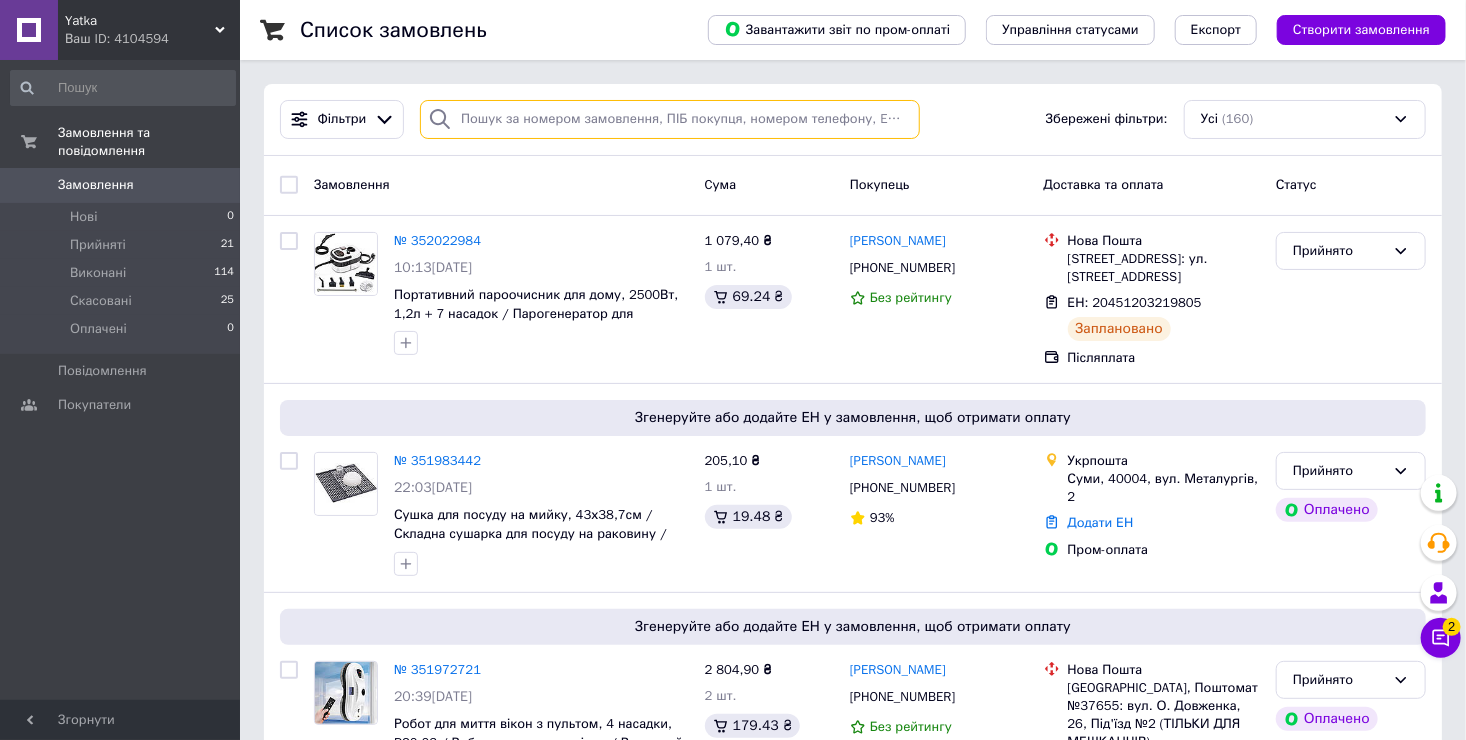 paste on "351972721" 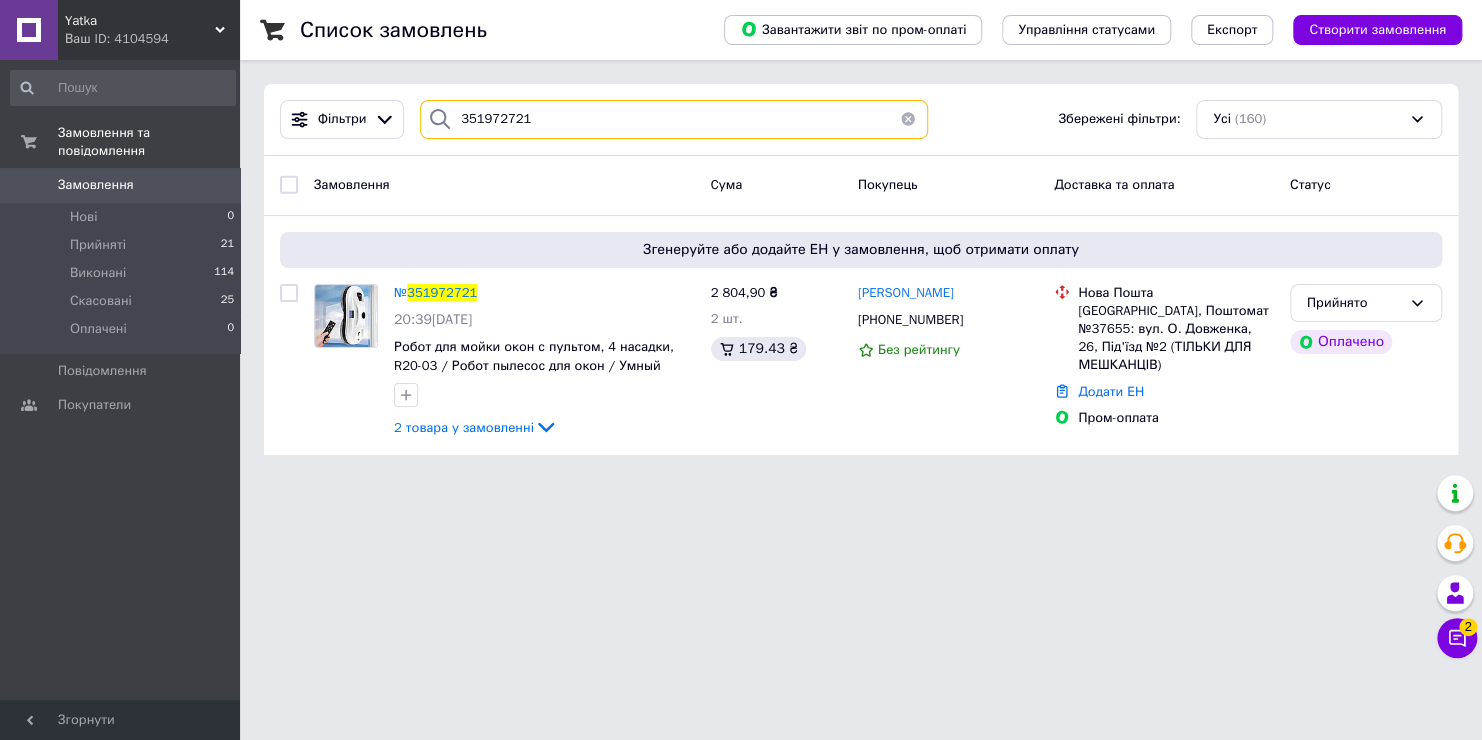 type on "351972721" 